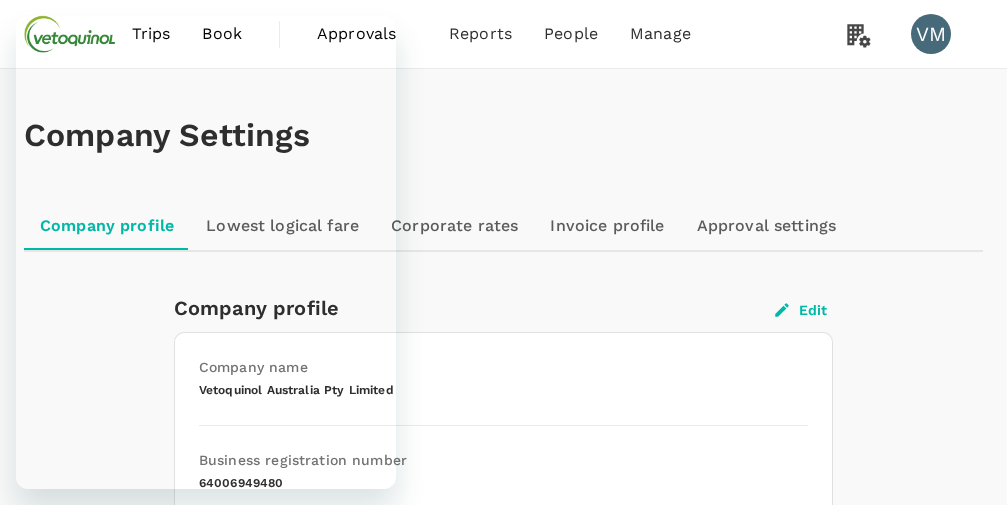 scroll, scrollTop: 0, scrollLeft: 0, axis: both 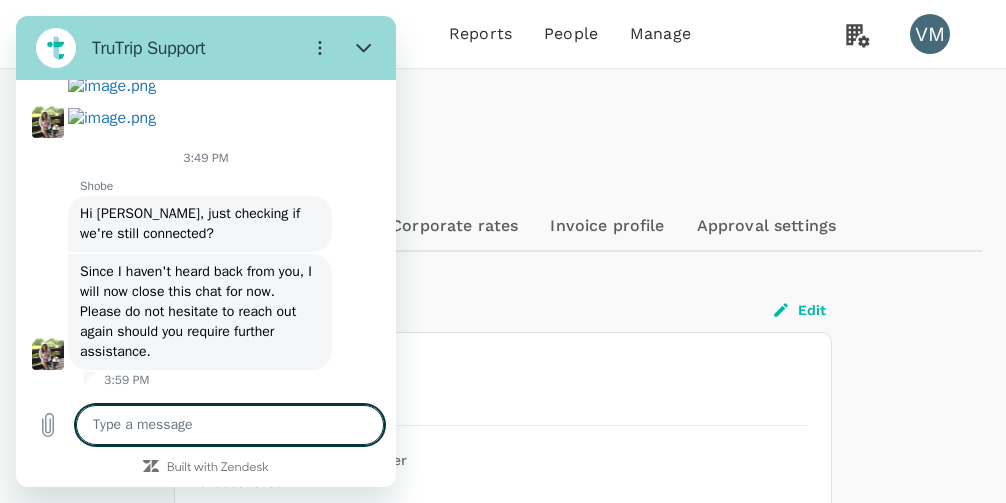 click on "Shobe says:  Since I haven't heard back from you, I will now close this chat for now. Please do not hesitate to reach out again should you require further assistance." at bounding box center (200, 312) 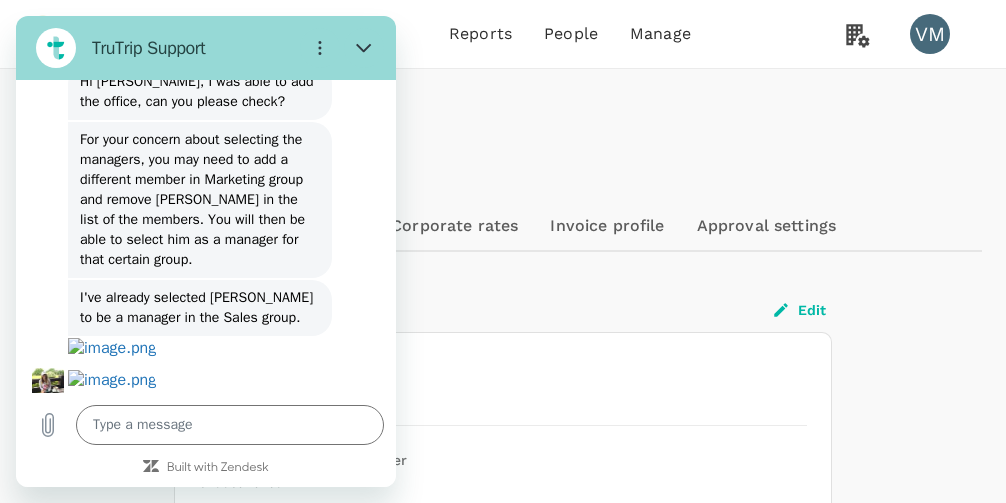 scroll, scrollTop: 9388, scrollLeft: 0, axis: vertical 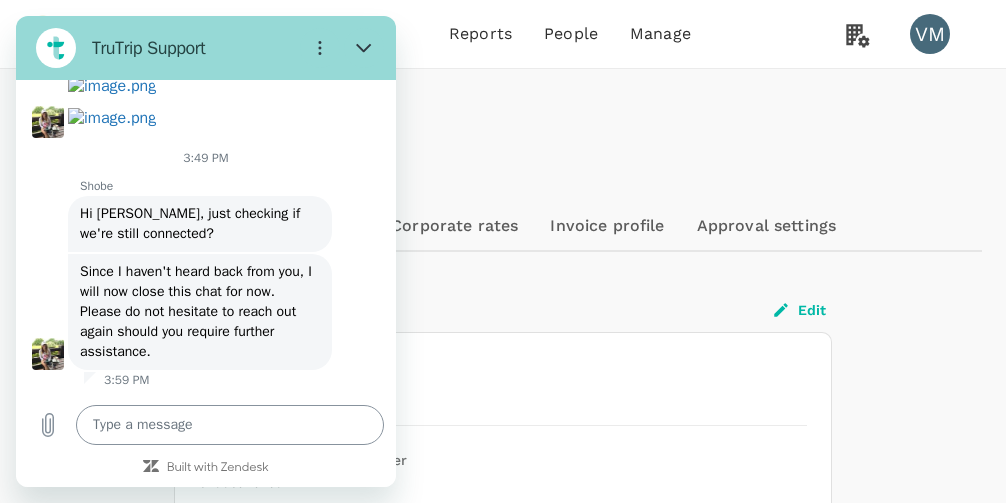 click at bounding box center [230, 425] 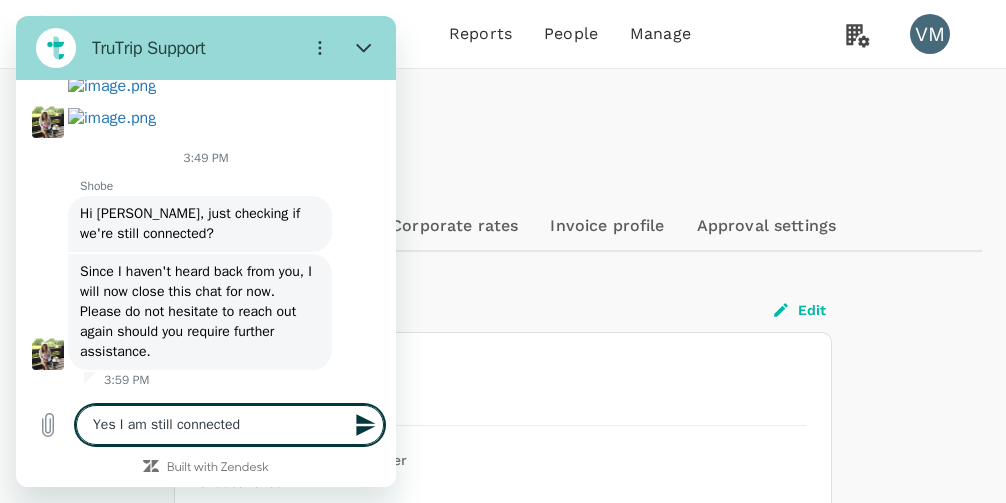 type on "Yes I am still connected." 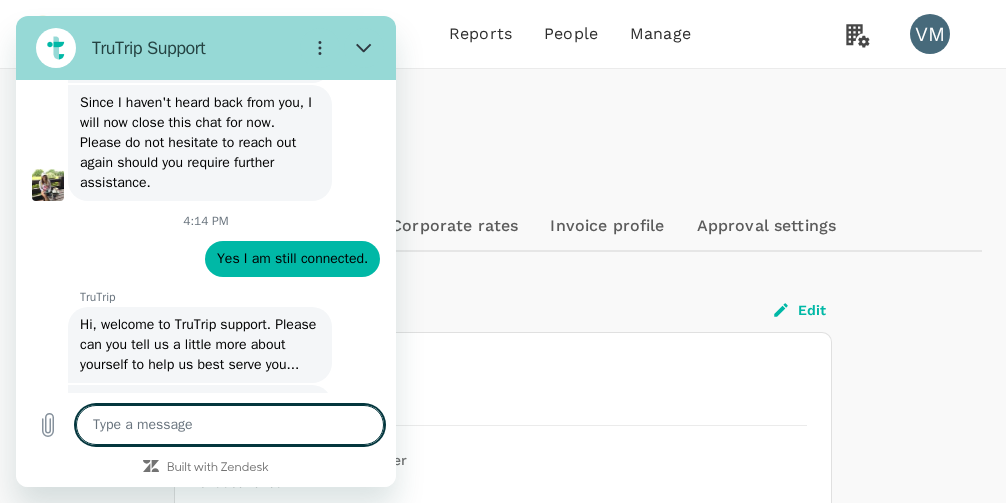 scroll, scrollTop: 9483, scrollLeft: 0, axis: vertical 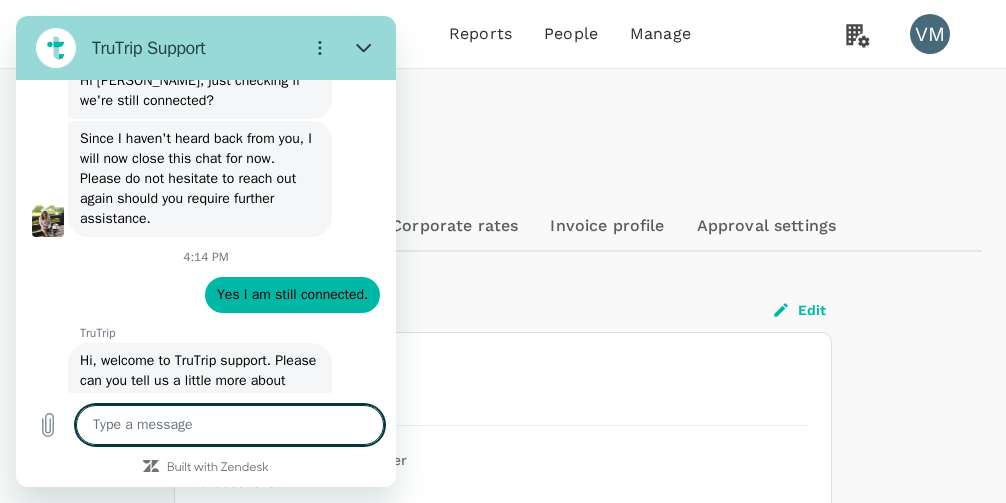 click at bounding box center (230, 425) 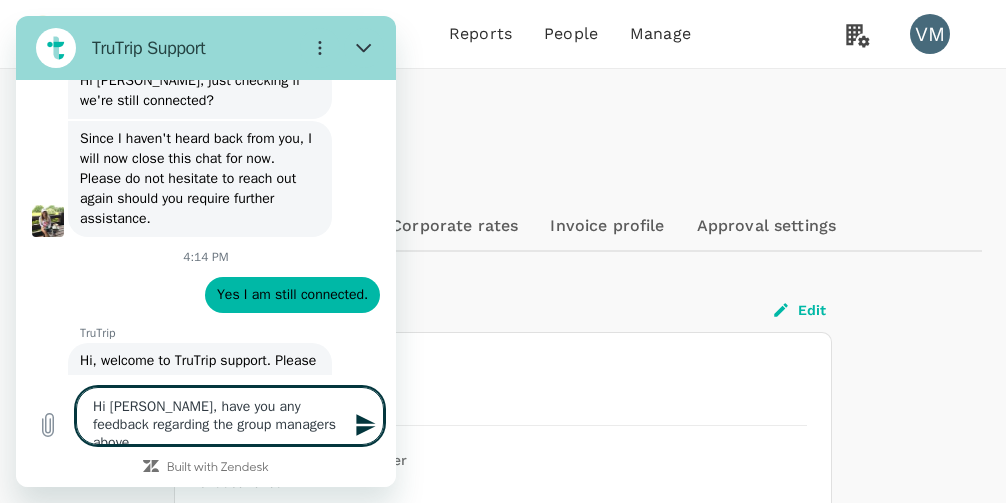 type on "Hi Shobe, have you any feedback regarding the group managers above?" 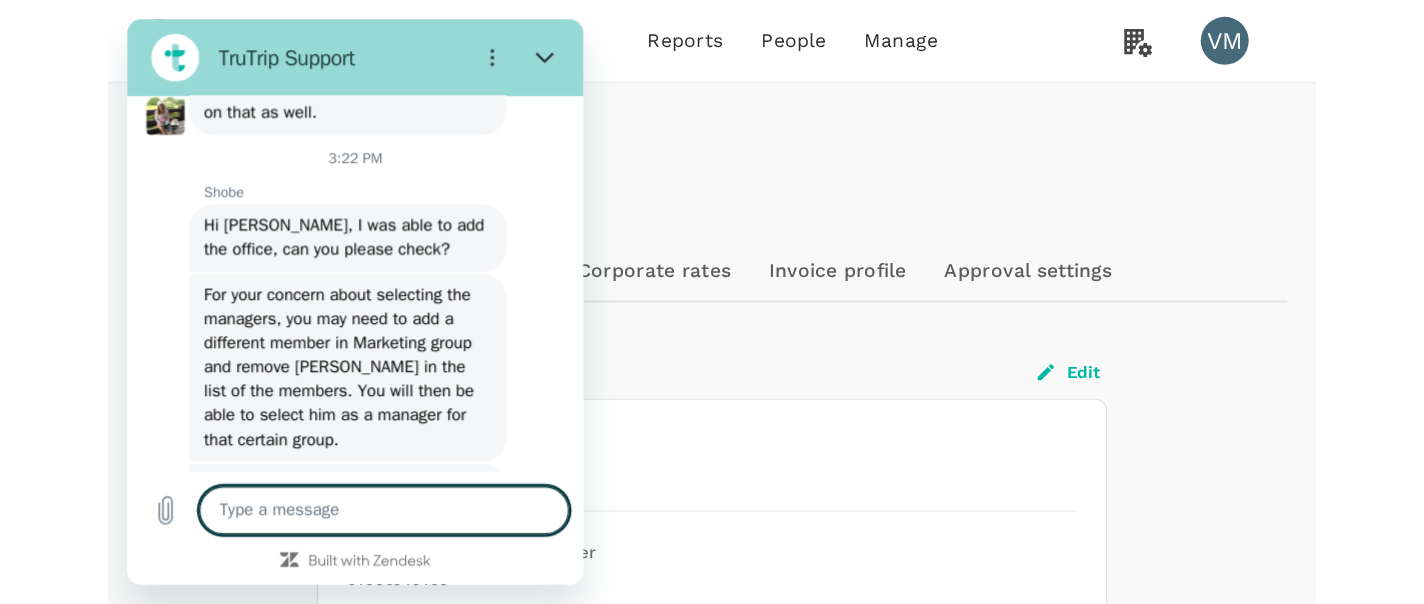 scroll, scrollTop: 9570, scrollLeft: 0, axis: vertical 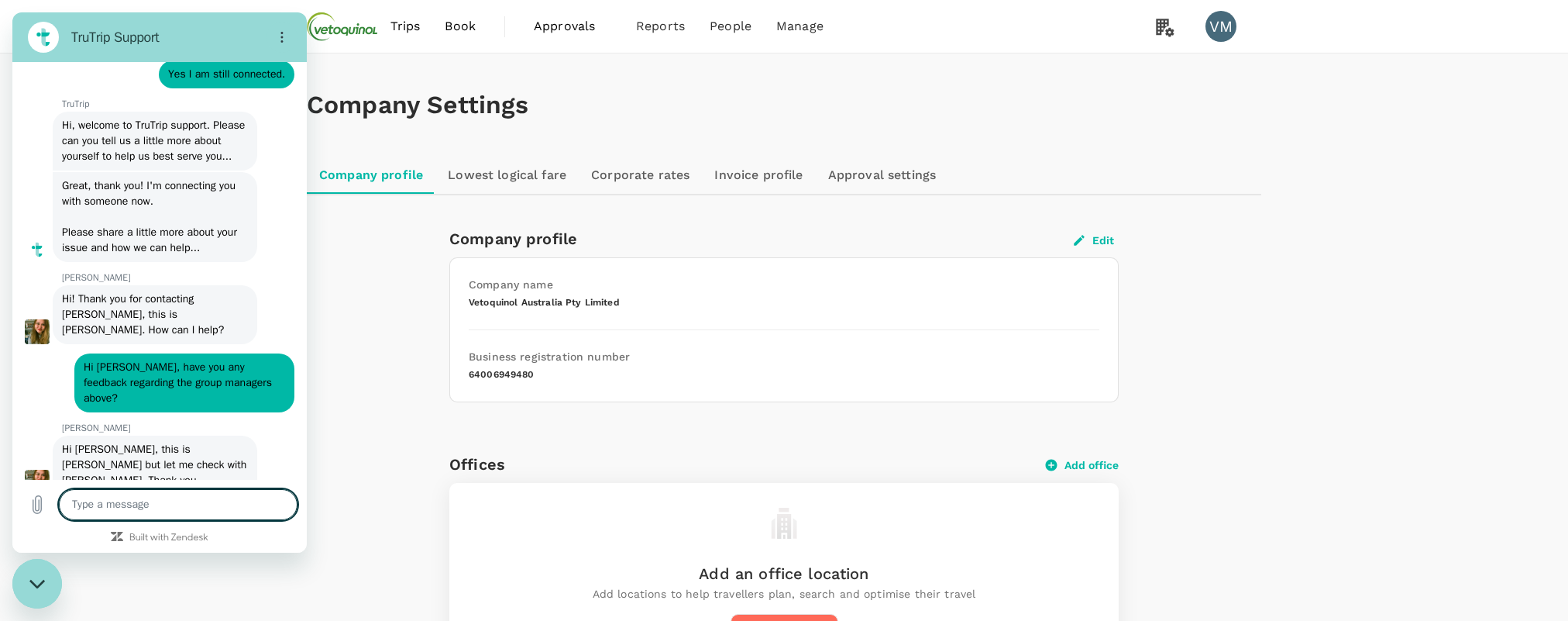 click at bounding box center [178, 505] 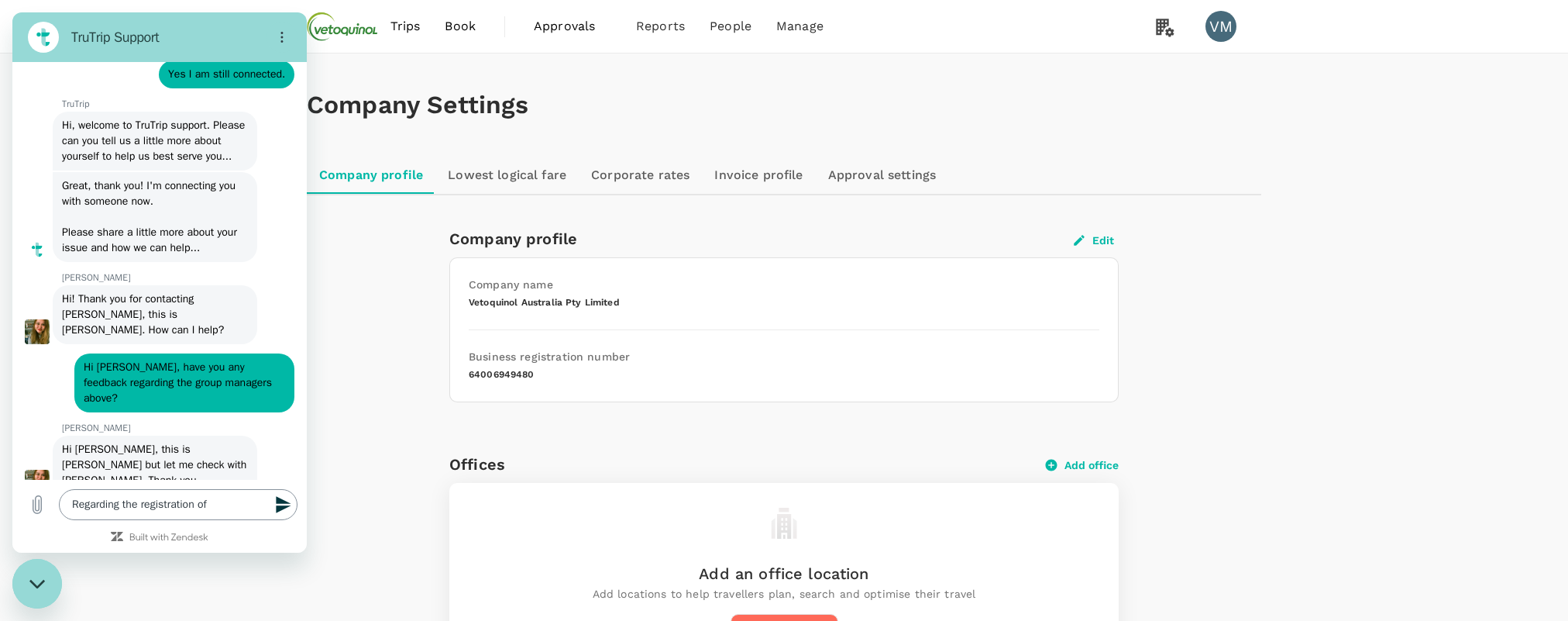 click on "Regarding the registration of" at bounding box center (178, 505) 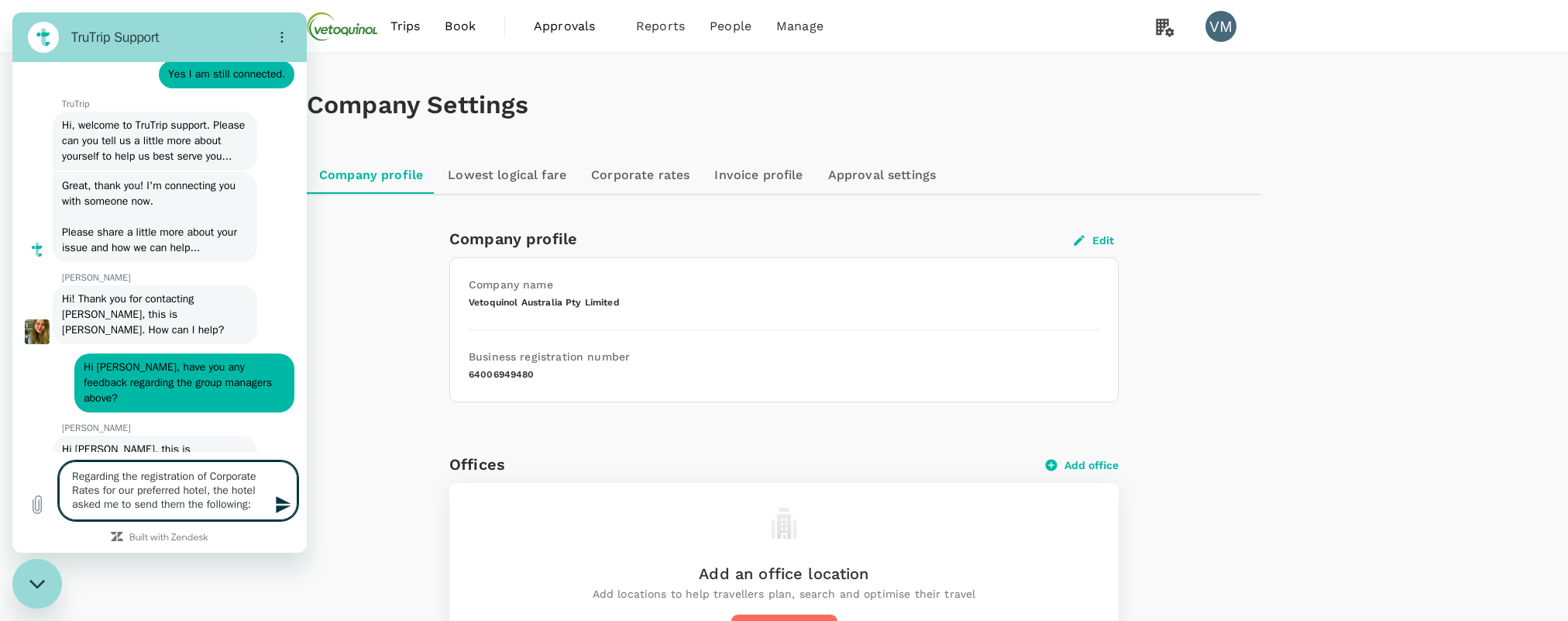 click on "Regarding the registration of Corporate Rates for our preferred hotel, the hotel asked me to send them the following:" at bounding box center (178, 491) 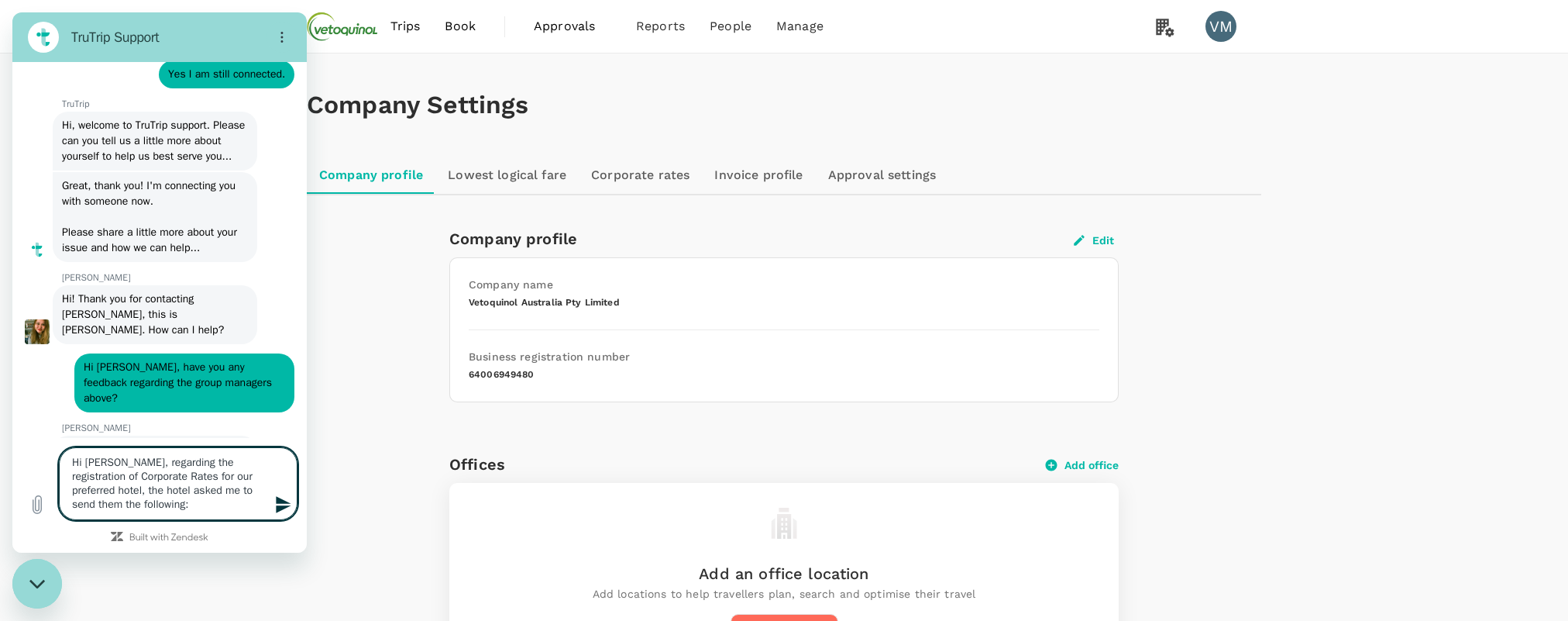 click on "Hi Mary, regarding the registration of Corporate Rates for our preferred hotel, the hotel asked me to send them the following:" at bounding box center [178, 484] 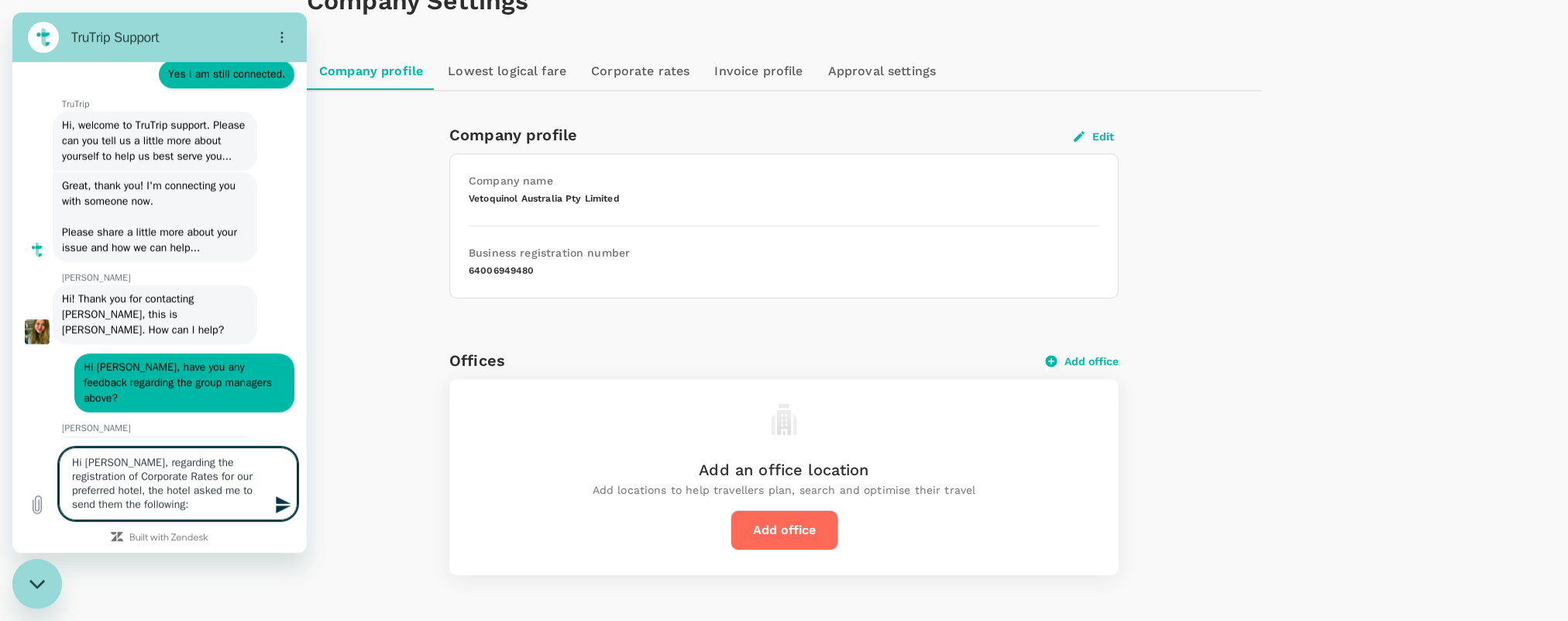scroll, scrollTop: 105, scrollLeft: 0, axis: vertical 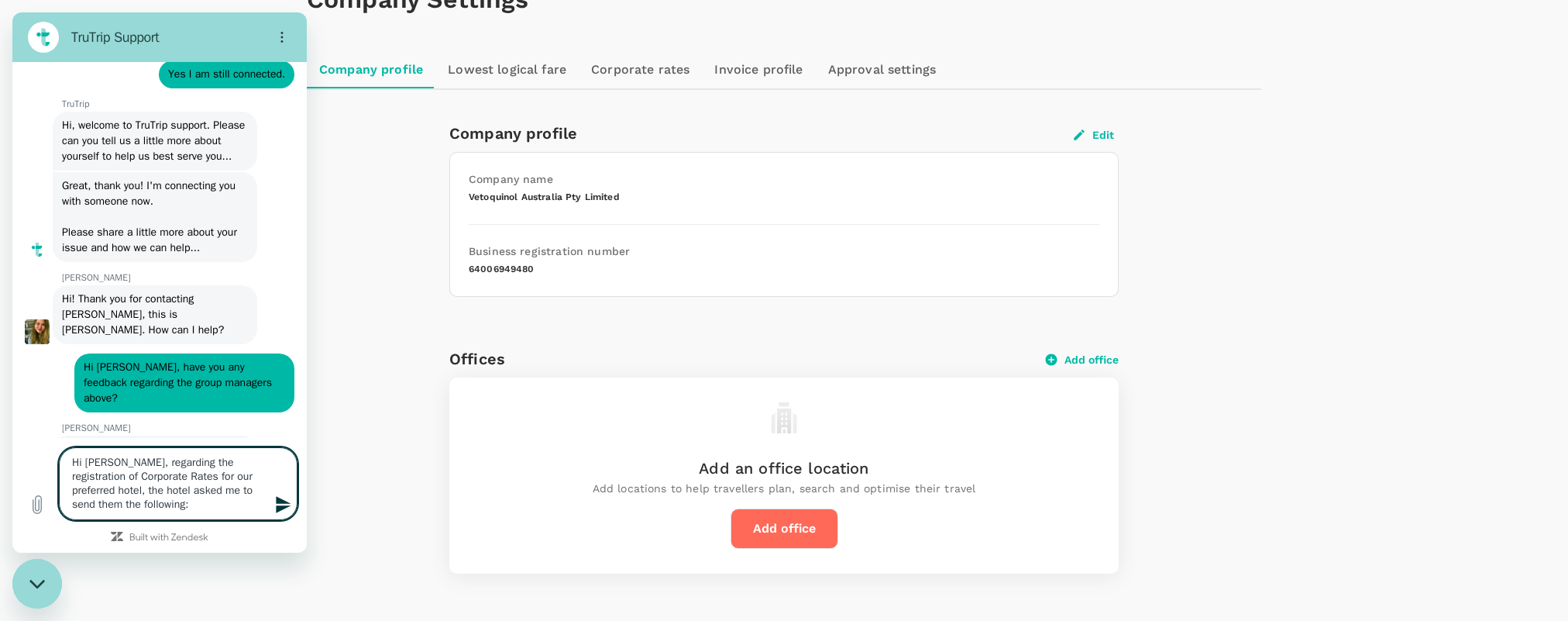 click on "Hi Mary, regarding the registration of Corporate Rates for our preferred hotel, the hotel asked me to send them the following:" at bounding box center [178, 484] 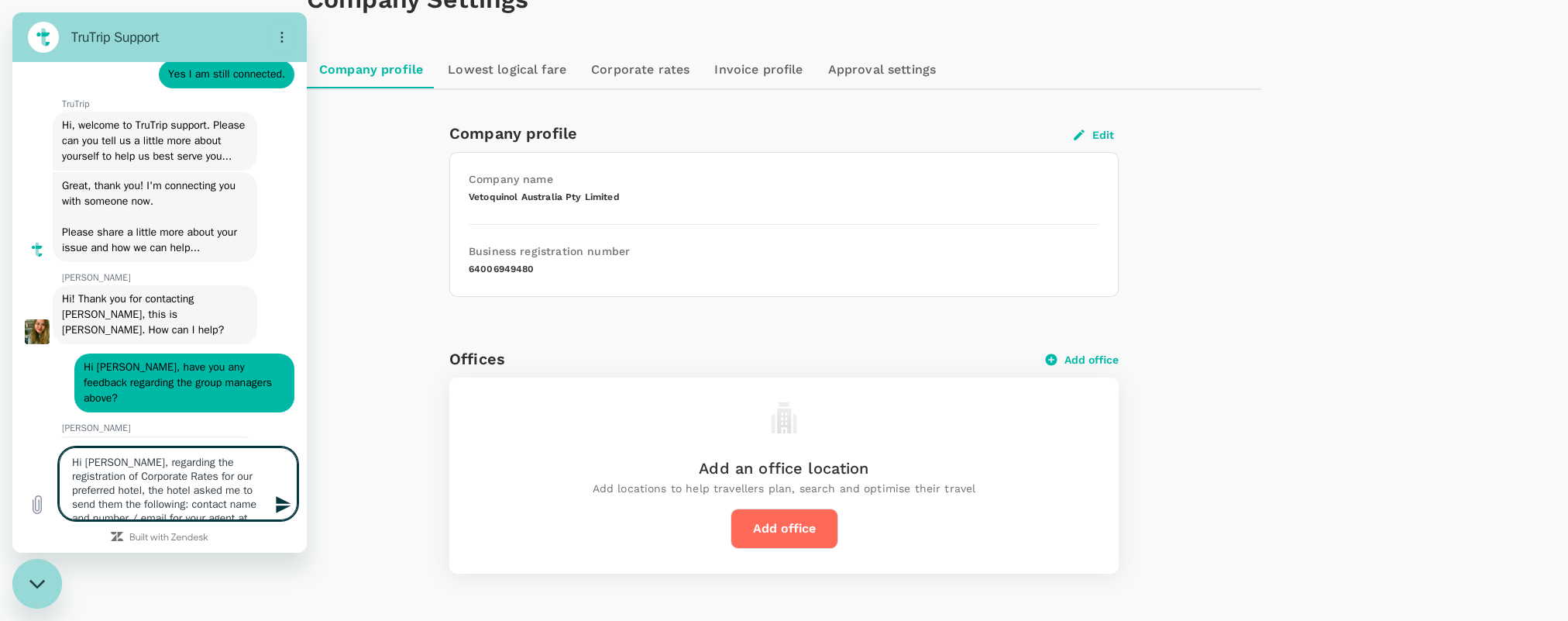 scroll, scrollTop: 35, scrollLeft: 0, axis: vertical 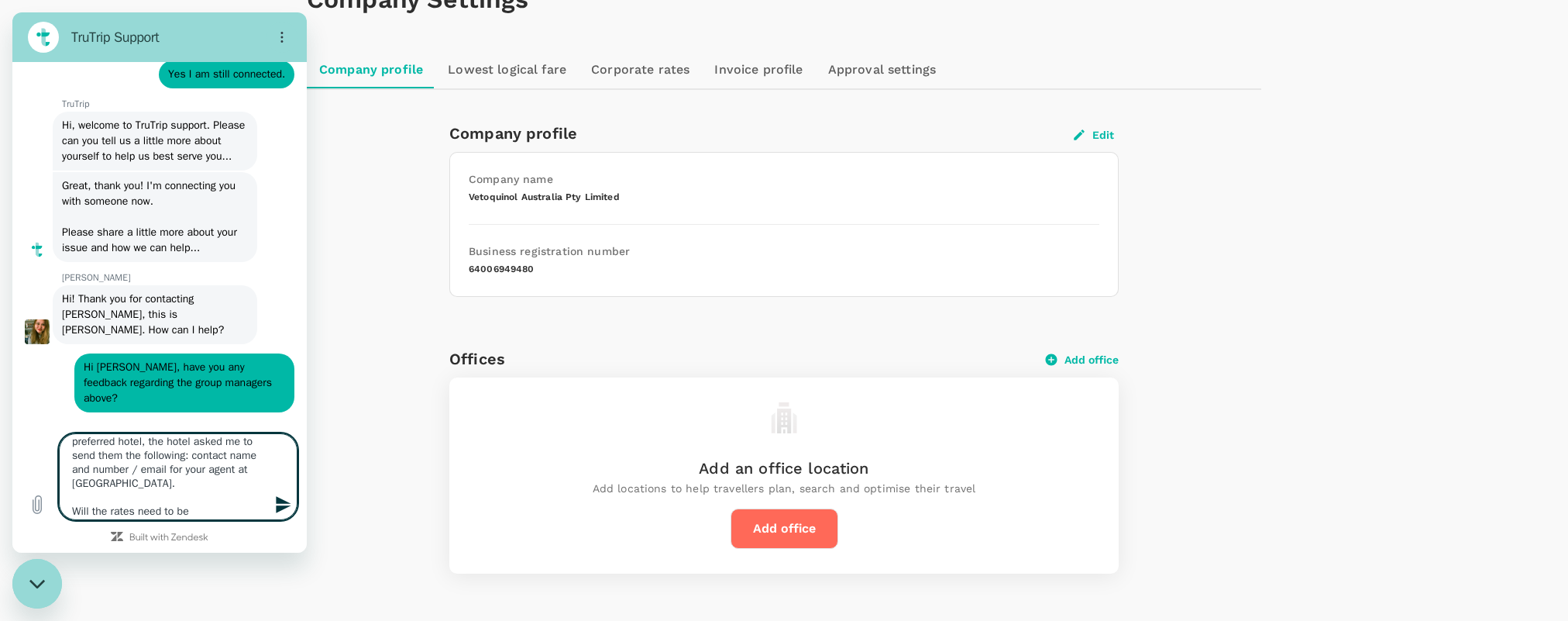 click on "Hi Mary, regarding the registration of Corporate Rates for our preferred hotel, the hotel asked me to send them the following: contact name and number / email for your agent at Trutrip.
Will the rates need to be commissionable to them?" at bounding box center (178, 477) 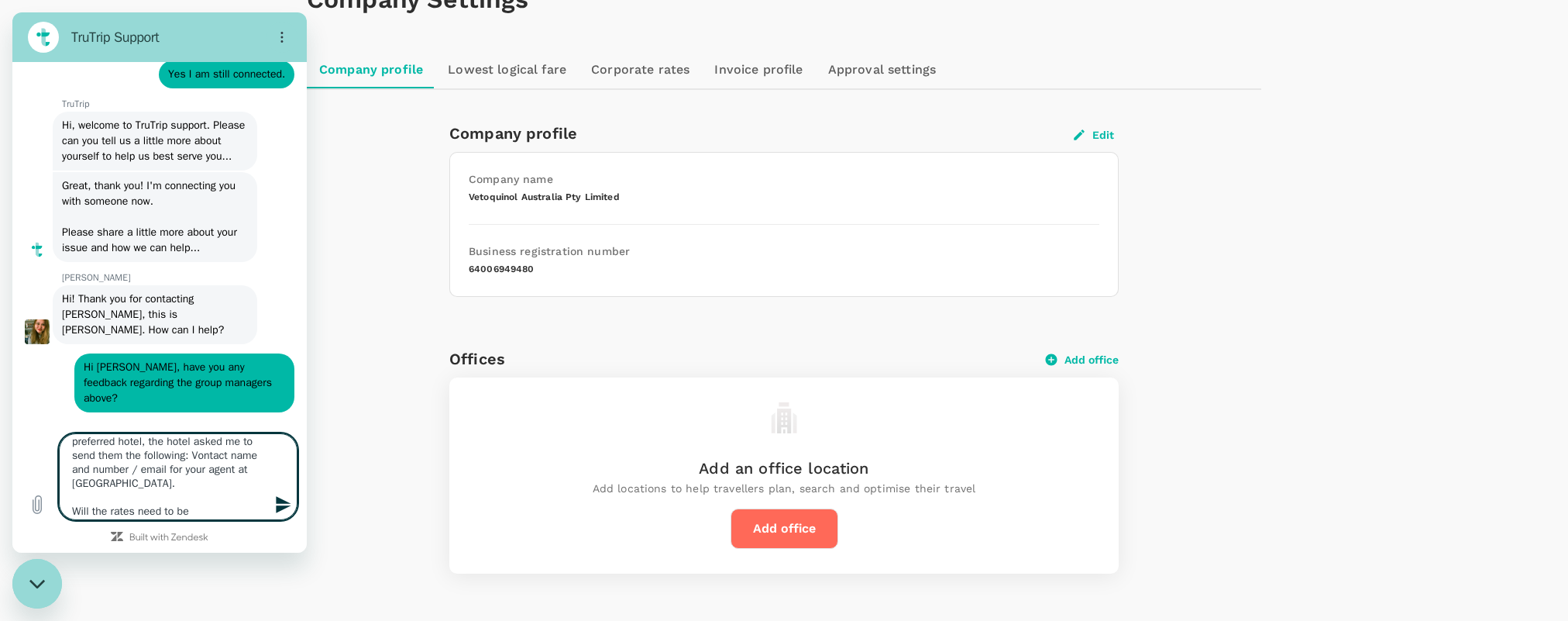 click on "Hi Mary, regarding the registration of Corporate Rates for our preferred hotel, the hotel asked me to send them the following: Vontact name and number / email for your agent at Trutrip.
Will the rates need to be commissionable to them?" at bounding box center [178, 477] 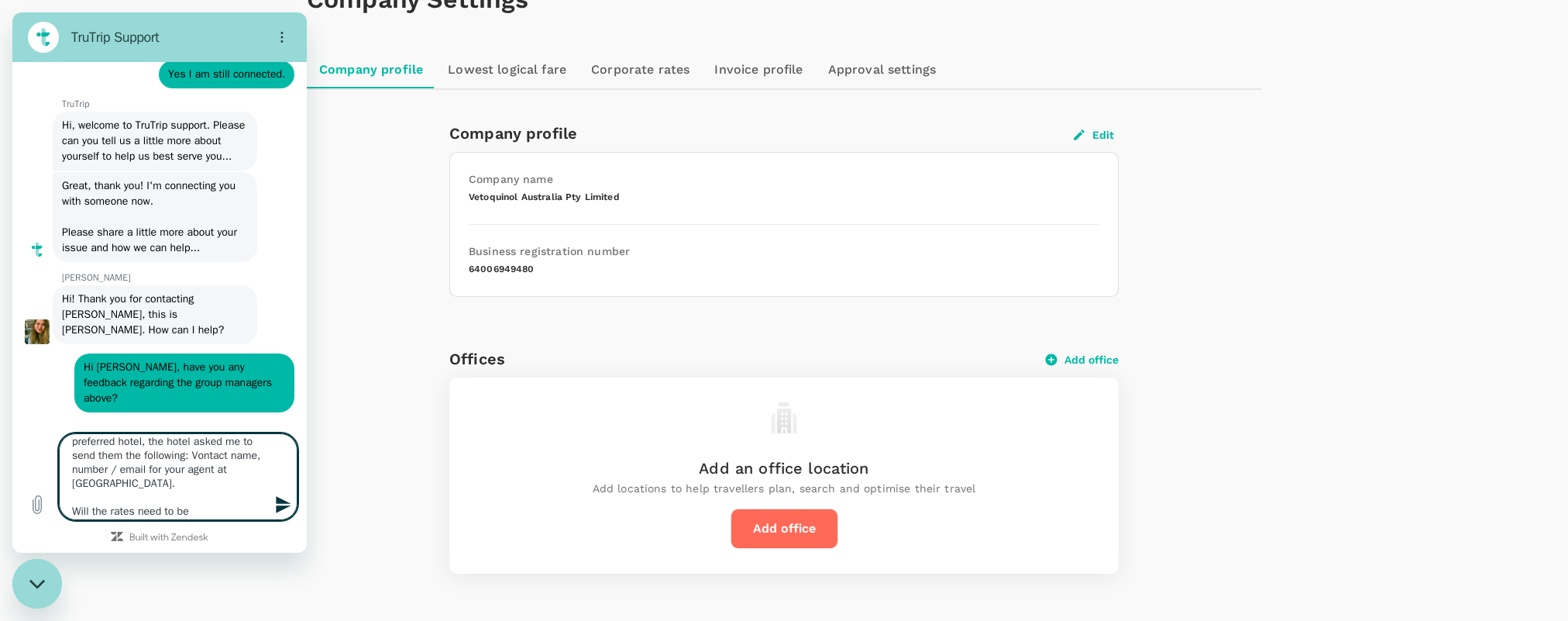 click on "Hi Mary, regarding the registration of Corporate Rates for our preferred hotel, the hotel asked me to send them the following: Vontact name, number / email for your agent at Trutrip.
Will the rates need to be commissionable to them?" at bounding box center (178, 477) 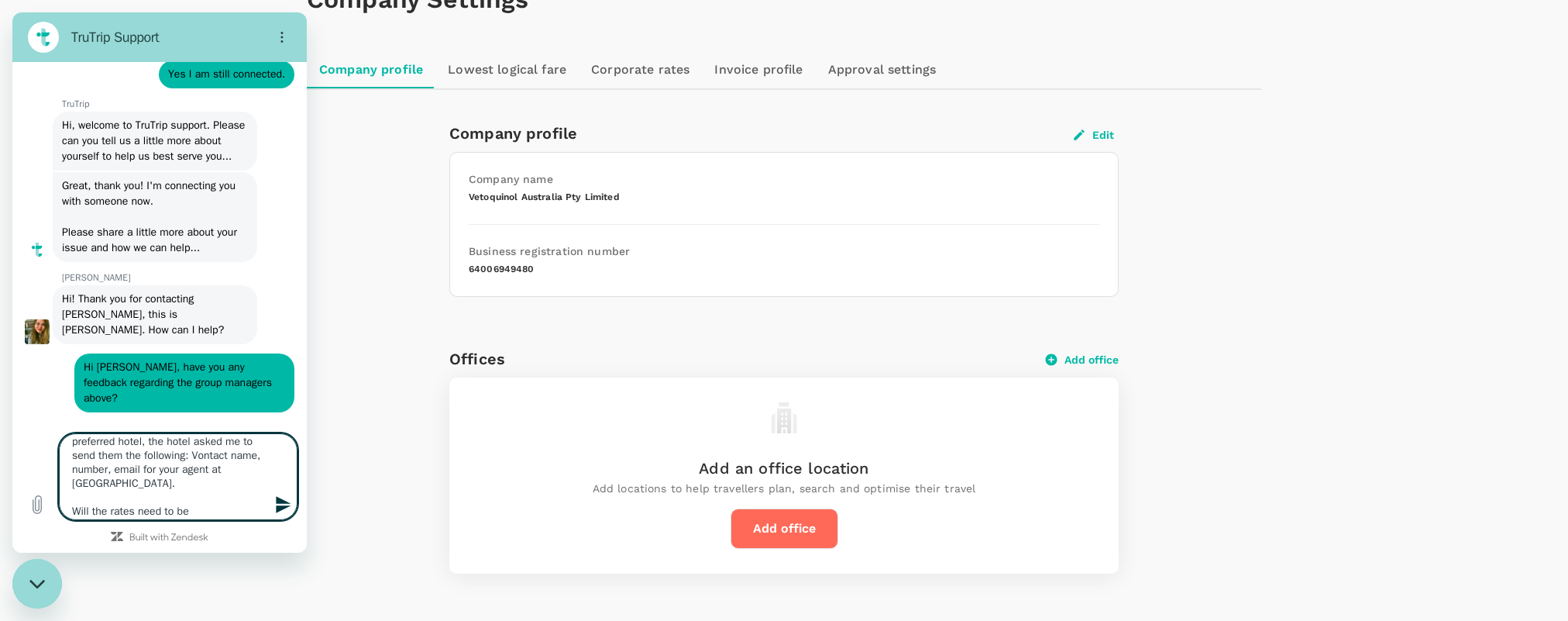 drag, startPoint x: 122, startPoint y: 460, endPoint x: 130, endPoint y: 458, distance: 8.246211 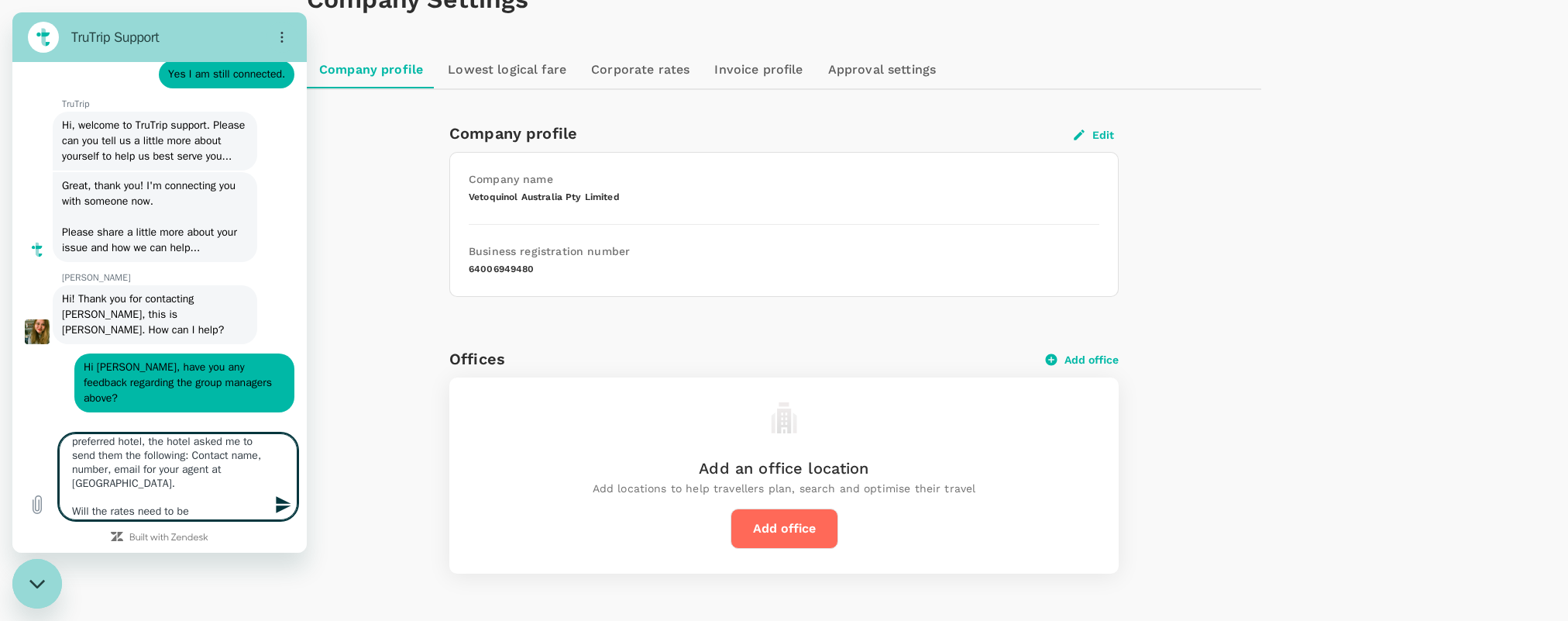 click on "Hi Mary, regarding the registration of Corporate Rates for our preferred hotel, the hotel asked me to send them the following: Contact name, number, email for your agent at Trutrip.
Will the rates need to be commissionable to them?" at bounding box center (178, 477) 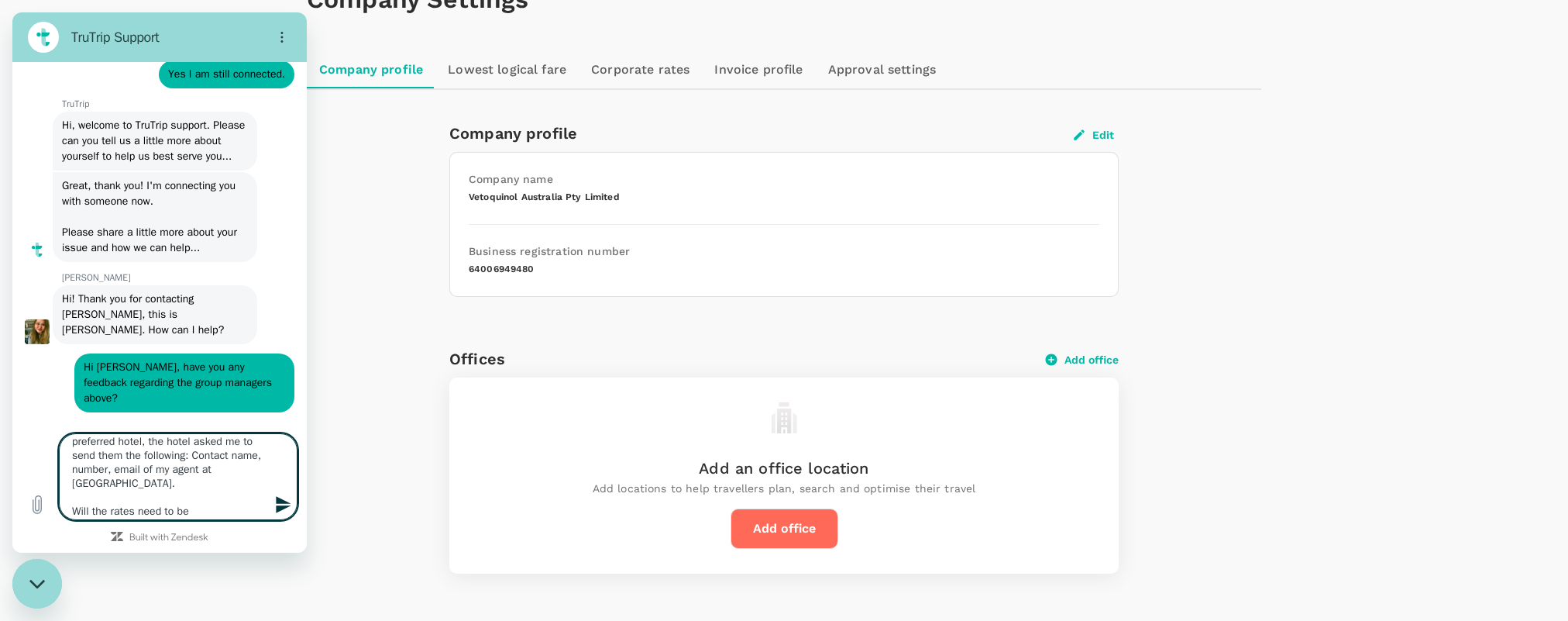 click on "Hi Mary, regarding the registration of Corporate Rates for our preferred hotel, the hotel asked me to send them the following: Contact name, number, email of my agent at Trutrip.
Will the rates need to be commissionable to them?" at bounding box center (178, 477) 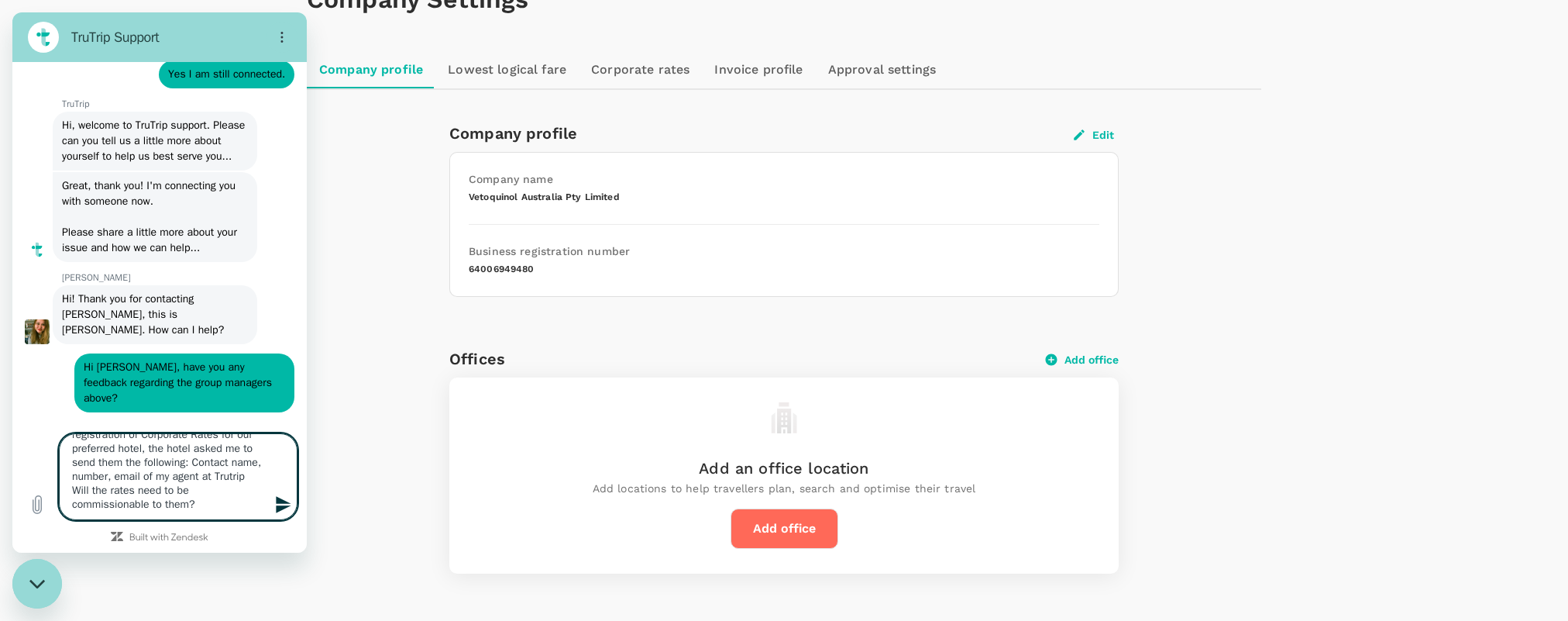 scroll, scrollTop: 28, scrollLeft: 0, axis: vertical 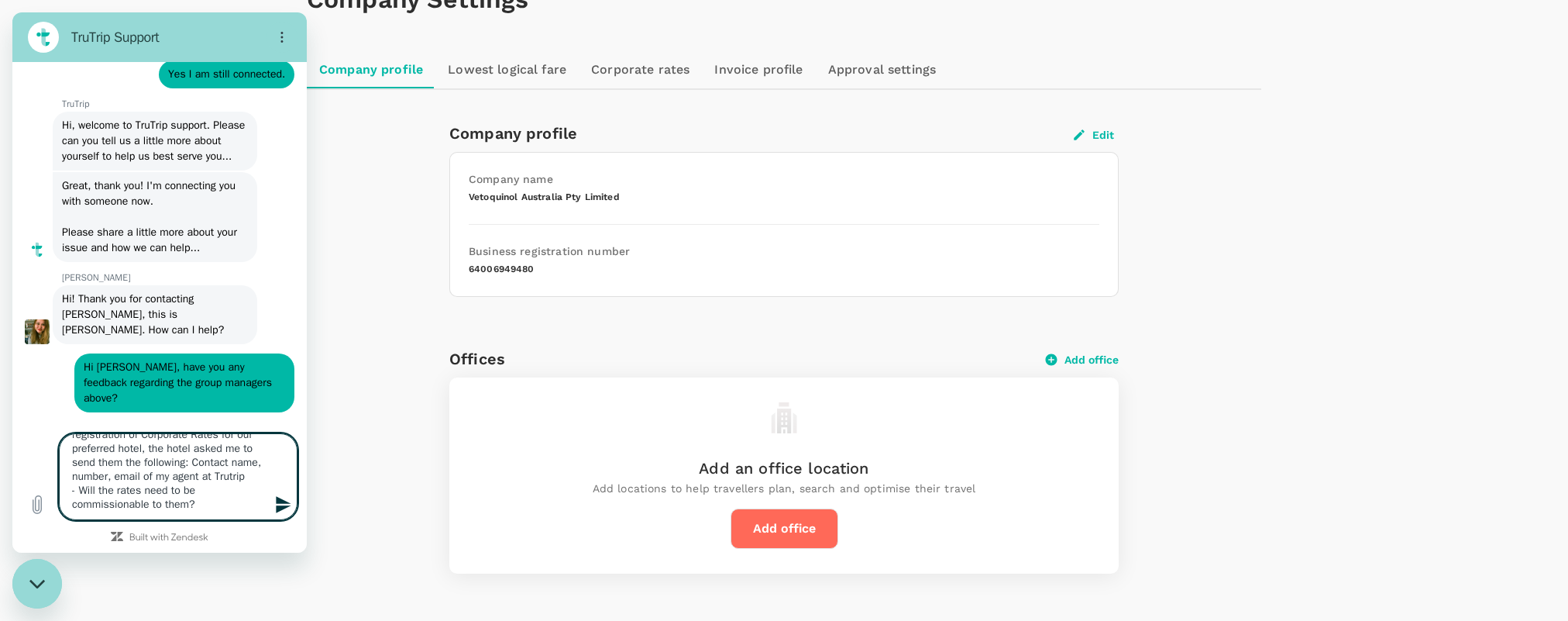 click on "Hi Mary, regarding the registration of Corporate Rates for our preferred hotel, the hotel asked me to send them the following: Contact name, number, email of my agent at Trutrip
- Will the rates need to be commissionable to them?" at bounding box center [178, 477] 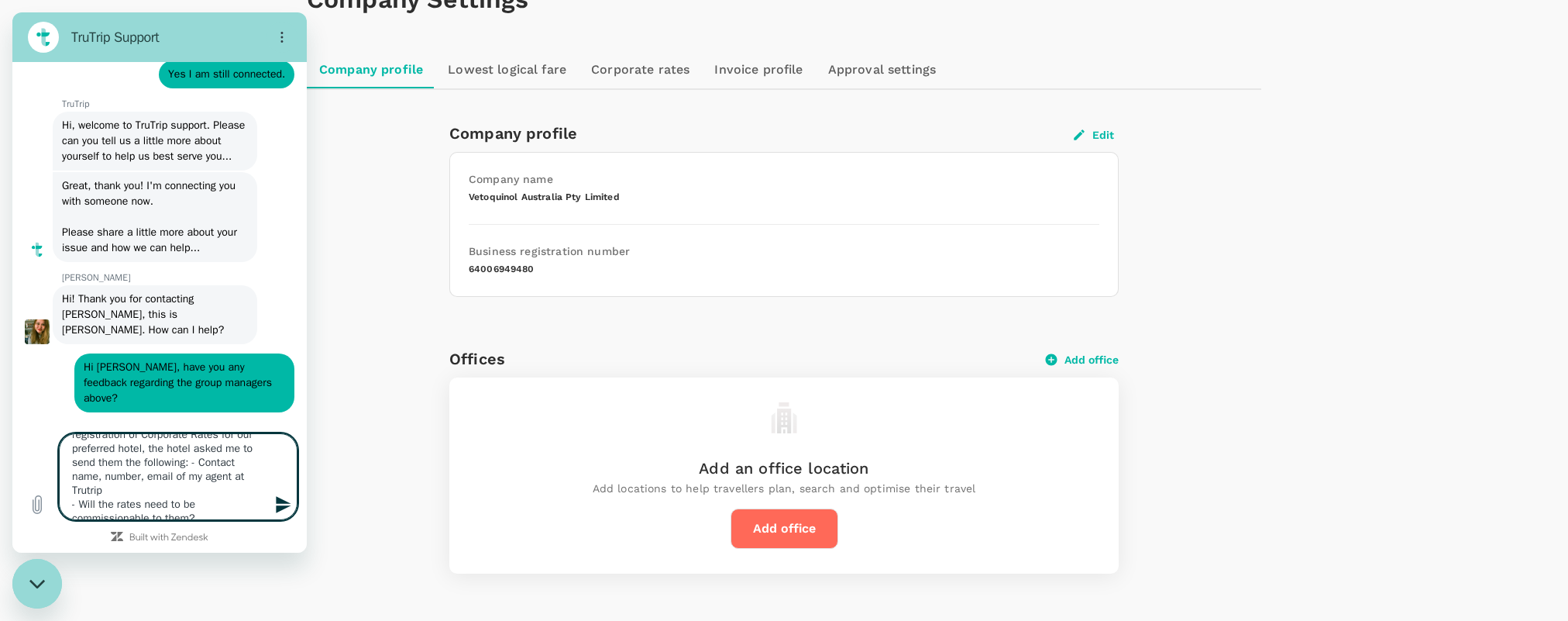 click on "Hi Mary, regarding the registration of Corporate Rates for our preferred hotel, the hotel asked me to send them the following: - Contact name, number, email of my agent at Trutrip
- Will the rates need to be commissionable to them?" at bounding box center [178, 477] 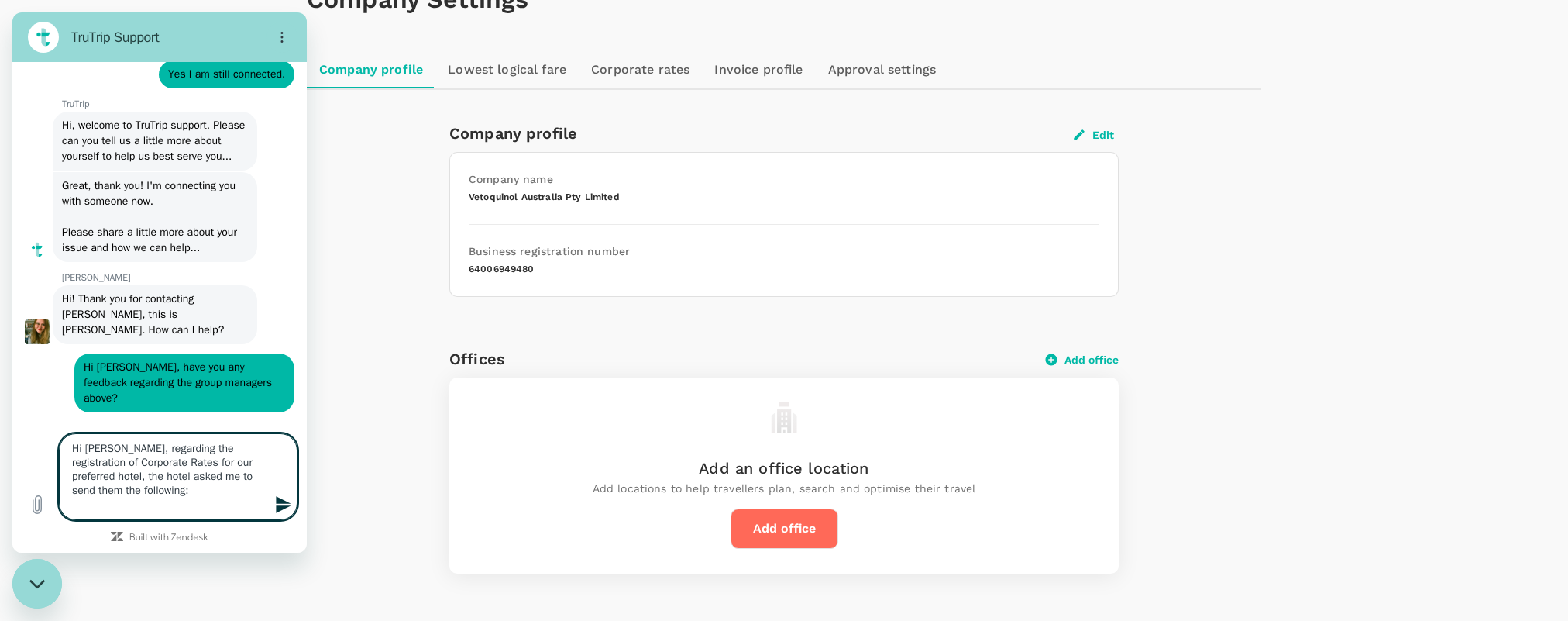 scroll, scrollTop: 0, scrollLeft: 0, axis: both 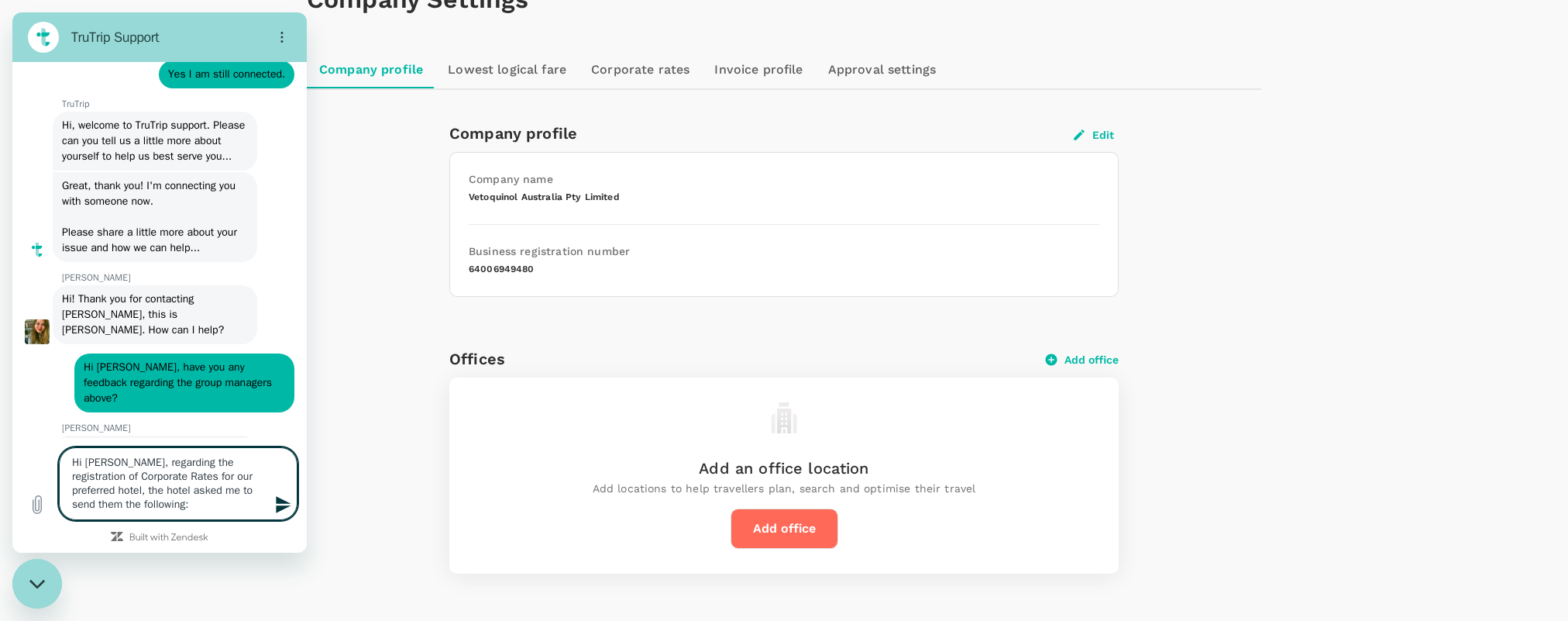 type on "Hi Mary, regarding the registration of Corporate Rates for our preferred hotel, the hotel asked me to send them the following:" 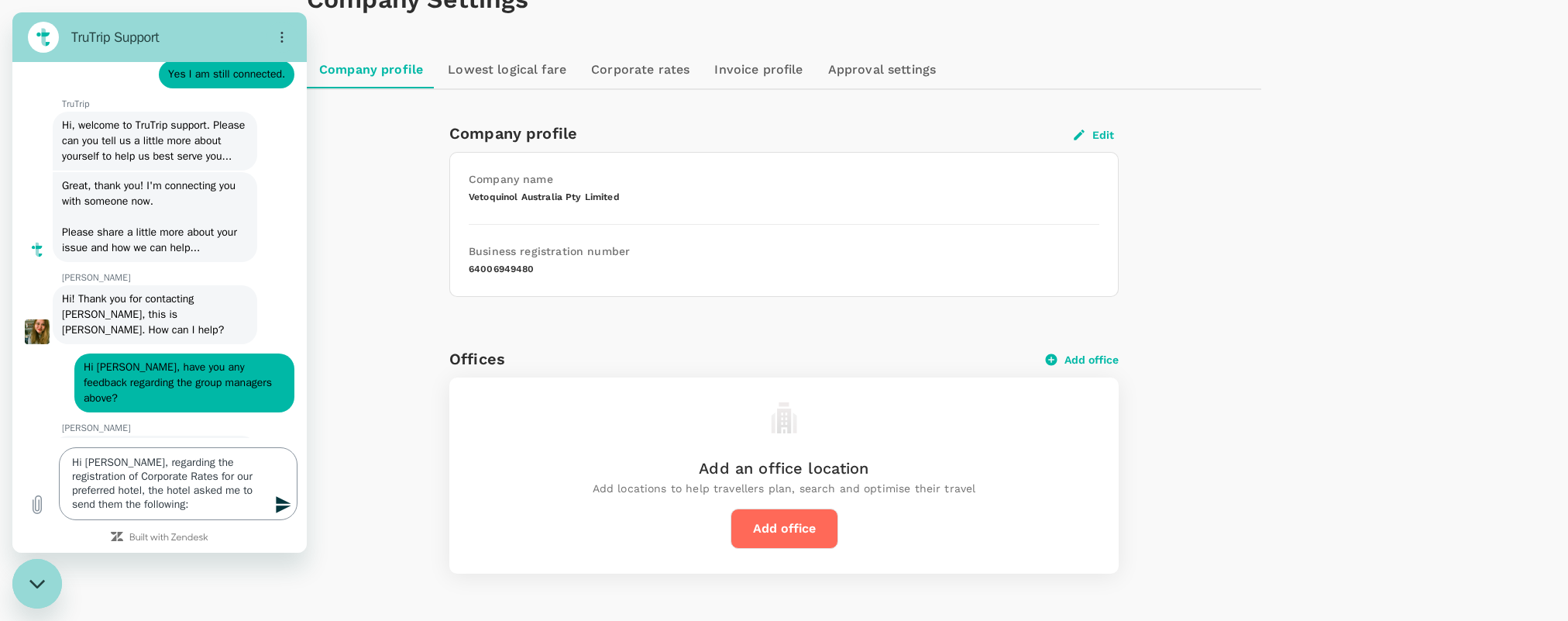 click on "Hi Mary, regarding the registration of Corporate Rates for our preferred hotel, the hotel asked me to send them the following:" at bounding box center (178, 484) 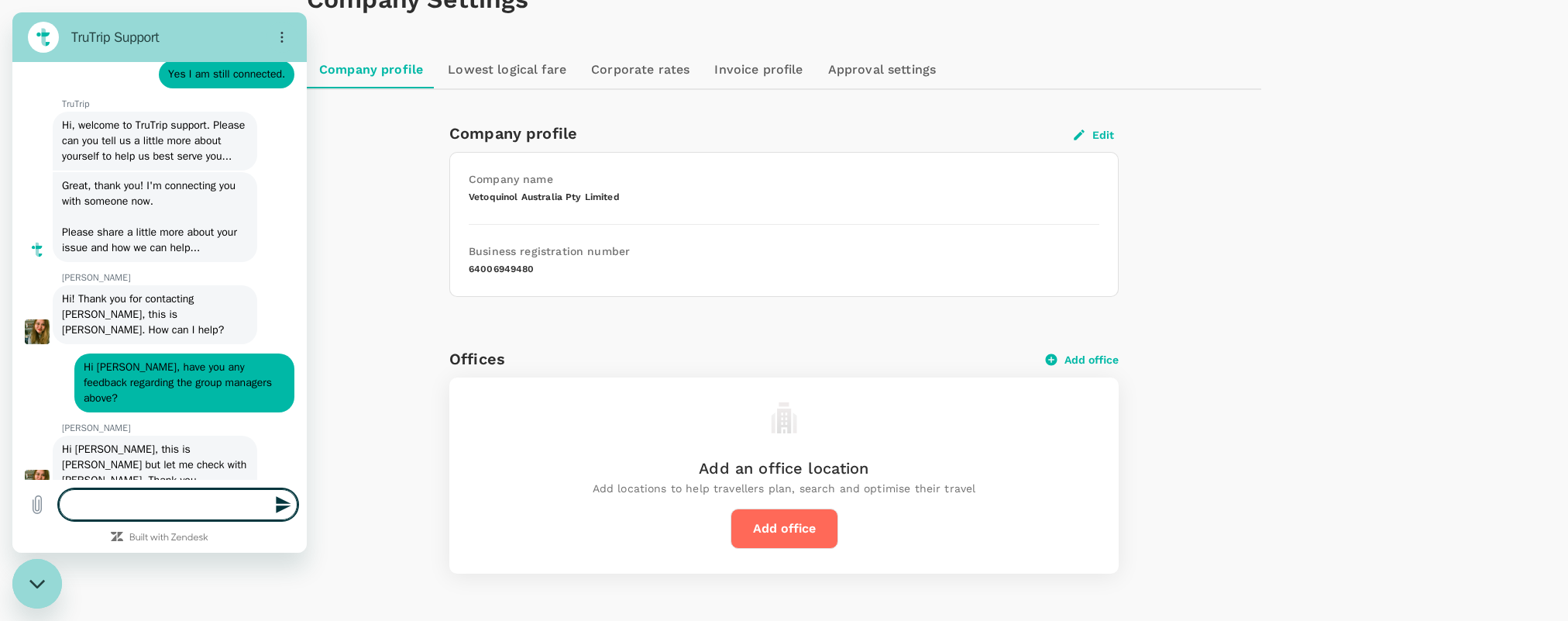 type 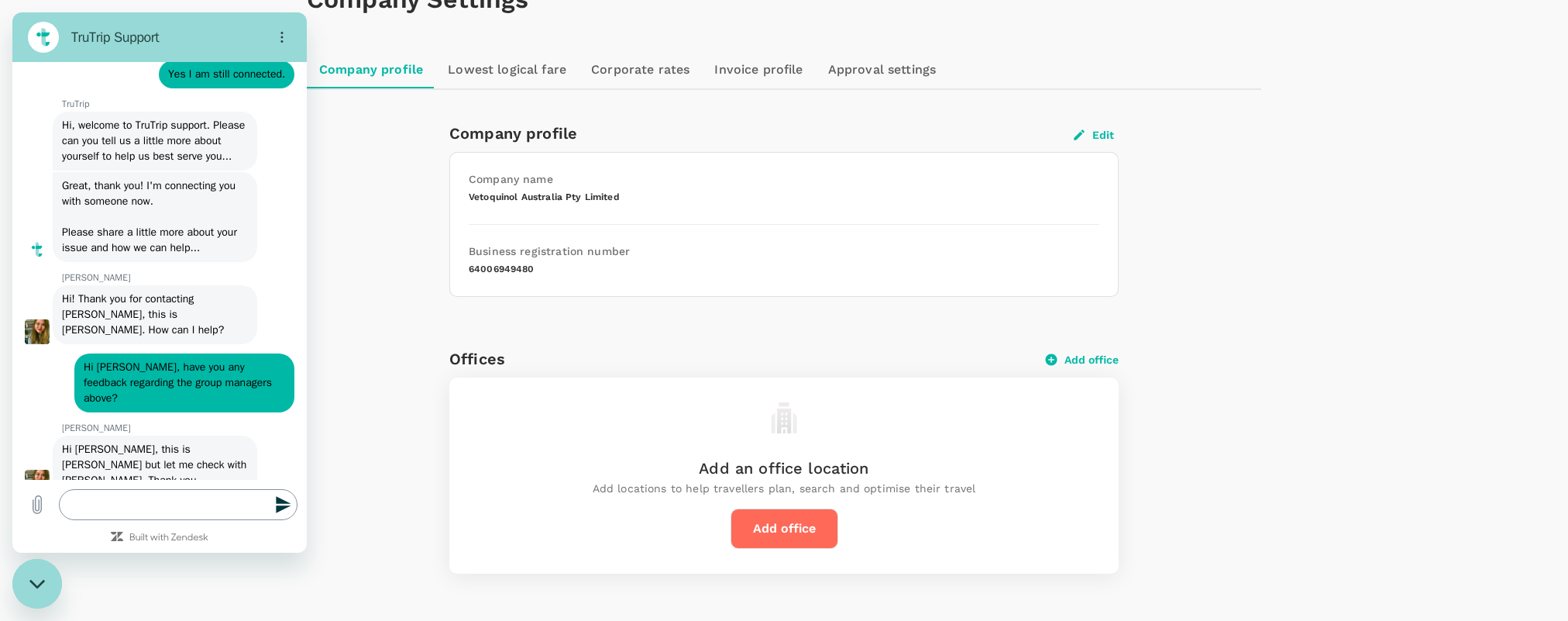 click at bounding box center (178, 505) 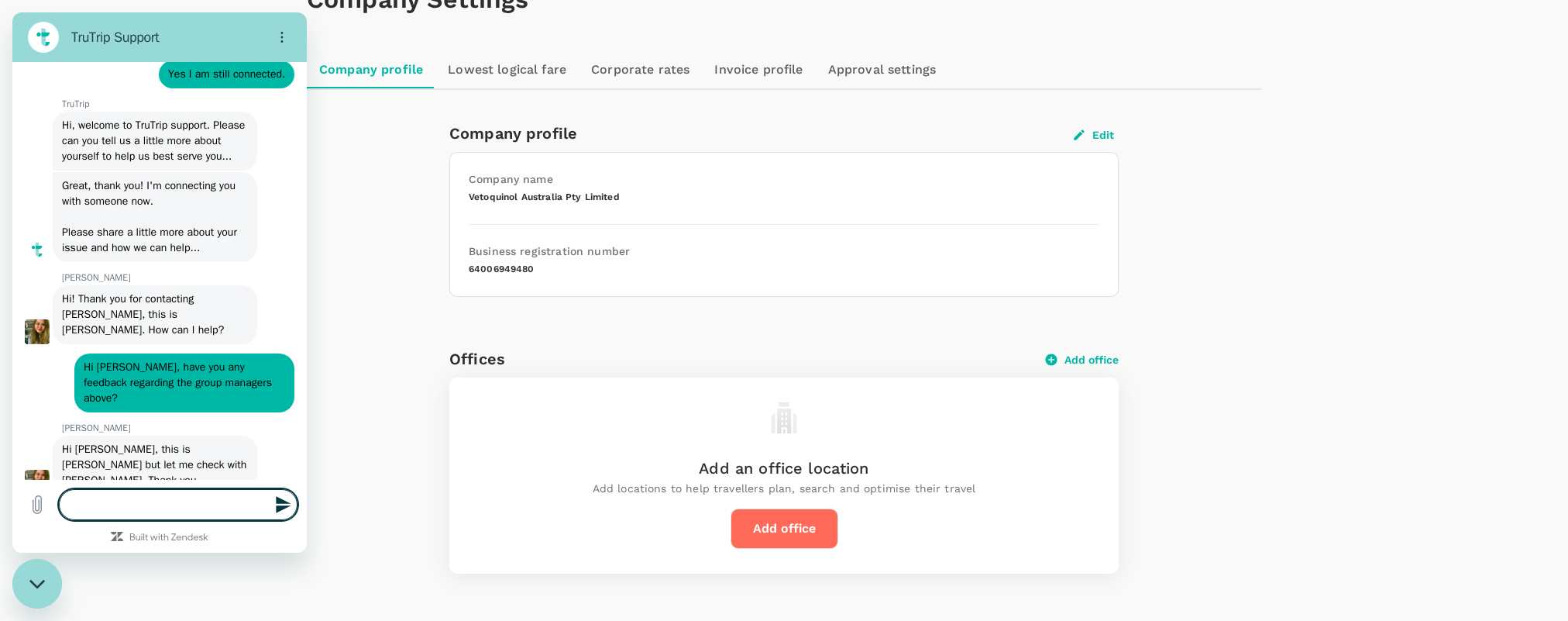 paste on "Hi Mary,
Regarding the registration of Corporate Rates for our preferred hotel, the hotel asked me to send them the following in order to finalise the contract:
- Contact name, number, email of my agent at Trutrip
- Will the rates need to be commissionable to them?
Could you please send me the answers to these questions?
Thanks in advance." 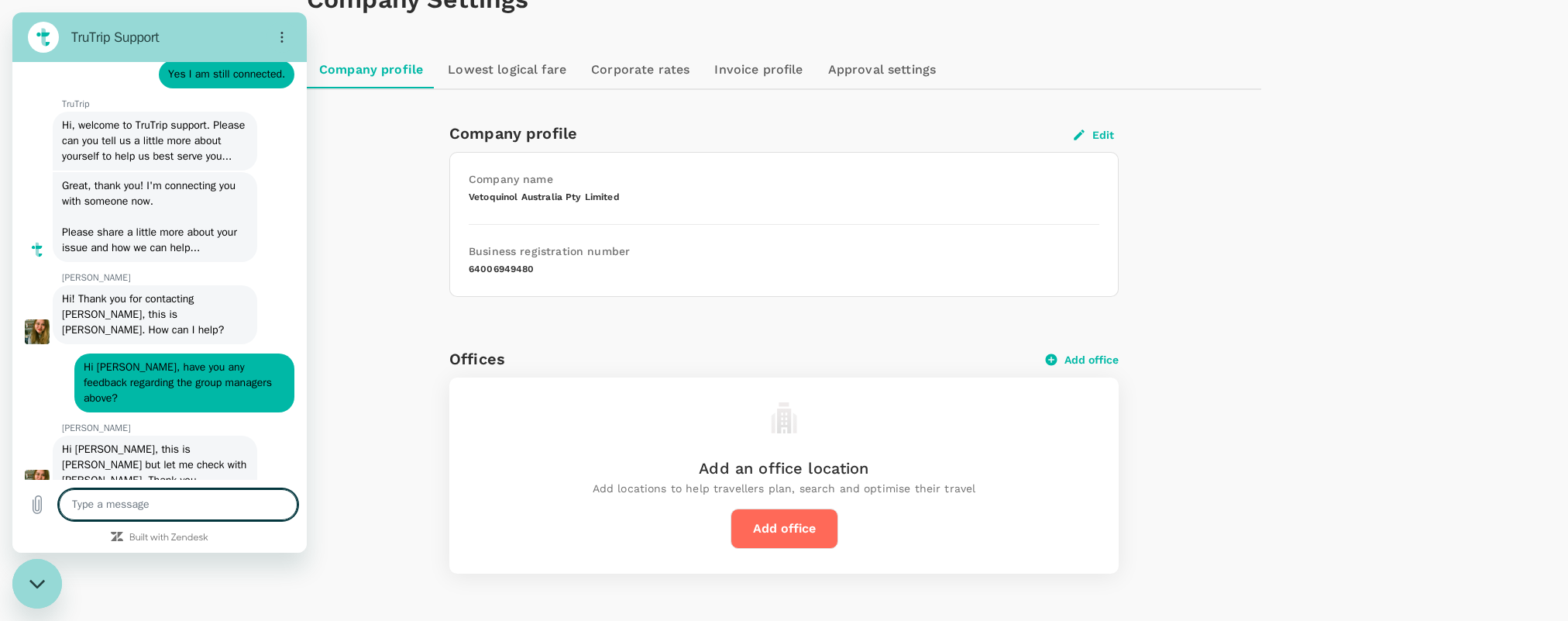 scroll, scrollTop: 0, scrollLeft: 0, axis: both 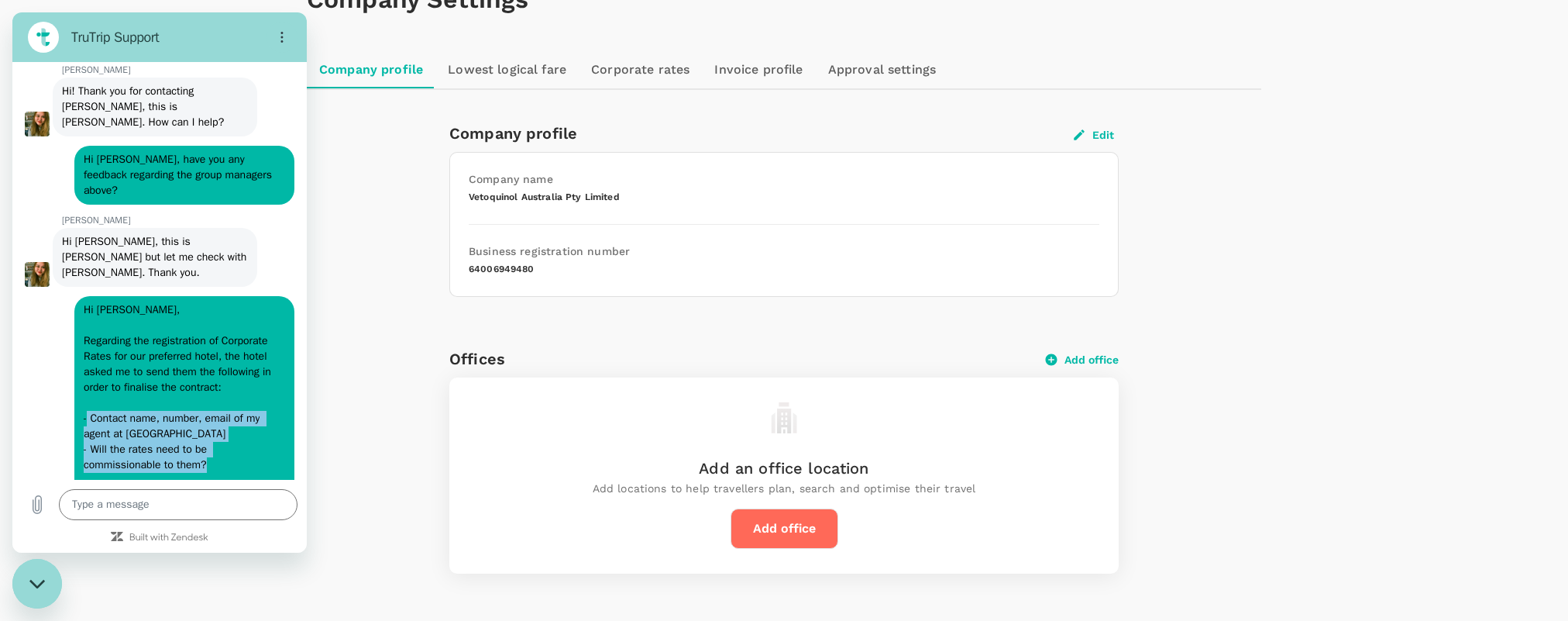 drag, startPoint x: 88, startPoint y: 356, endPoint x: 219, endPoint y: 405, distance: 139.86422 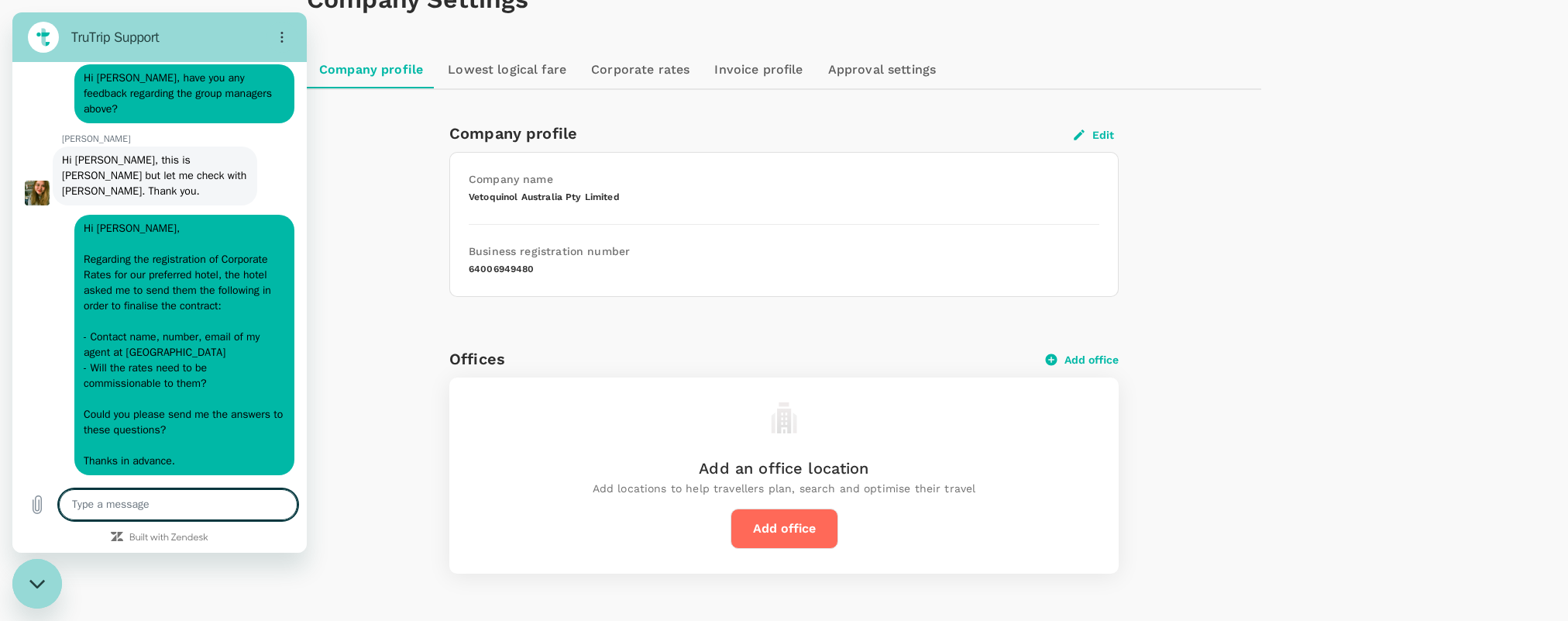 scroll, scrollTop: 7796, scrollLeft: 0, axis: vertical 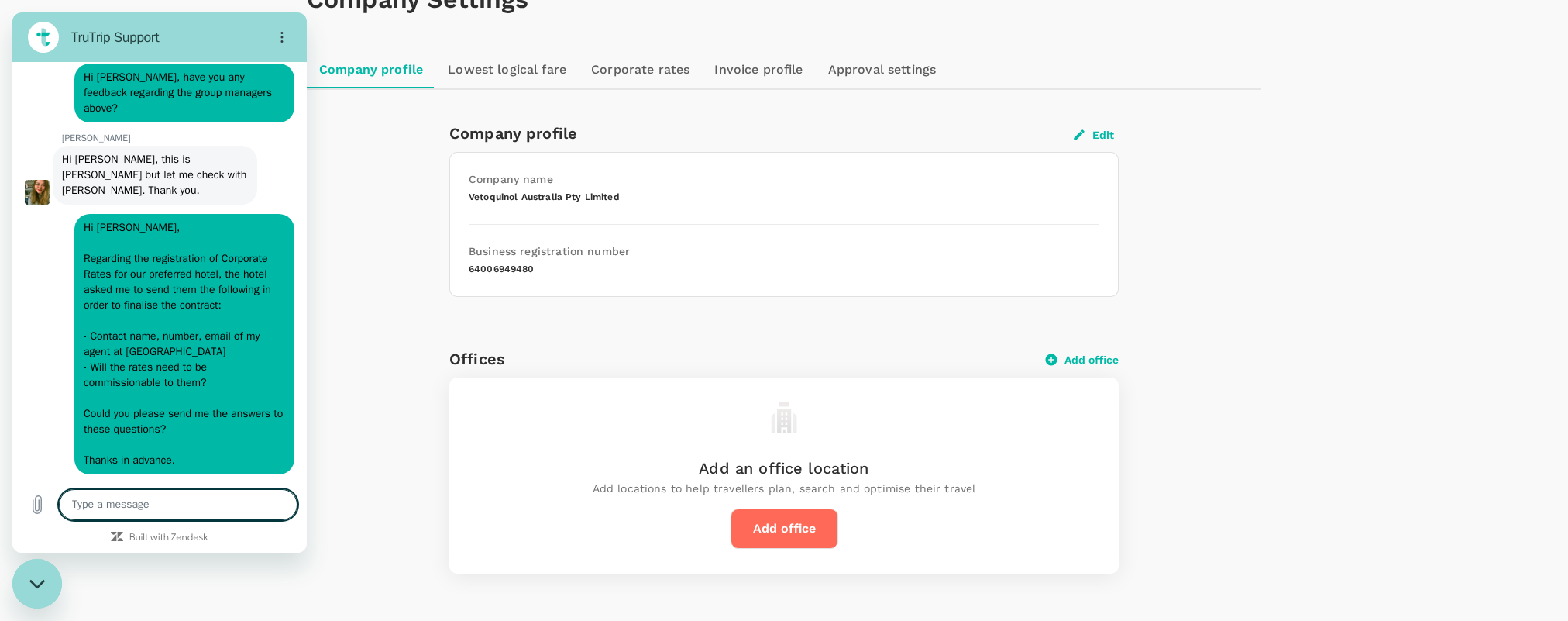 click at bounding box center (178, 505) 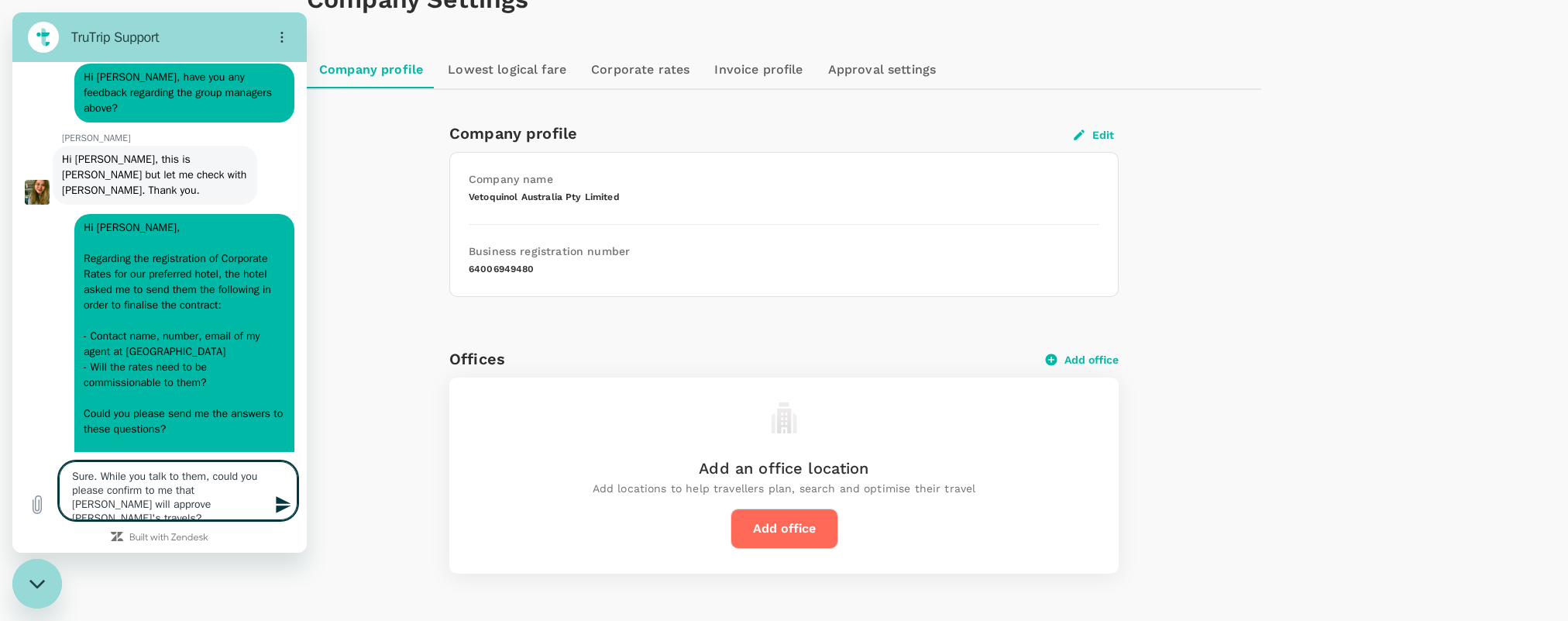 type on "Sure. While you talk to them, could you please confirm to me that Adam will approve Jim's travels?" 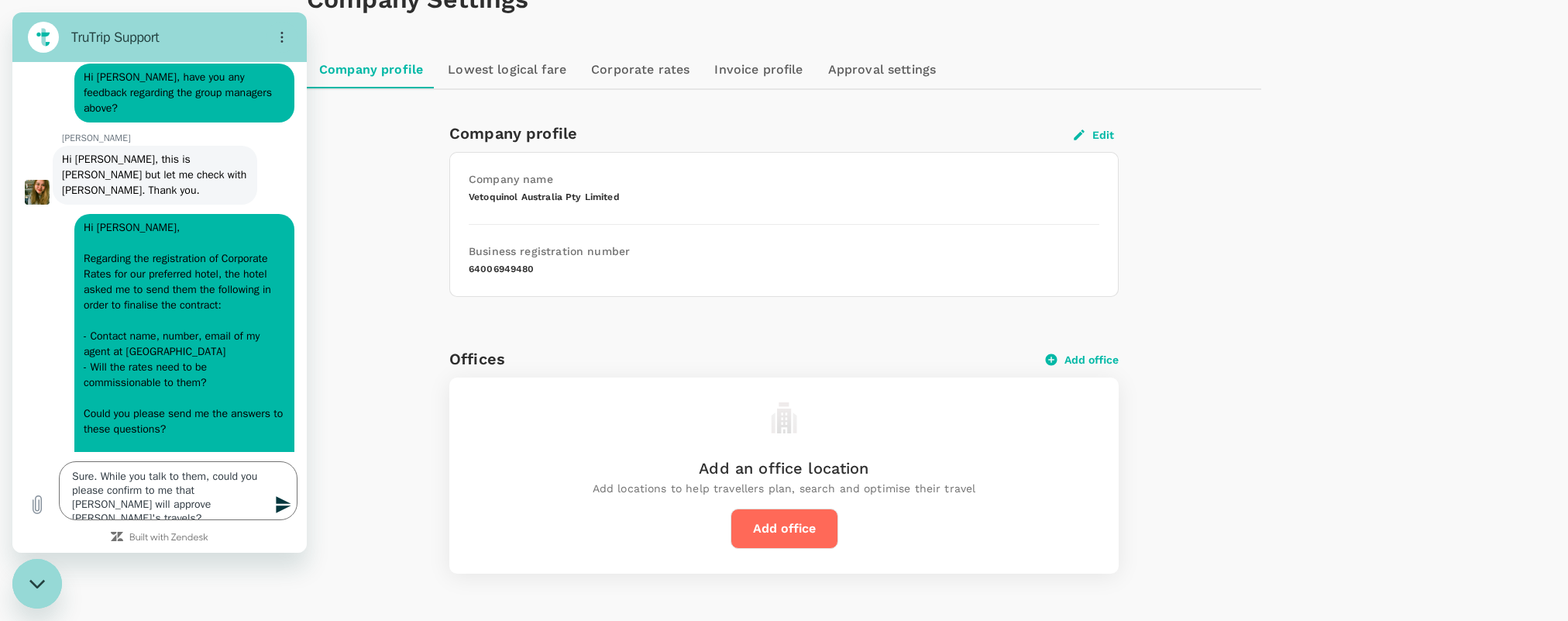 drag, startPoint x: 284, startPoint y: 505, endPoint x: 511, endPoint y: 402, distance: 249.27495 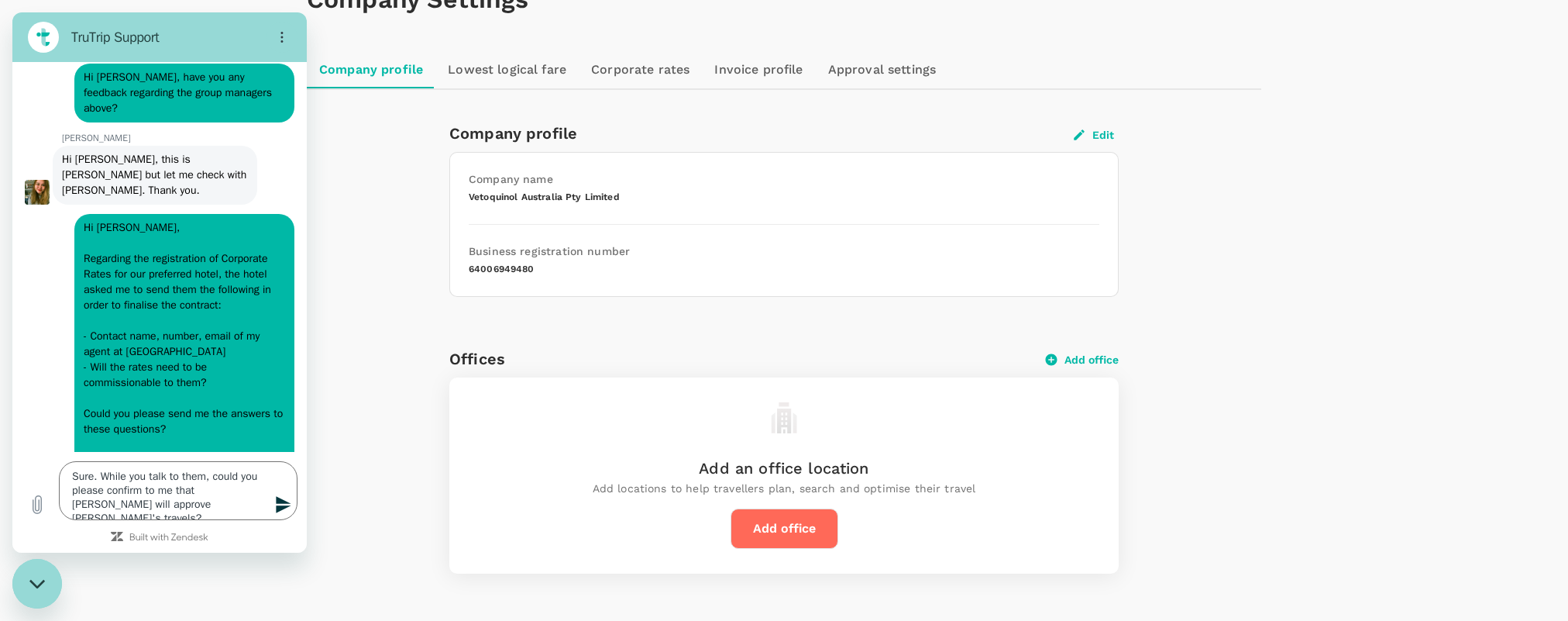 click 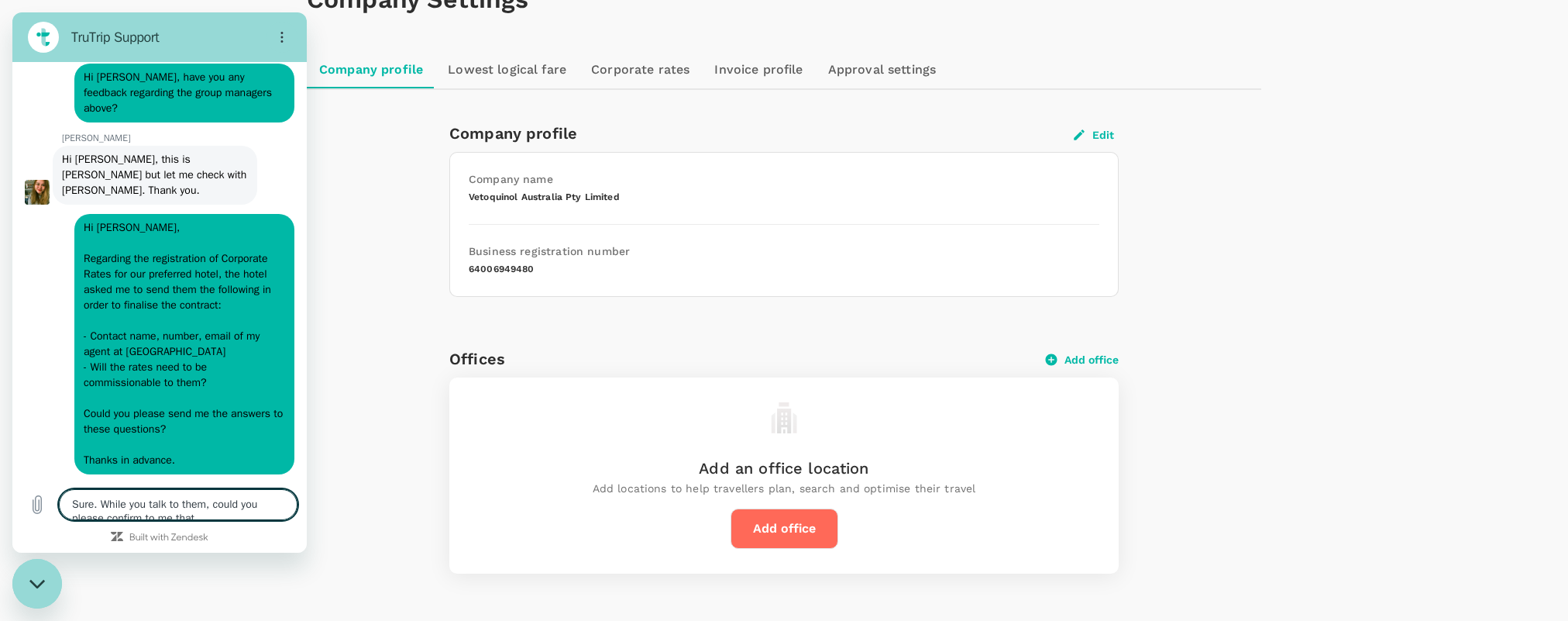 scroll, scrollTop: 7861, scrollLeft: 0, axis: vertical 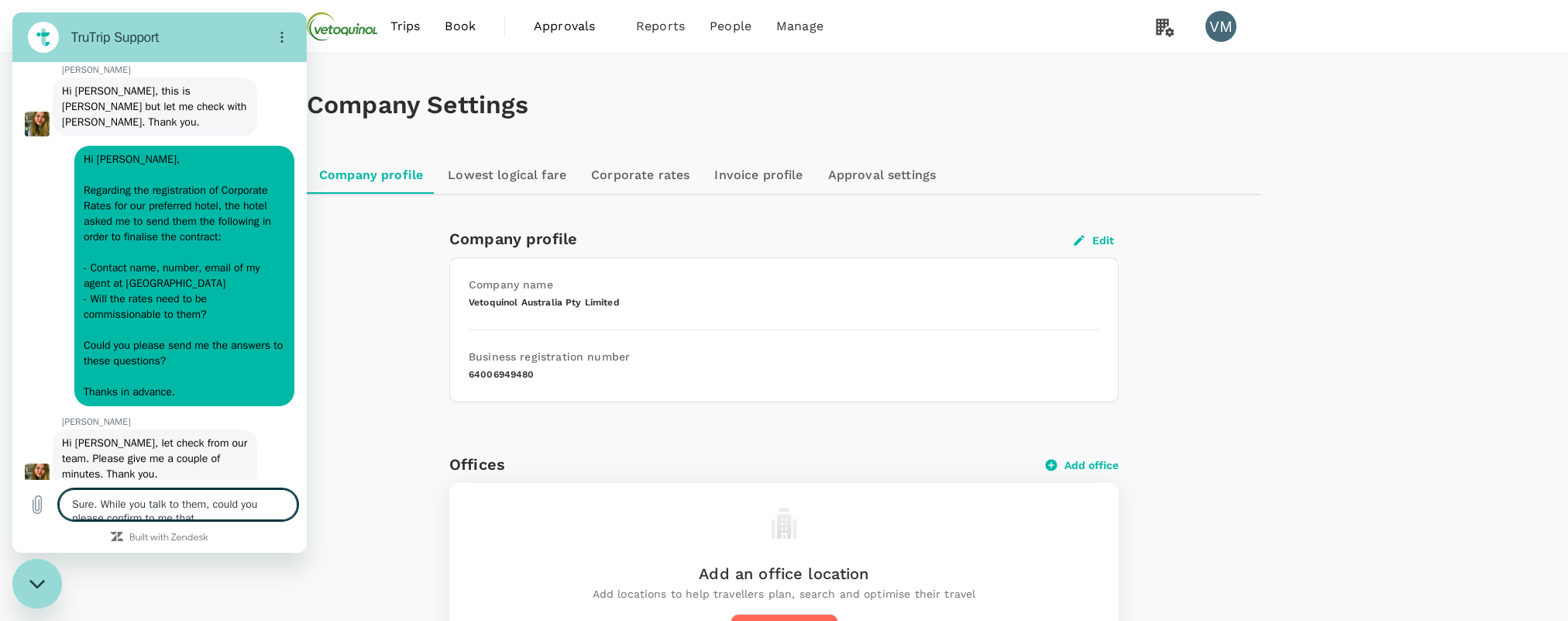click on "Approval settings" at bounding box center [882, 175] 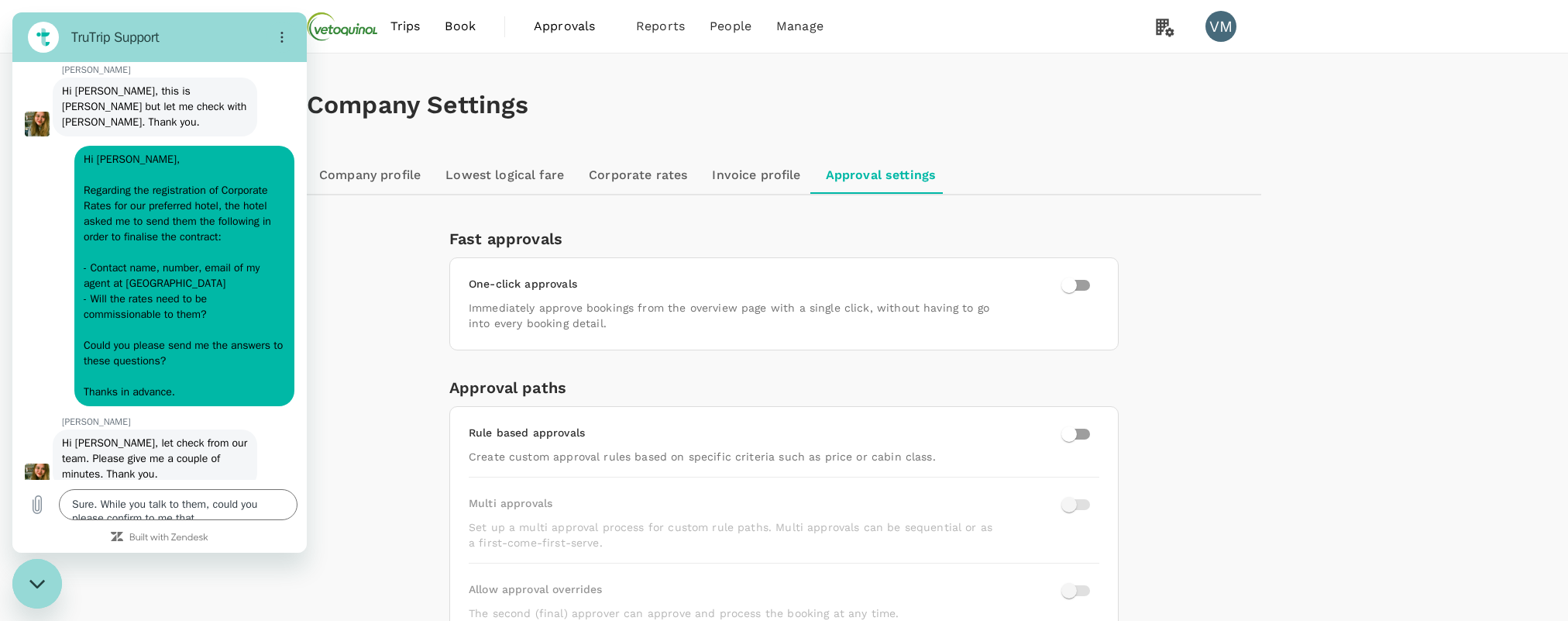 click on "Approvals" at bounding box center [573, 26] 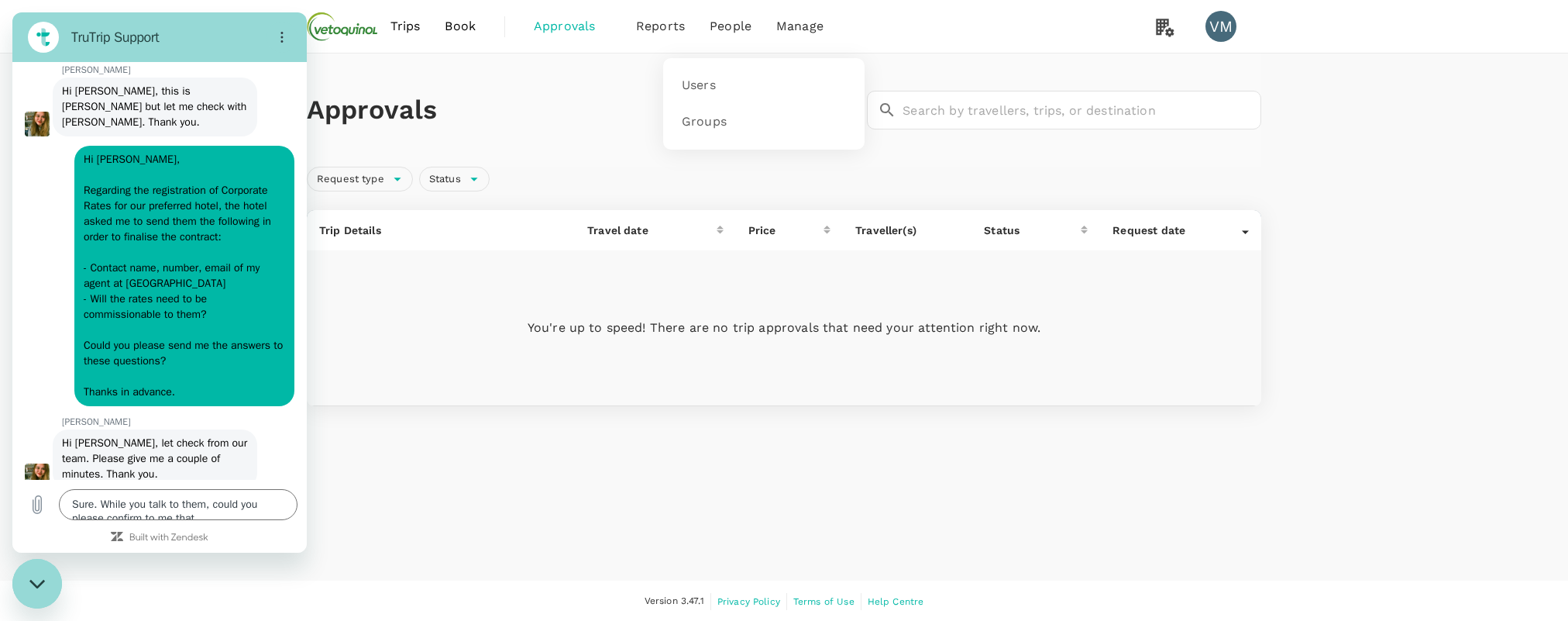 click on "People" at bounding box center [731, 26] 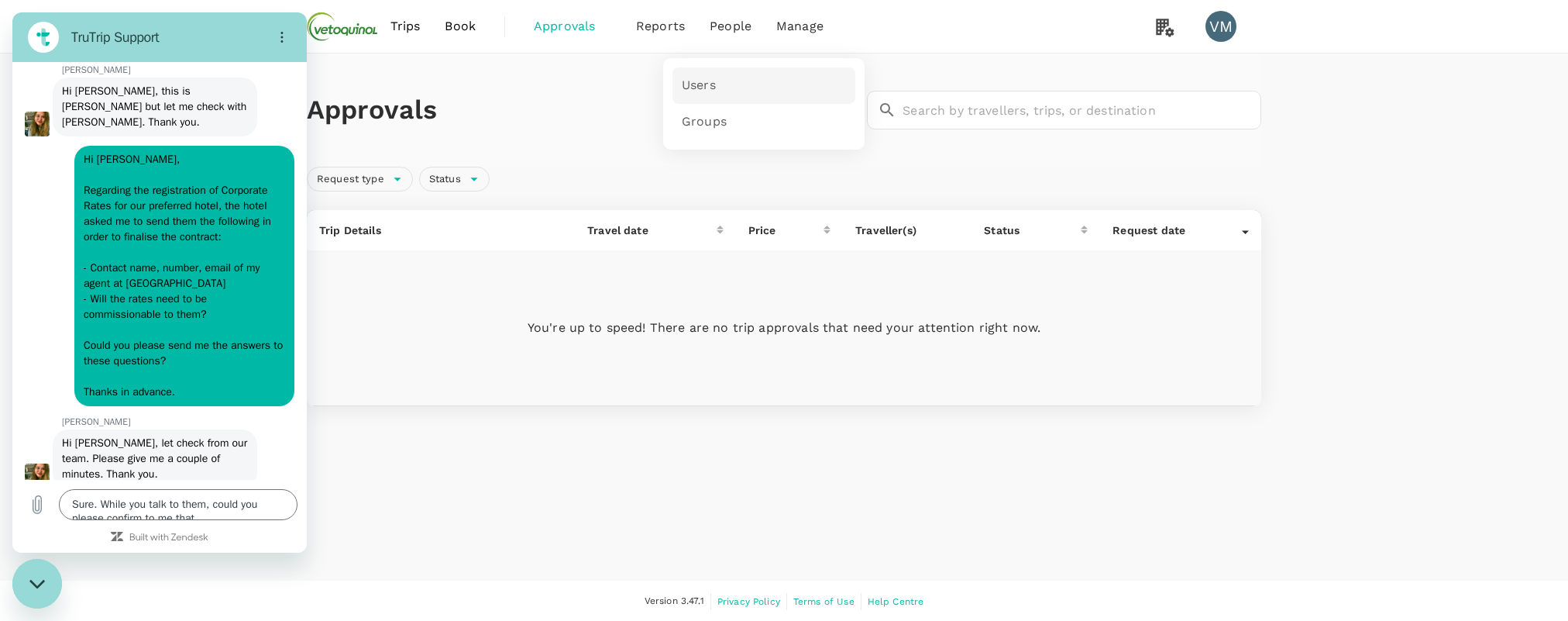 click on "Users" at bounding box center [699, 85] 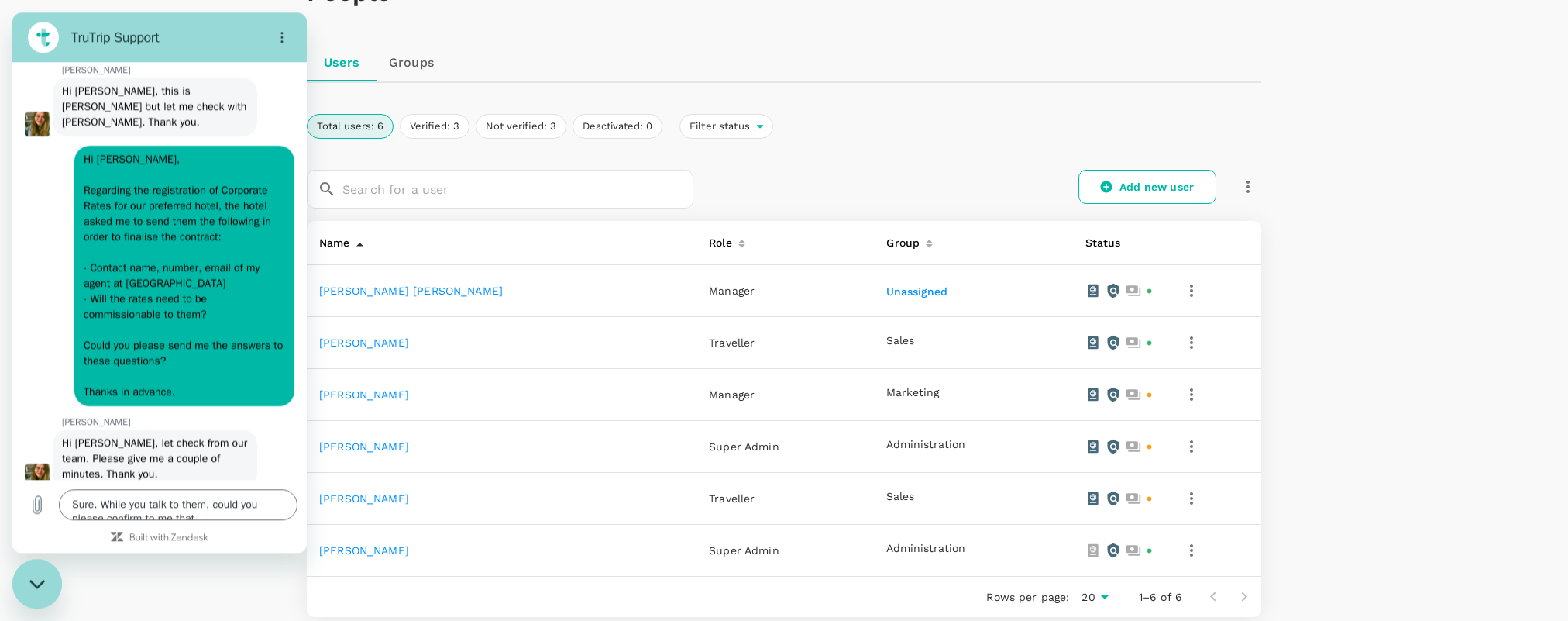 scroll, scrollTop: 158, scrollLeft: 0, axis: vertical 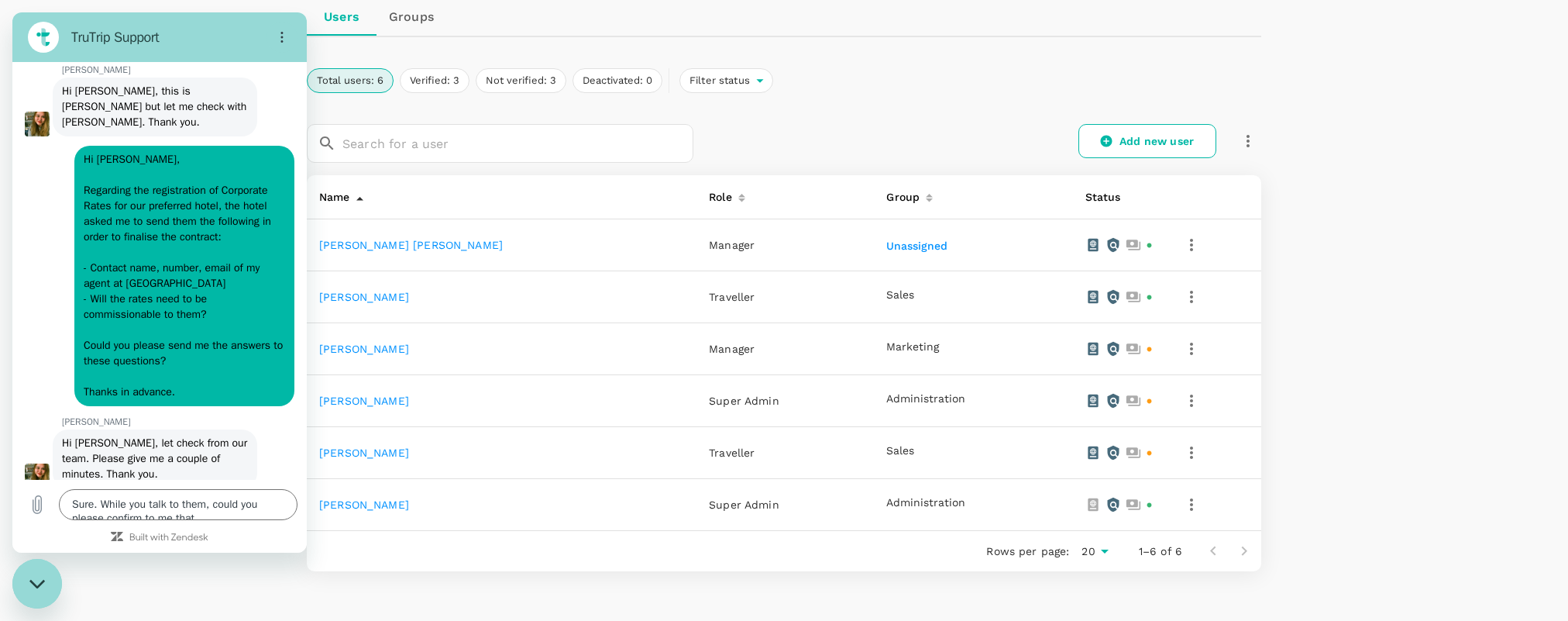 click 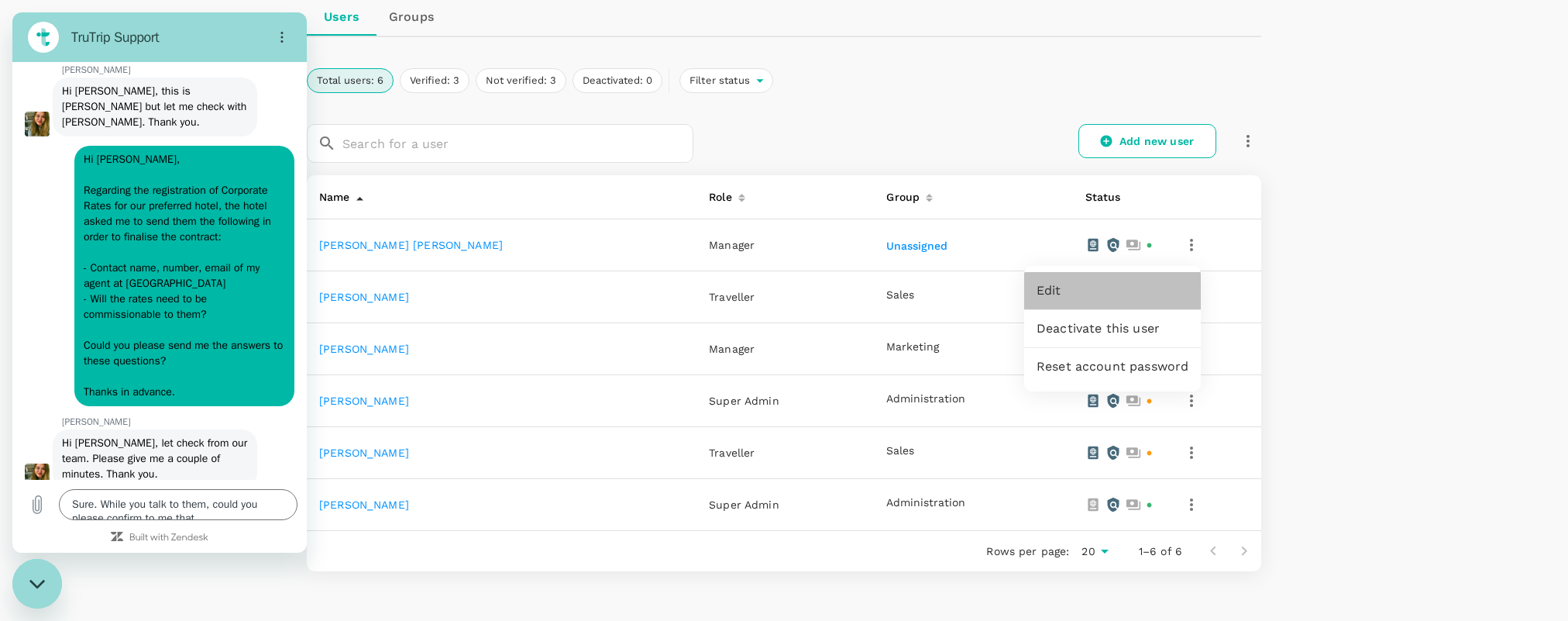 click on "Edit" at bounding box center (1112, 291) 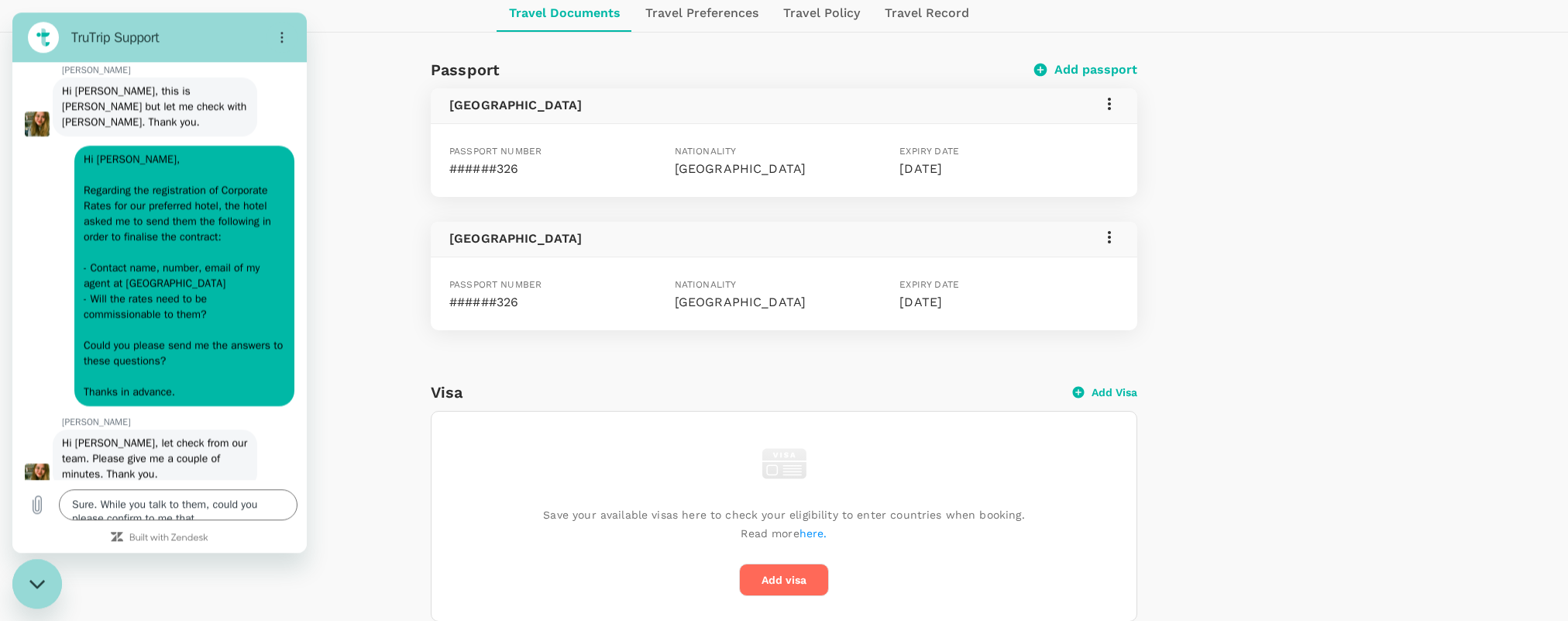 scroll, scrollTop: 356, scrollLeft: 0, axis: vertical 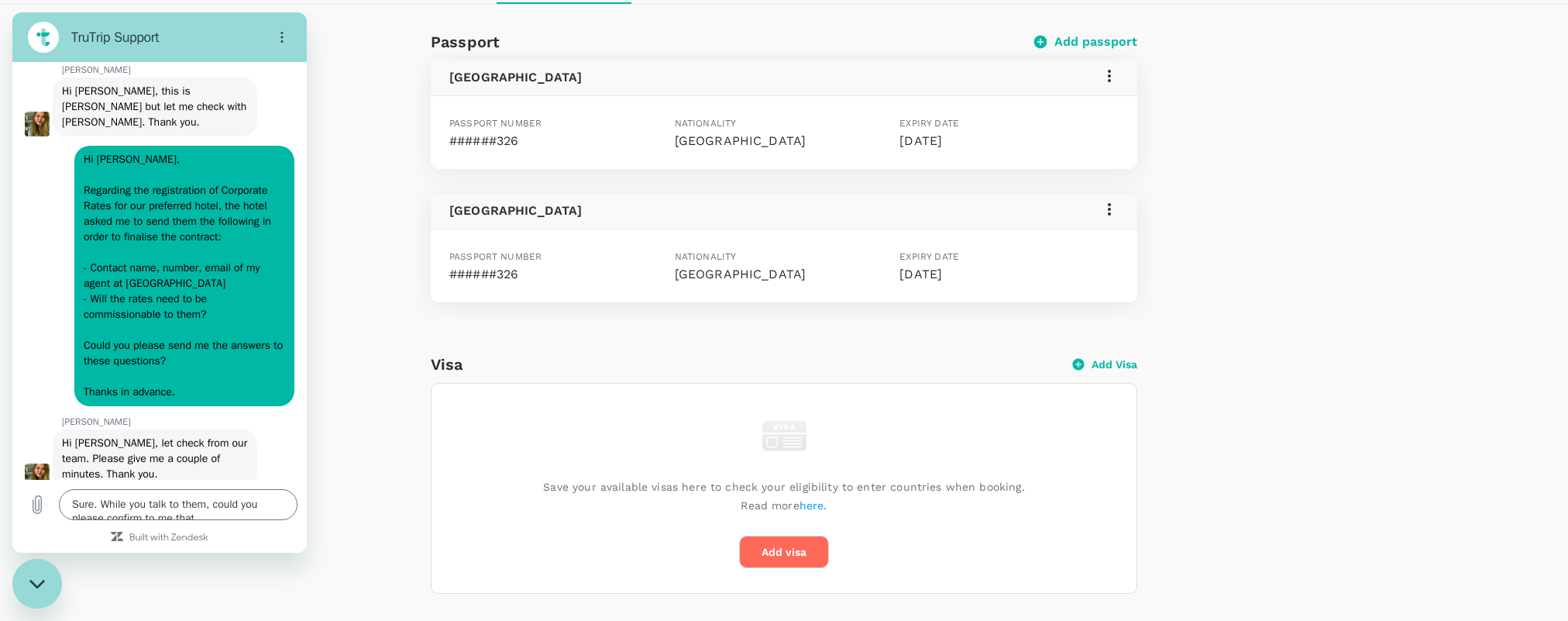 click 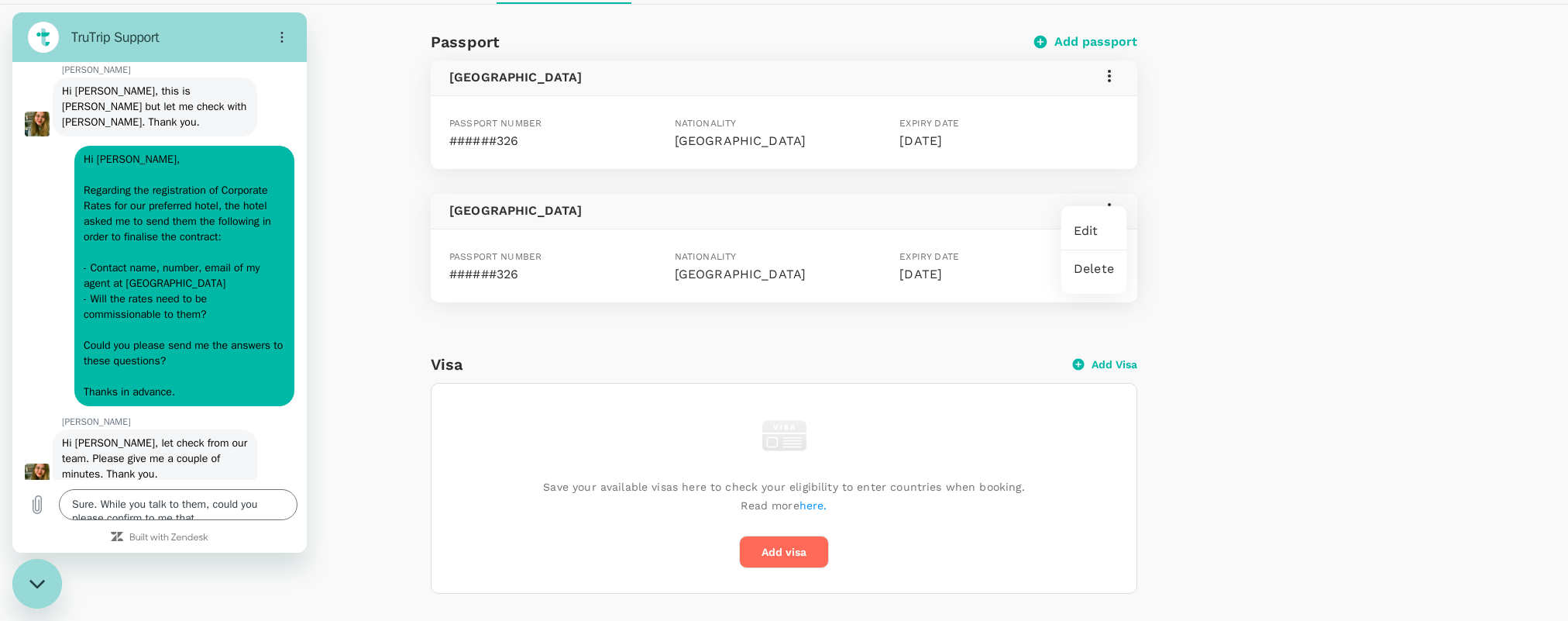 click on "Delete" at bounding box center (1094, 269) 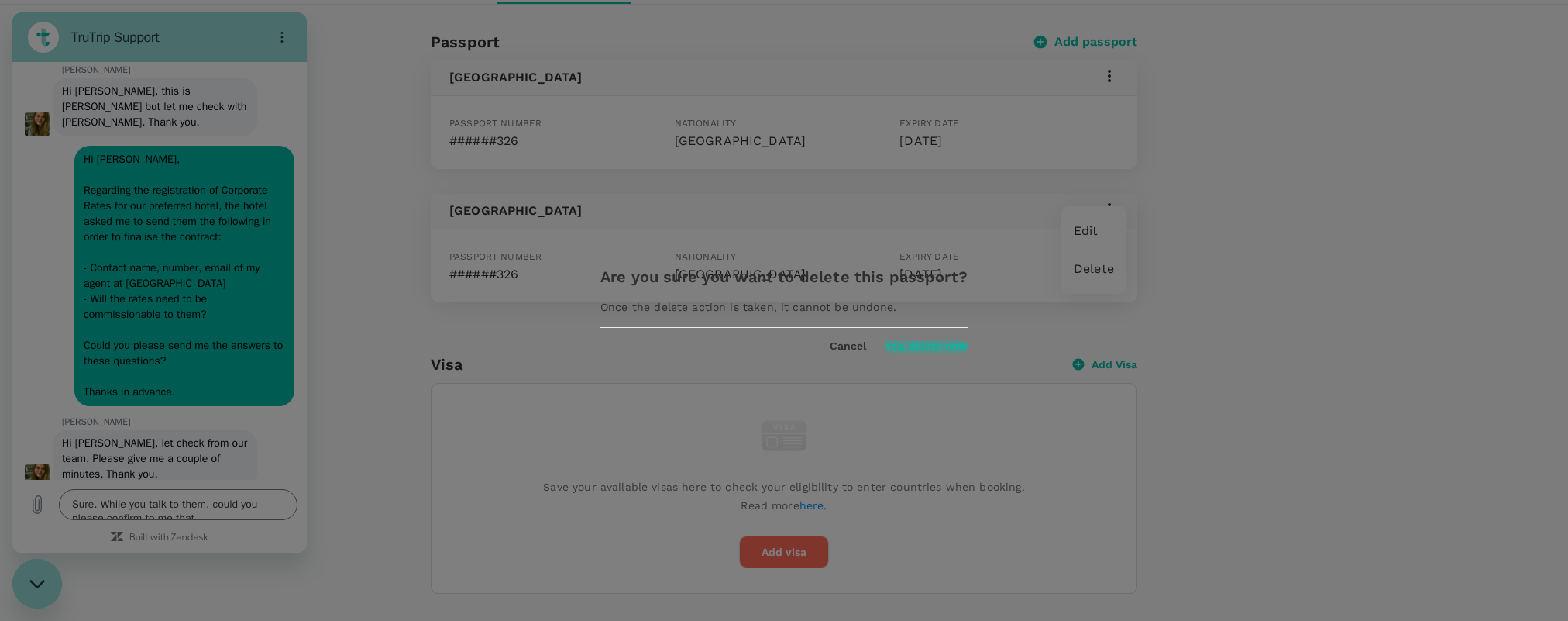 click on "Yes, delete now" at bounding box center [926, 347] 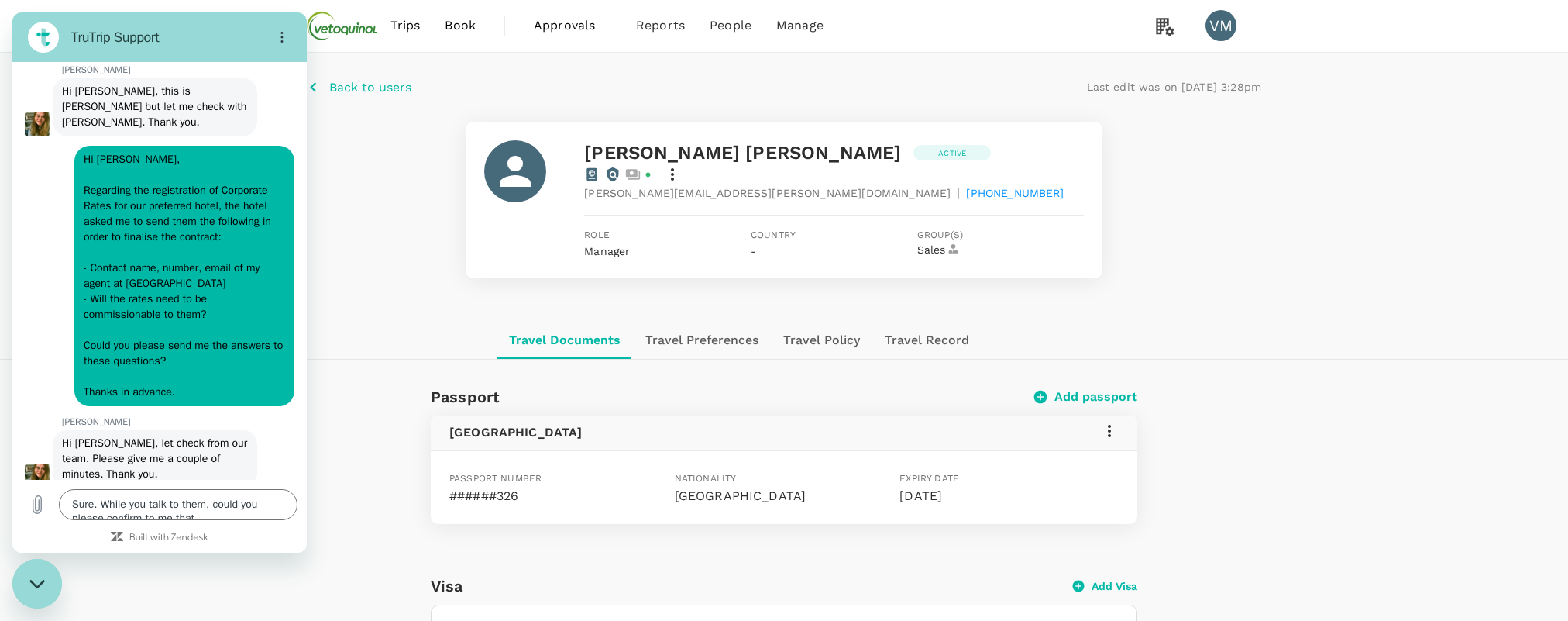 scroll, scrollTop: 0, scrollLeft: 0, axis: both 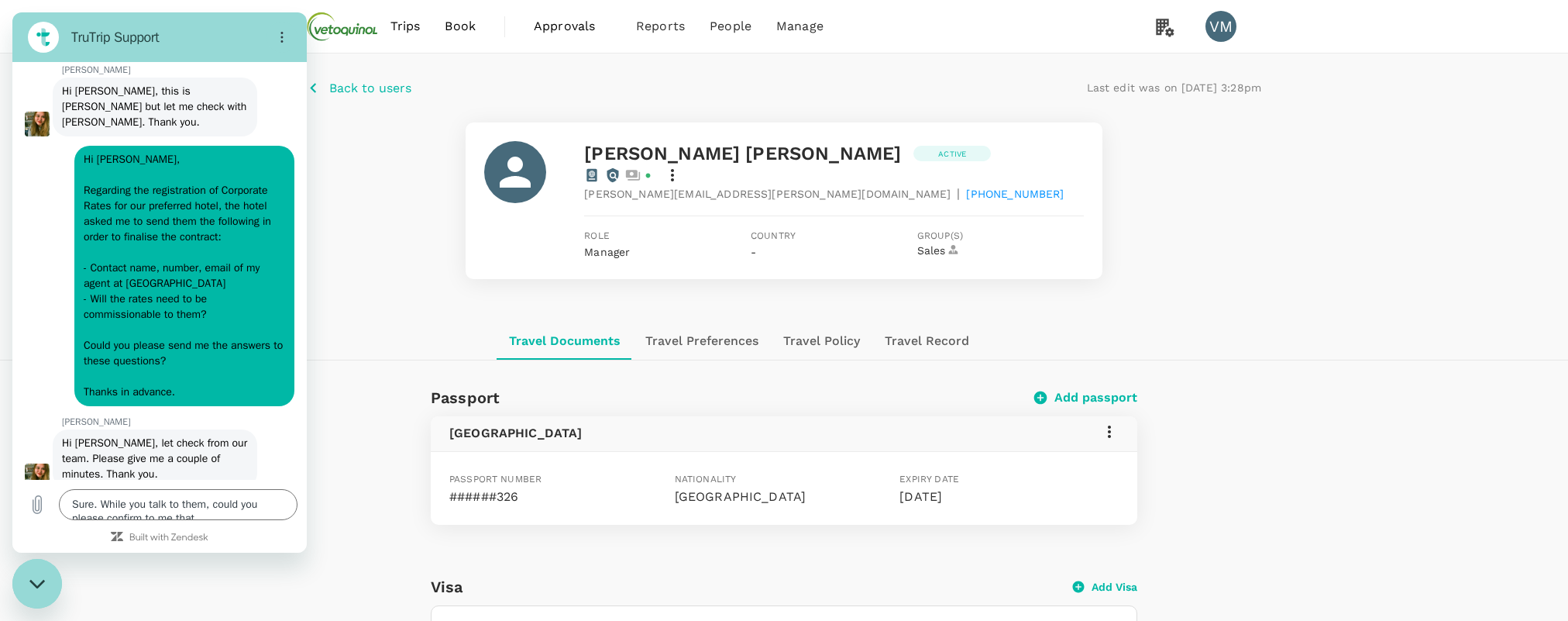click on "Country -" at bounding box center (834, 244) 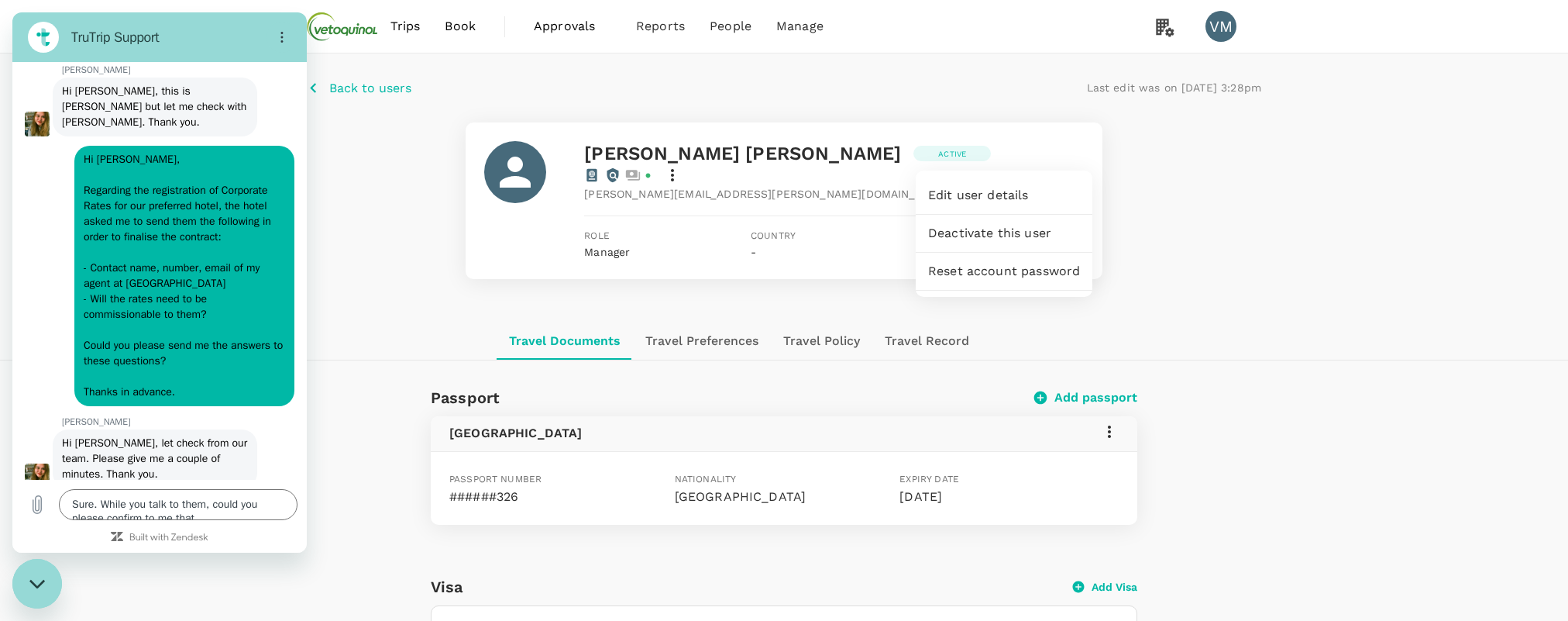 click on "Edit user details" at bounding box center [1004, 195] 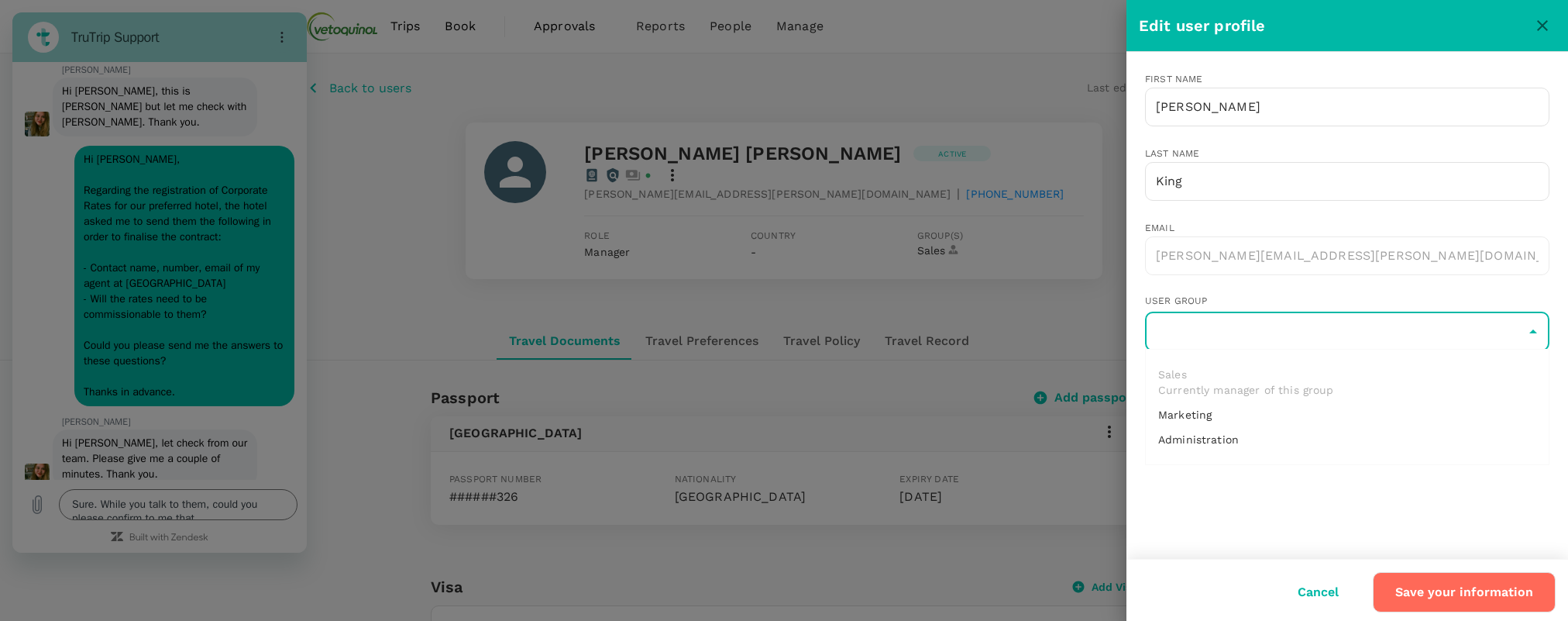 click at bounding box center [1347, 332] 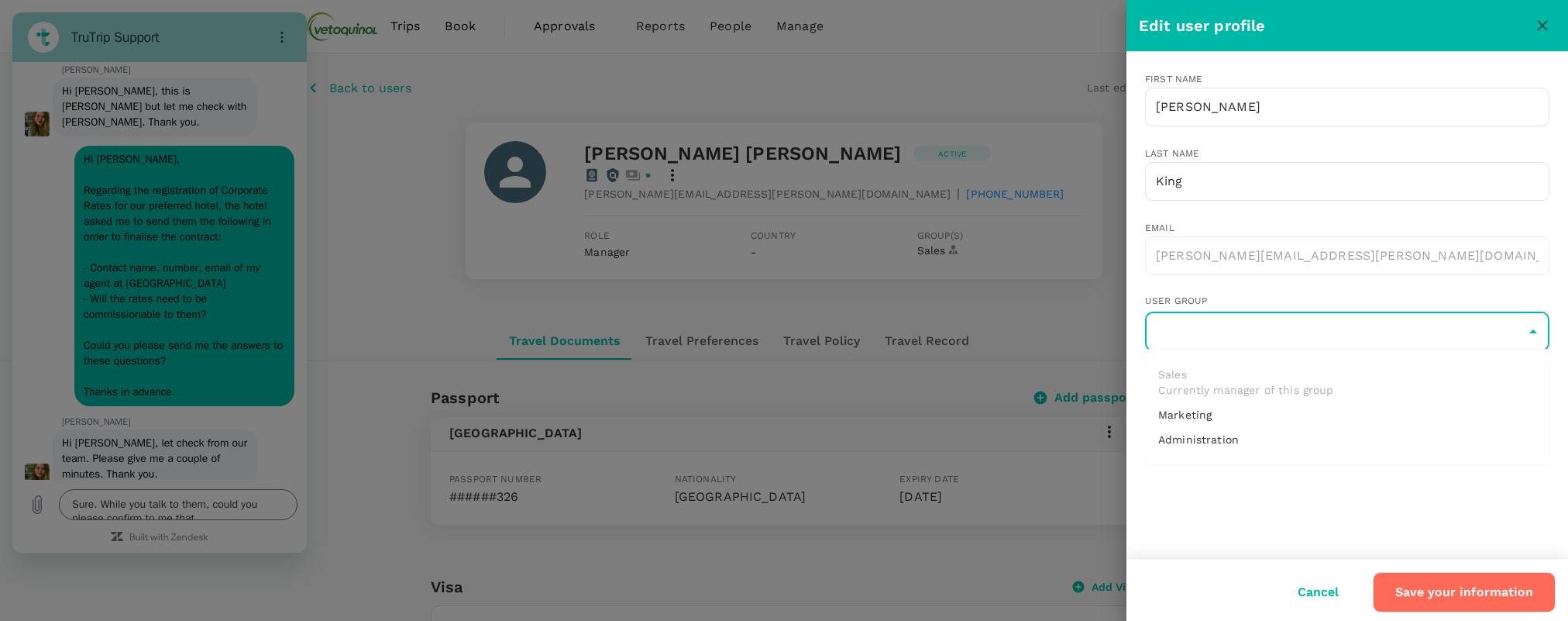 click on "Sales Currently manager of this group Marketing Administration" at bounding box center [1347, 407] 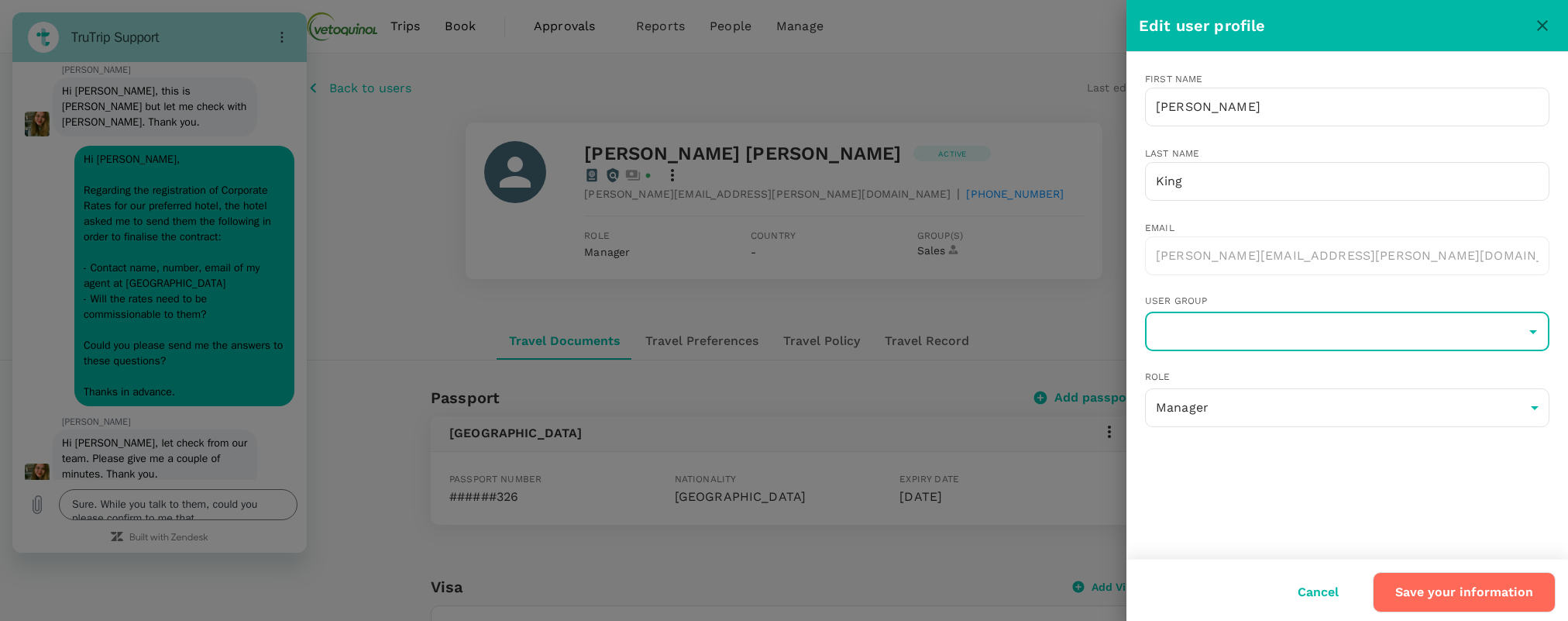 click at bounding box center (1347, 332) 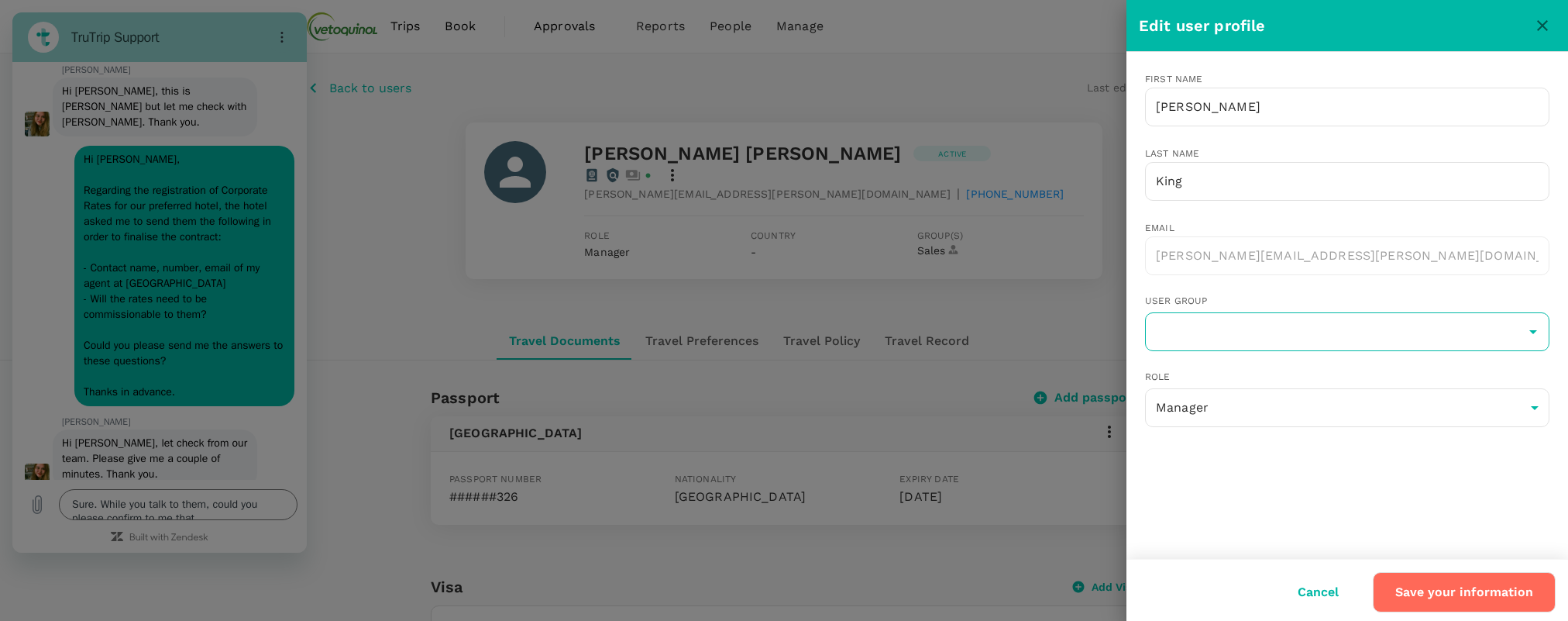 click at bounding box center [1347, 332] 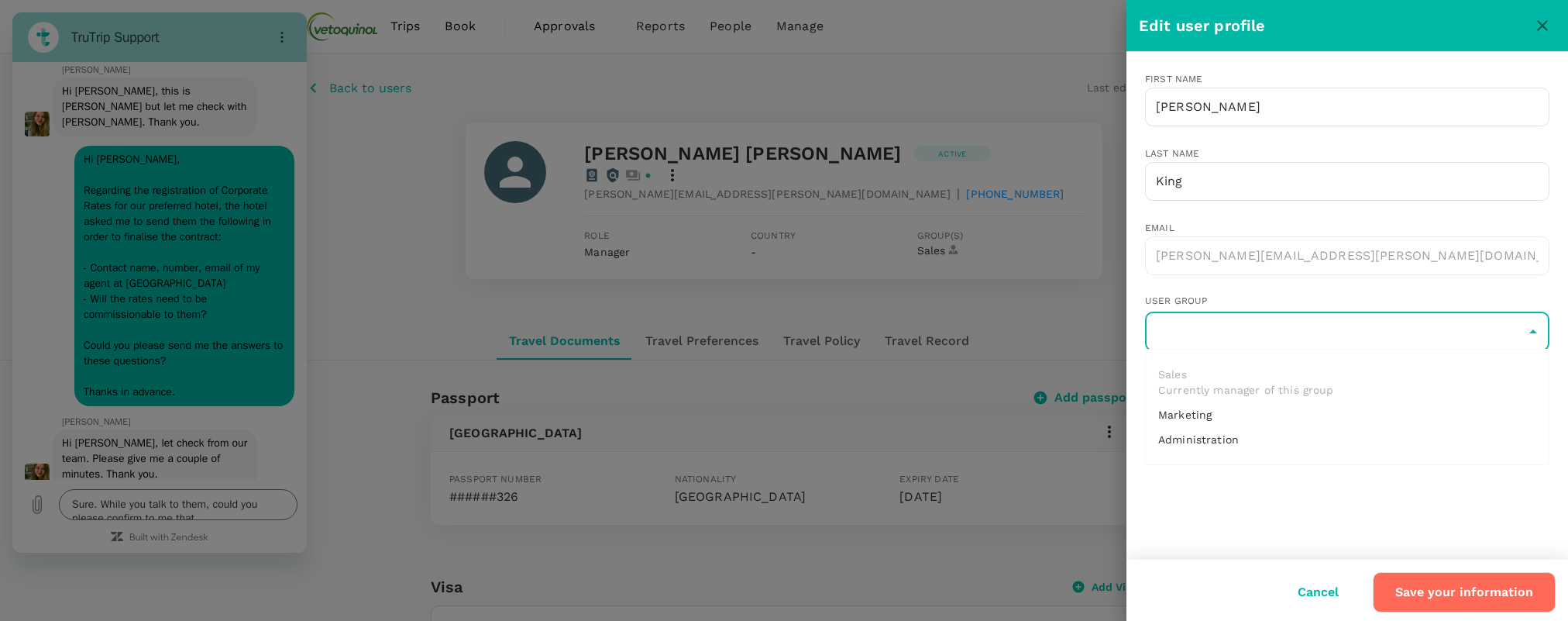 click on "Sales Currently manager of this group Marketing Administration" at bounding box center (1347, 407) 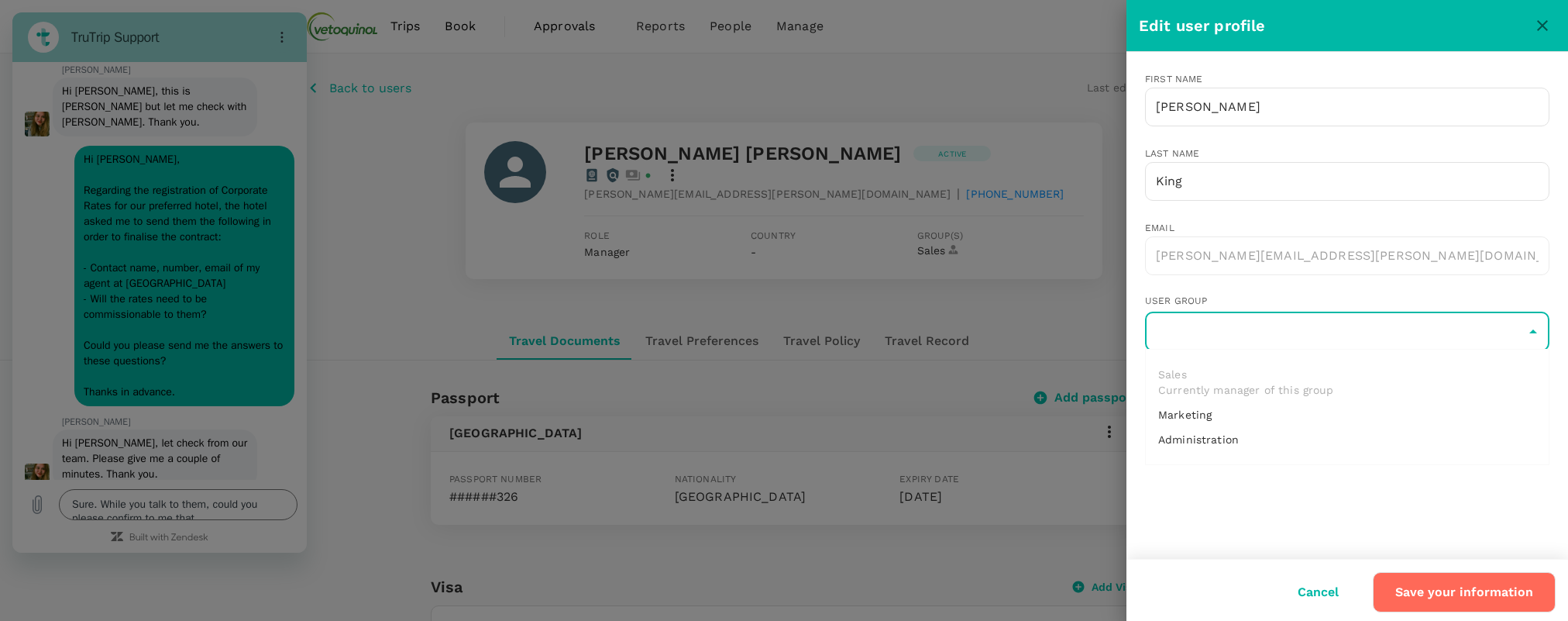 click on "Sales Currently manager of this group Marketing Administration" at bounding box center (1347, 407) 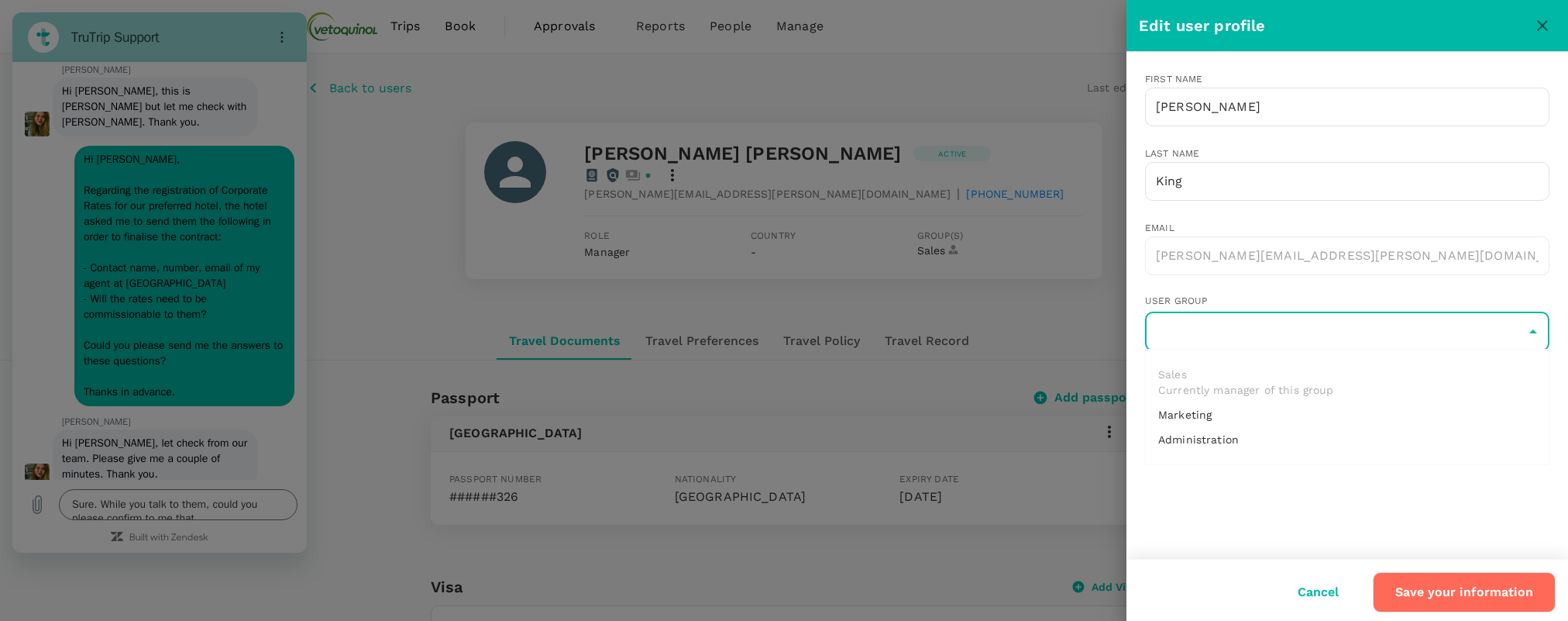 click on "Save your information" at bounding box center (1464, 592) 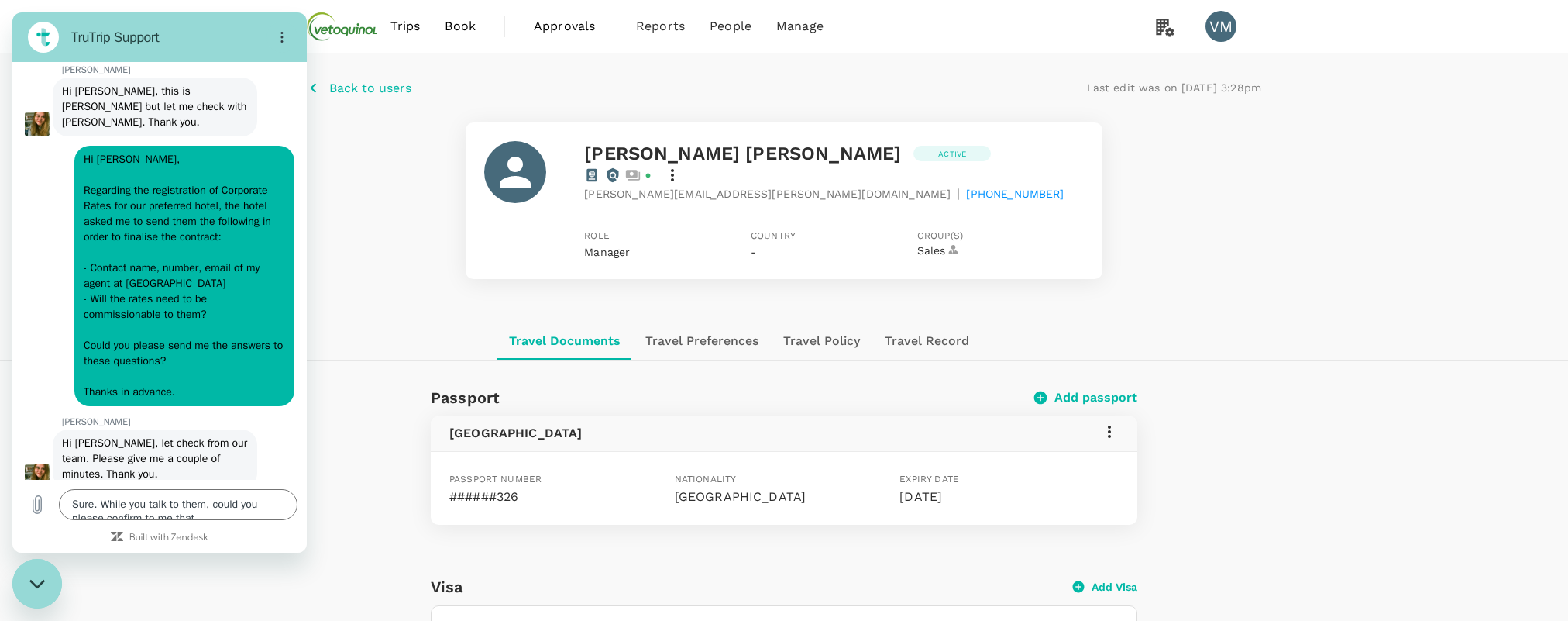 click on "-" at bounding box center [753, 252] 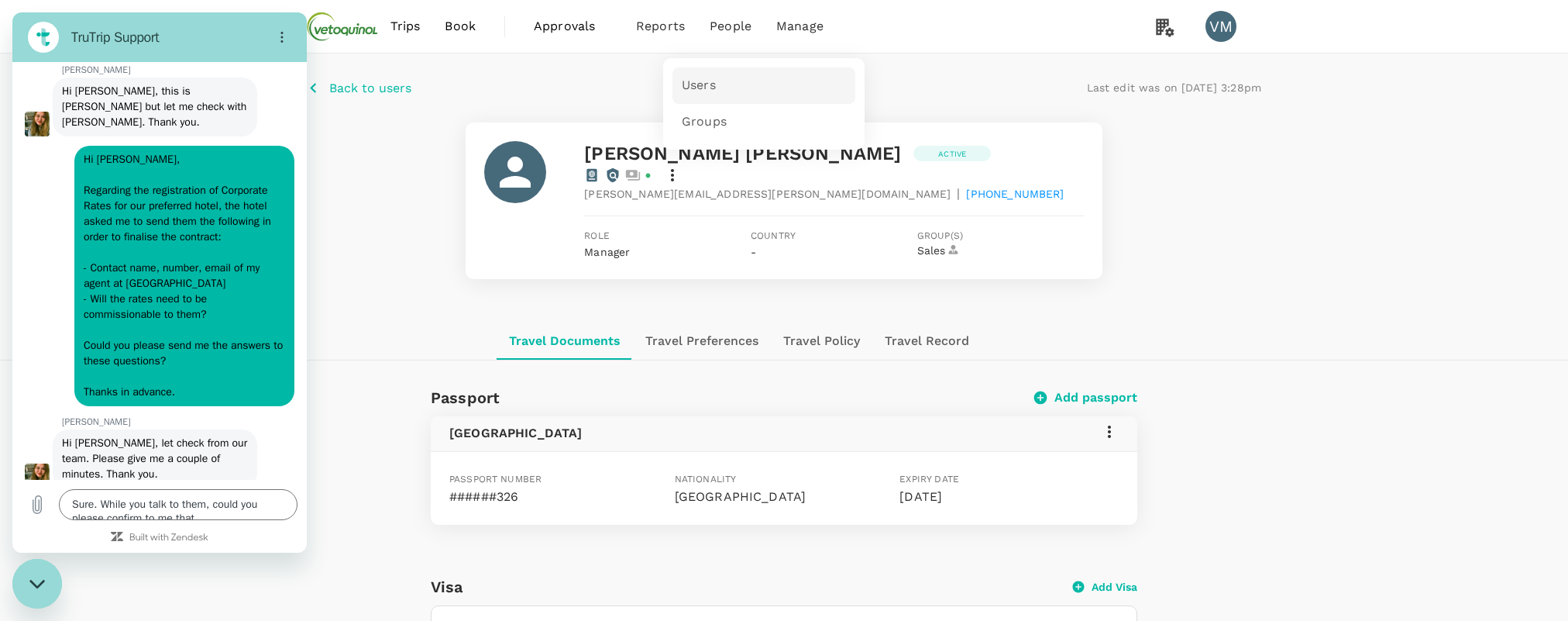 click on "Users" at bounding box center (764, 85) 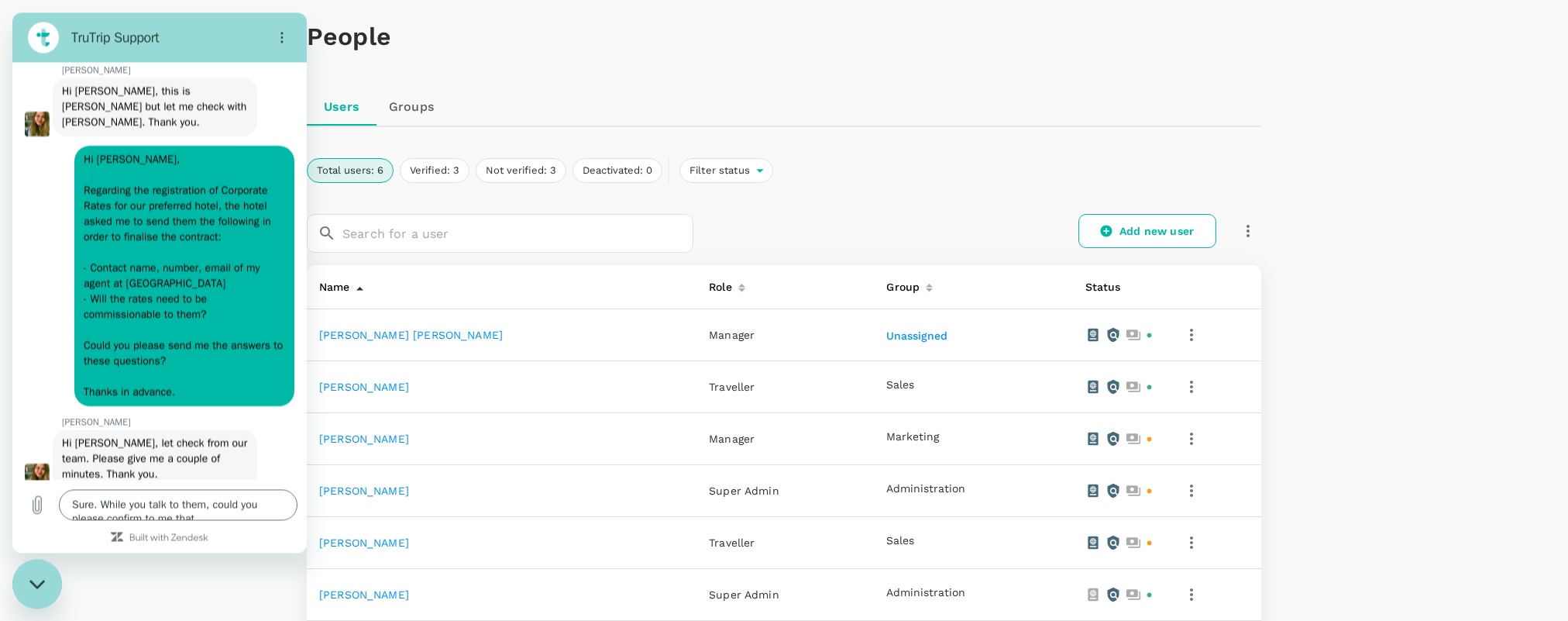scroll, scrollTop: 159, scrollLeft: 0, axis: vertical 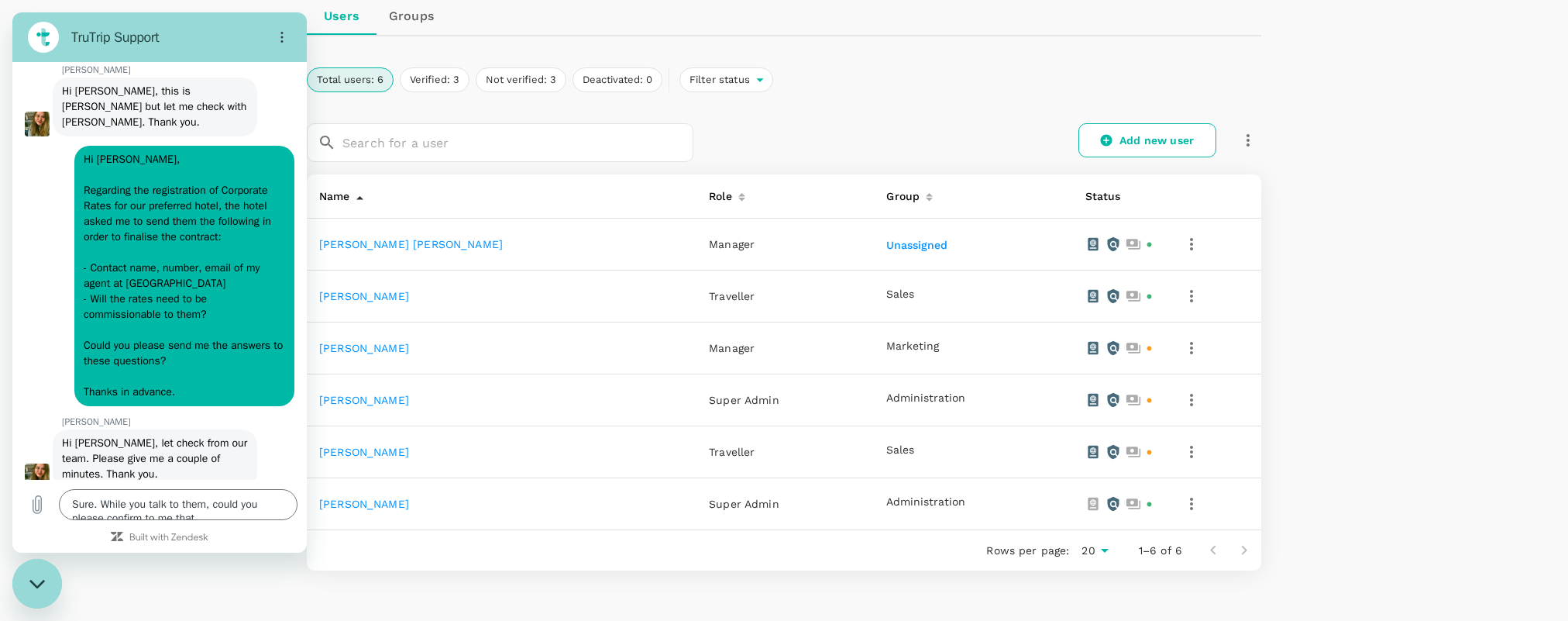drag, startPoint x: 938, startPoint y: 252, endPoint x: 838, endPoint y: 250, distance: 100.02 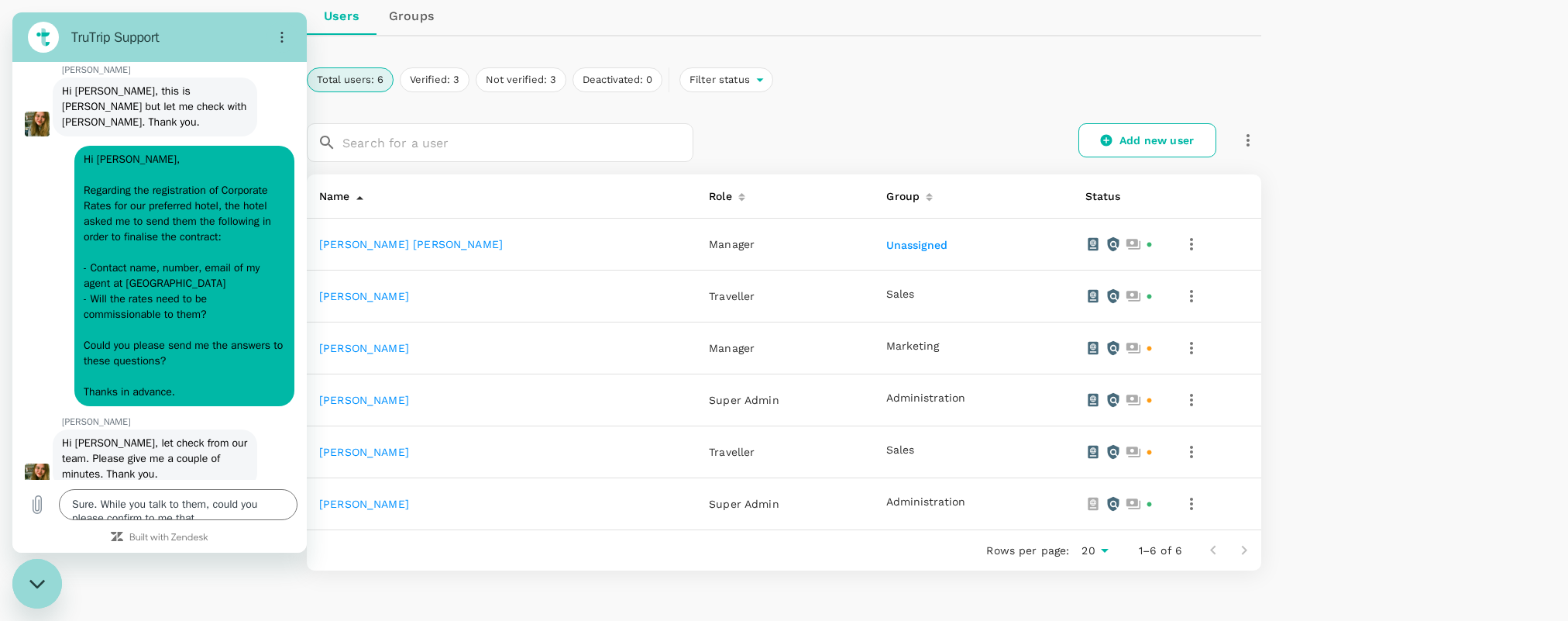 click on "Adam Dale King Manager   Unassigned" at bounding box center (784, 244) 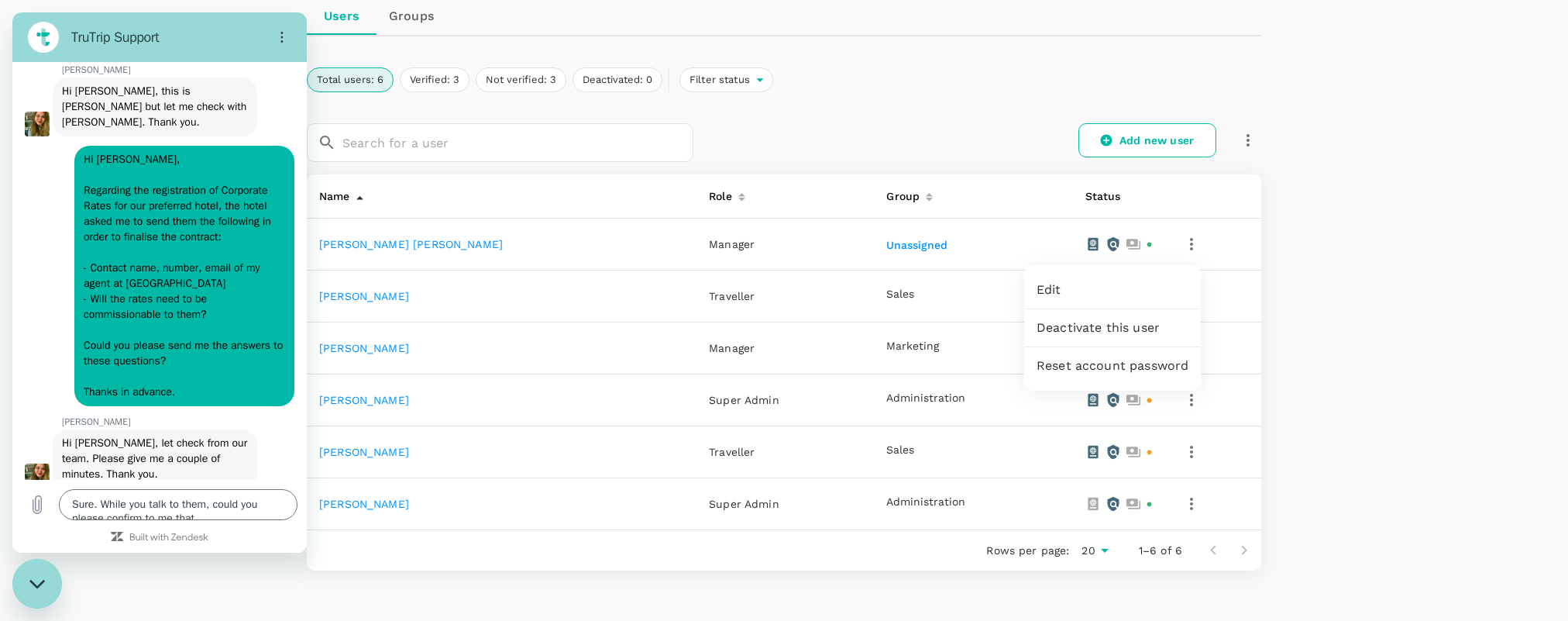 click on "Edit" at bounding box center (1112, 290) 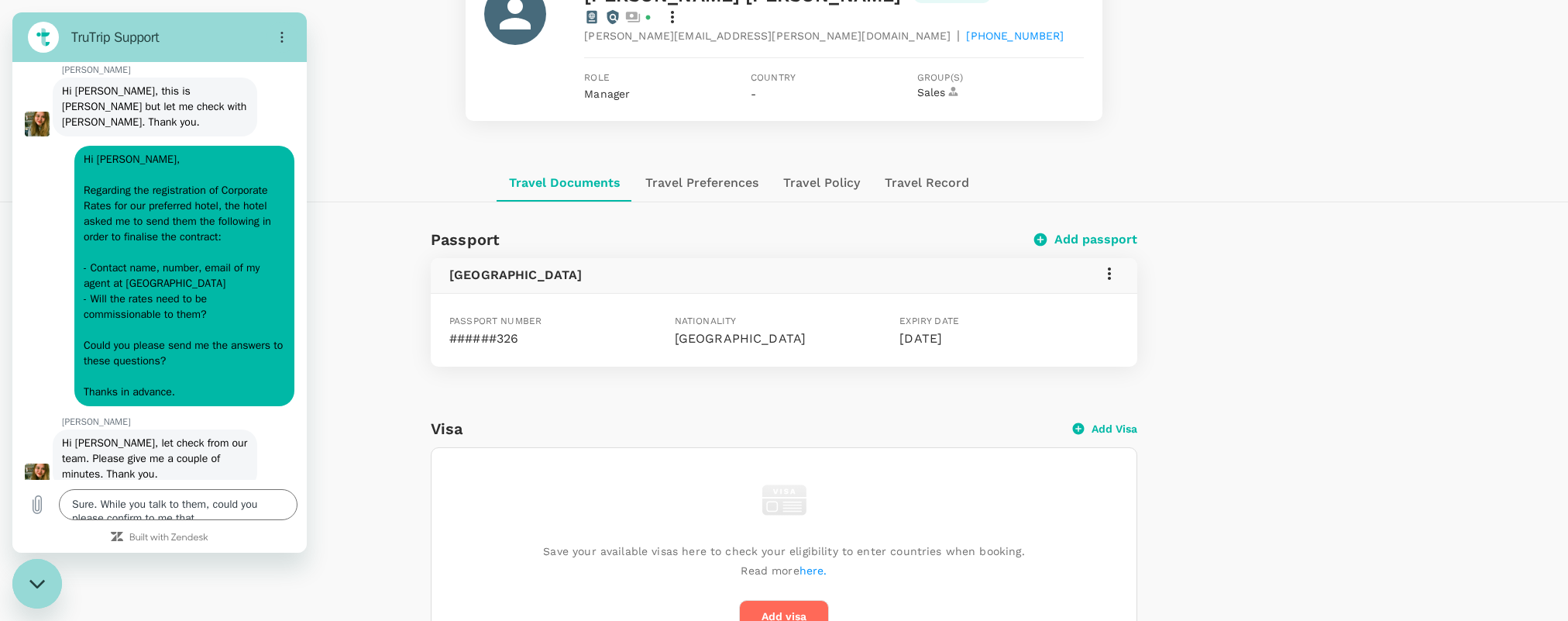 scroll, scrollTop: 0, scrollLeft: 0, axis: both 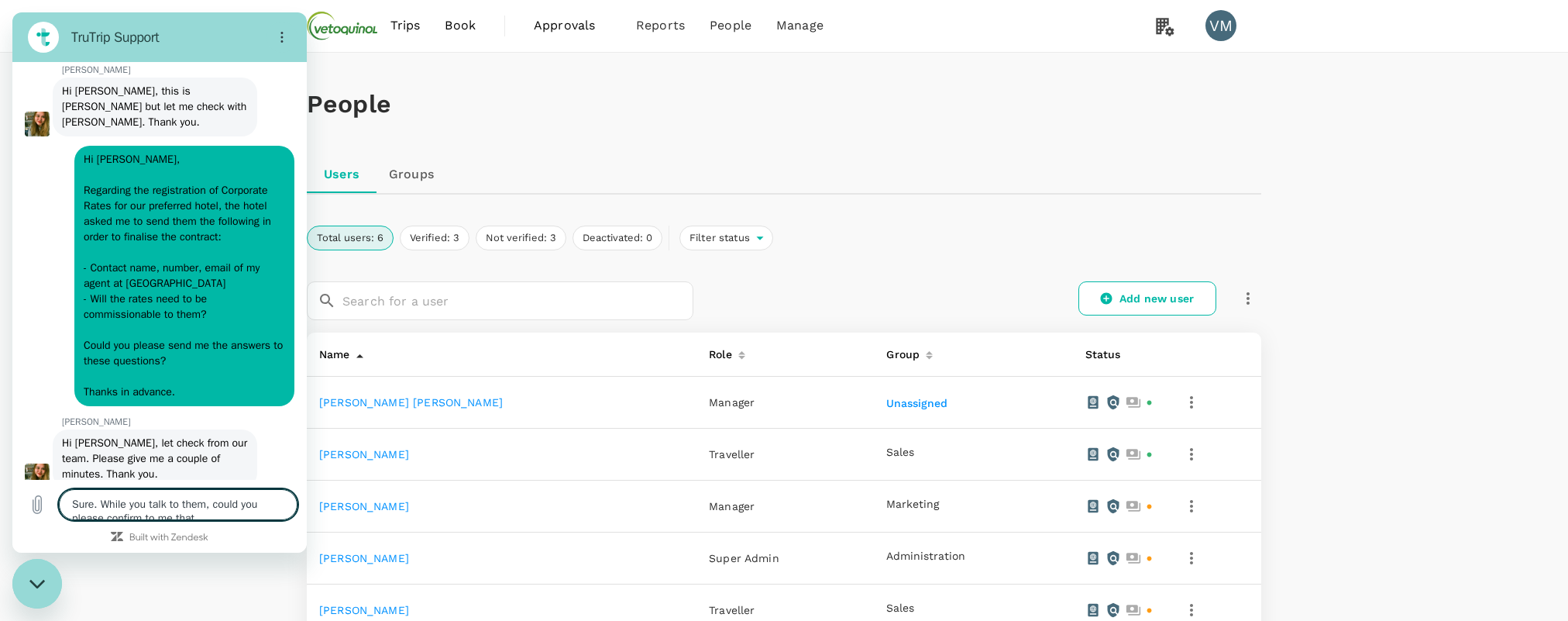 click on "Sure. While you talk to them, could you please confirm to me that Adam will approve Jim's travels?" at bounding box center (178, 505) 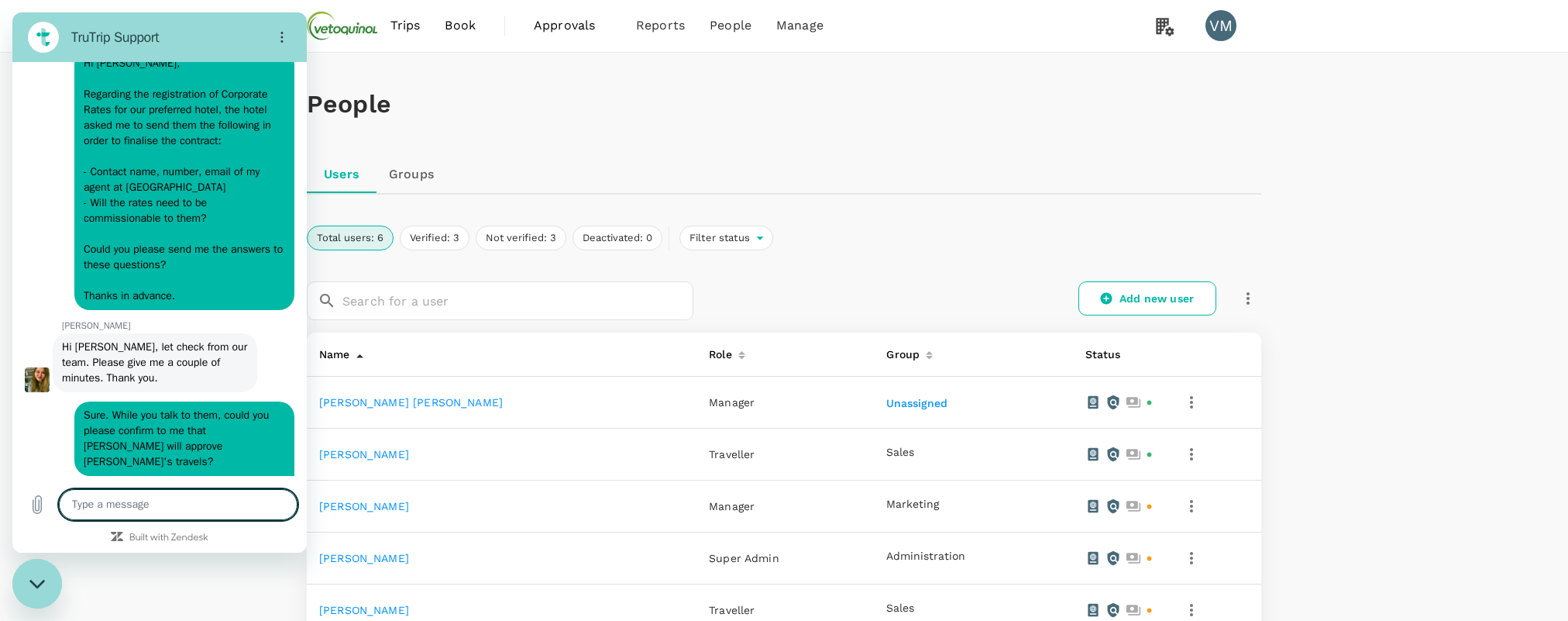 click at bounding box center (178, 505) 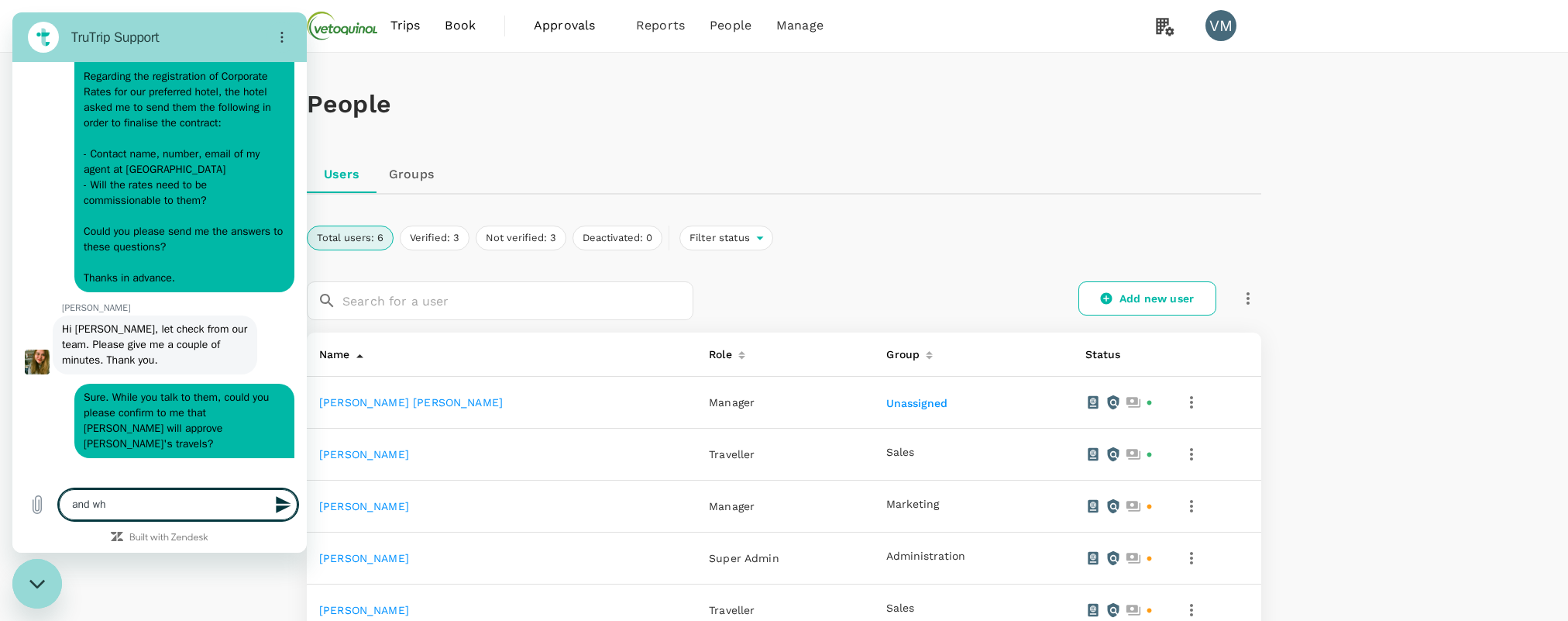 scroll, scrollTop: 7979, scrollLeft: 0, axis: vertical 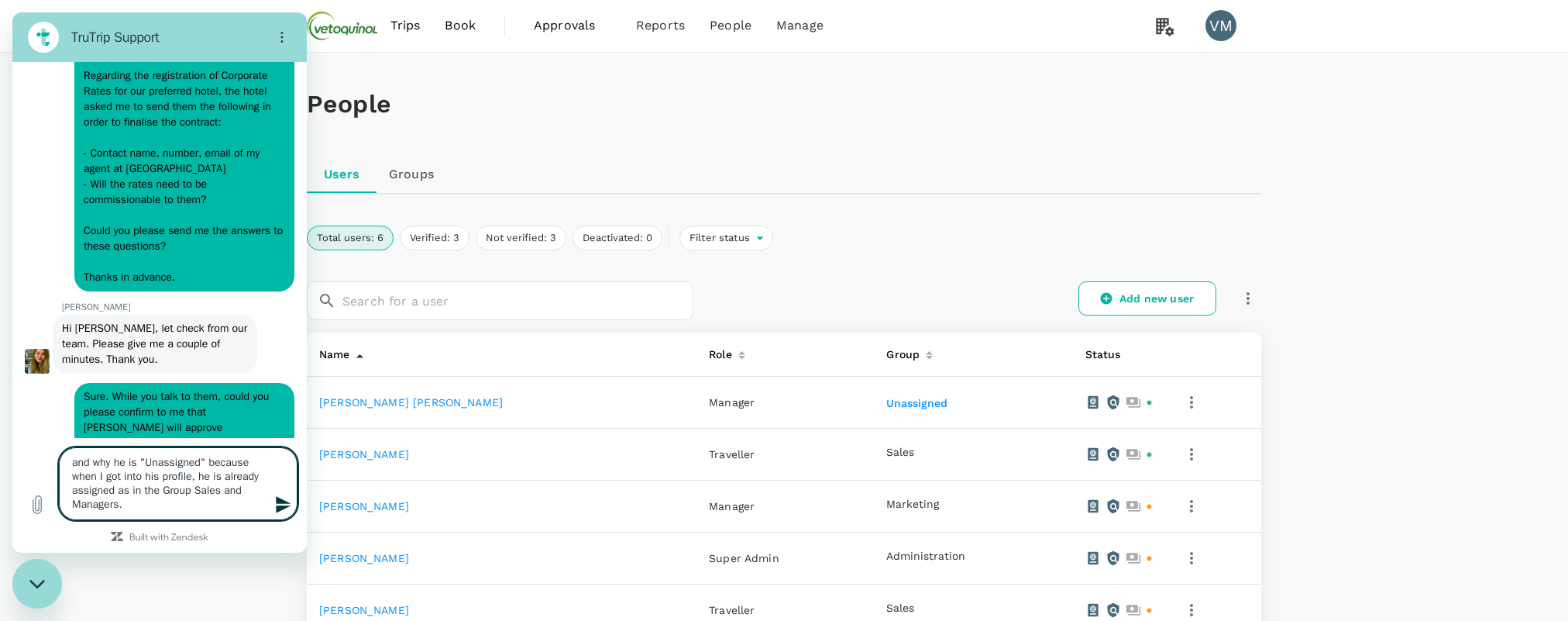 type on "and why he is "Unassigned" because when I got into his profile, he is already assigned as in the Group Sales and Managers." 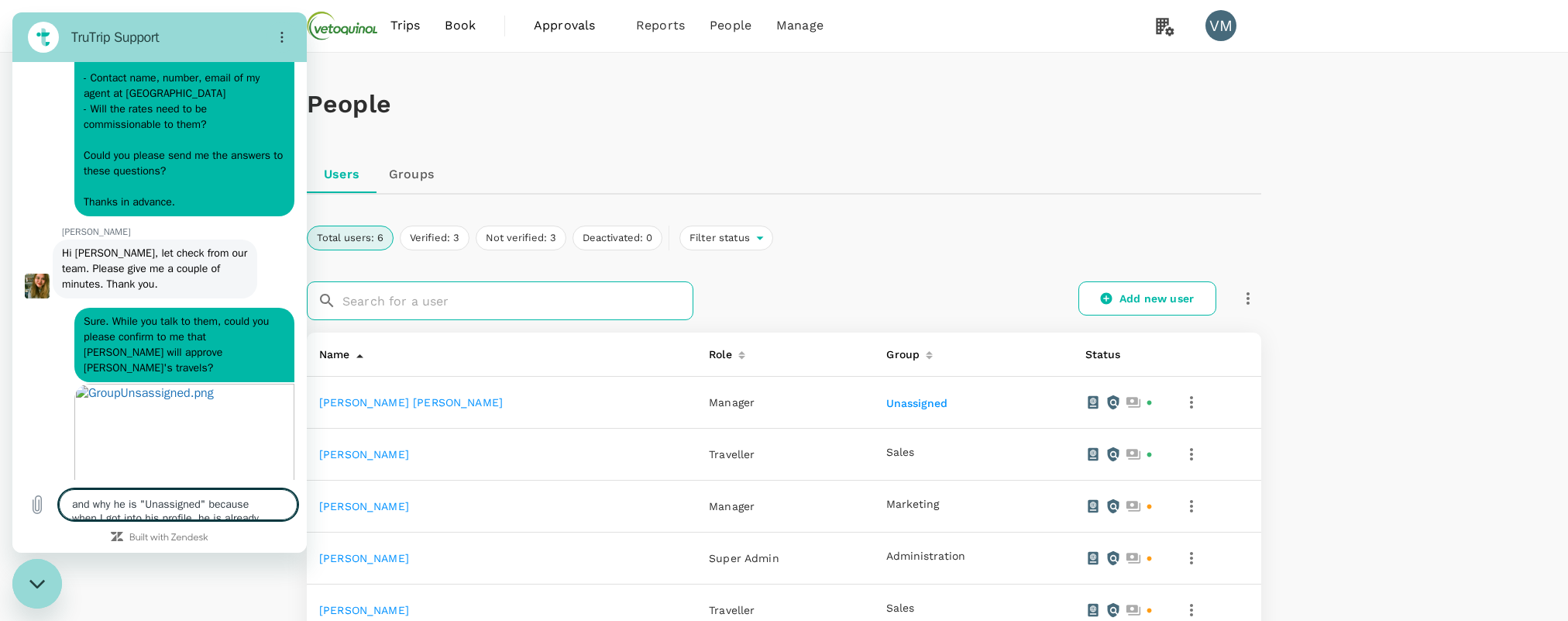 scroll, scrollTop: 8055, scrollLeft: 0, axis: vertical 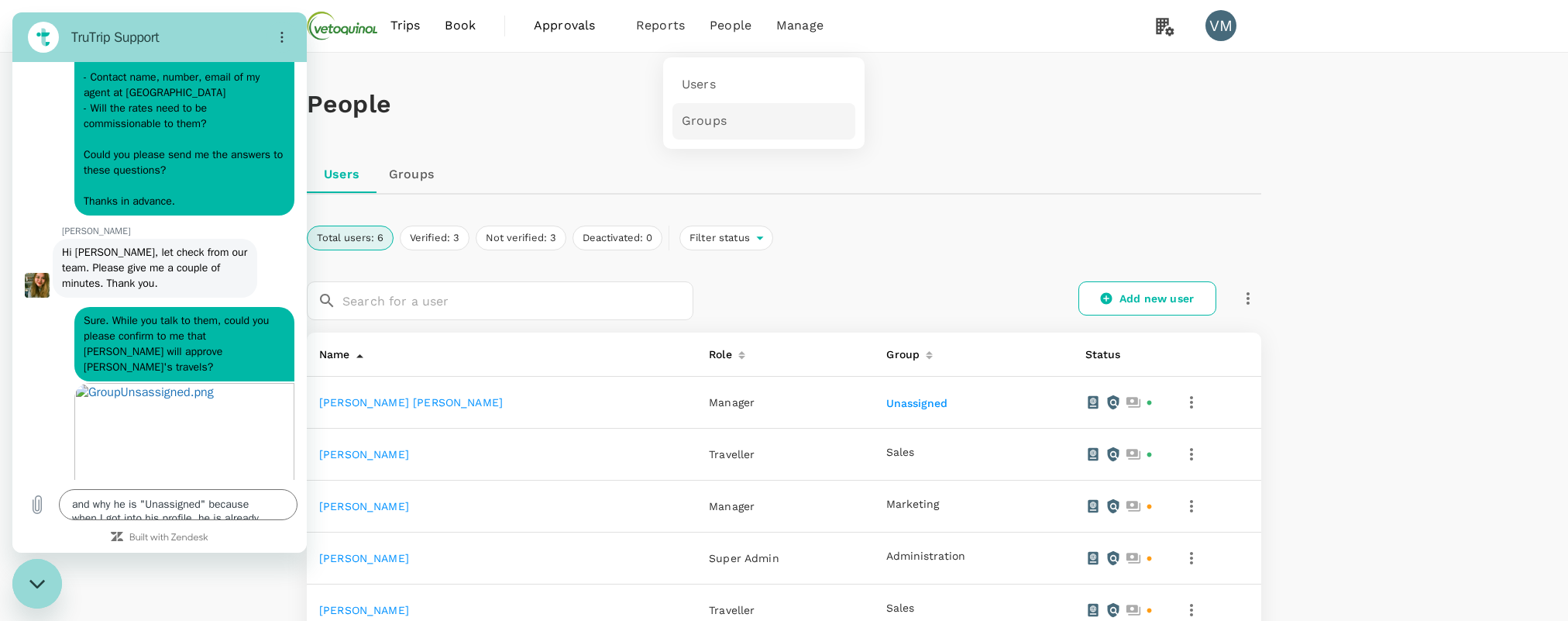 click on "Groups" at bounding box center (704, 121) 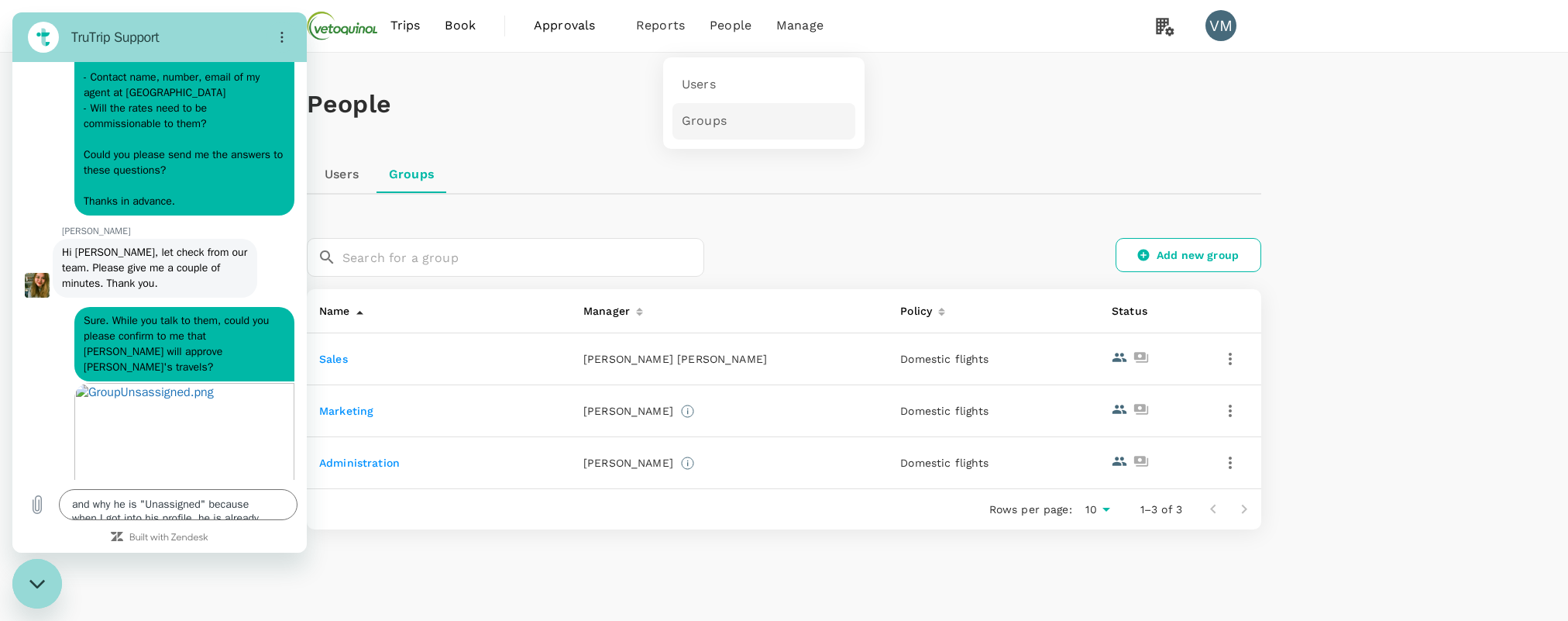 scroll, scrollTop: 0, scrollLeft: 0, axis: both 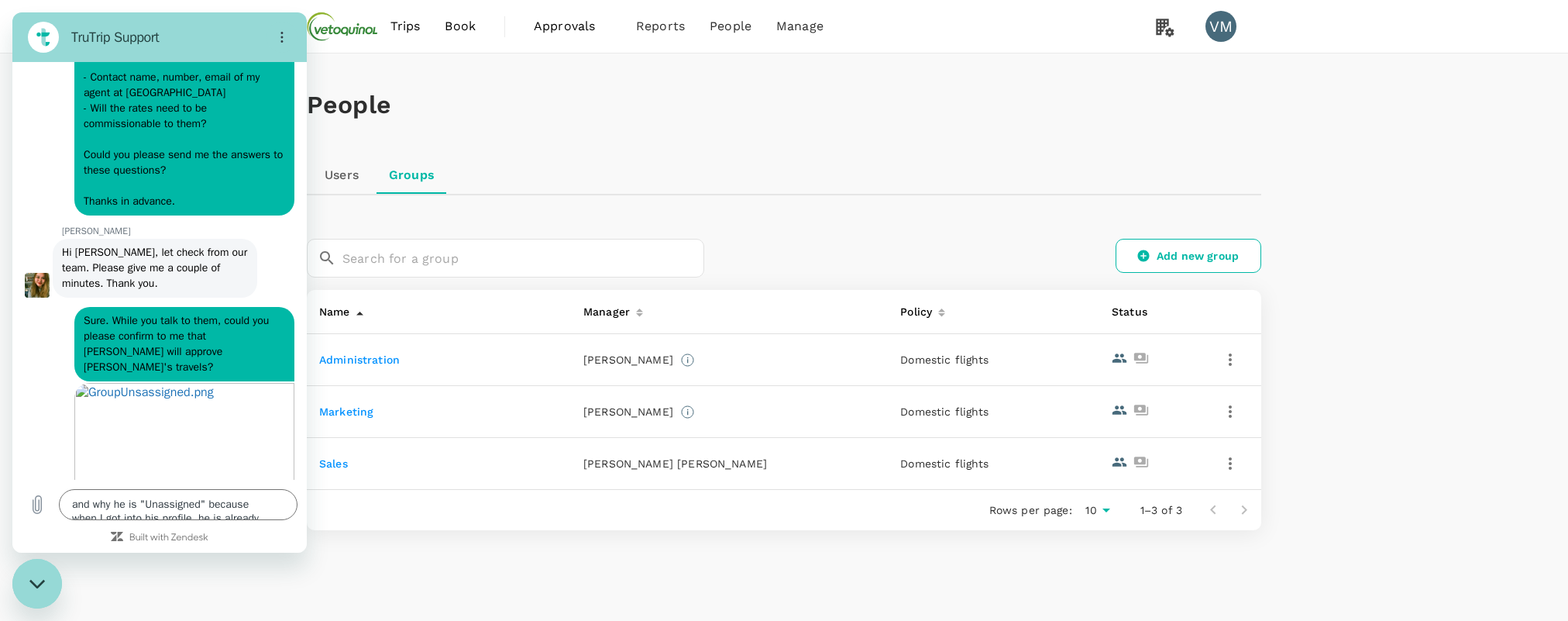 click 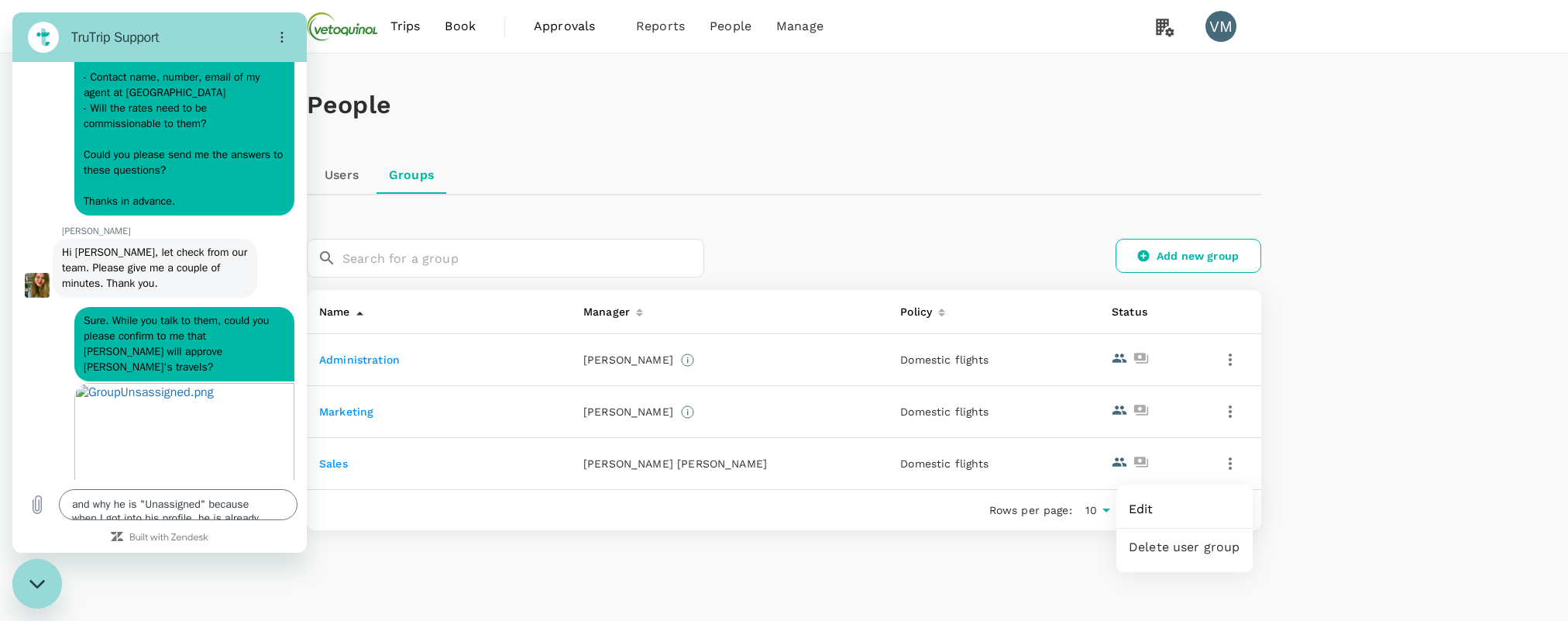 click at bounding box center [784, 310] 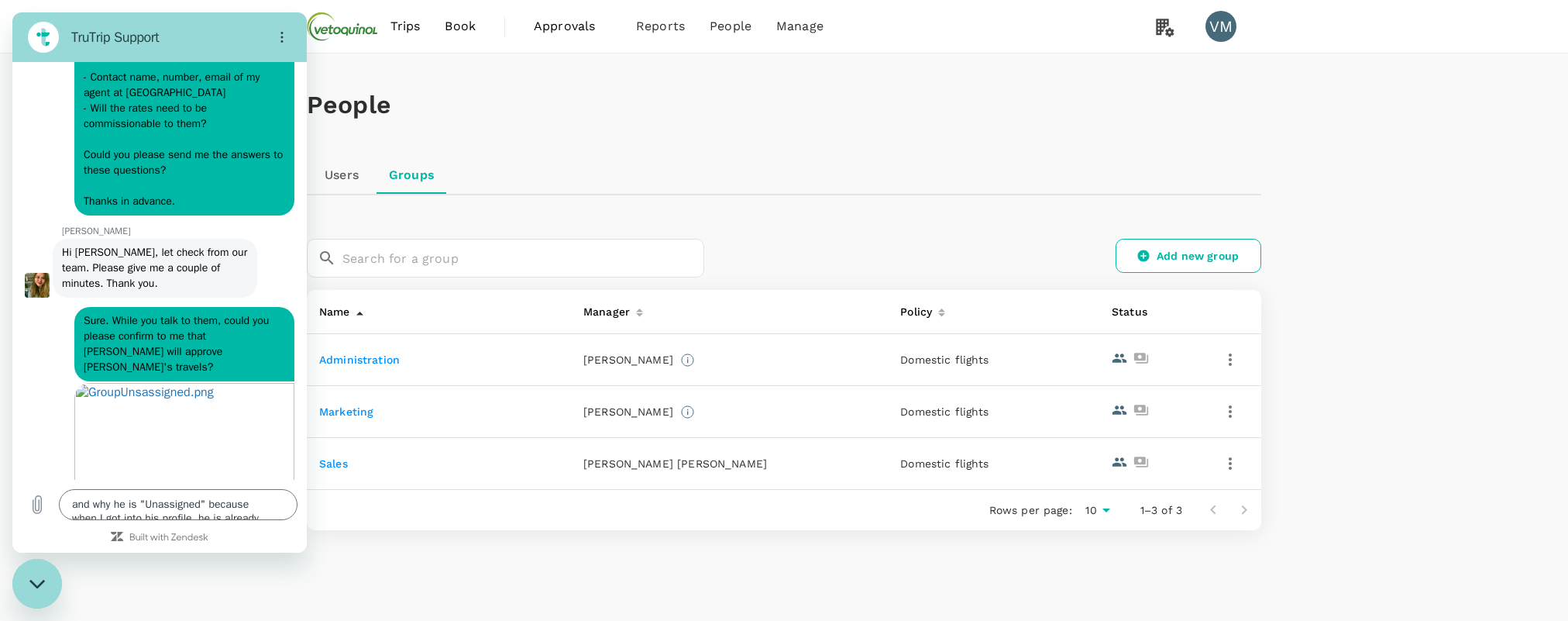 click 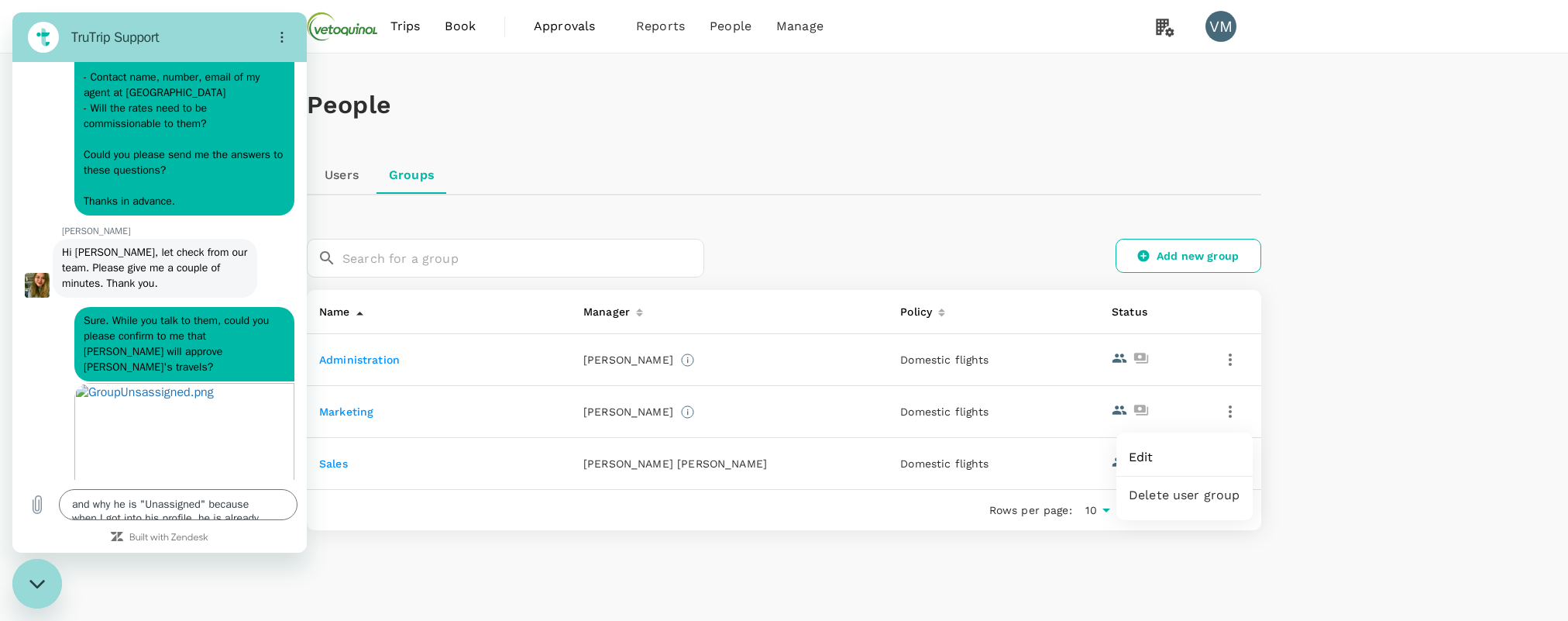 click at bounding box center [784, 310] 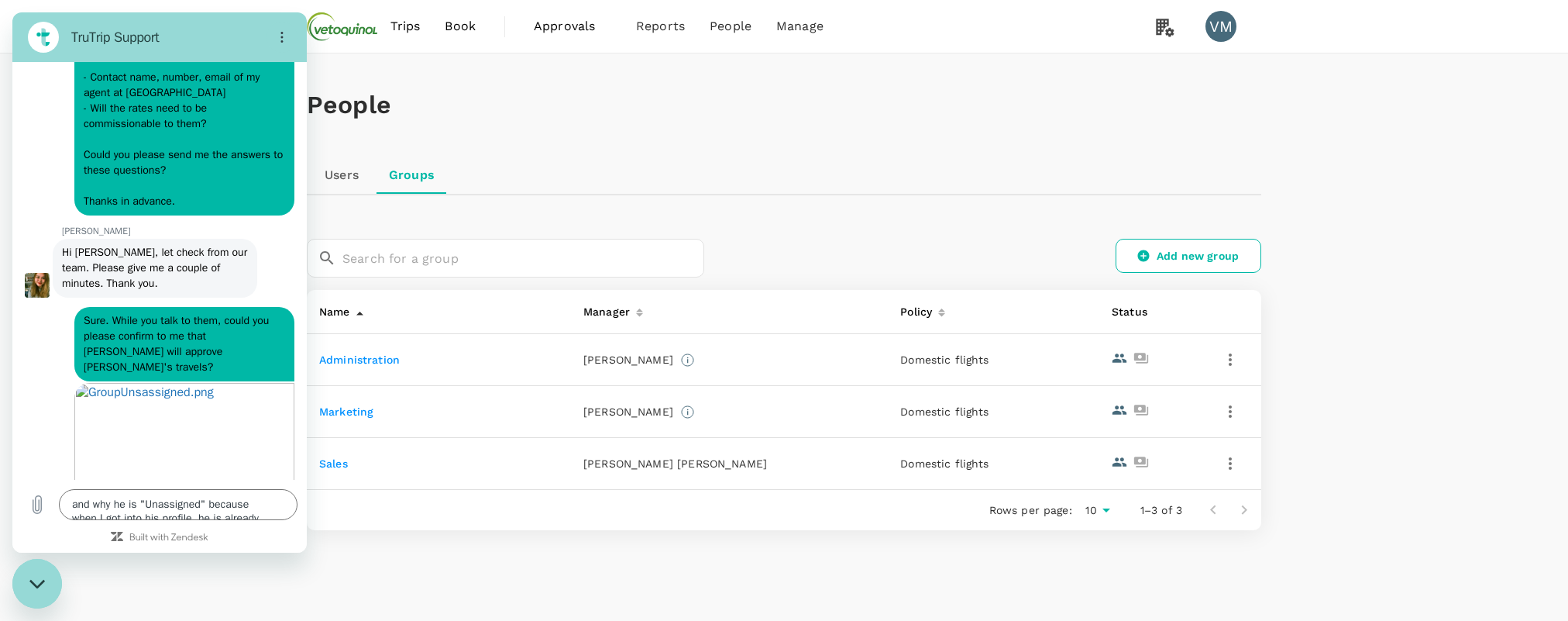 click on "Users" at bounding box center [342, 175] 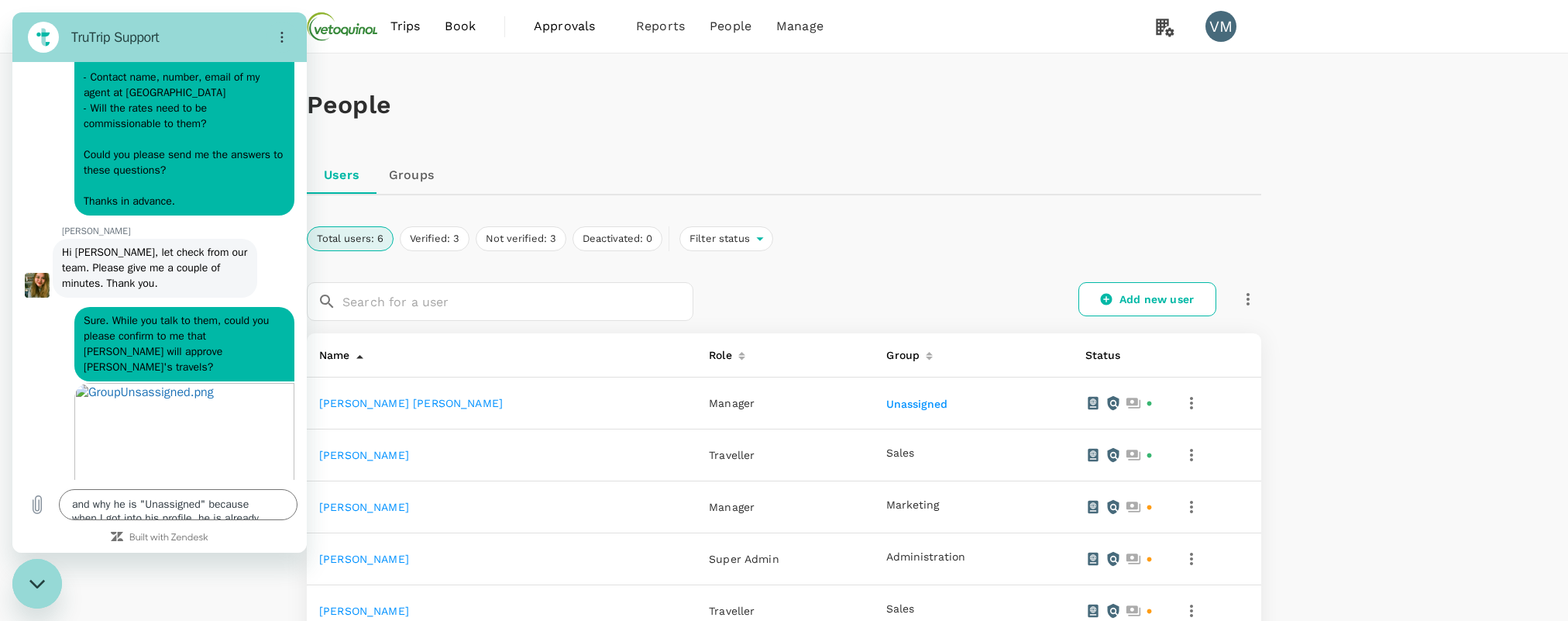 scroll, scrollTop: 8085, scrollLeft: 0, axis: vertical 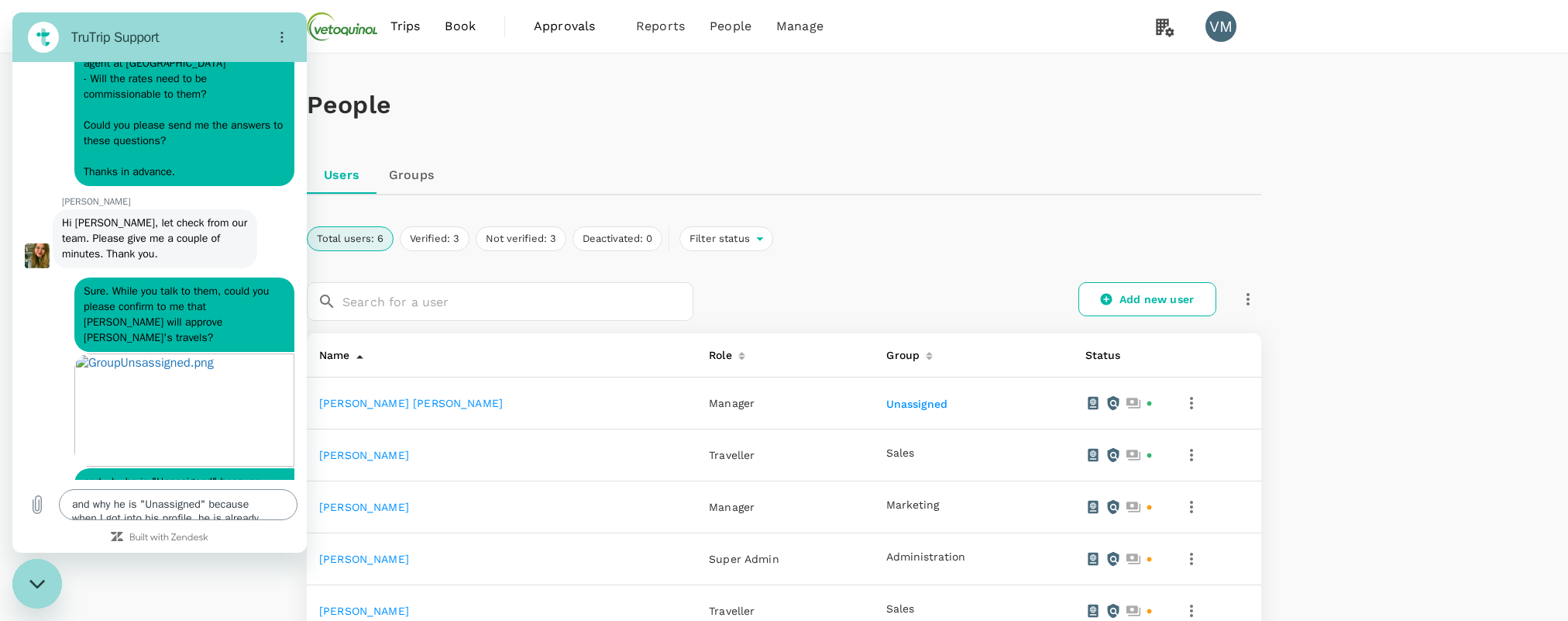 click on "and why he is "Unassigned" because when I got into his profile, he is already assigned as in the Group Sales and Managers." at bounding box center [178, 505] 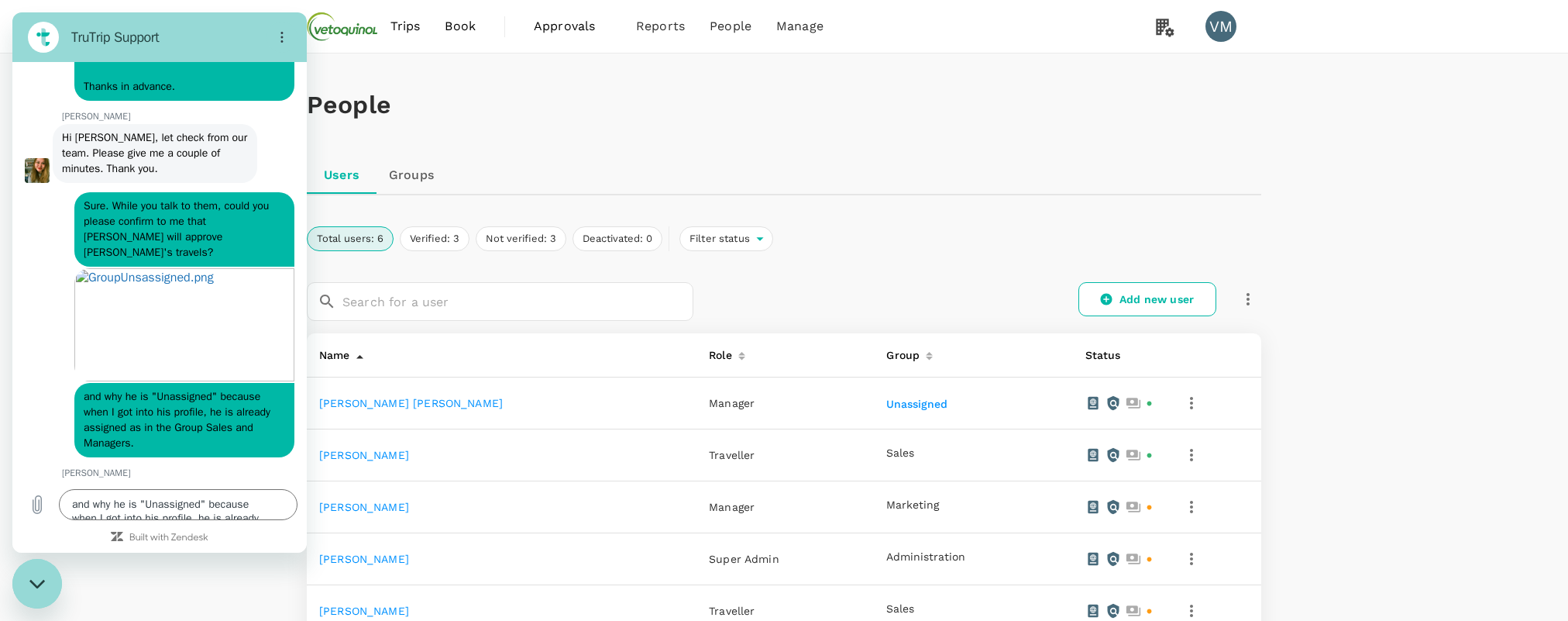 scroll, scrollTop: 8170, scrollLeft: 0, axis: vertical 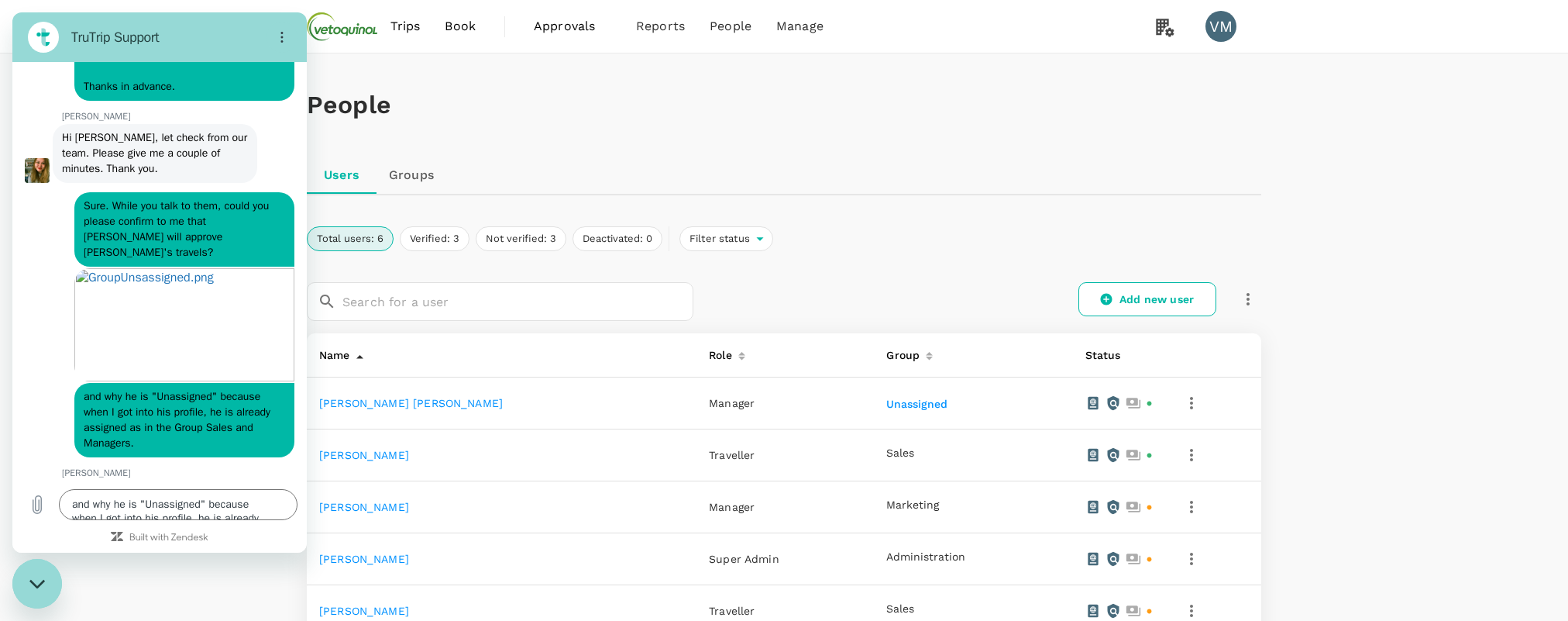 click on "Mary says:  For corporate rates, you may provide the following information to the hotel: Name: Imran Dosani Email:  imran@trutrip.co Phone: +65 3105 1171" at bounding box center [155, 533] 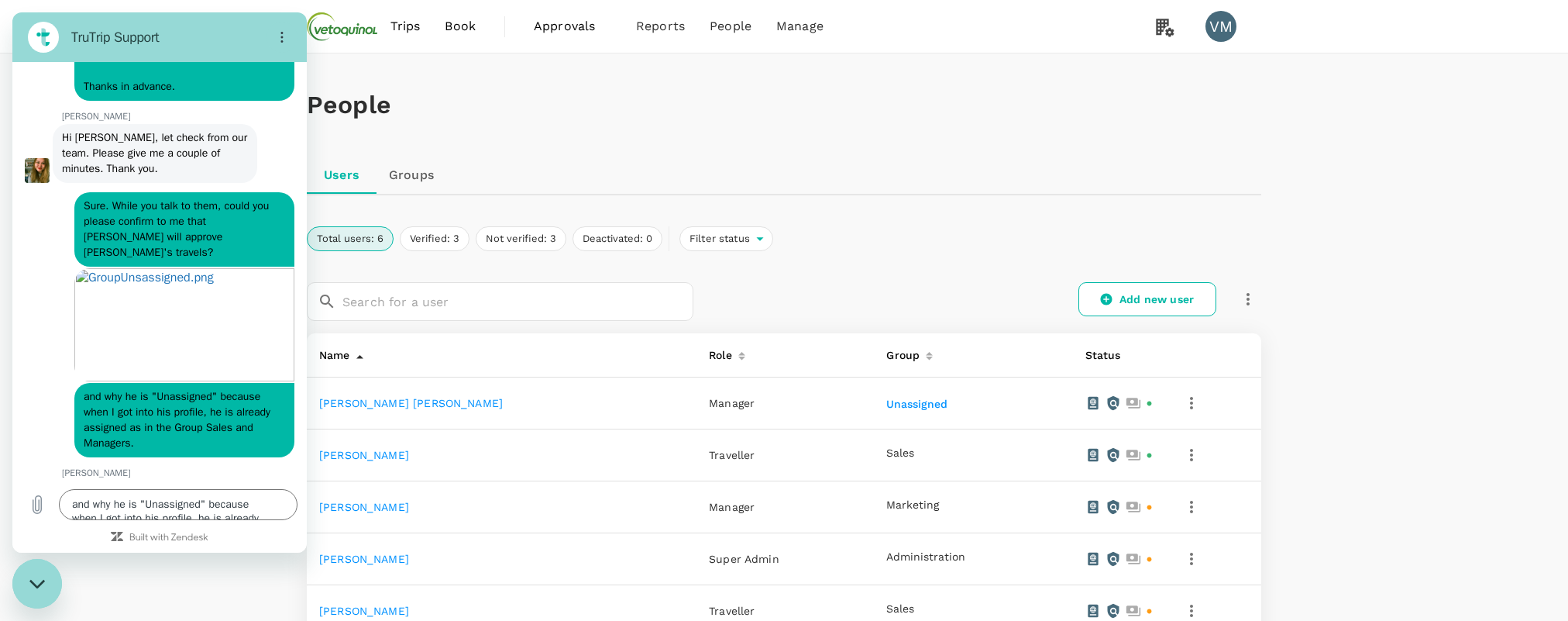 copy on "For corporate rates, you may provide the following information to the hotel: Name: Imran Dosani Email:  imran@trutrip.co" 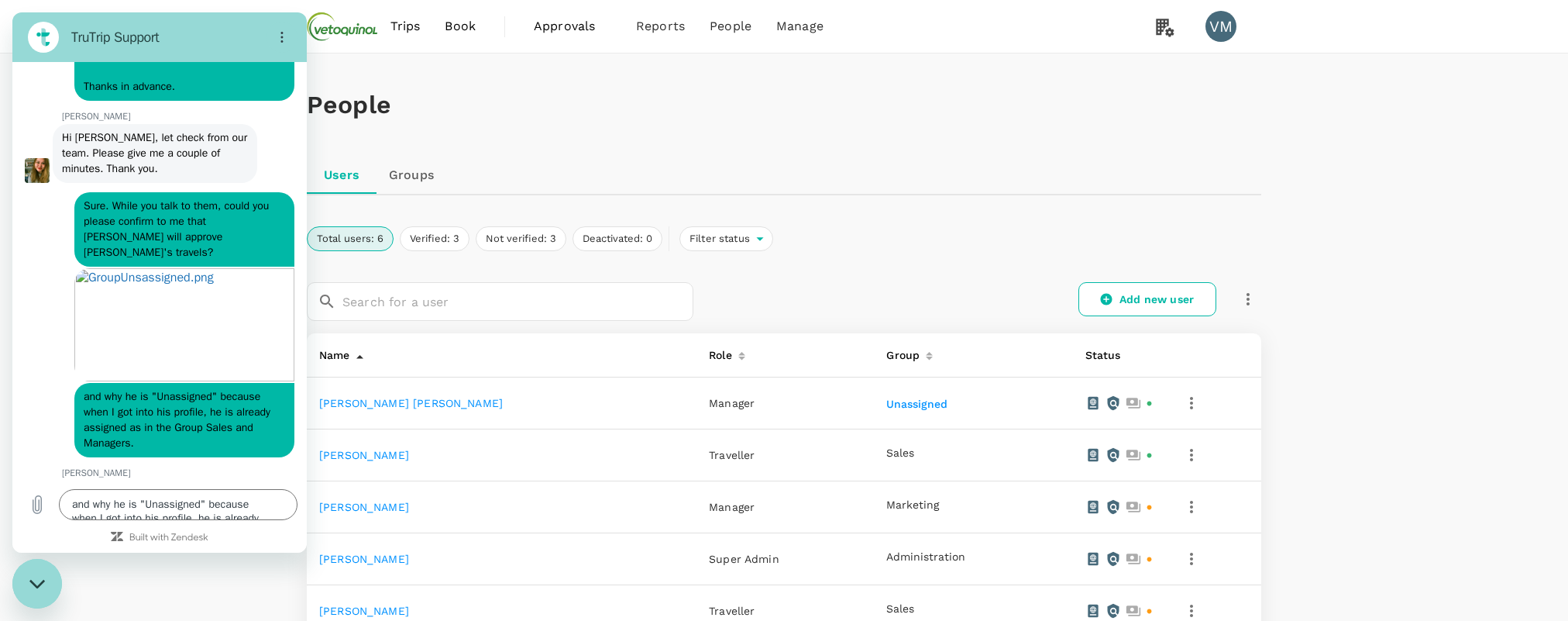 click on "People Users Groups Total users: 6 Verified: 3 Not verified: 3 Deactivated: 0 Filter status ​ ​ Add new user Name Role Group Status Adam Dale King Manager   Unassigned Jim Angelis Traveller   Sales Justin Francis Monaghan Manager   Marketing Kim Mouret Super Admin   Administration Sooan Choi Traveller   Sales Valerie McCool Super Admin   Administration Rows per page: 20 20 1–6 of 6" at bounding box center [784, 441] 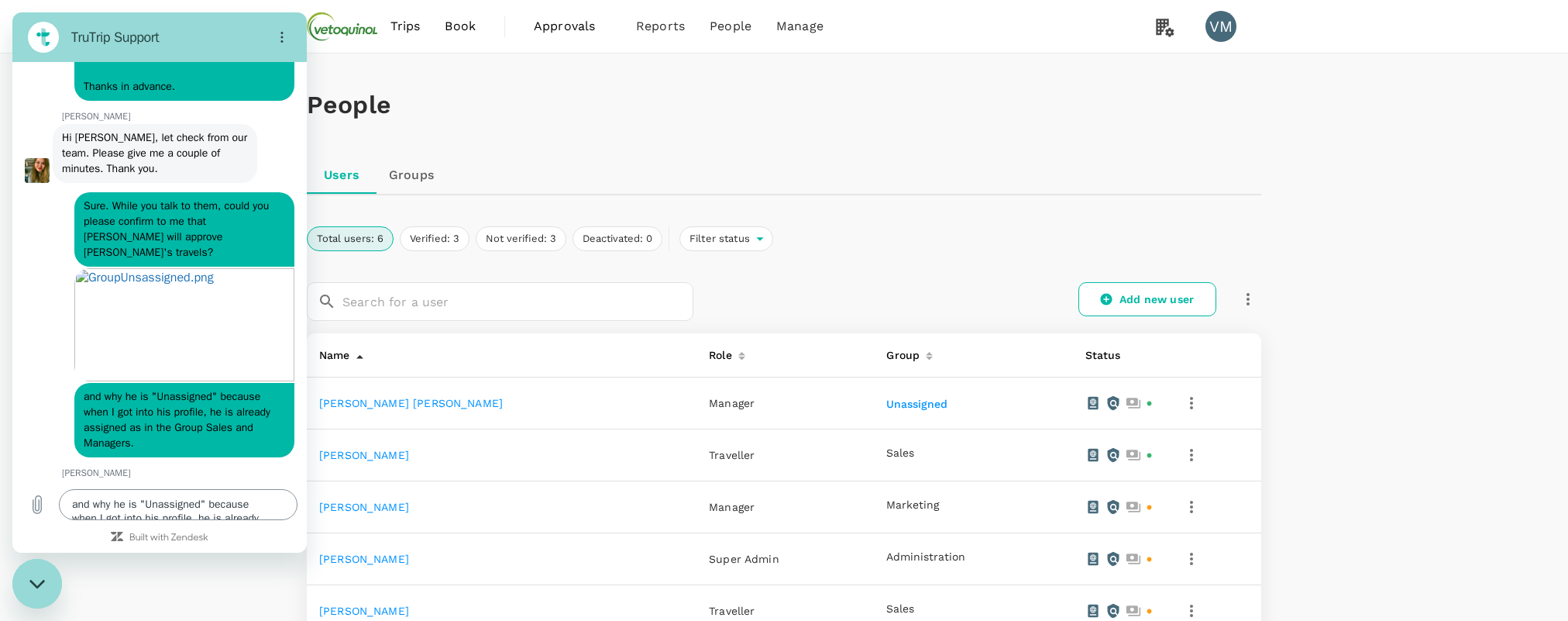 click on "and why he is "Unassigned" because when I got into his profile, he is already assigned as in the Group Sales and Managers." at bounding box center [178, 505] 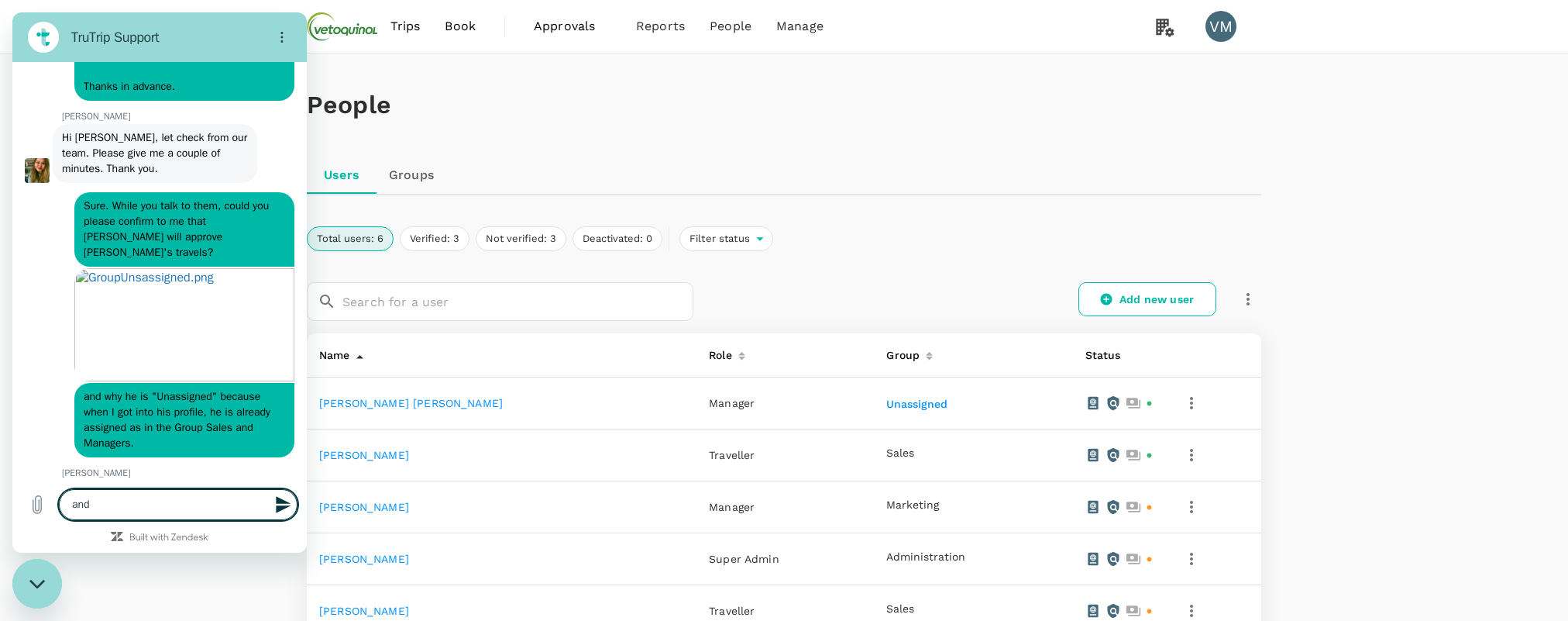 paste on "3) Will the rates need to be commissionable to them?" 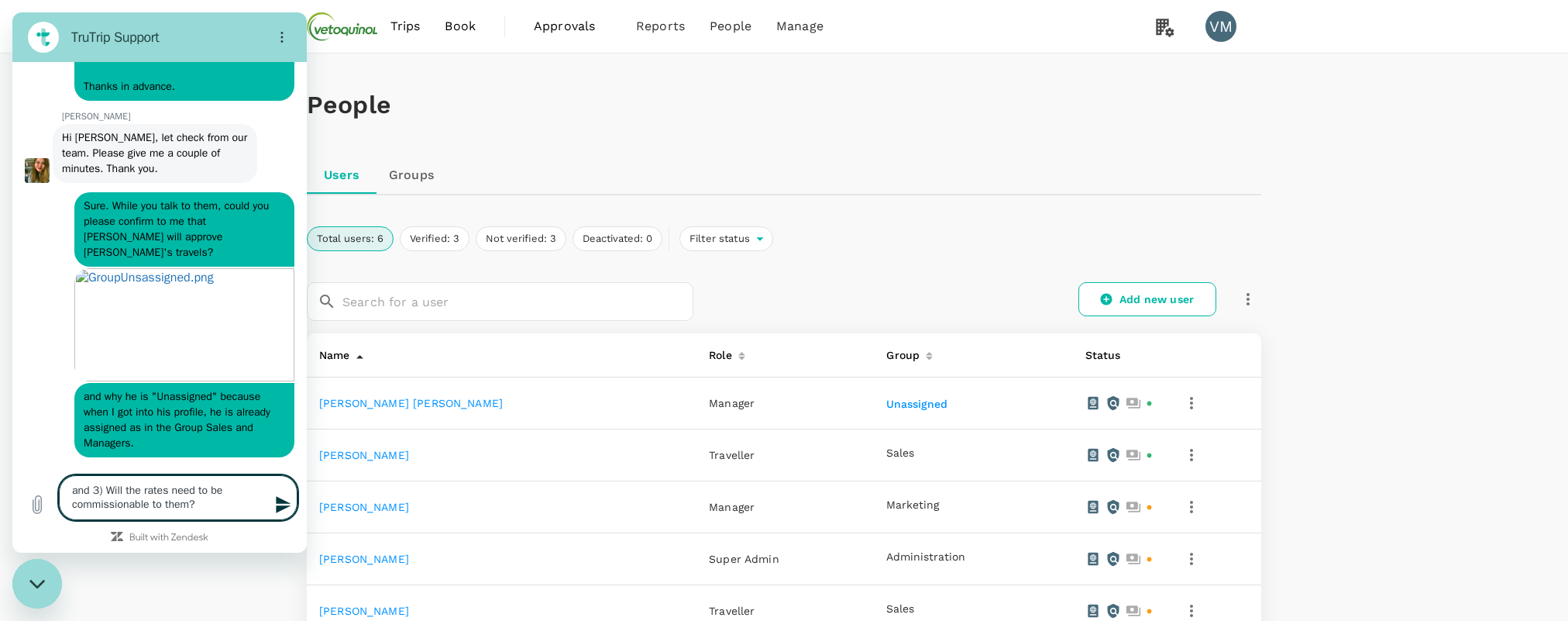 click on "and 3) Will the rates need to be commissionable to them?" at bounding box center [178, 498] 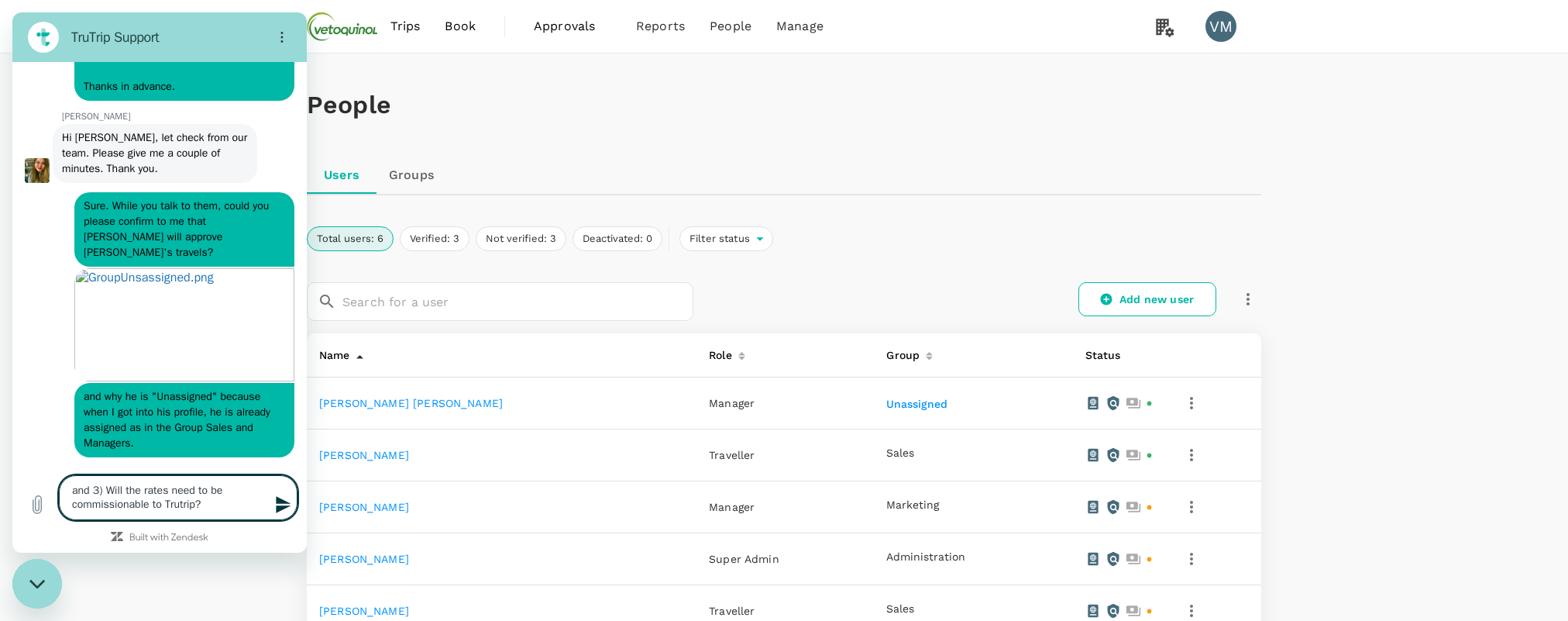 type on "and 3) Will the rates need to be commissionable to Trutrip?" 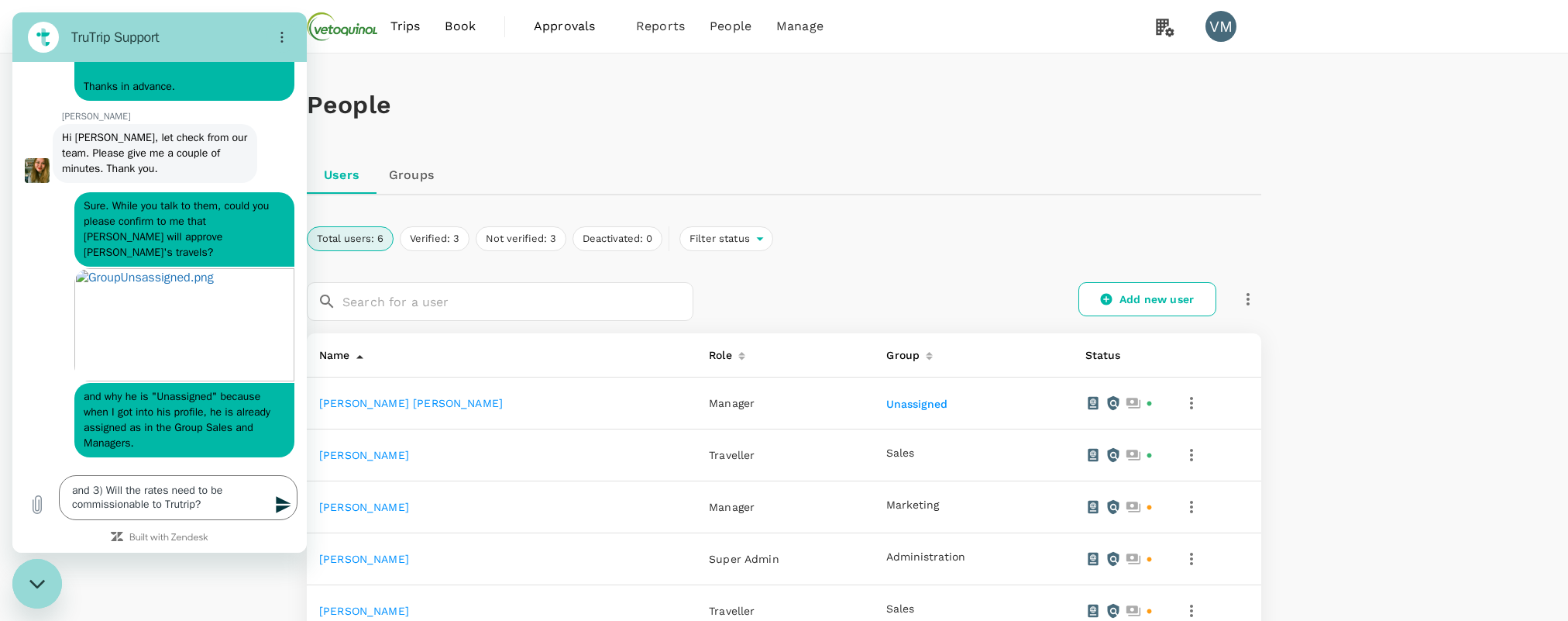 click 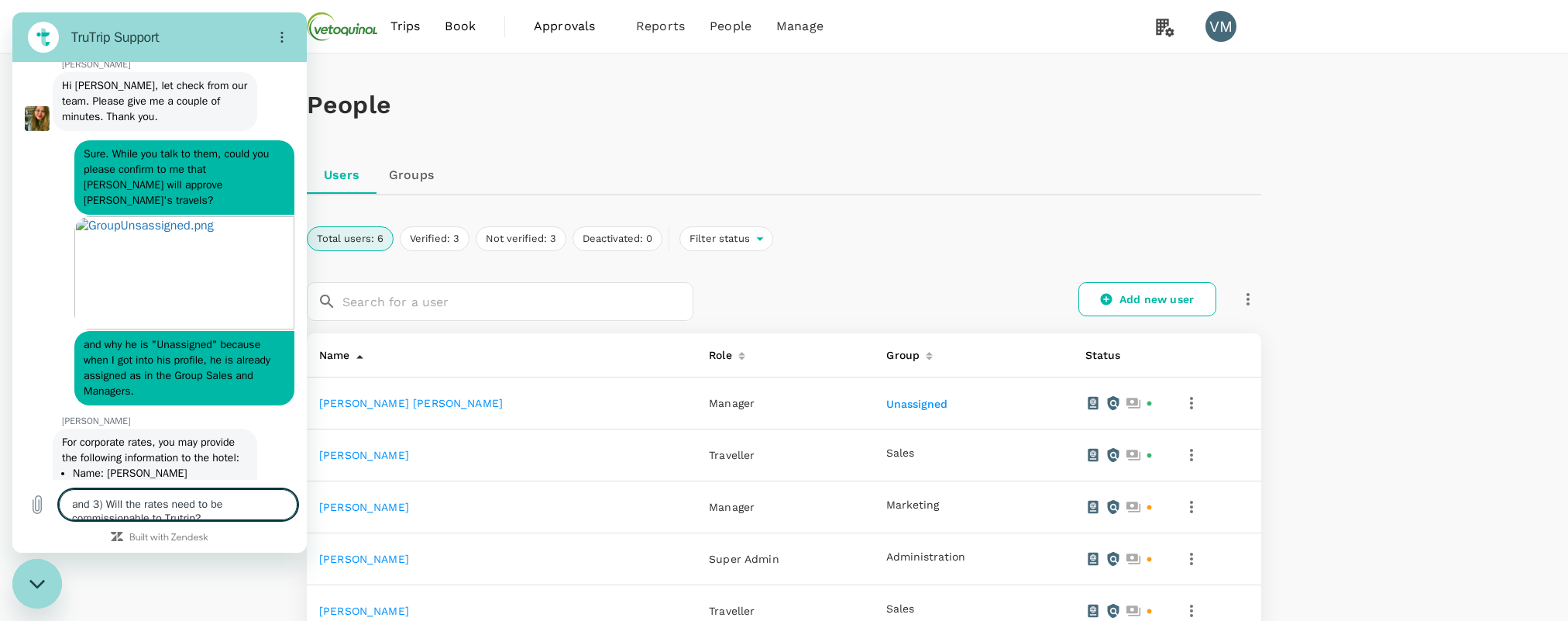 scroll, scrollTop: 8223, scrollLeft: 0, axis: vertical 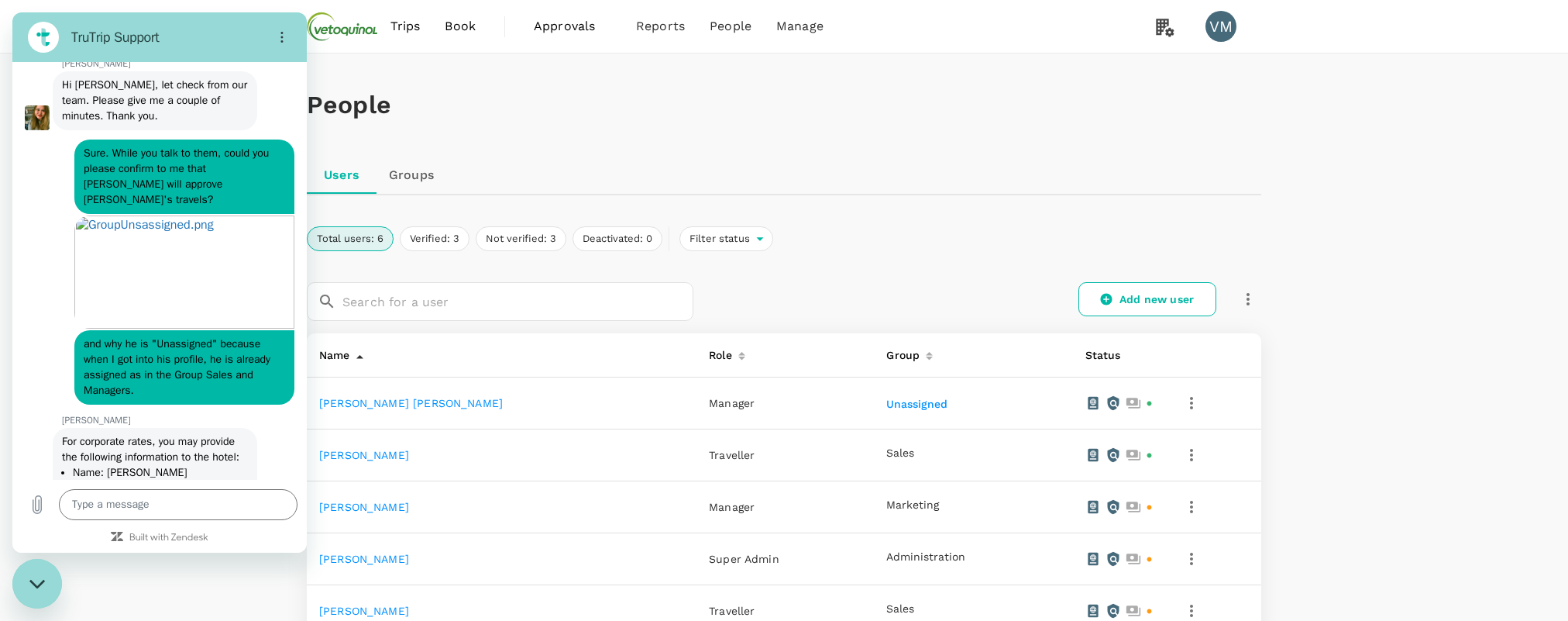 click at bounding box center [160, 536] 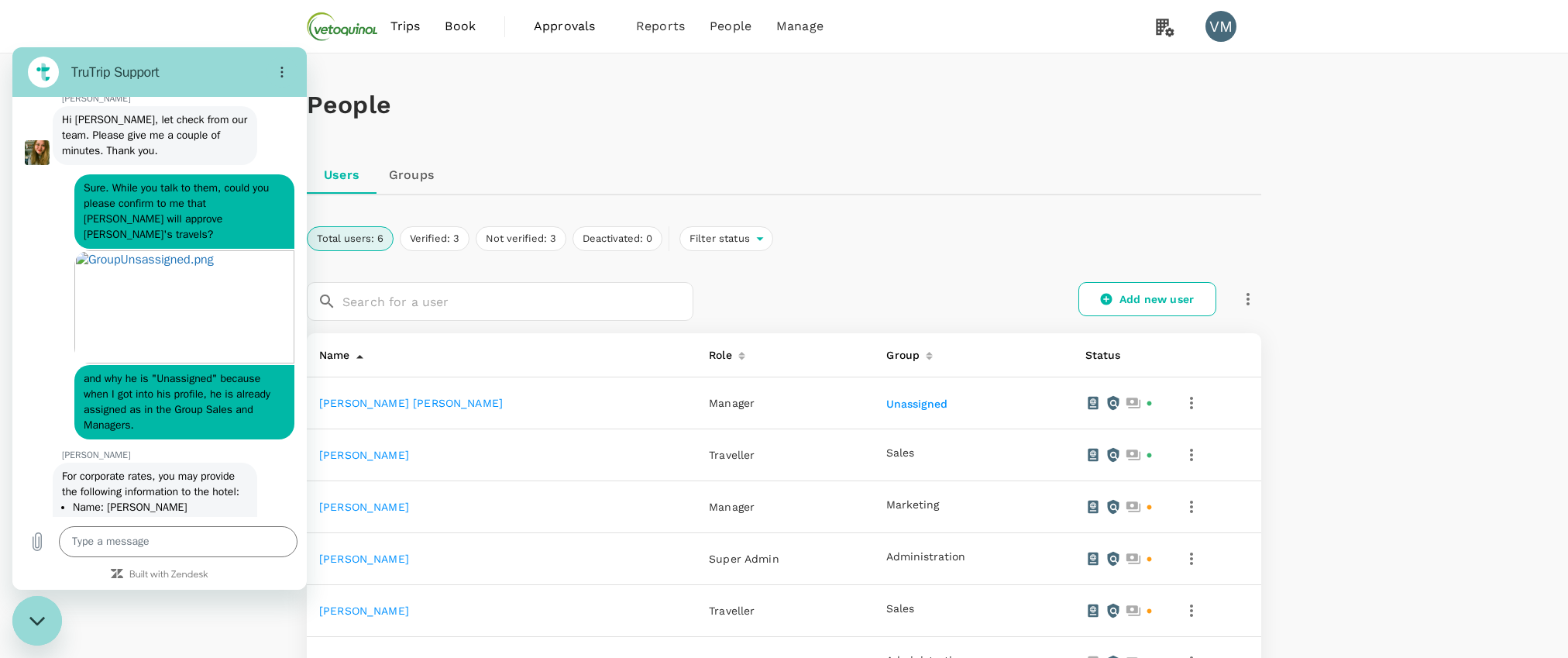 scroll, scrollTop: 8218, scrollLeft: 0, axis: vertical 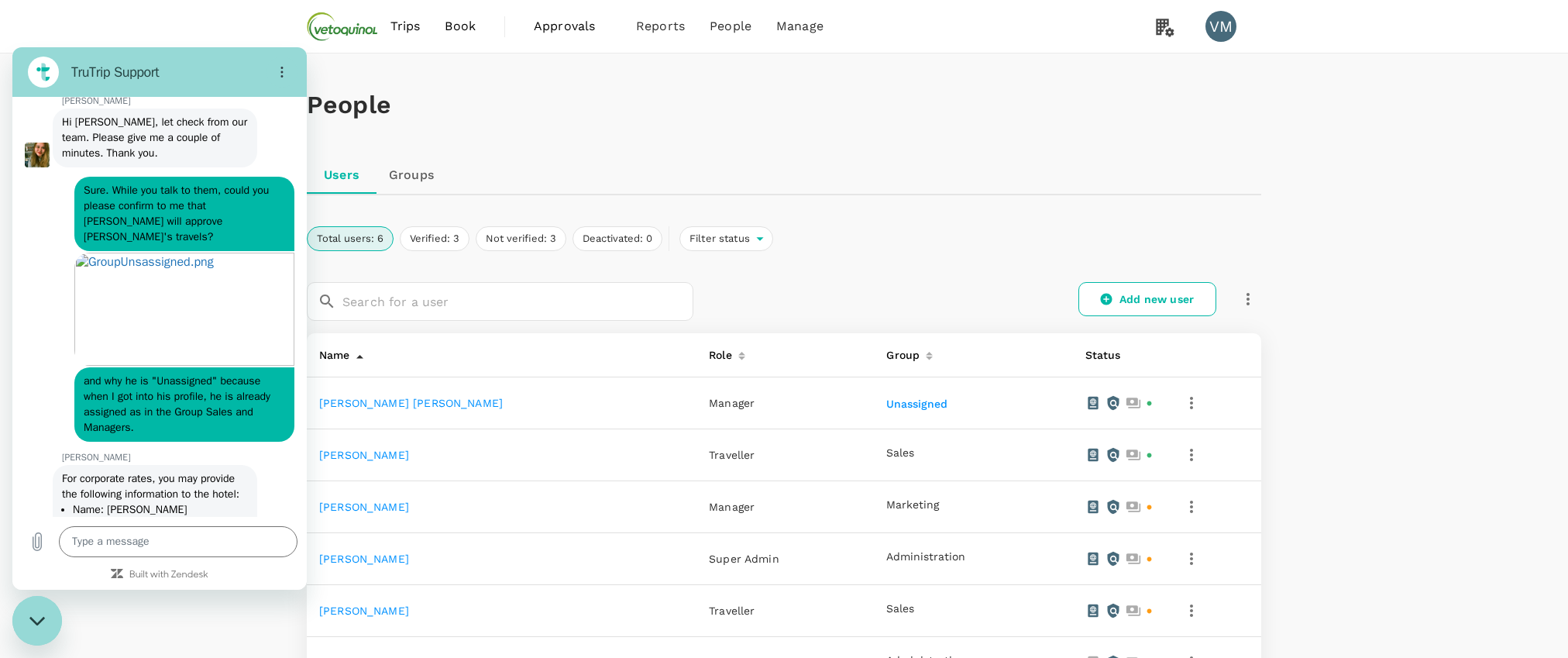 click on "Approvals" at bounding box center (573, 26) 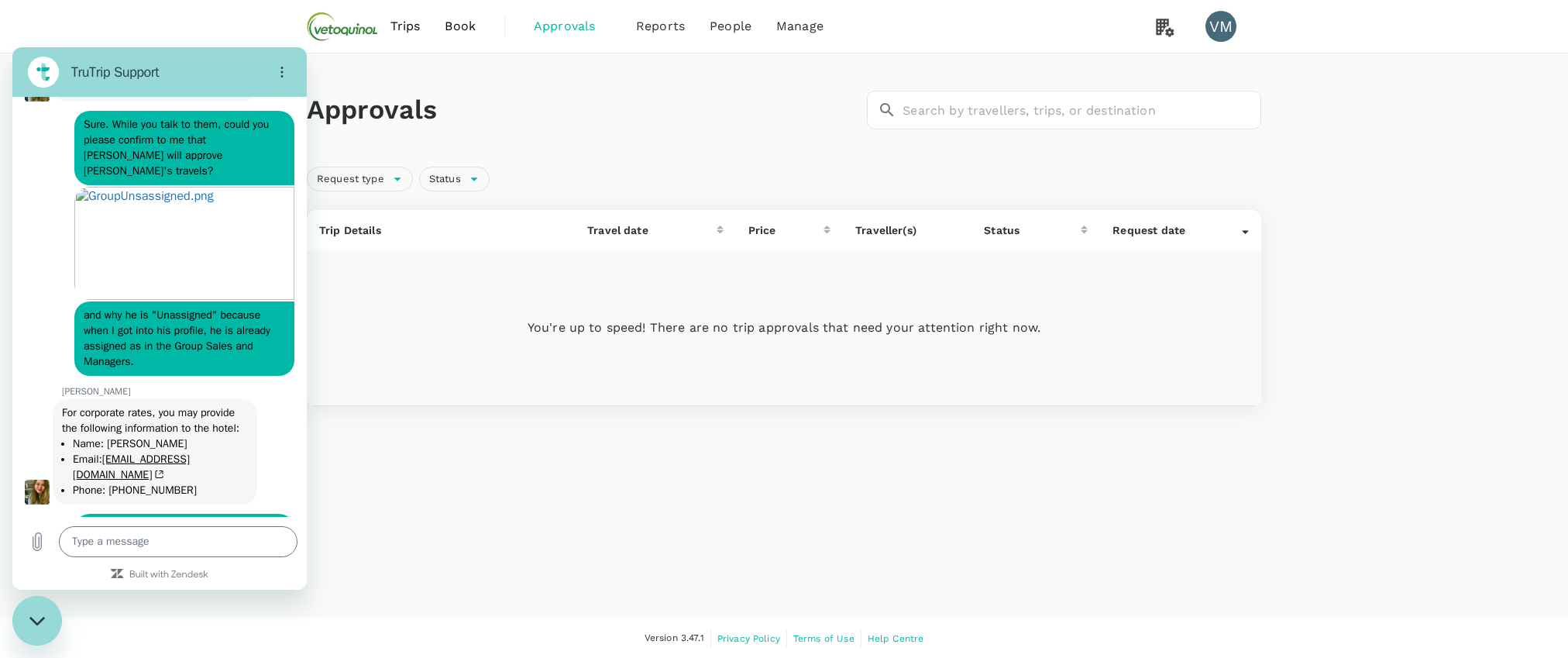 scroll, scrollTop: 8284, scrollLeft: 0, axis: vertical 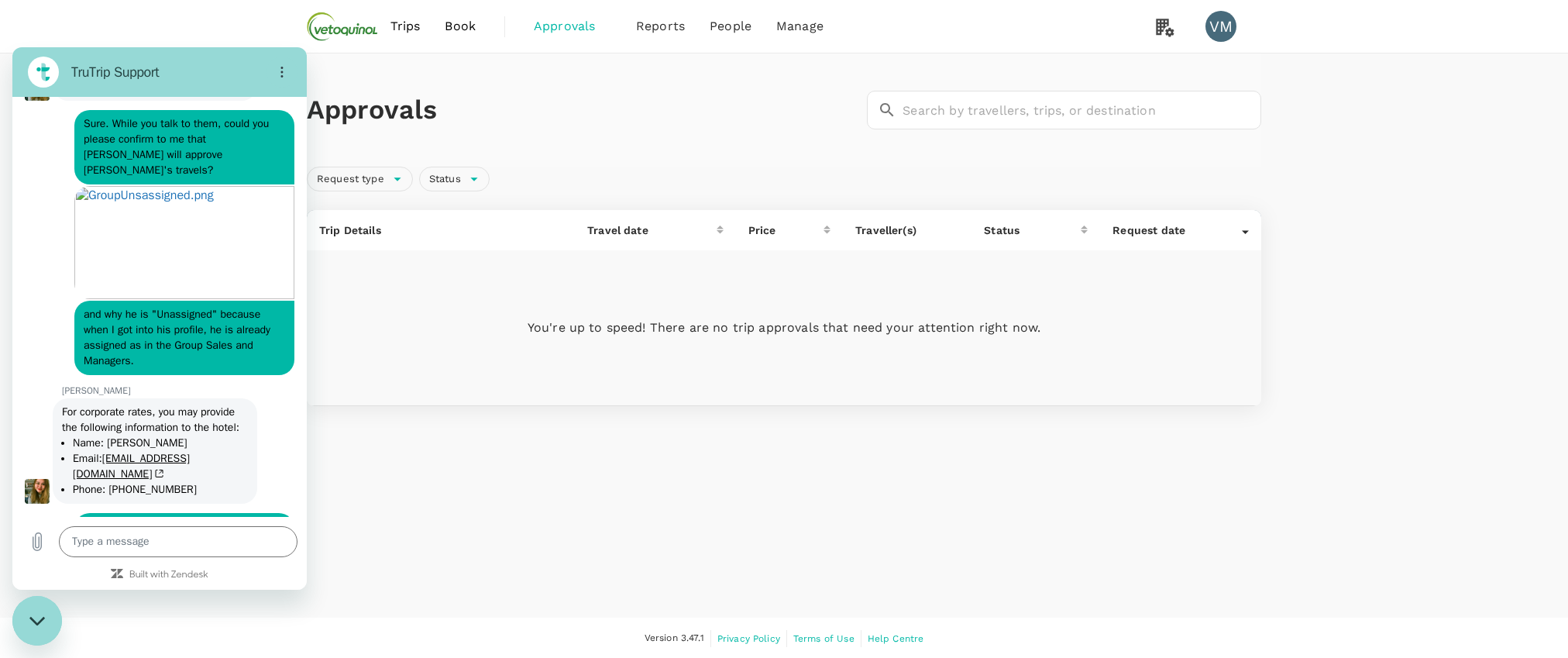 drag, startPoint x: 200, startPoint y: 487, endPoint x: 116, endPoint y: 466, distance: 86.5852 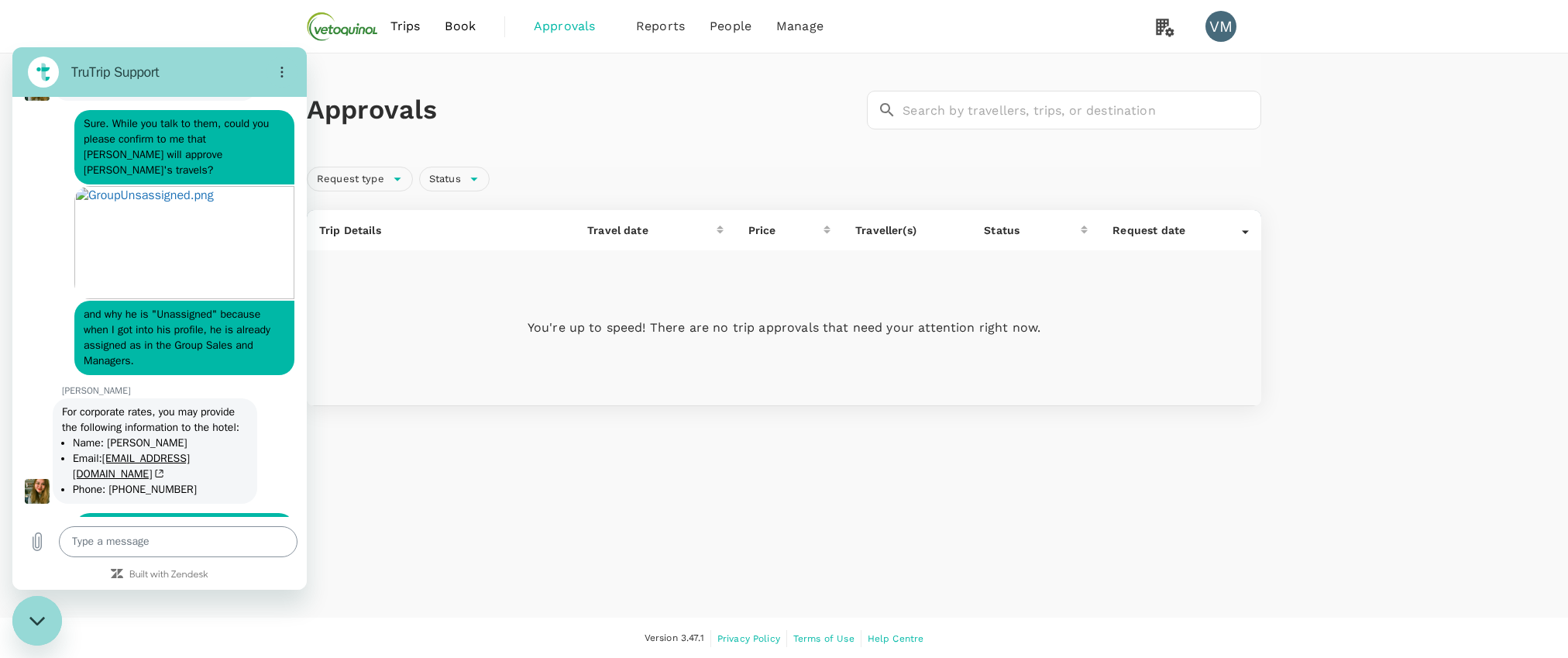 click at bounding box center (178, 542) 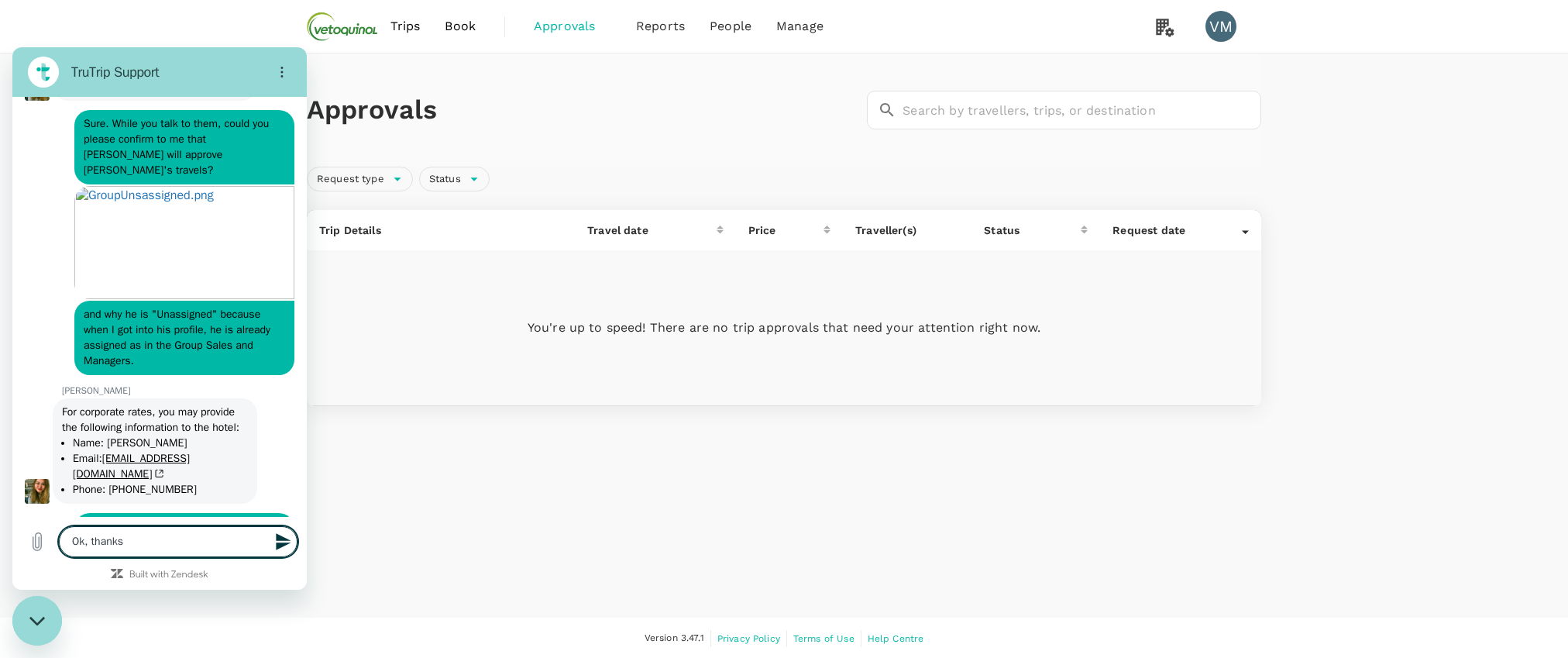type on "Ok, thanks." 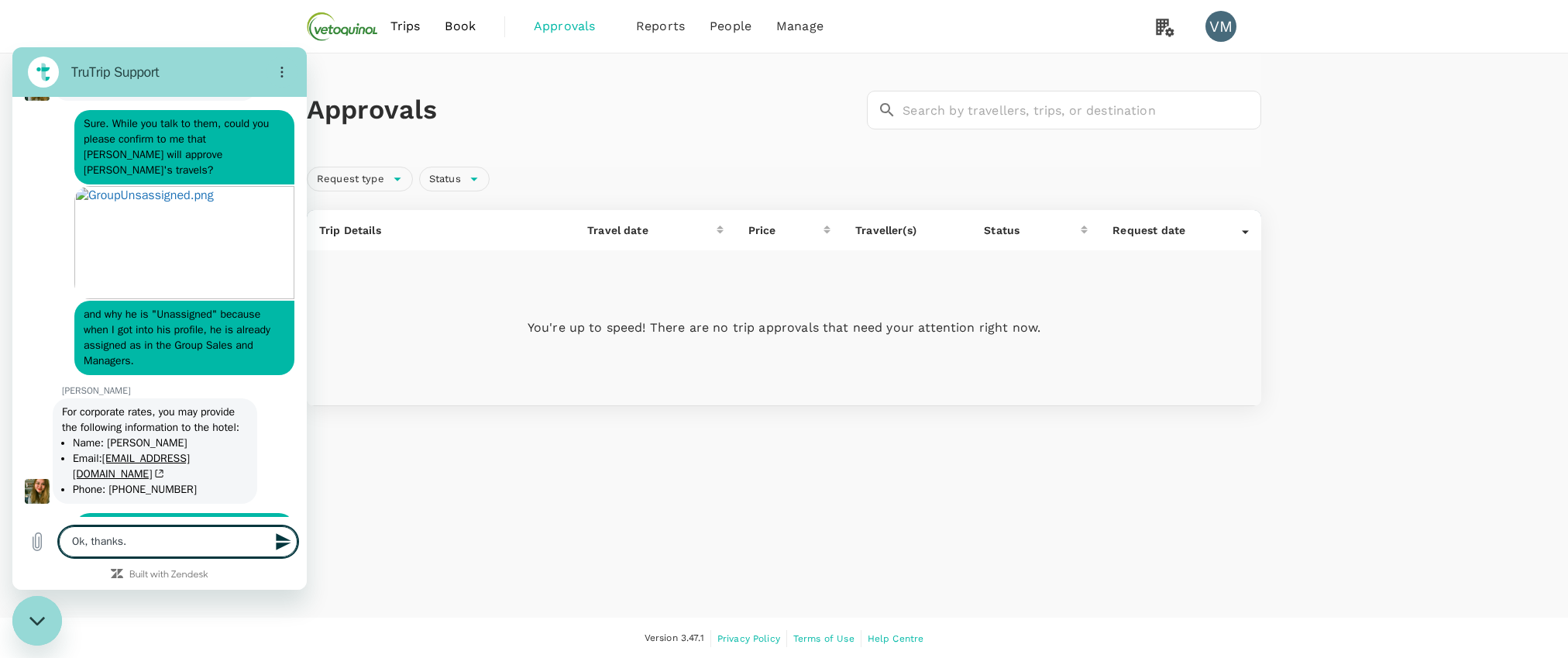 type 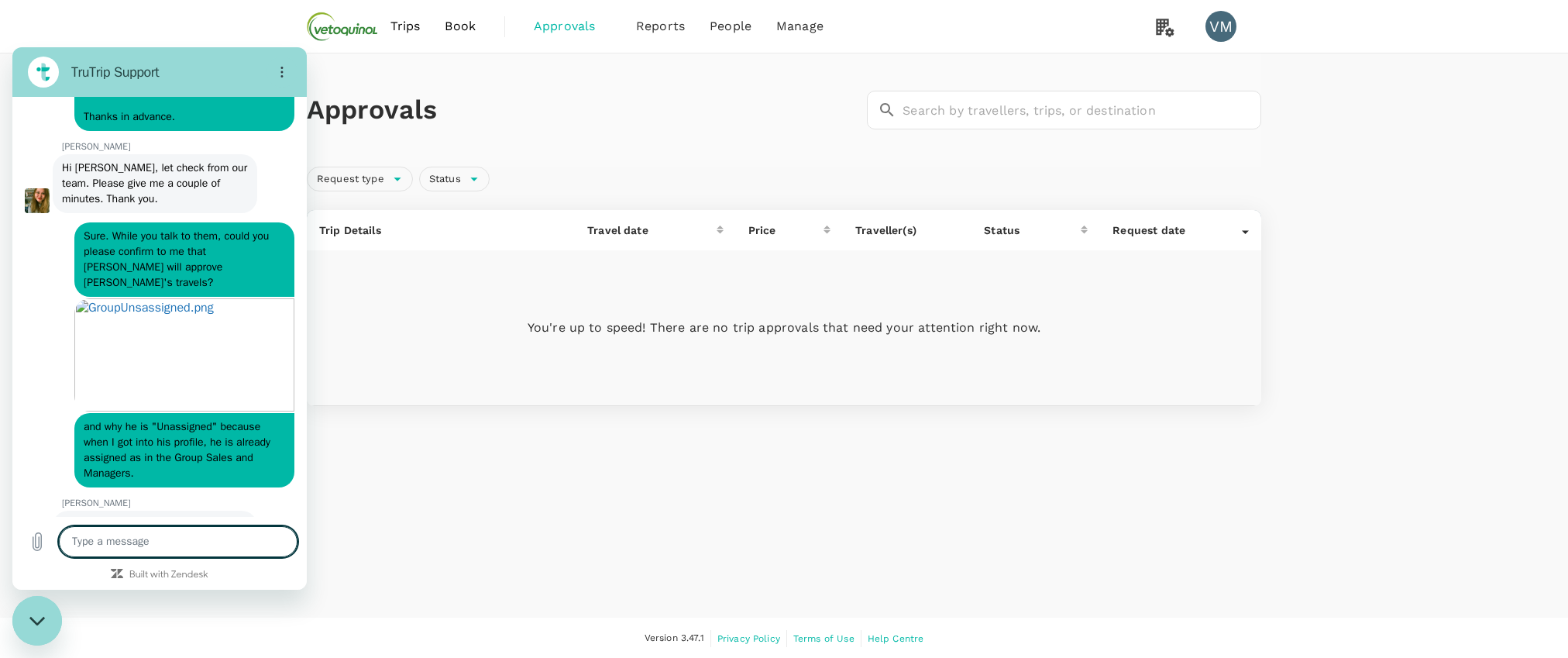 scroll, scrollTop: 8060, scrollLeft: 0, axis: vertical 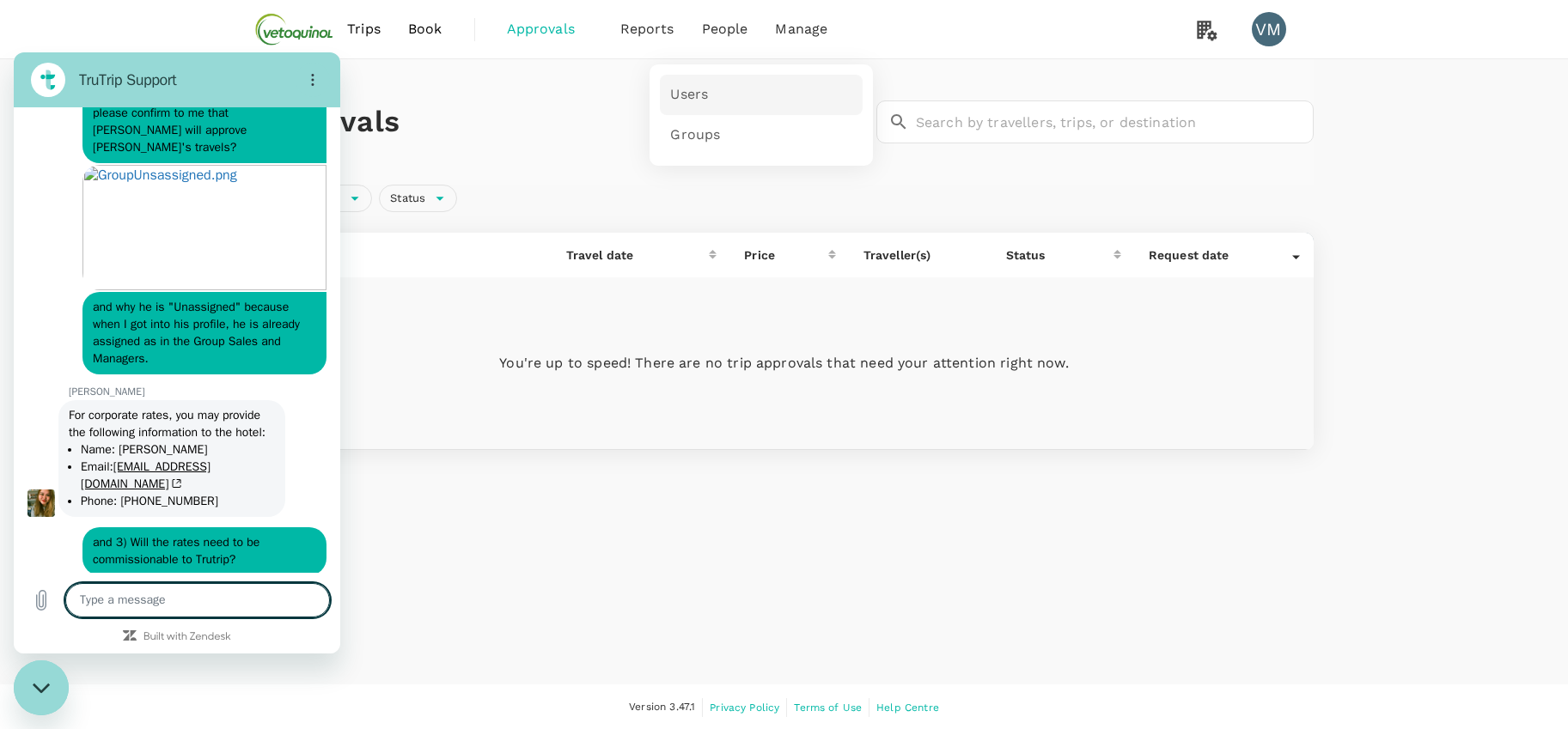 click on "Users" at bounding box center [689, 94] 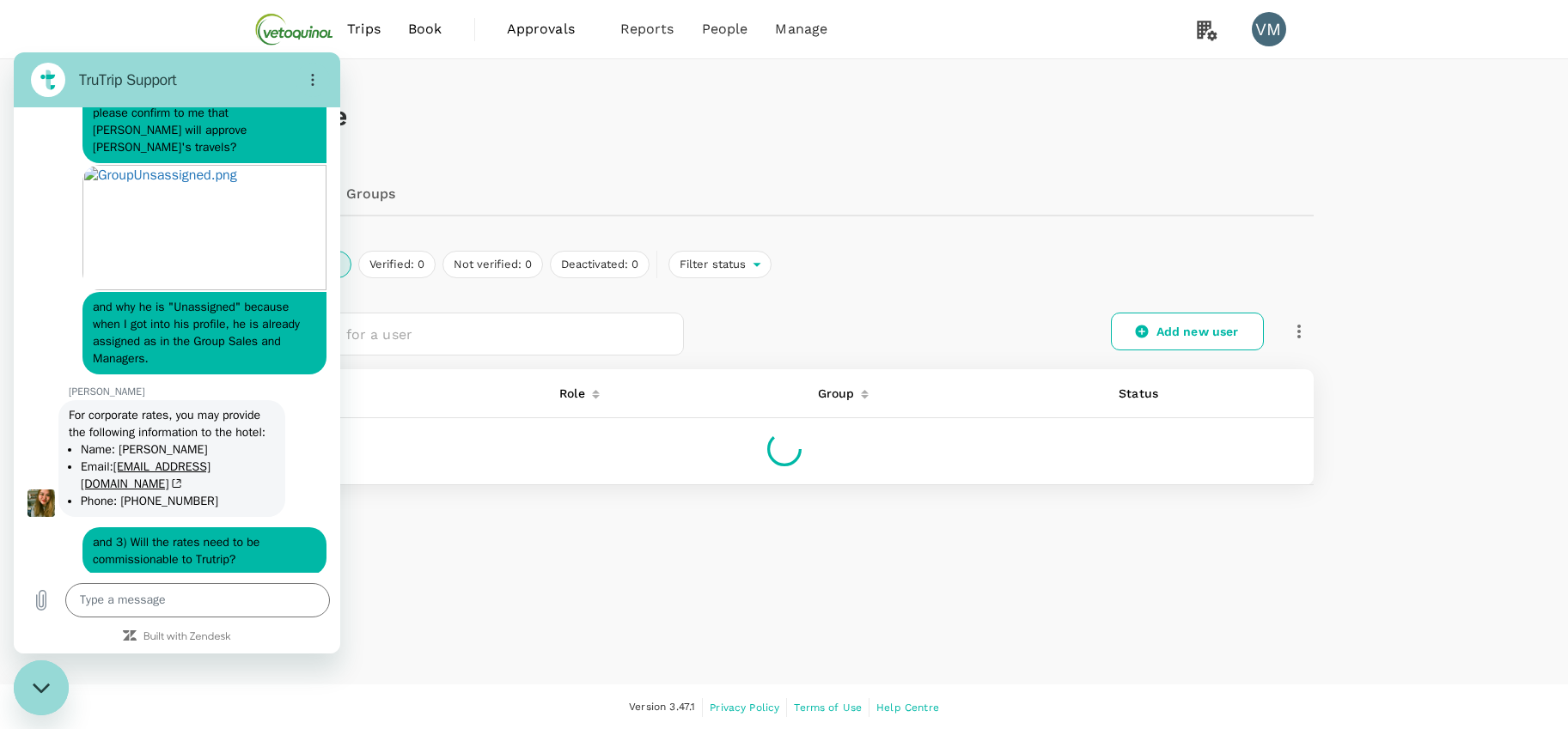 click at bounding box center [41, 688] 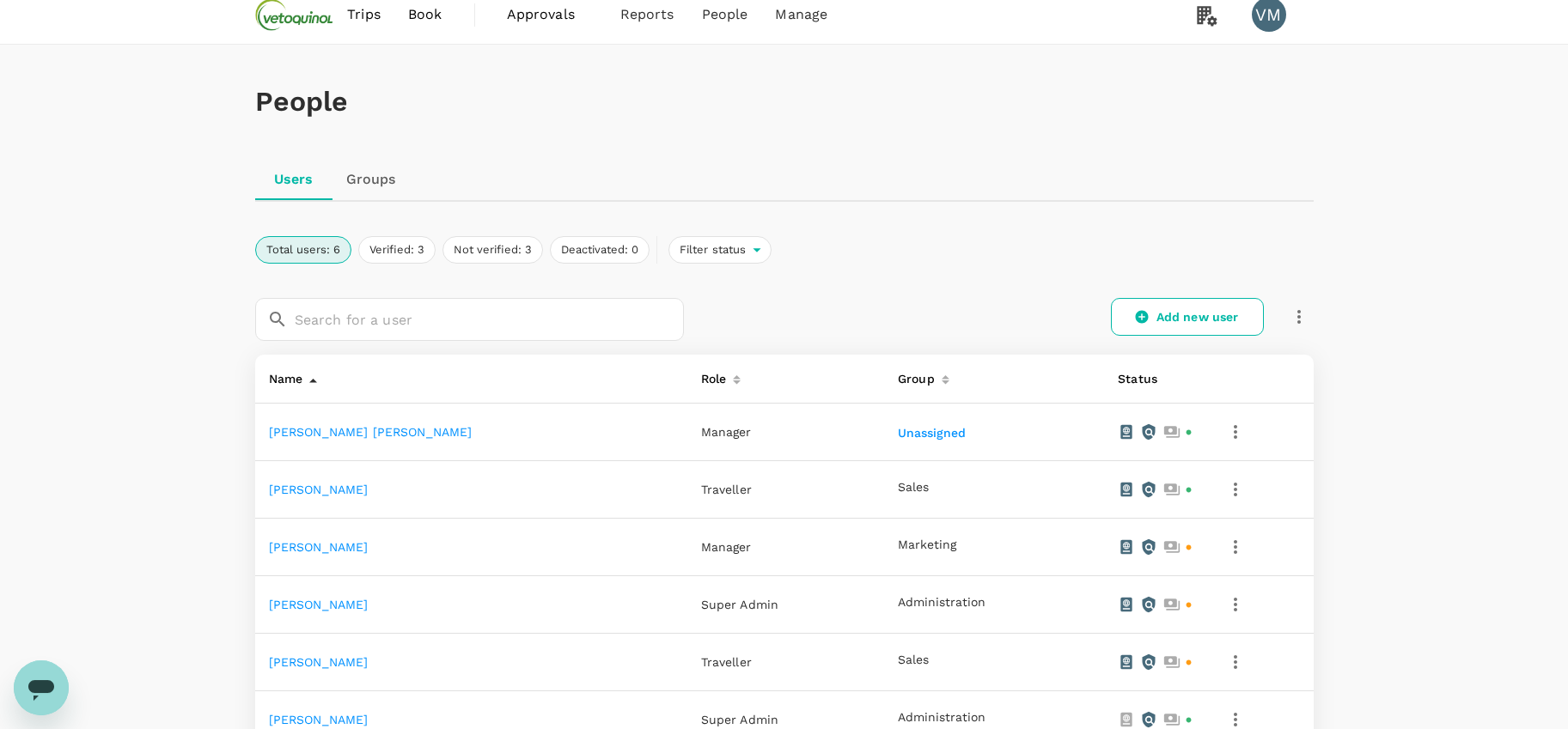 scroll, scrollTop: 0, scrollLeft: 0, axis: both 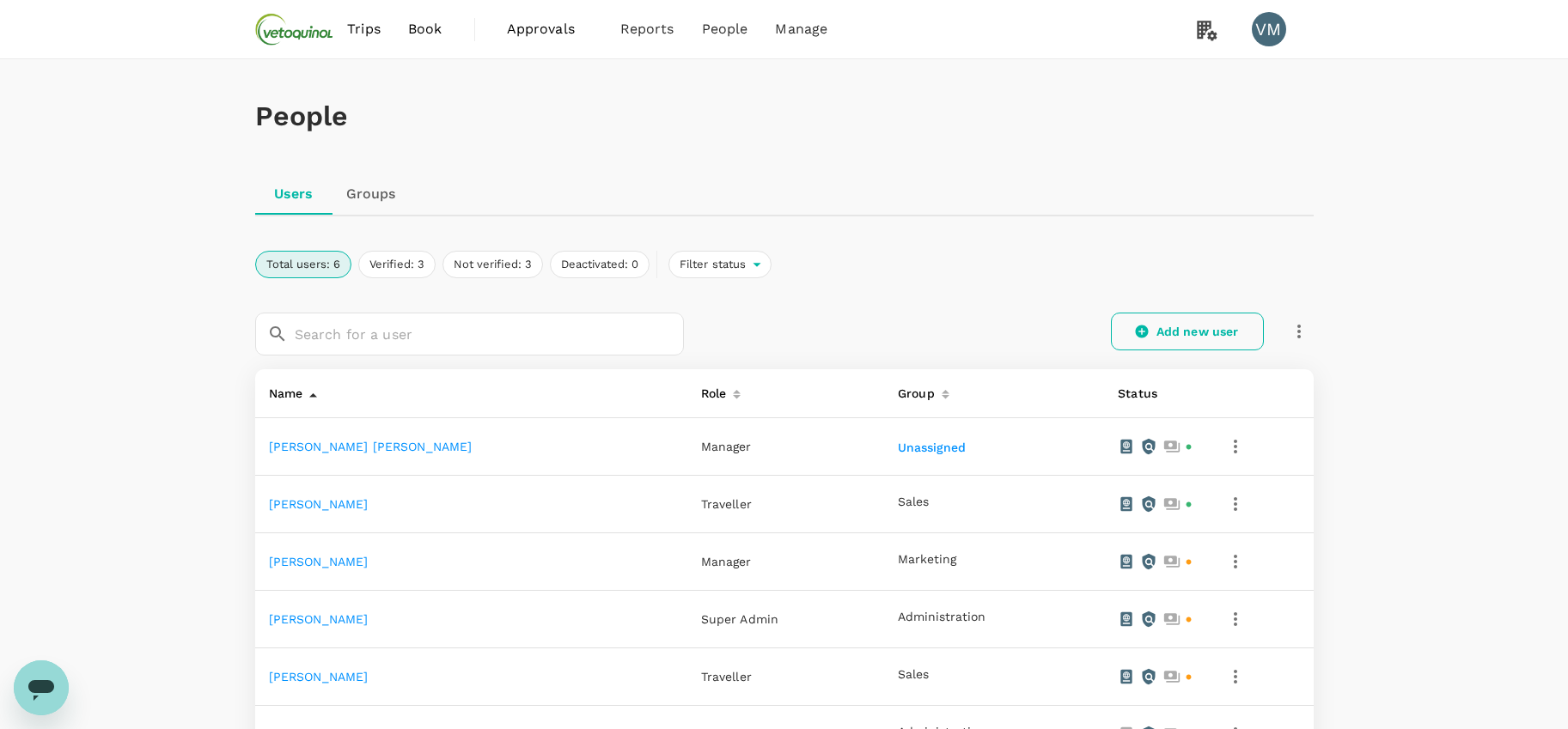 click on "Add new user" at bounding box center (1187, 331) 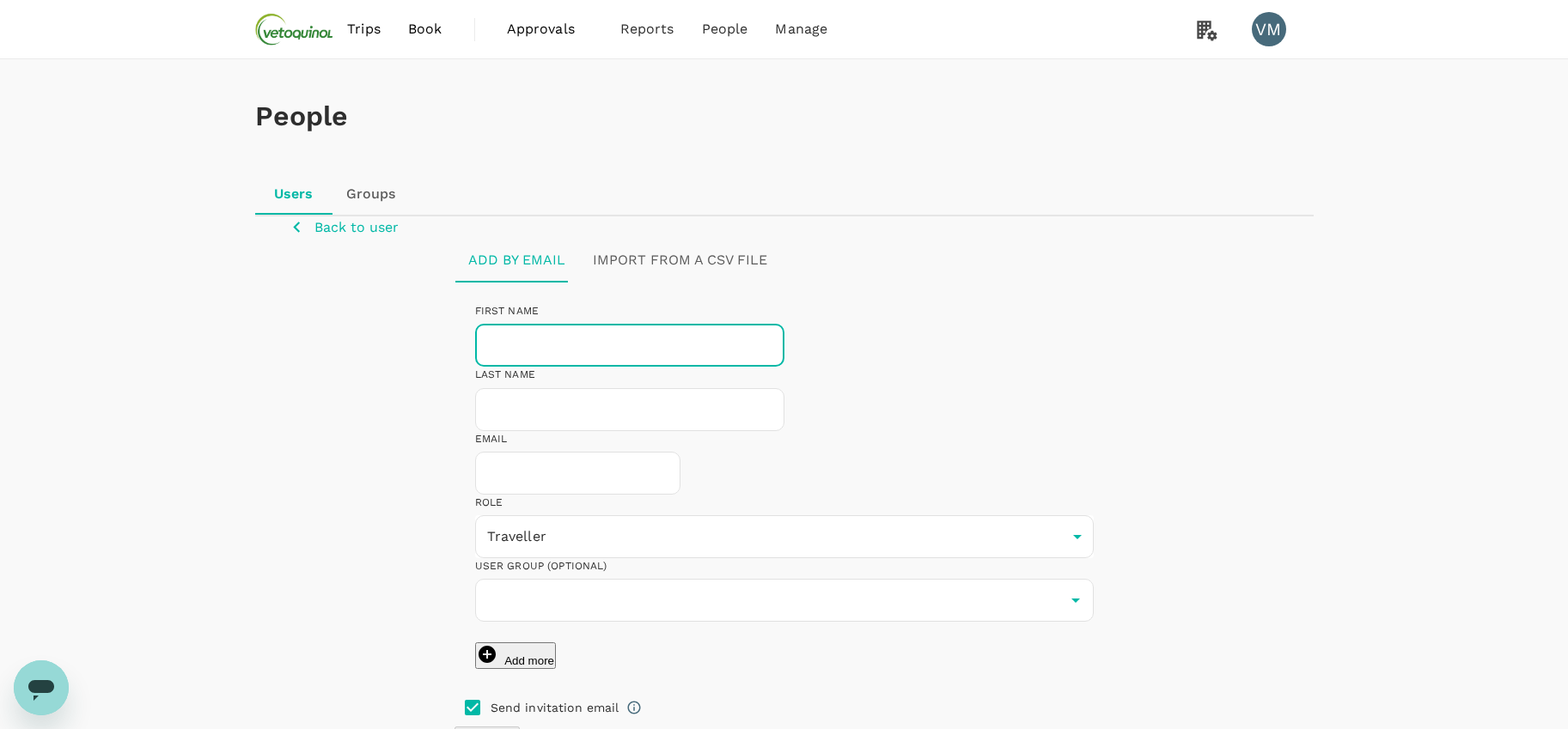 click at bounding box center (630, 345) 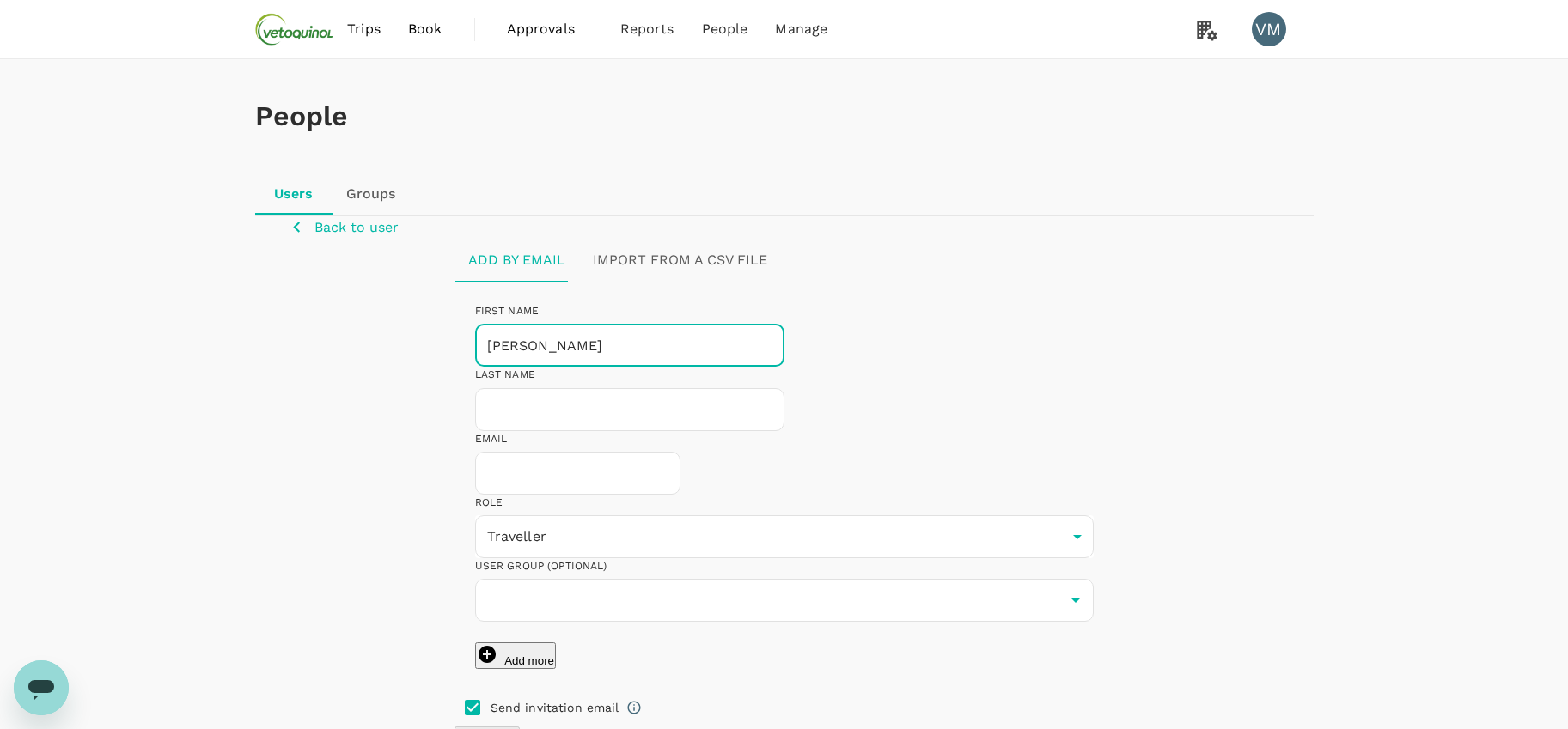 type on "Dave" 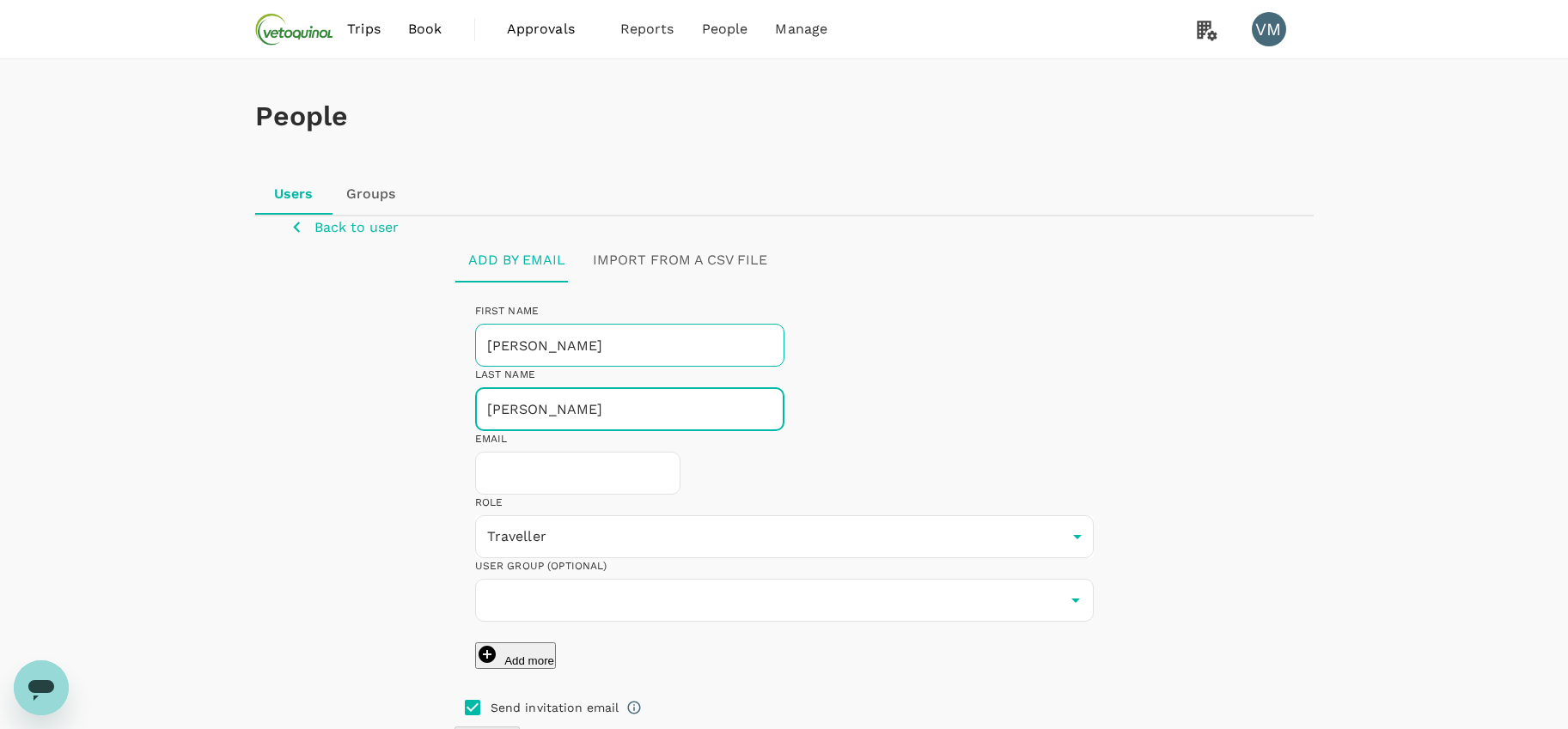 type on "Walker" 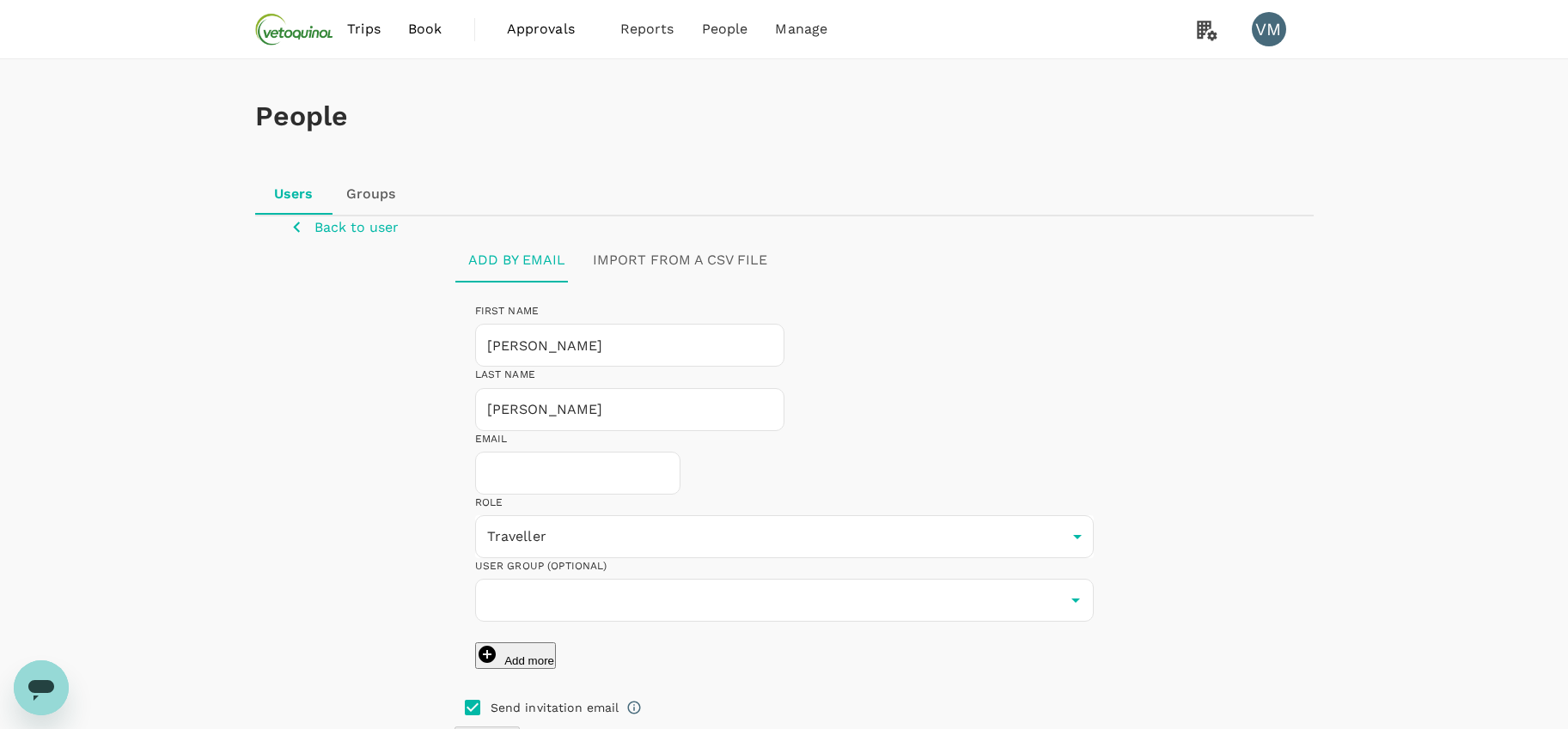 click 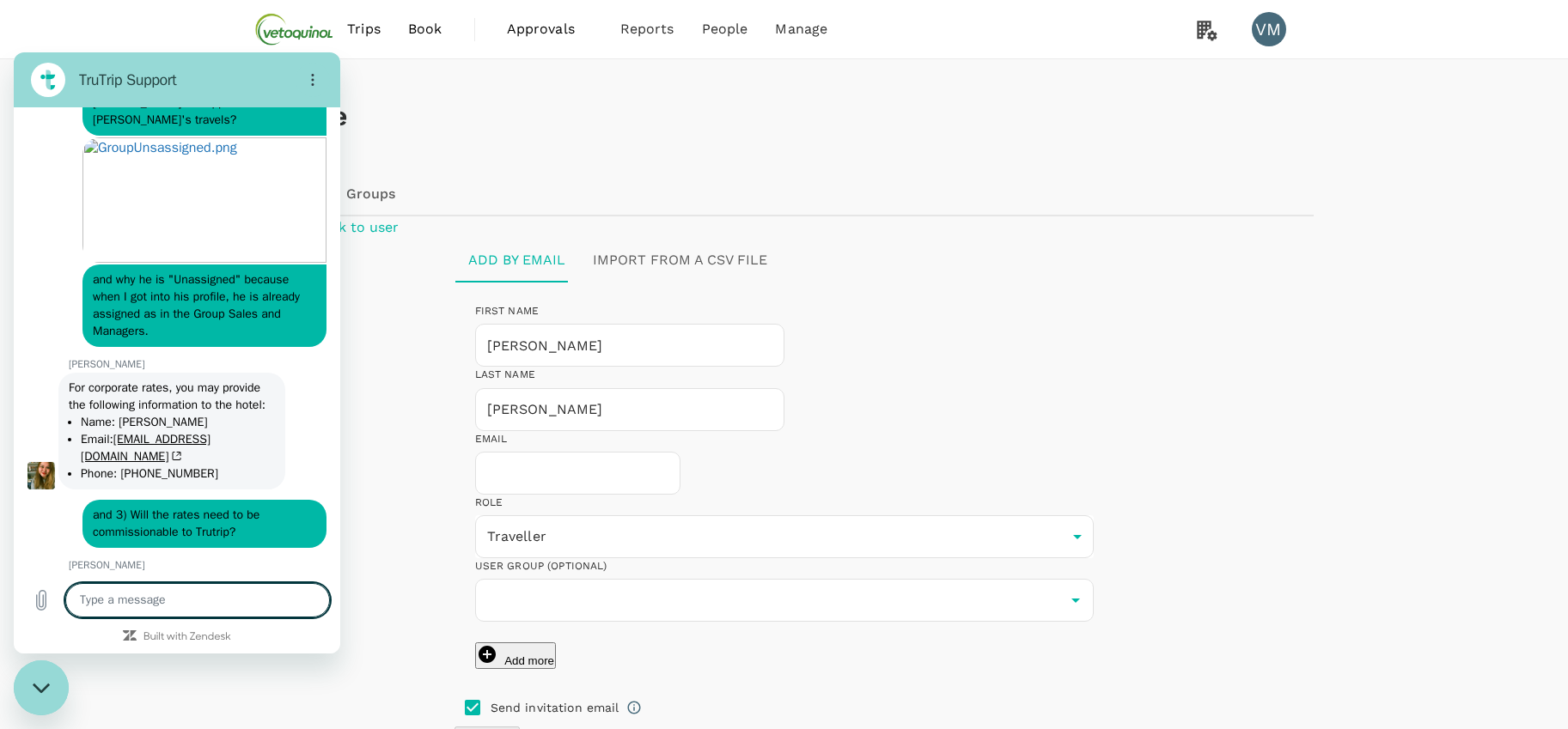 scroll, scrollTop: 0, scrollLeft: 0, axis: both 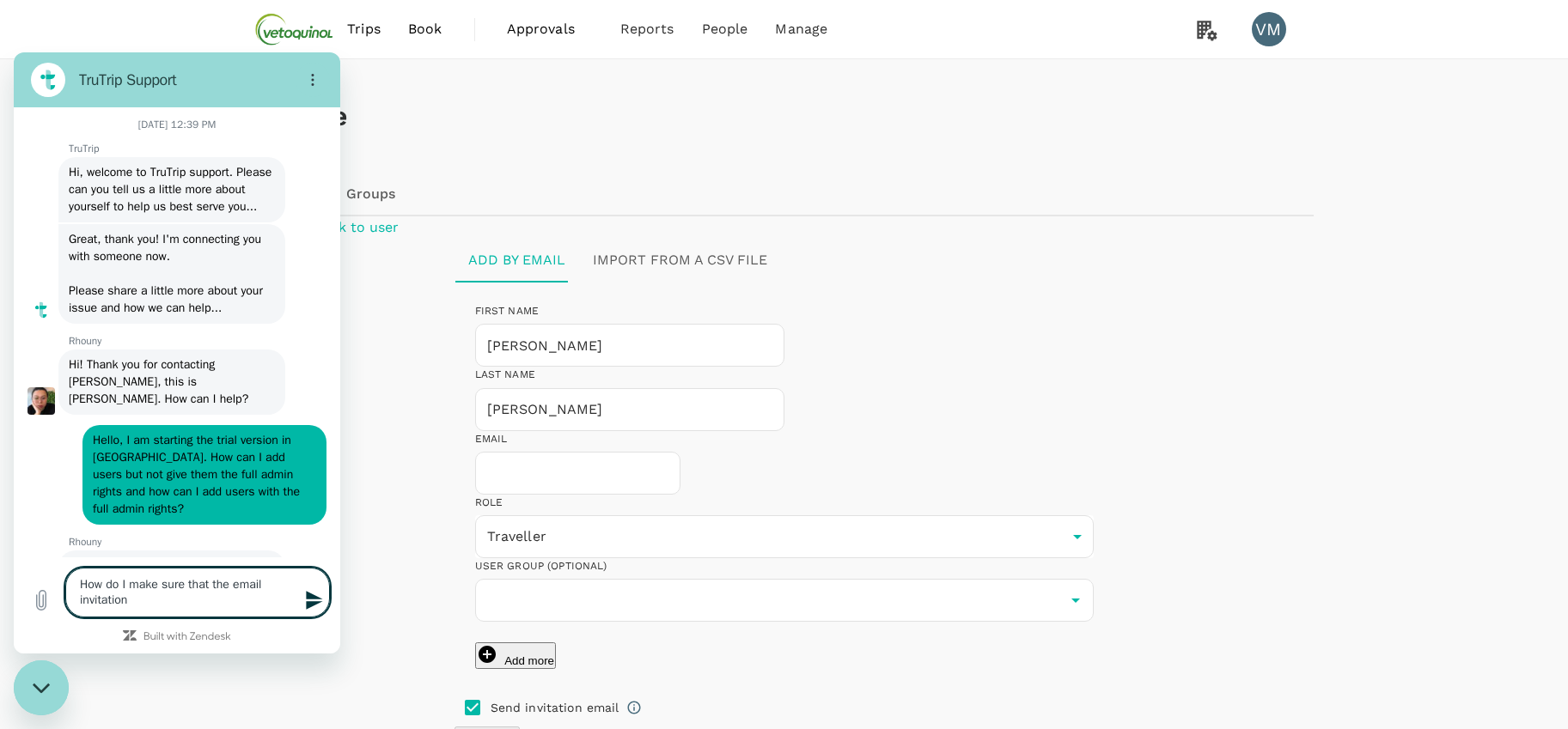 click on "How do I make sure that the email invitation" at bounding box center (198, 592) 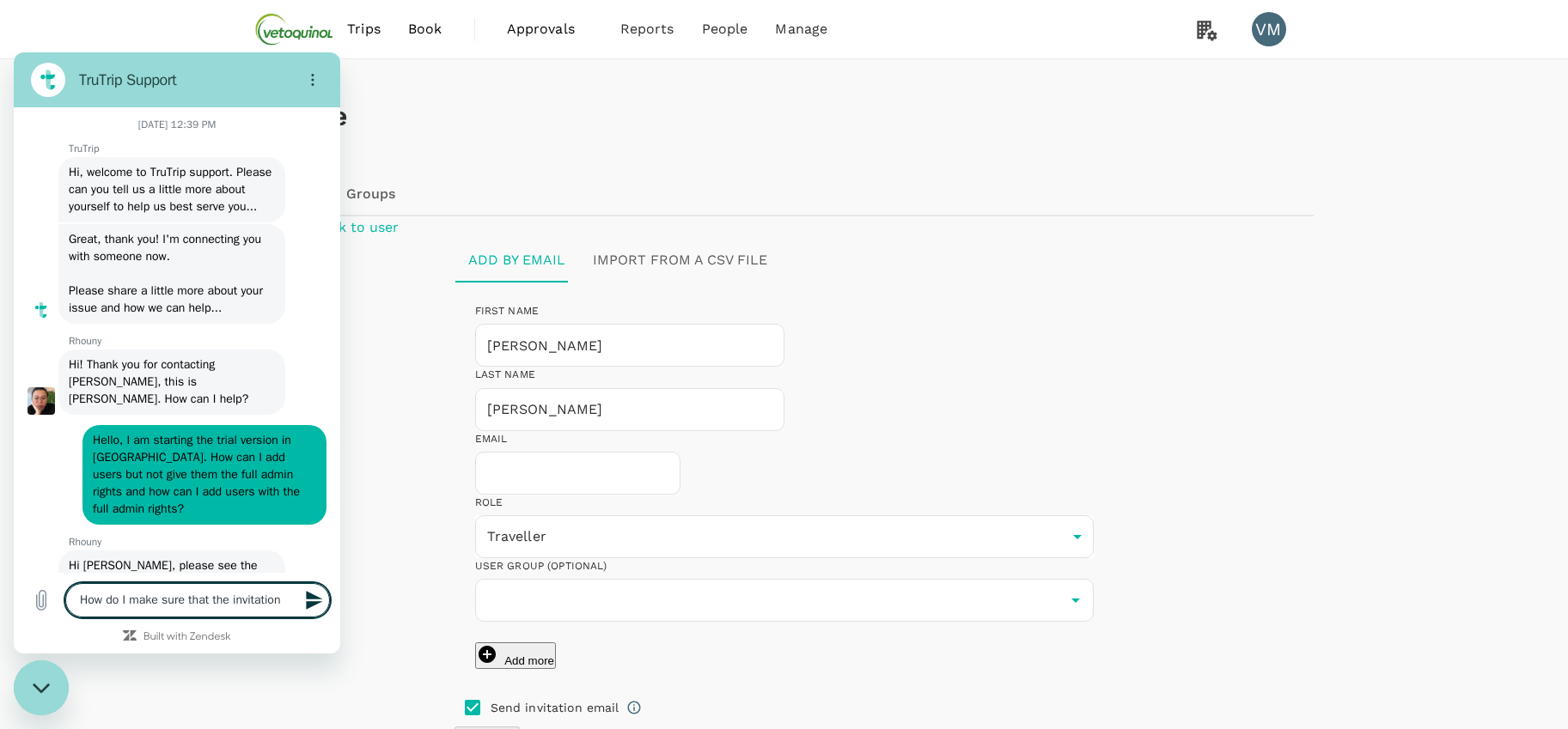 click on "How do I make sure that the invitation" at bounding box center [198, 600] 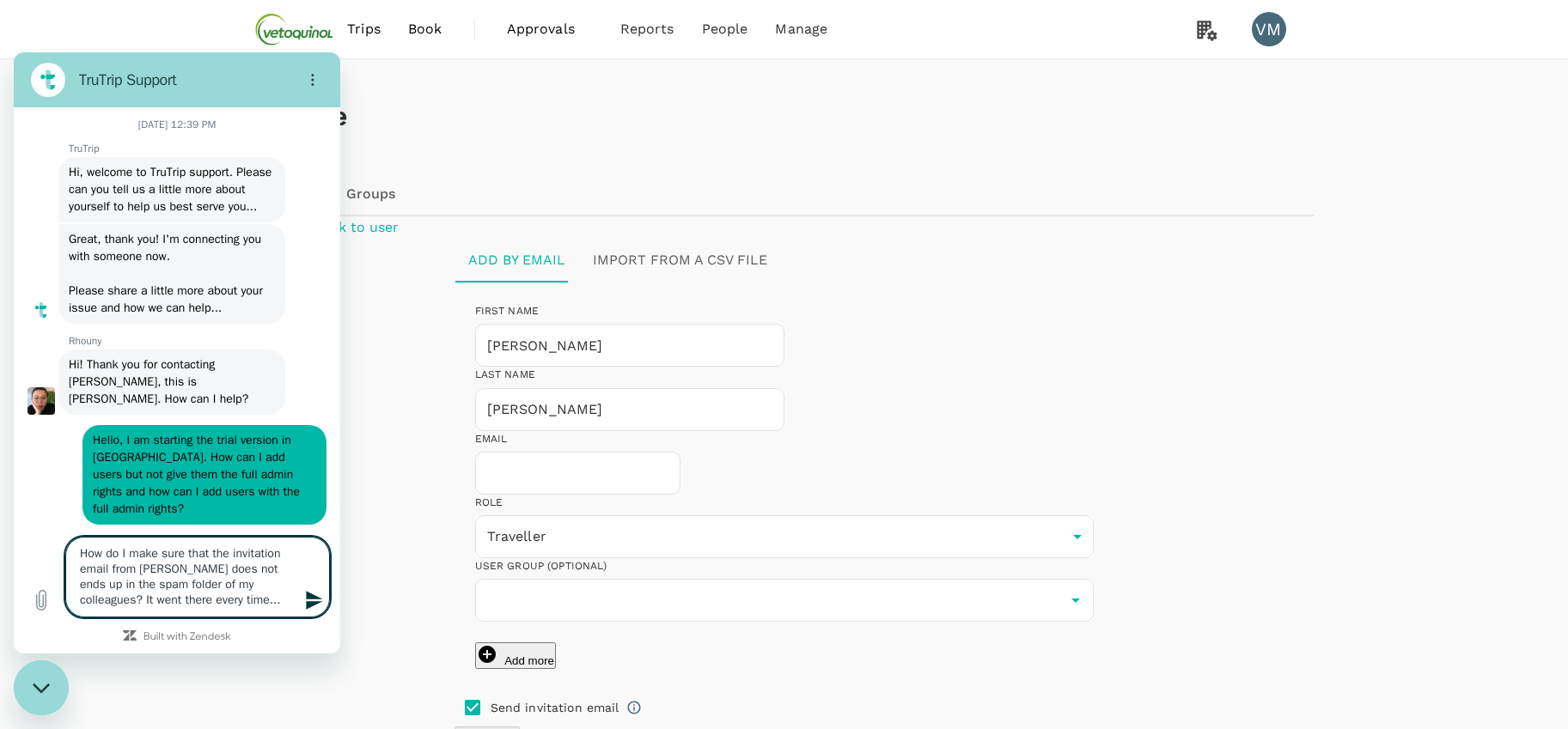 click on "How do I make sure that the invitation email from Trutrip does not ends up in the spam folder of my colleagues? It went there every time..." at bounding box center [198, 577] 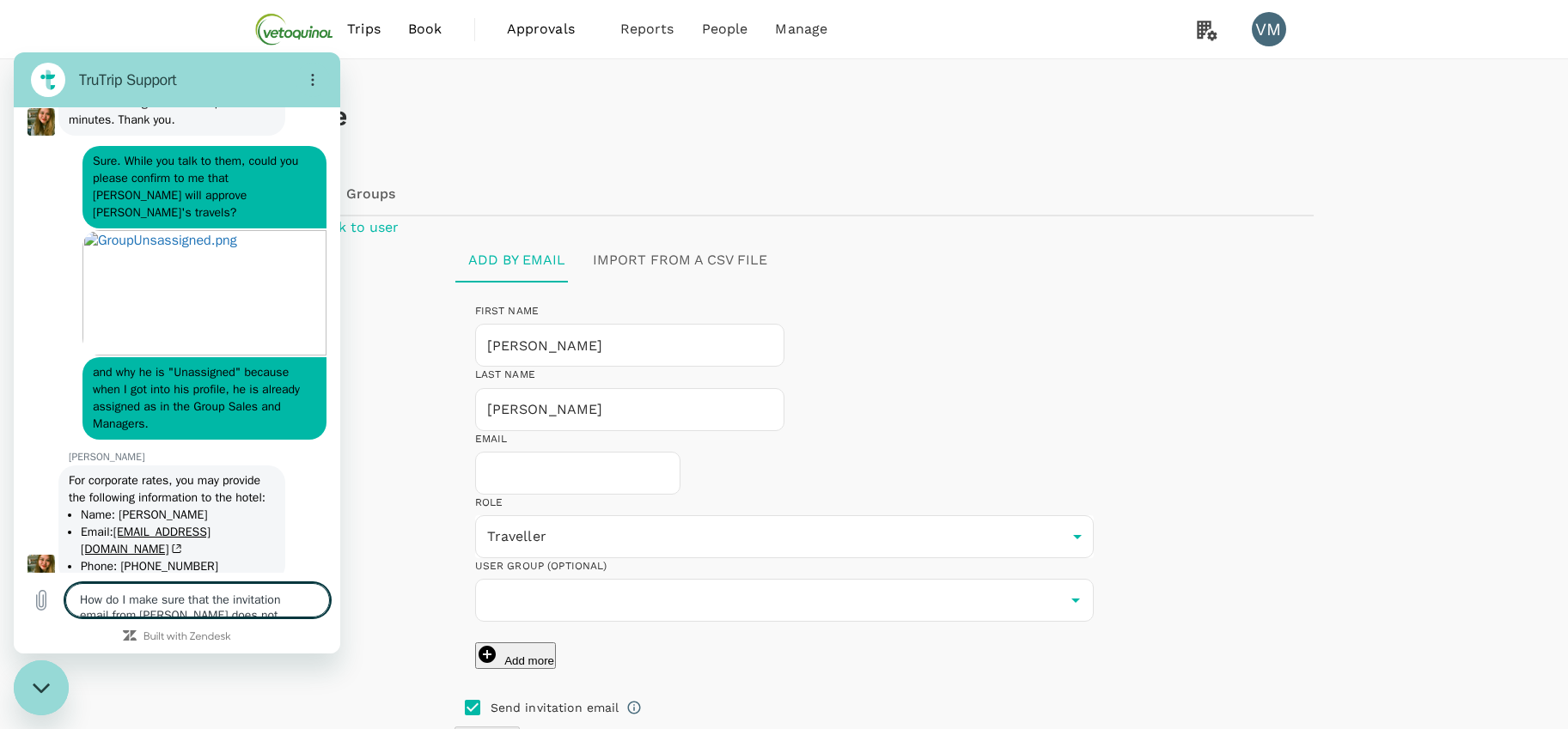 scroll, scrollTop: 9276, scrollLeft: 0, axis: vertical 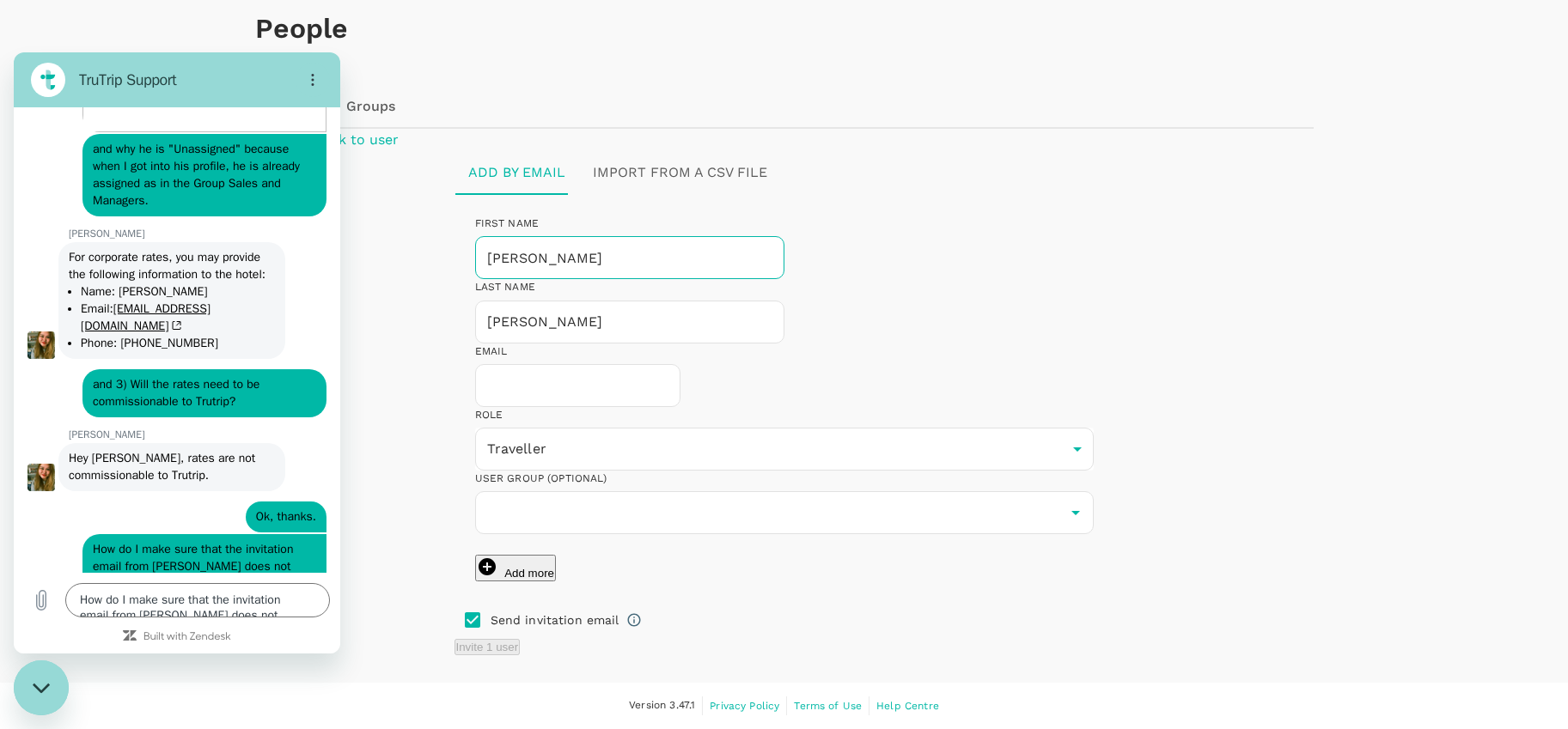 click on "Dave" at bounding box center (630, 258) 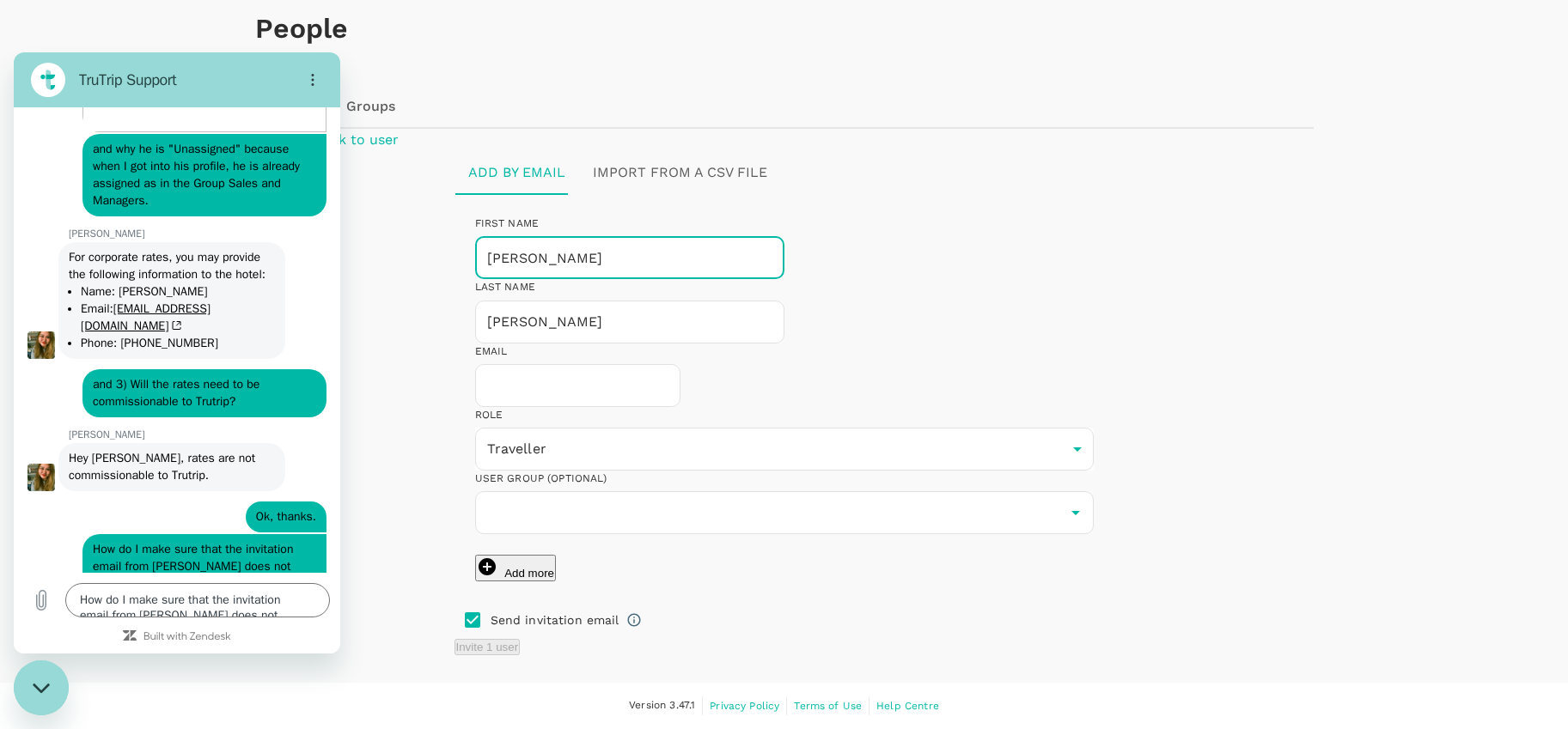 type on "David Bruce" 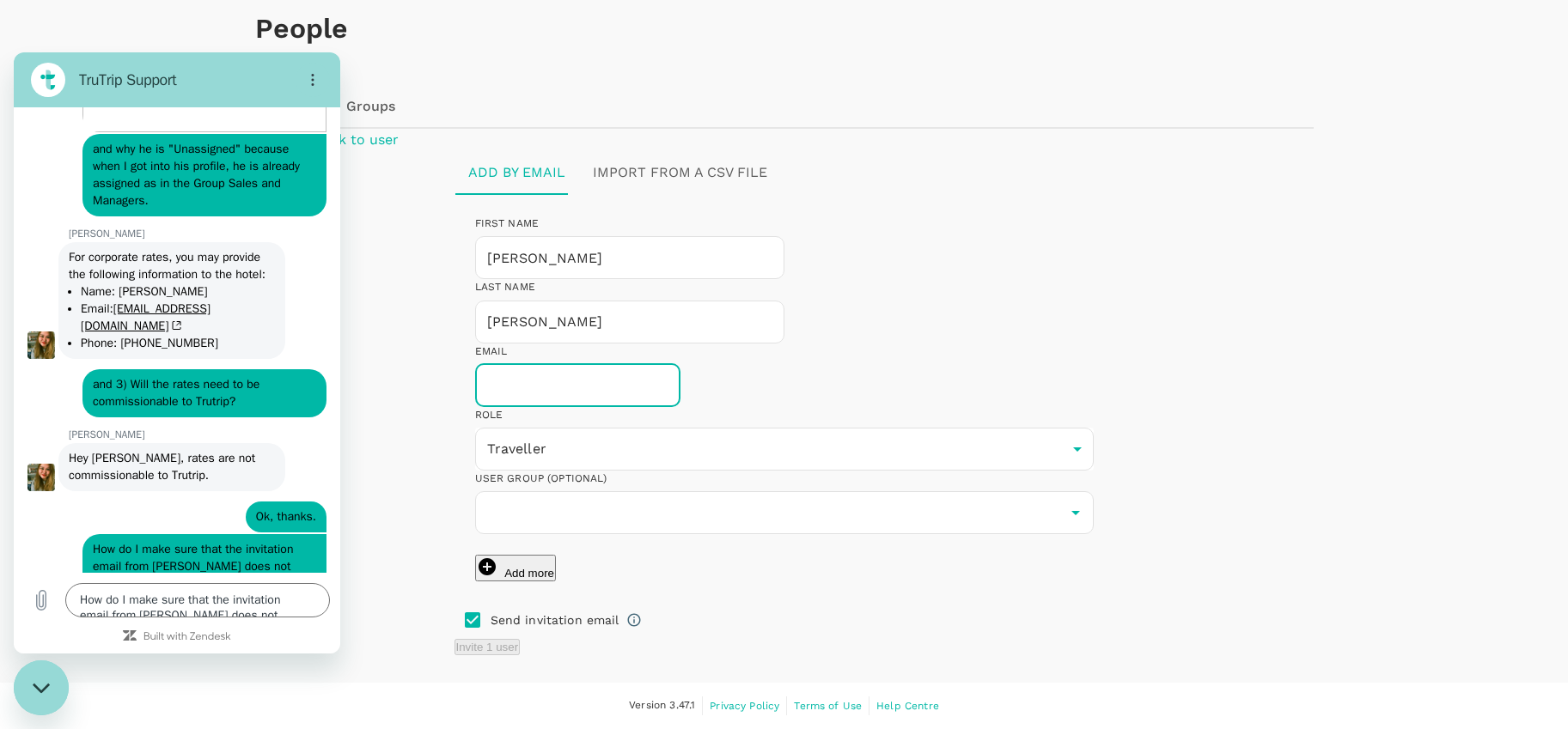 click at bounding box center (578, 386) 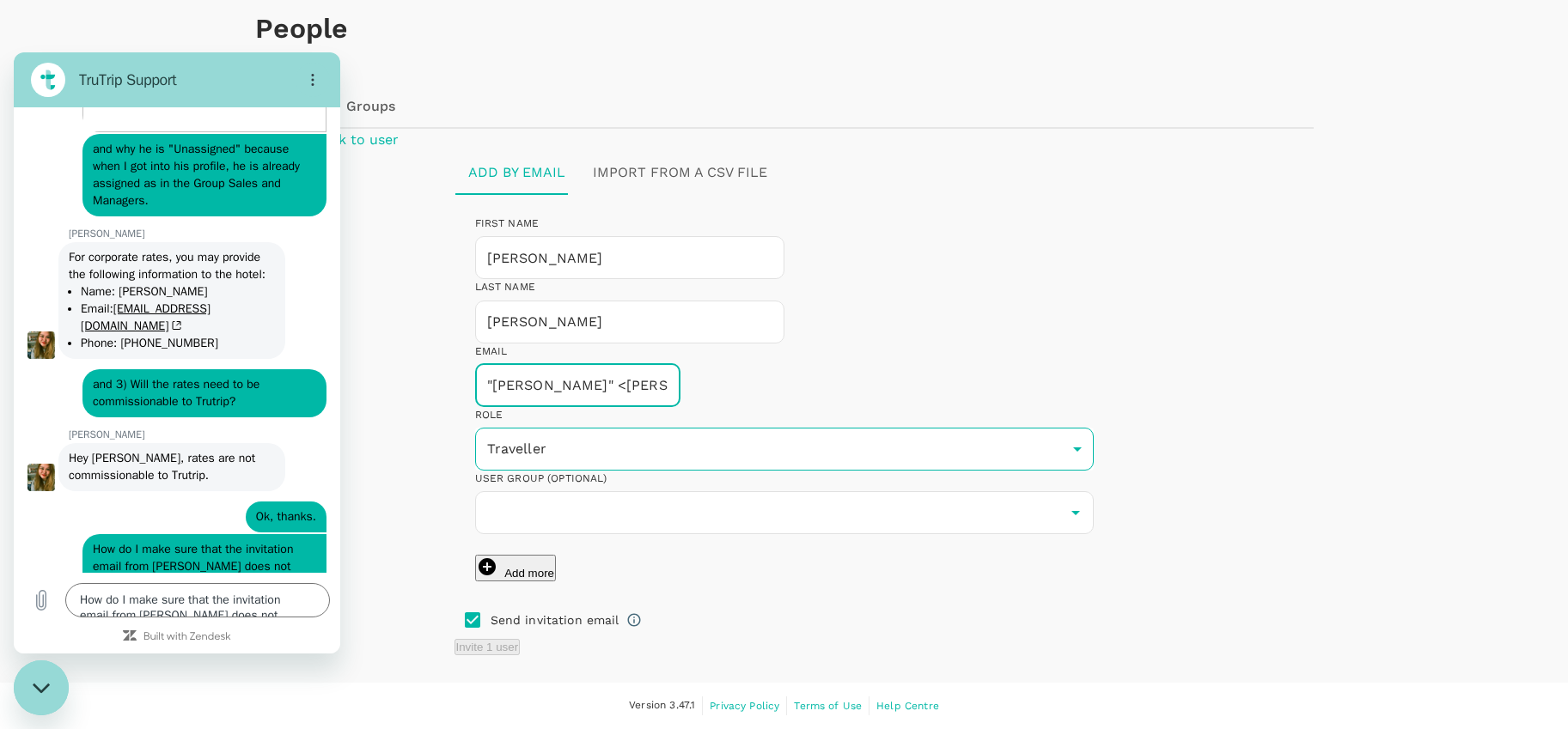 scroll, scrollTop: 0, scrollLeft: 153, axis: horizontal 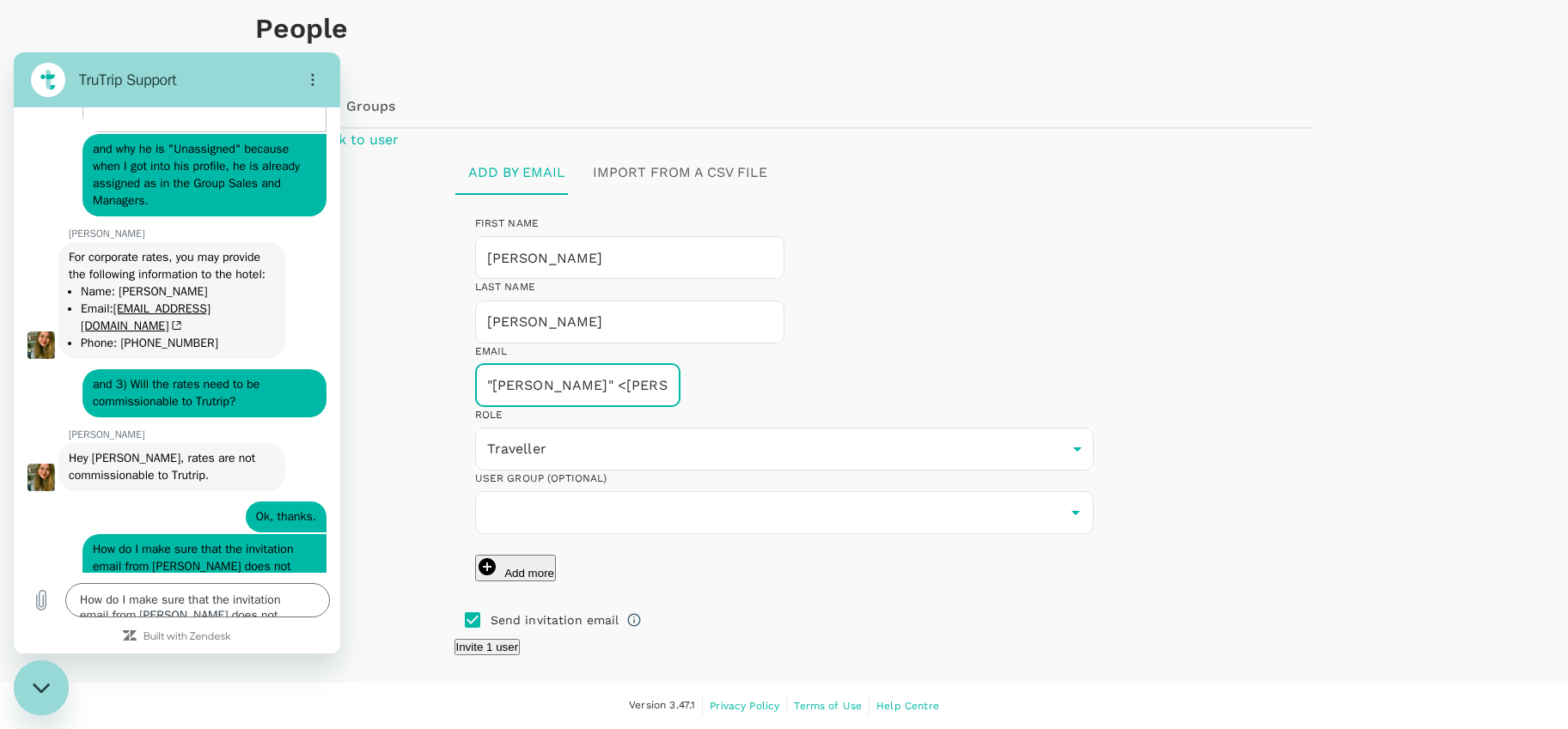 drag, startPoint x: 509, startPoint y: 367, endPoint x: 423, endPoint y: 374, distance: 86.28441 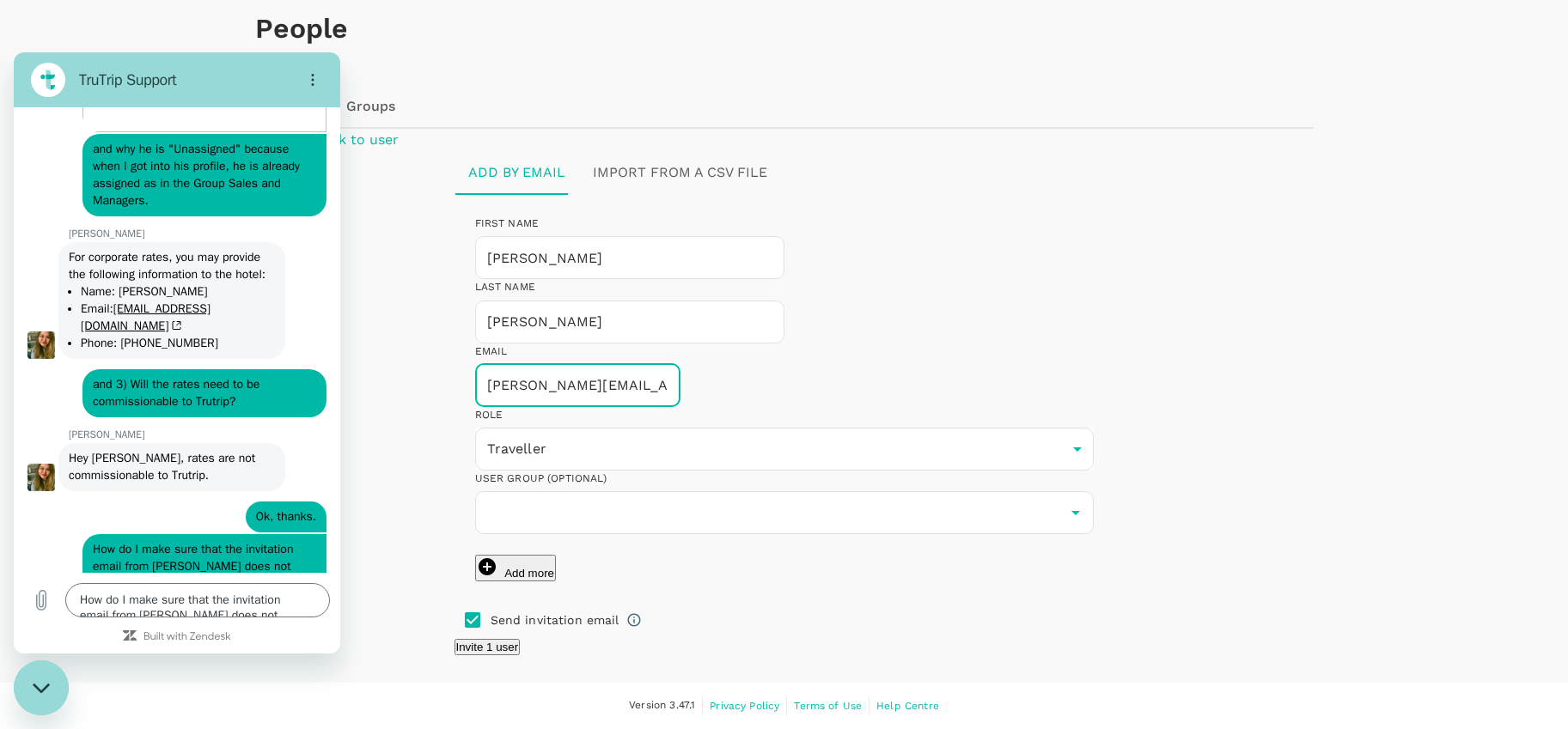 click on "dave.walker@vetoquinol.com" at bounding box center (578, 386) 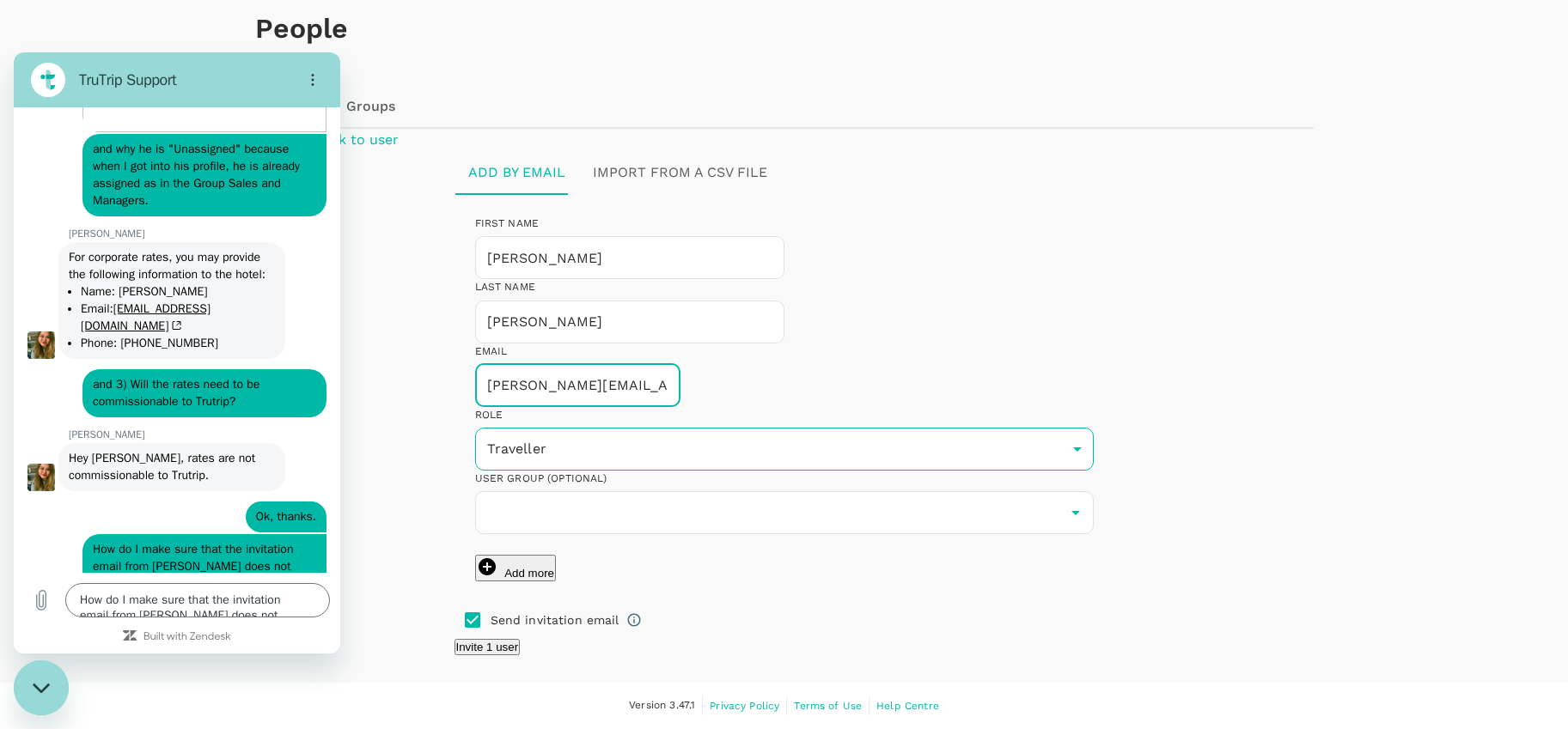 type on "dave.walker@vetoquinol.com" 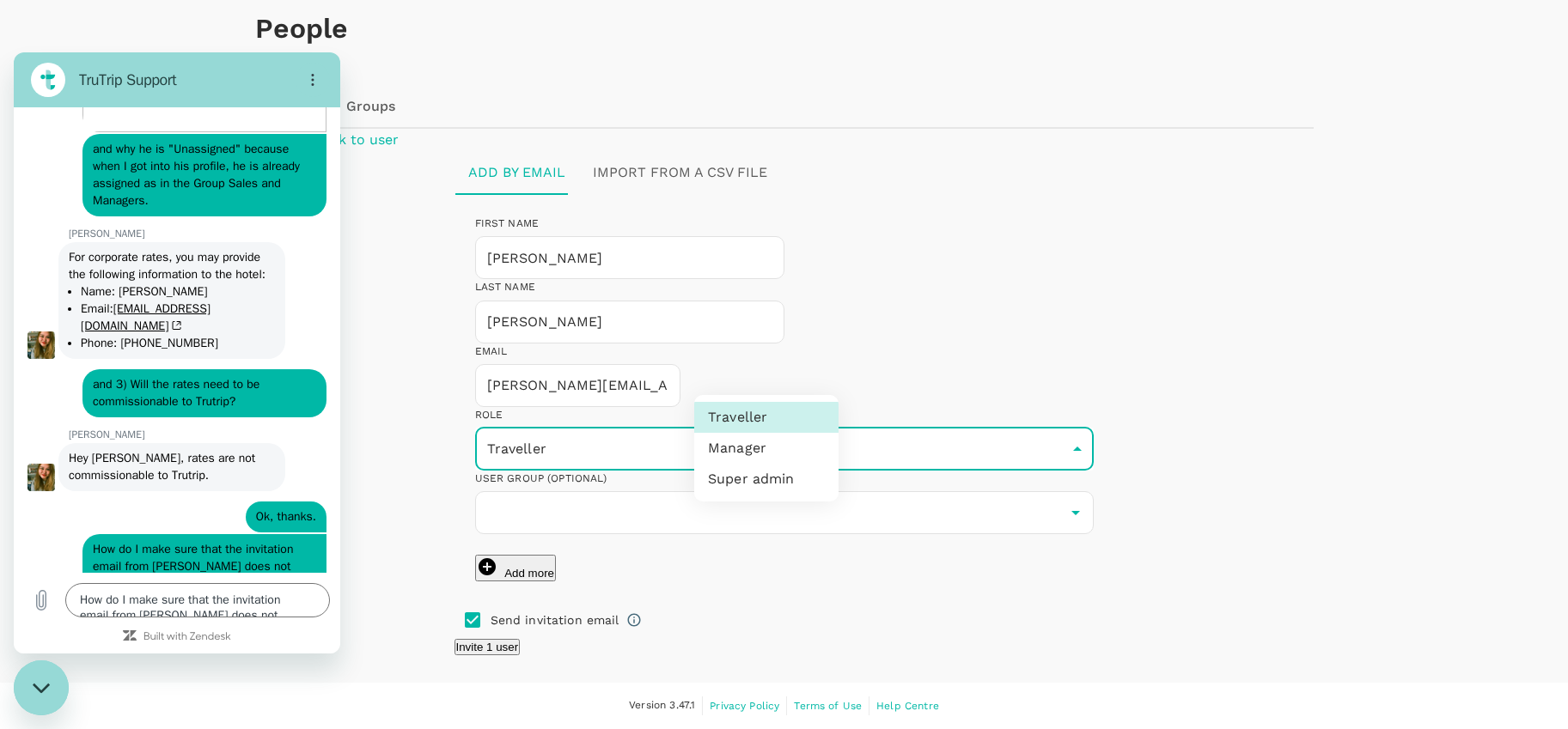 click on "Trips Book Approvals 0 Reports People Manage VM People Users Groups Back to user Add by email Import from a CSV file FIRST NAME David Bruce ​ LAST NAME Walker ​ EMAIL dave.walker@vetoquinol.com ​ ROLE Traveller user ​ USER GROUP (OPTIONAL) ​   Add more Send invitation email Invite 1 user Version 3.47.1 Privacy Policy Terms of Use Help Centre Traveller Manager Super admin" at bounding box center (784, 320) 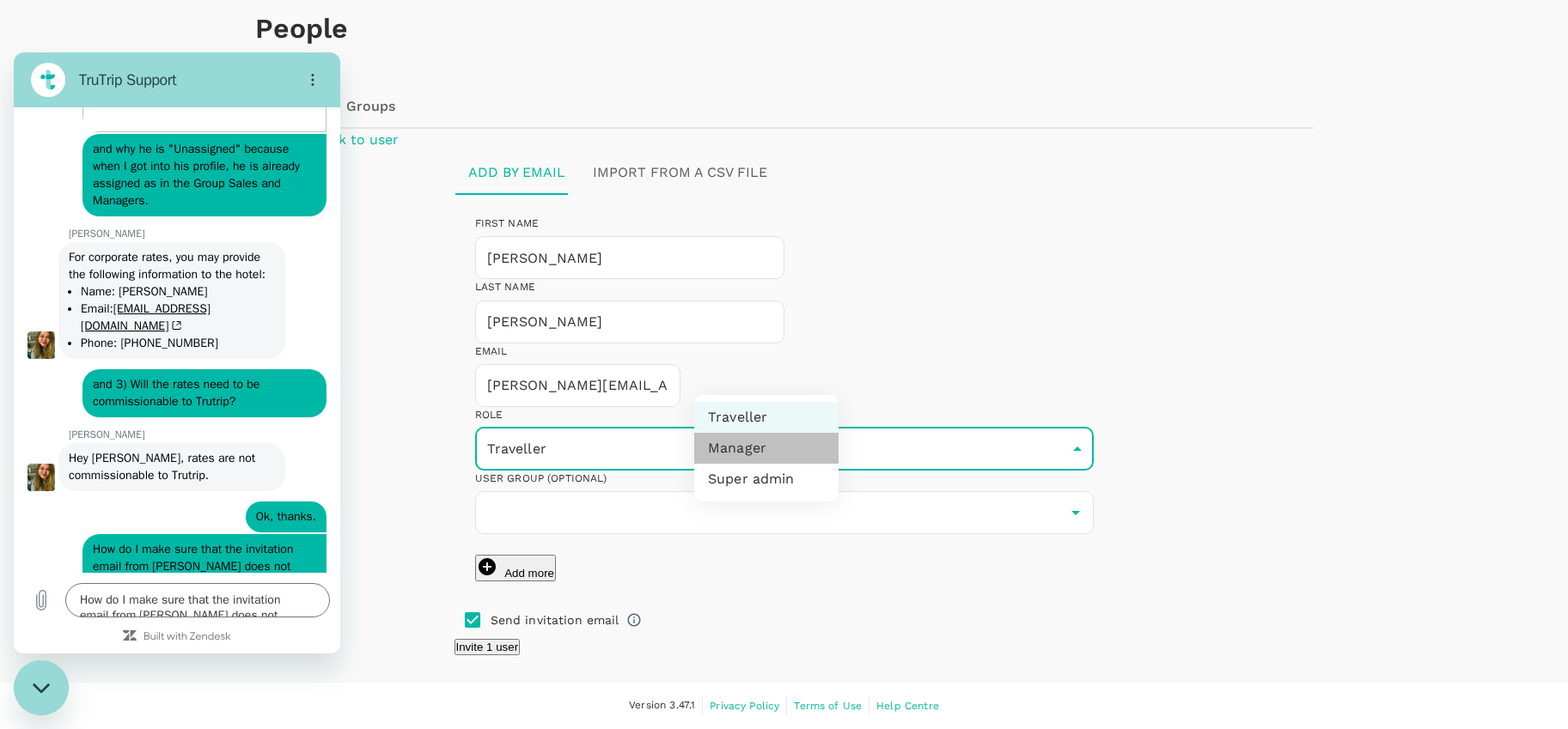 click on "Manager" at bounding box center [766, 448] 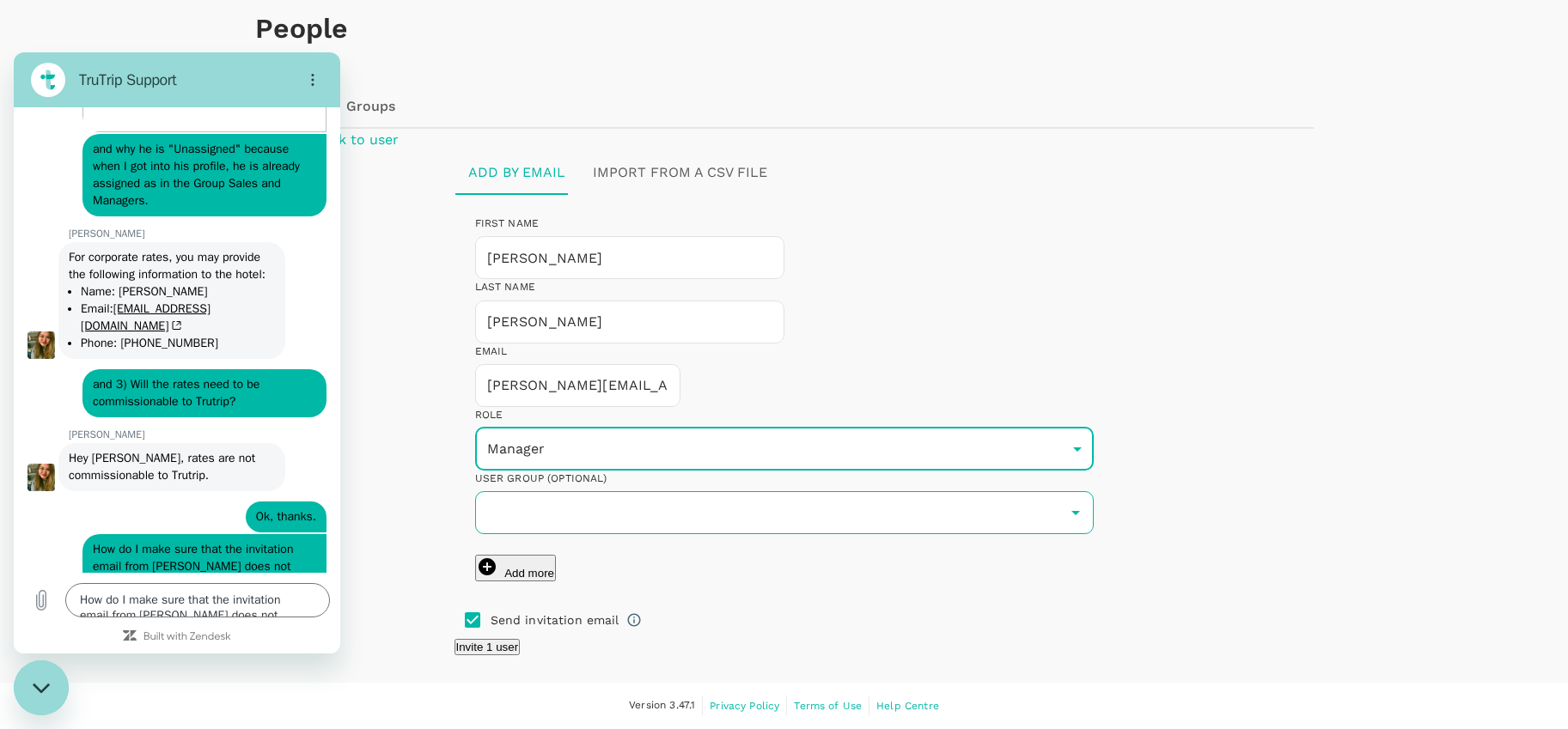 click at bounding box center (784, 513) 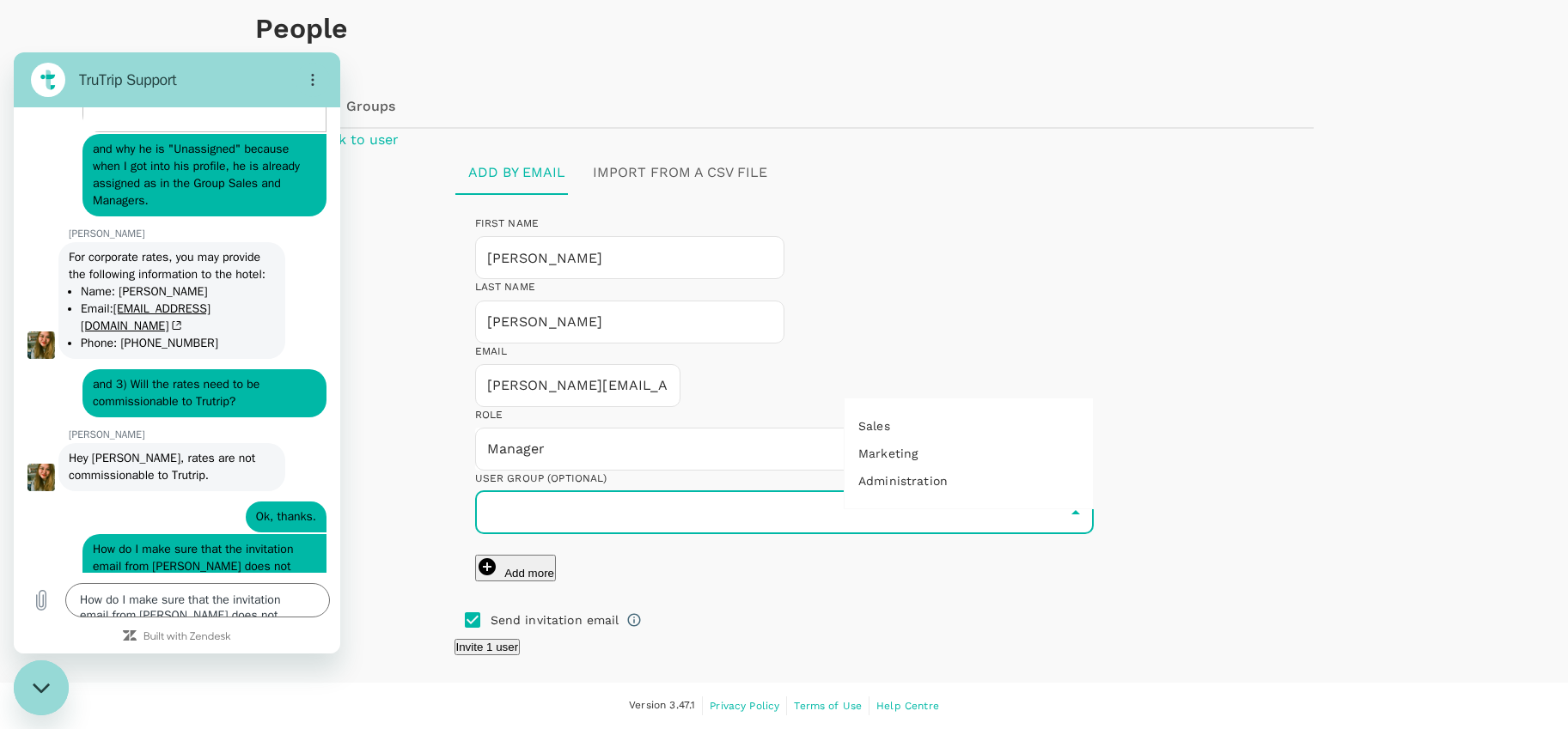 click on "Administration" at bounding box center (968, 481) 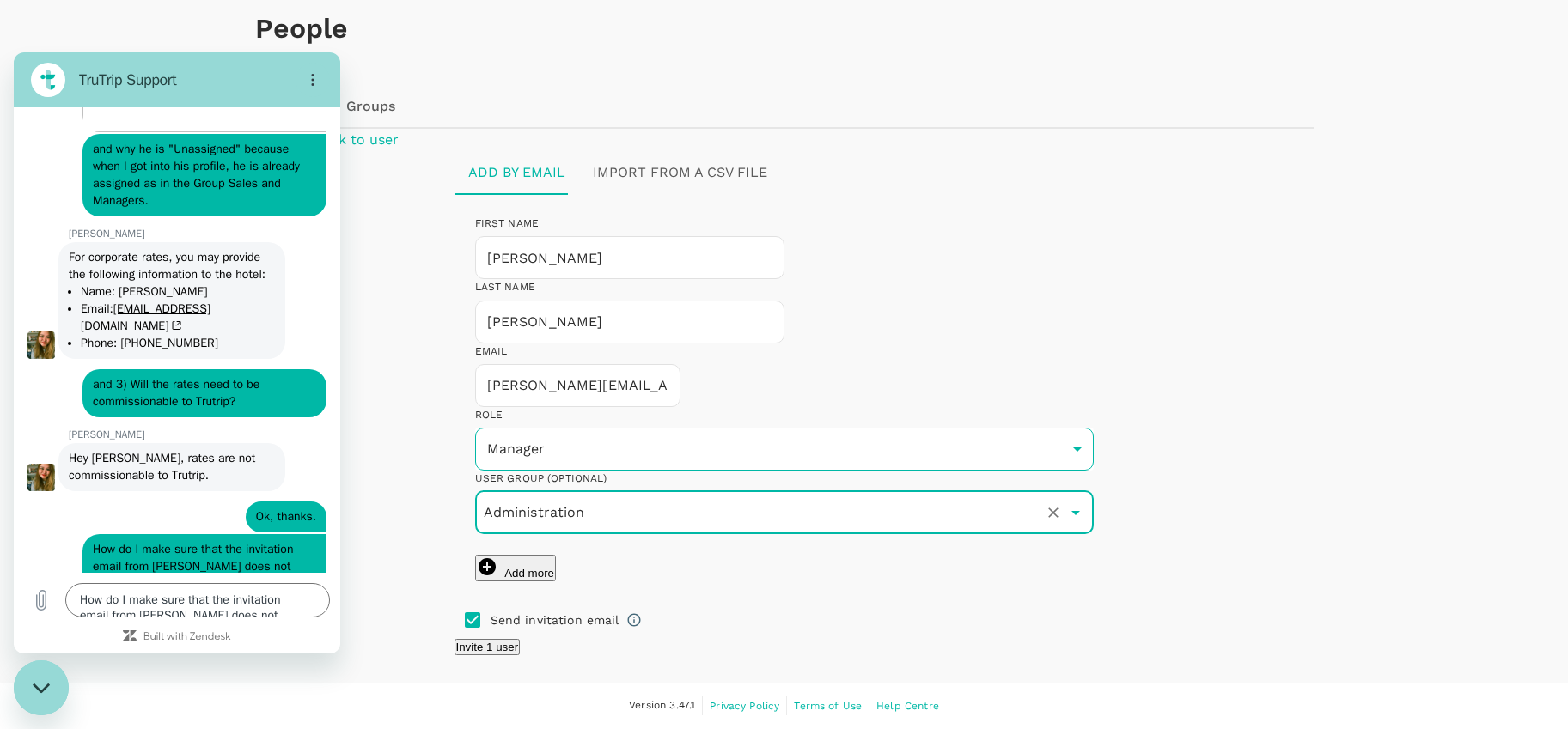 click on "Trips Book Approvals 0 Reports People Manage VM People Users Groups Back to user Add by email Import from a CSV file FIRST NAME David Bruce ​ LAST NAME Walker ​ EMAIL dave.walker@vetoquinol.com ​ ROLE Manager admin ​ USER GROUP (OPTIONAL) Administration ​   Add more Send invitation email Invite 1 user Version 3.47.1 Privacy Policy Terms of Use Help Centre" at bounding box center (784, 320) 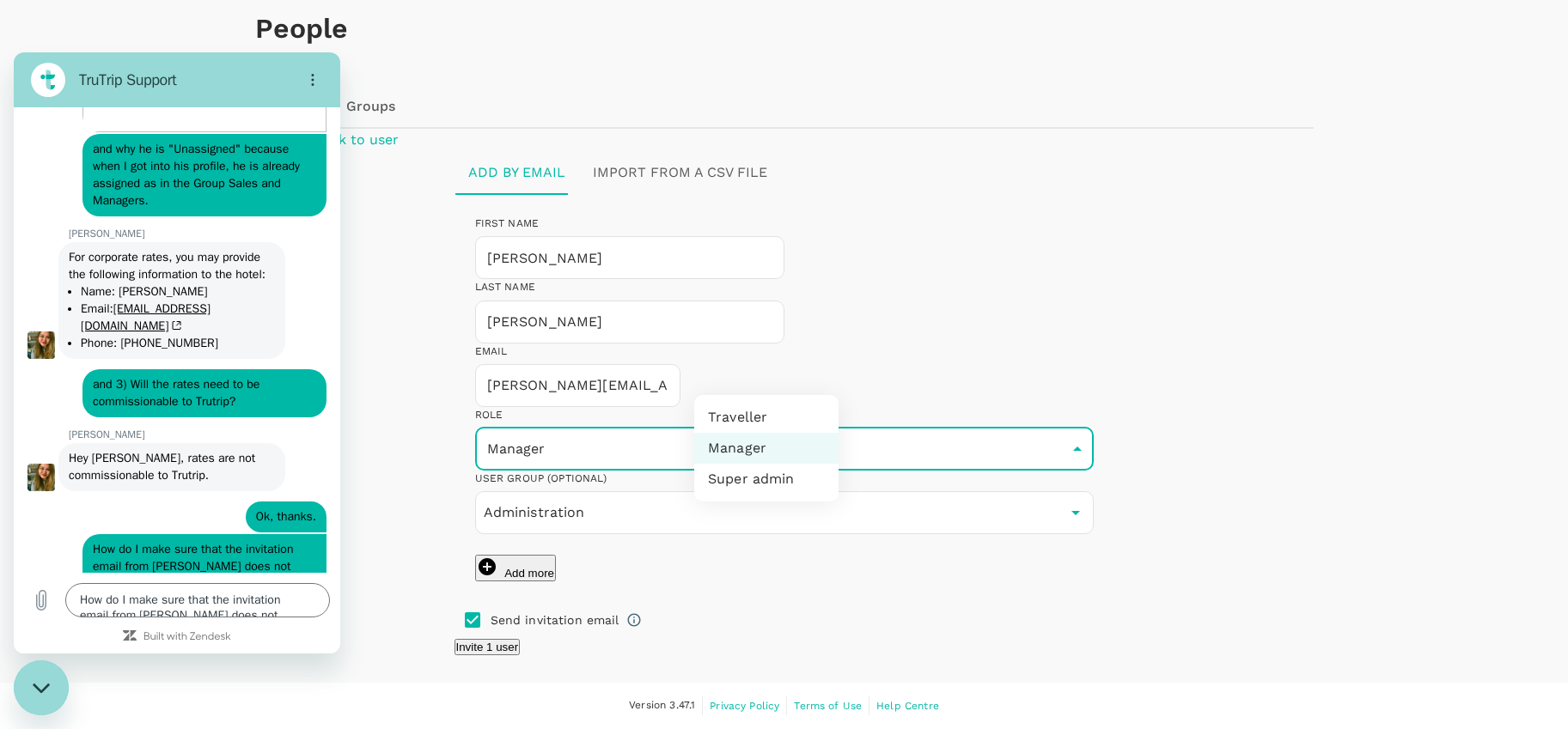 click at bounding box center (784, 364) 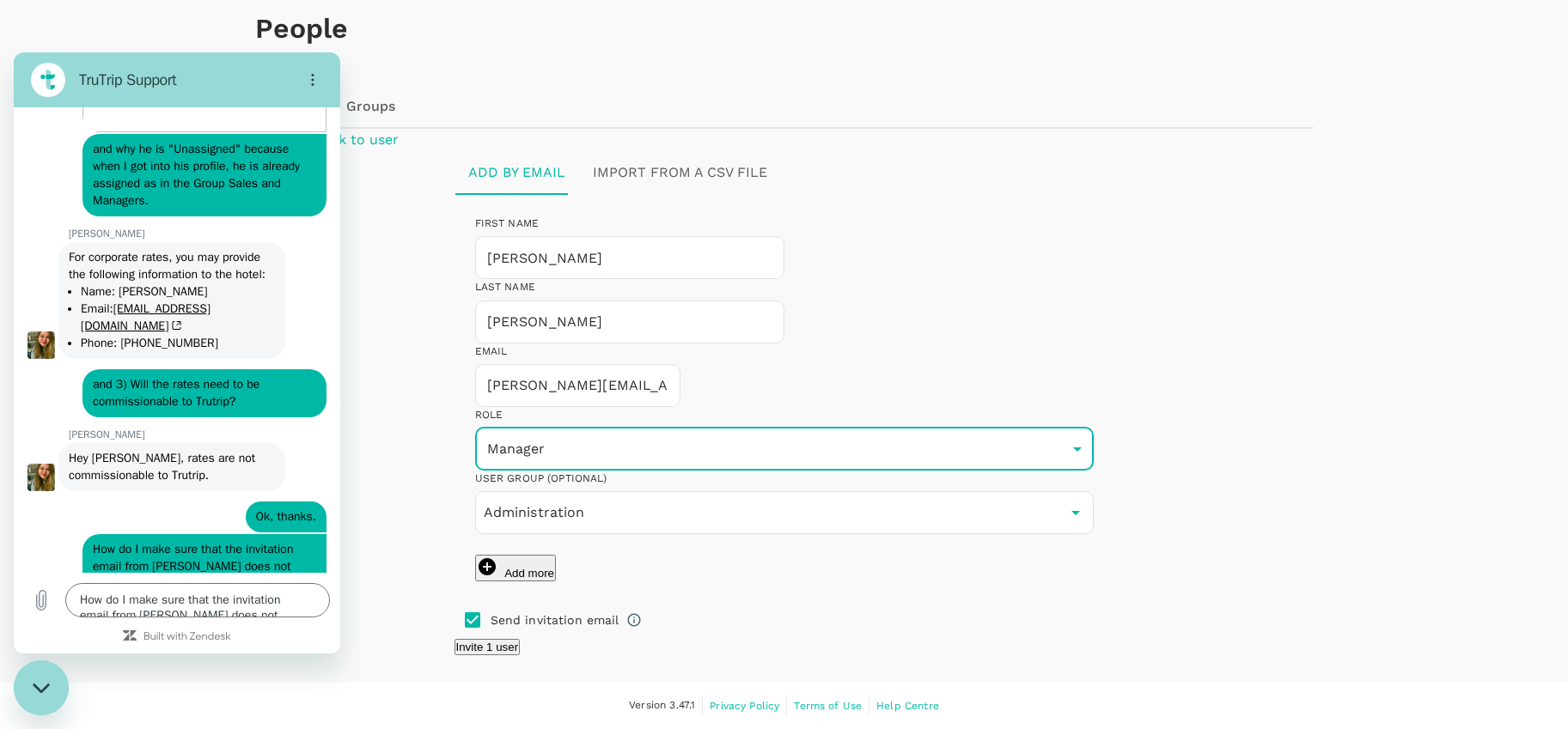 click at bounding box center [473, 620] 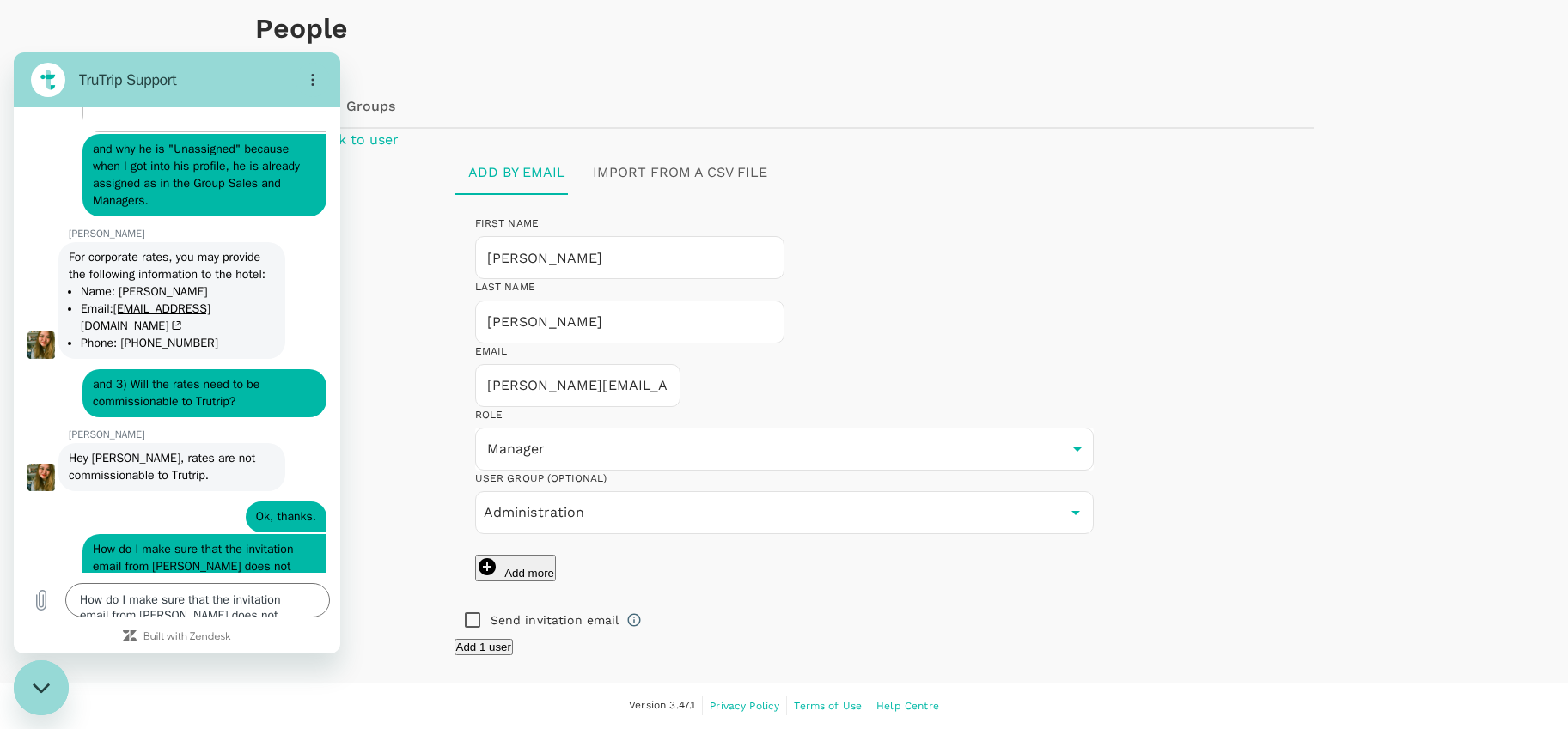 click on "Add 1 user" at bounding box center [484, 647] 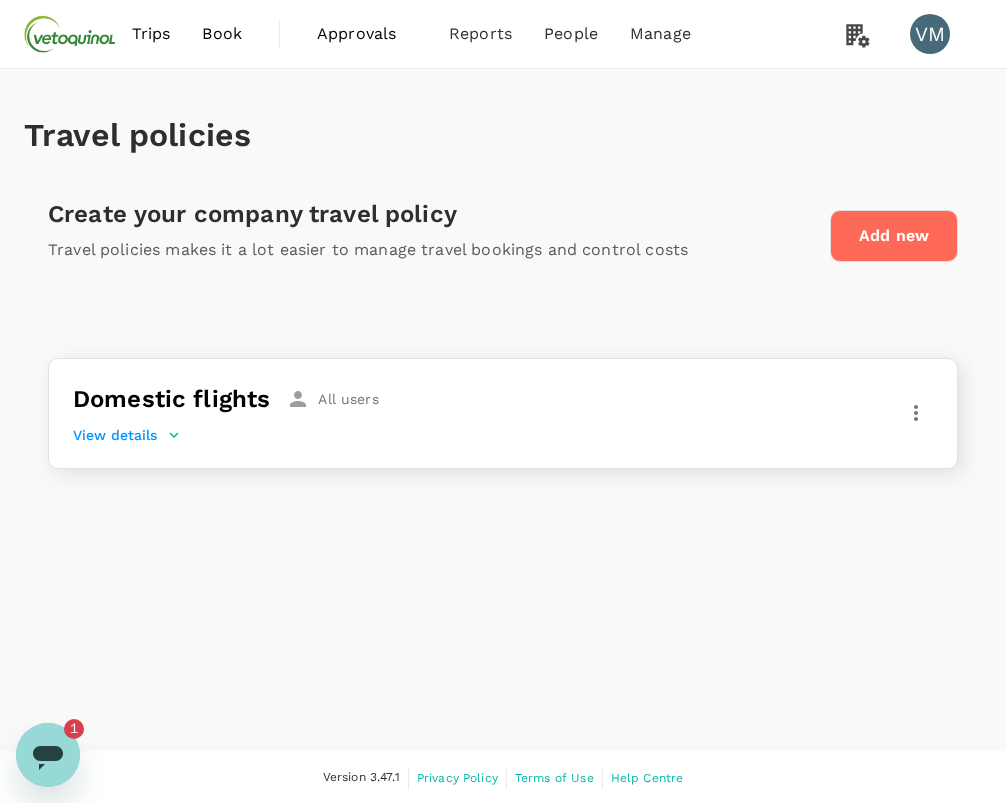 scroll, scrollTop: 0, scrollLeft: 0, axis: both 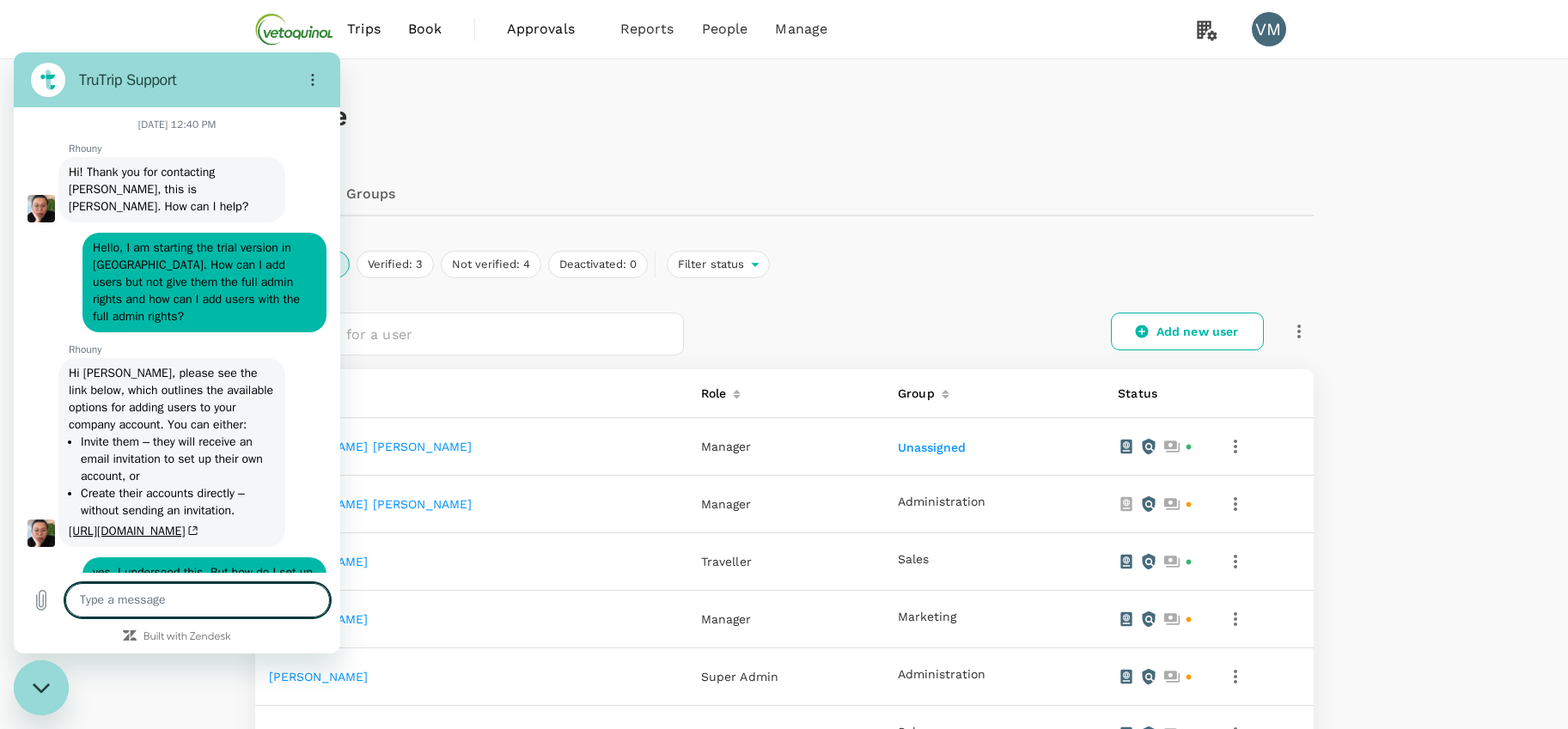 type on "x" 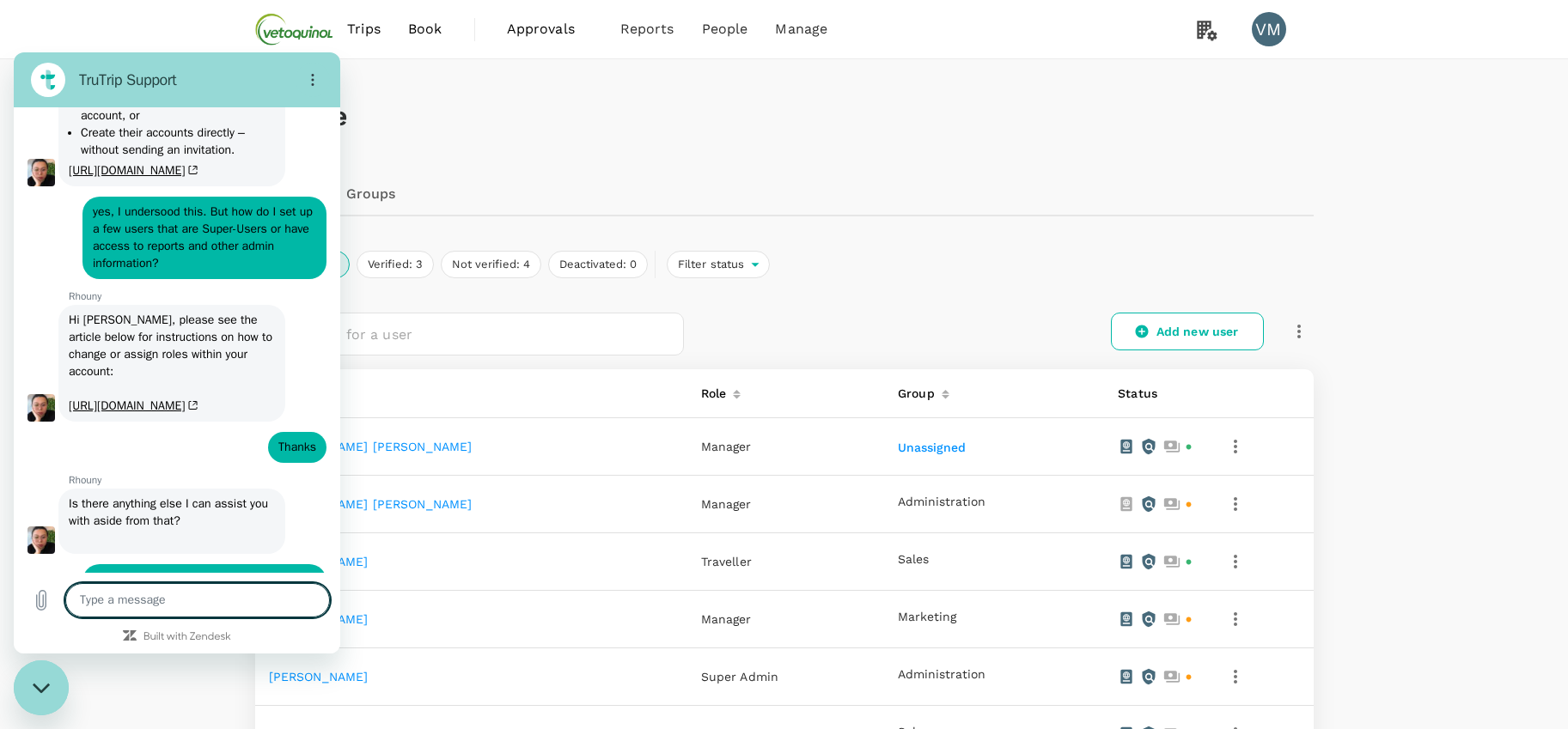 scroll, scrollTop: 9175, scrollLeft: 0, axis: vertical 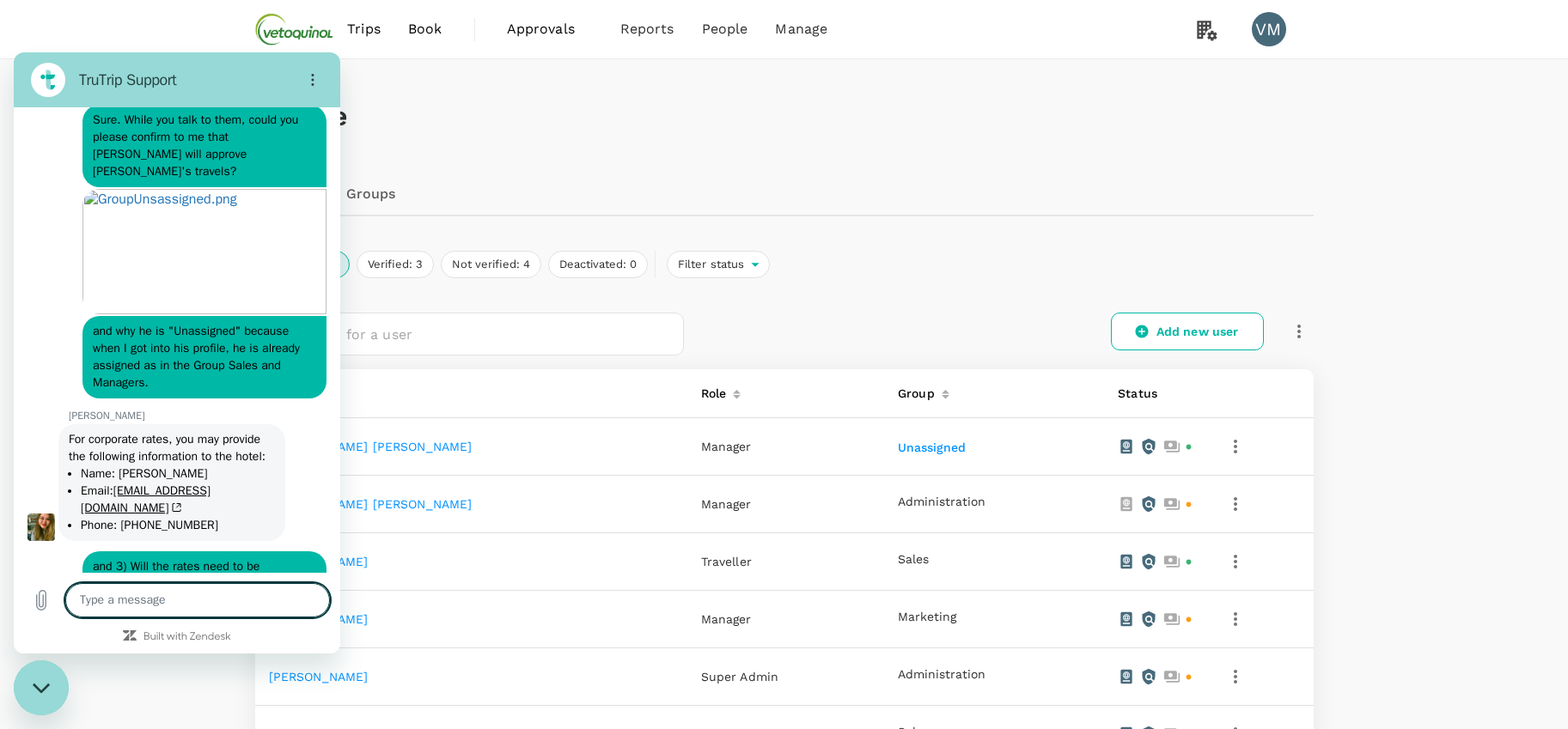 click at bounding box center [198, 600] 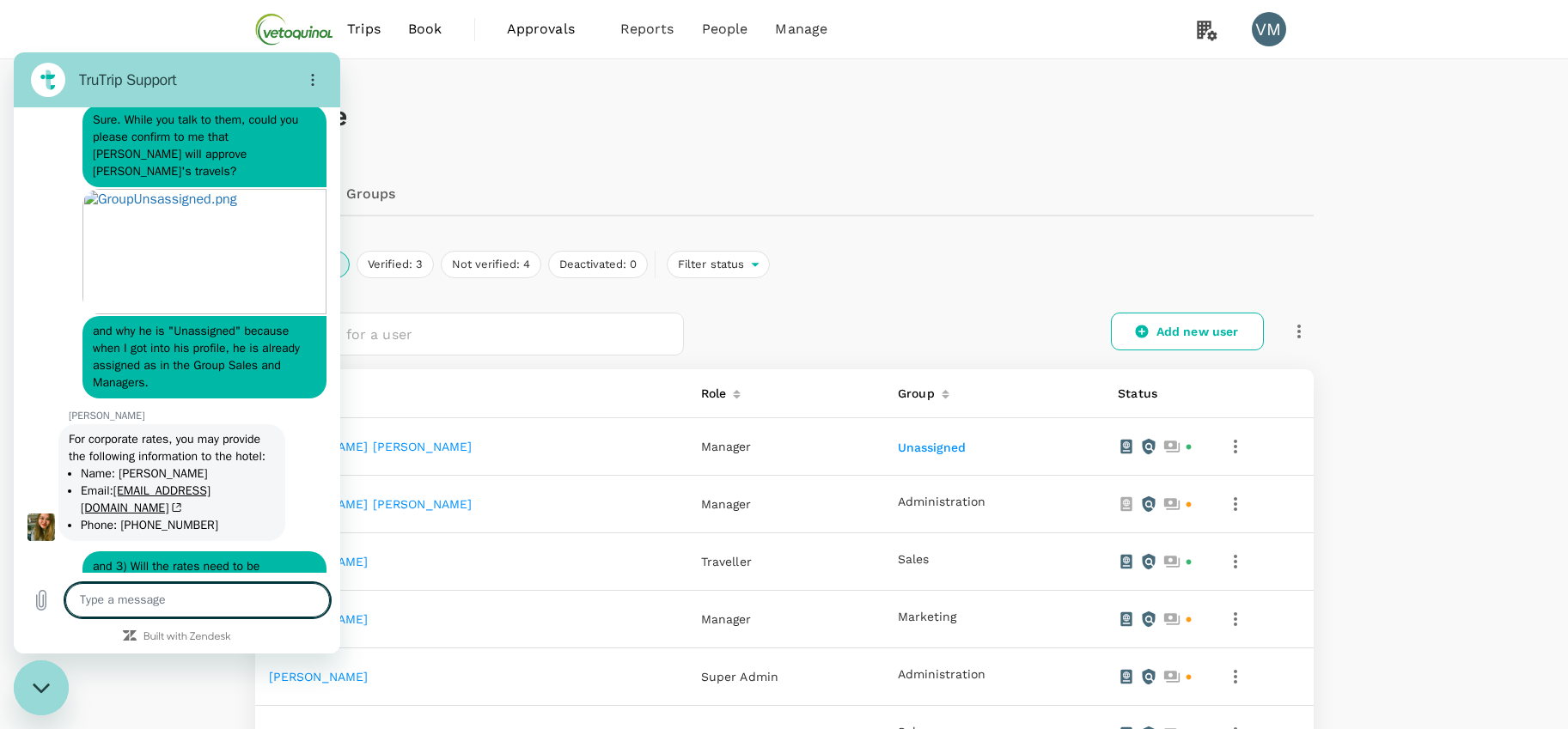 type on "Y" 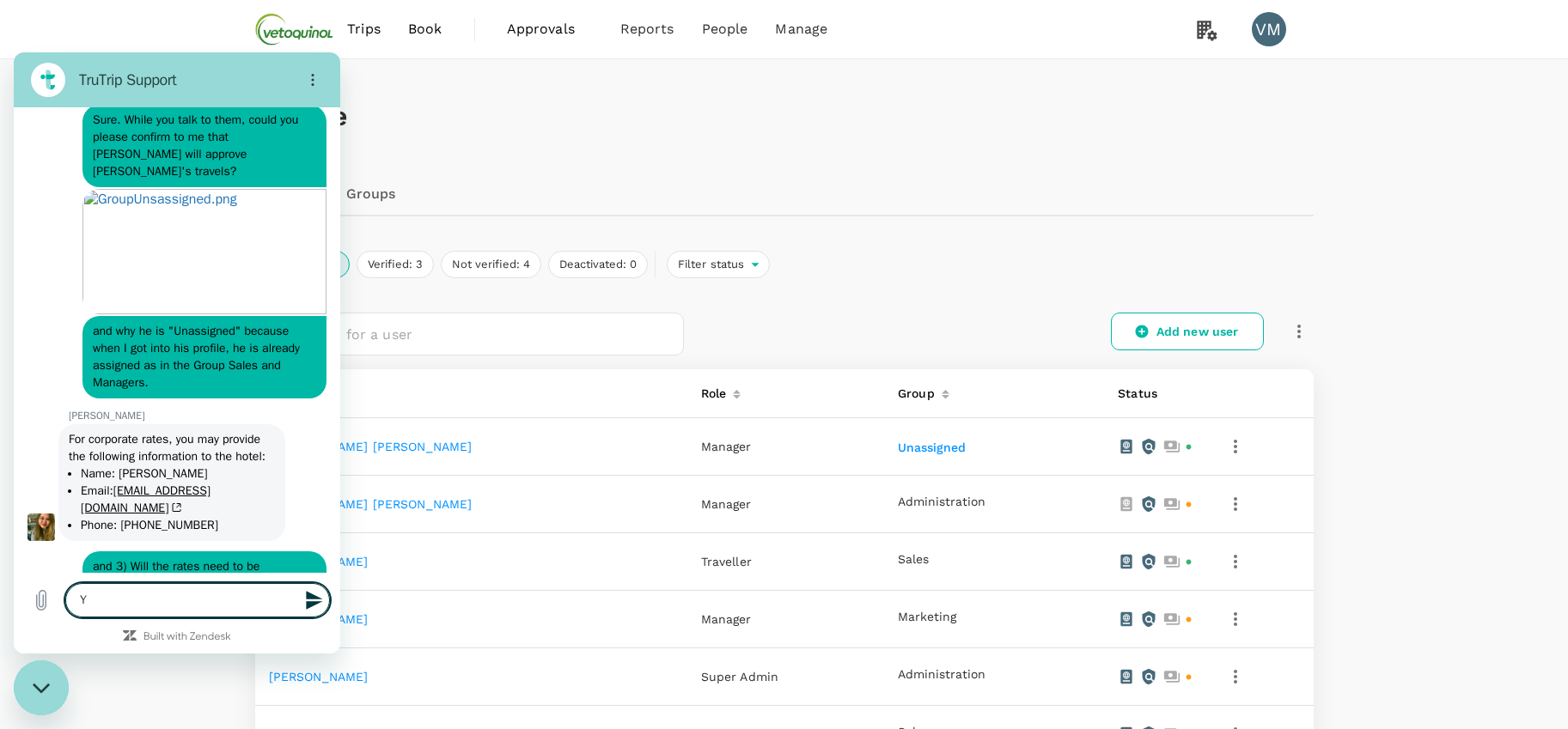 type on "Ye" 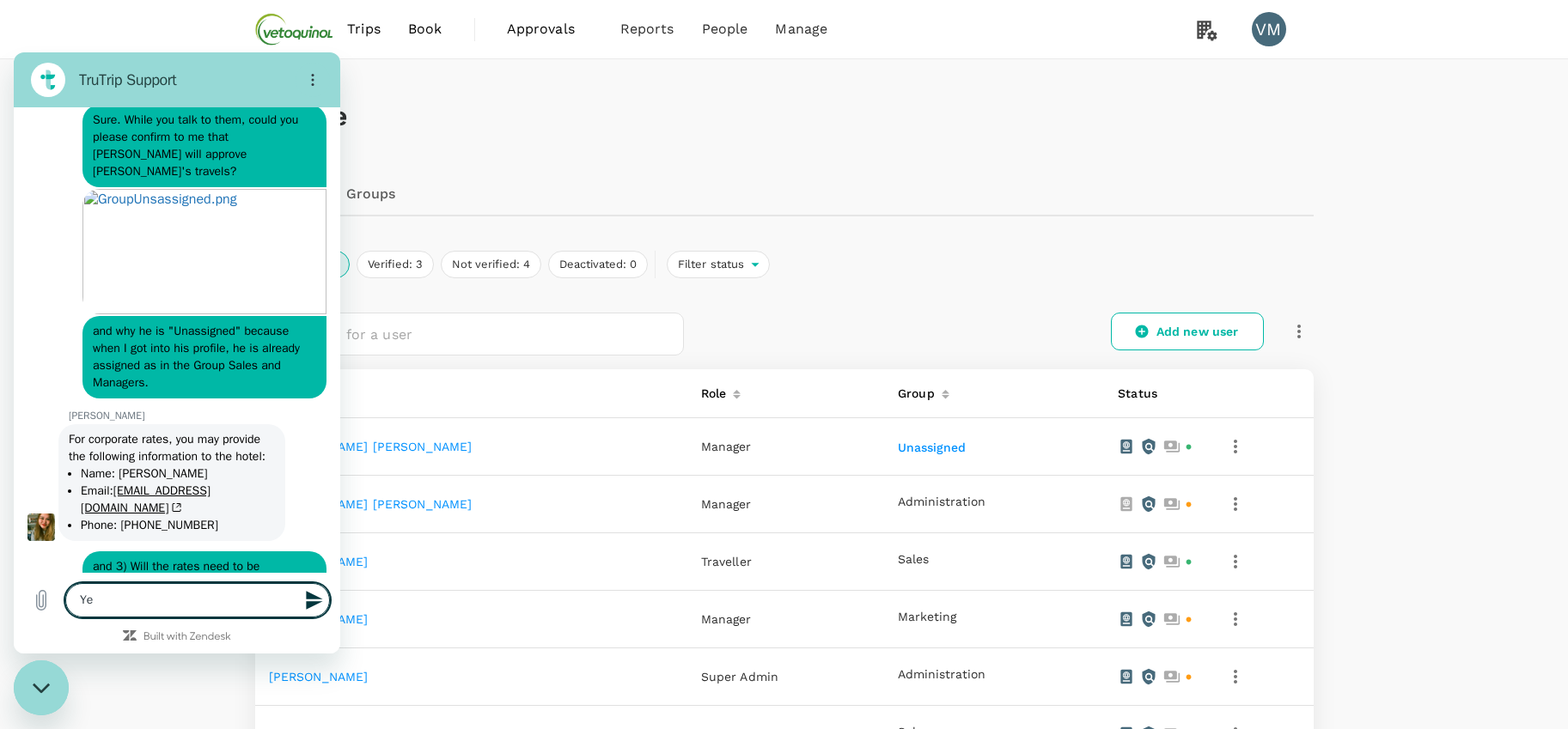 type on "Yes" 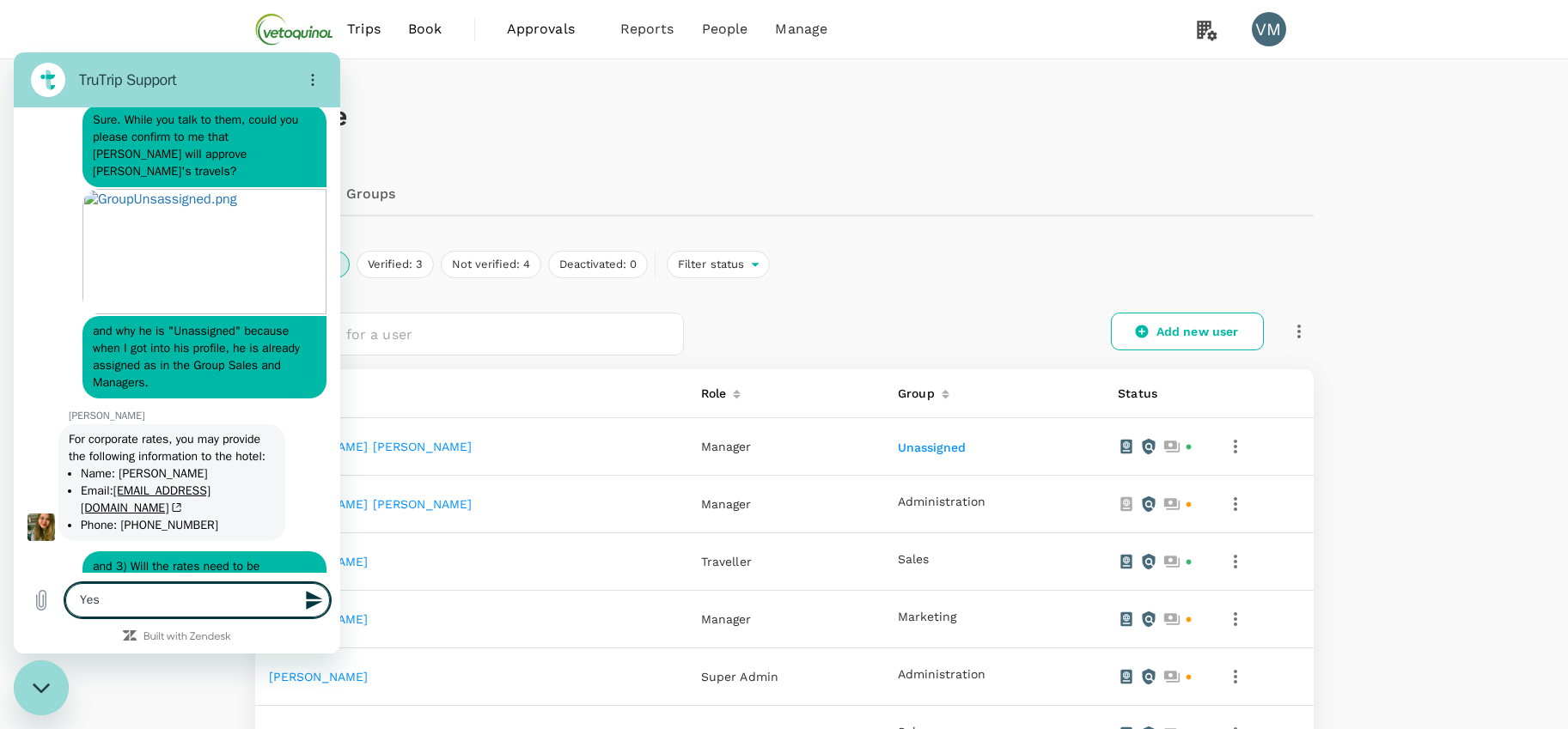 type on "Yes," 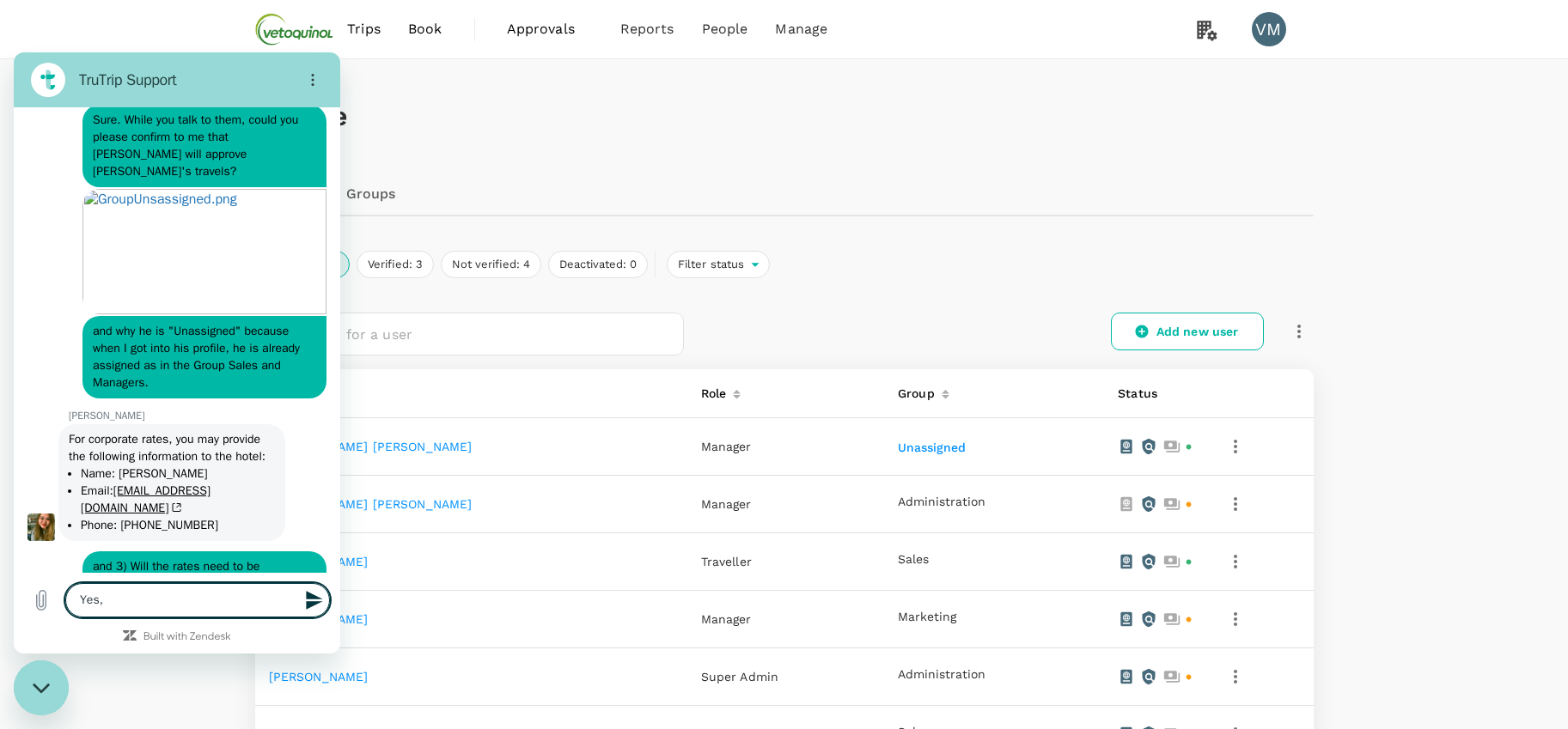 type on "Yes," 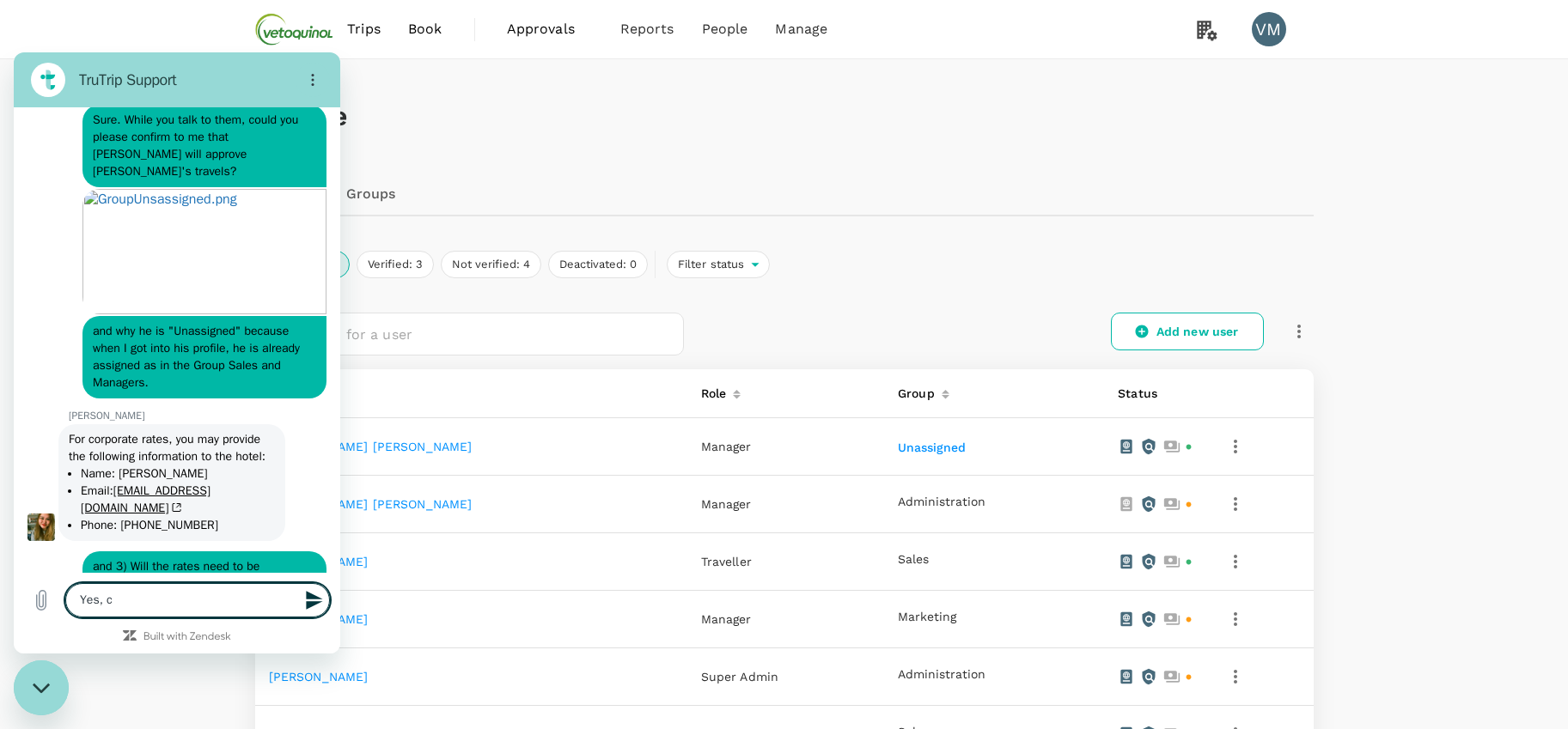 type on "Yes, co" 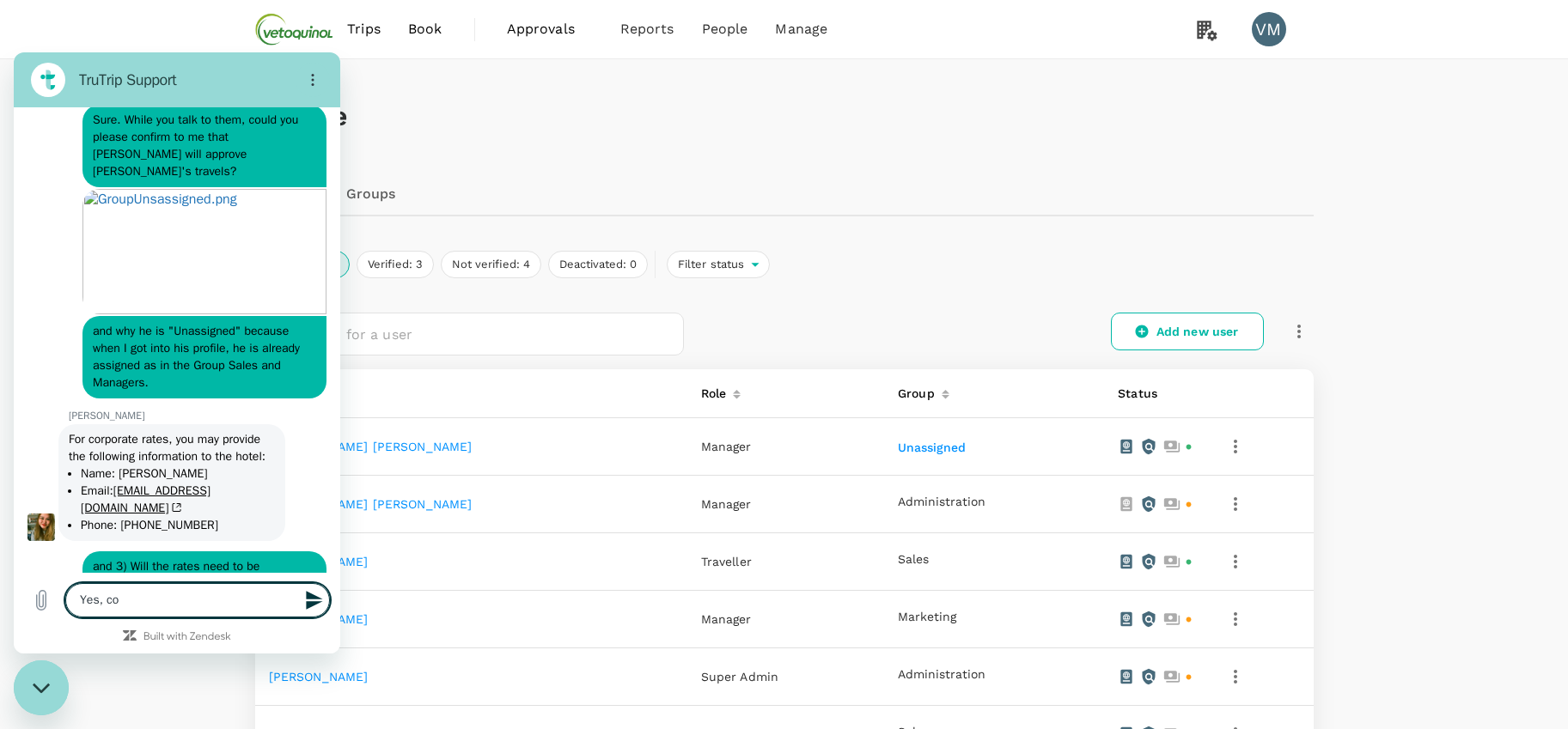 type on "Yes, cou" 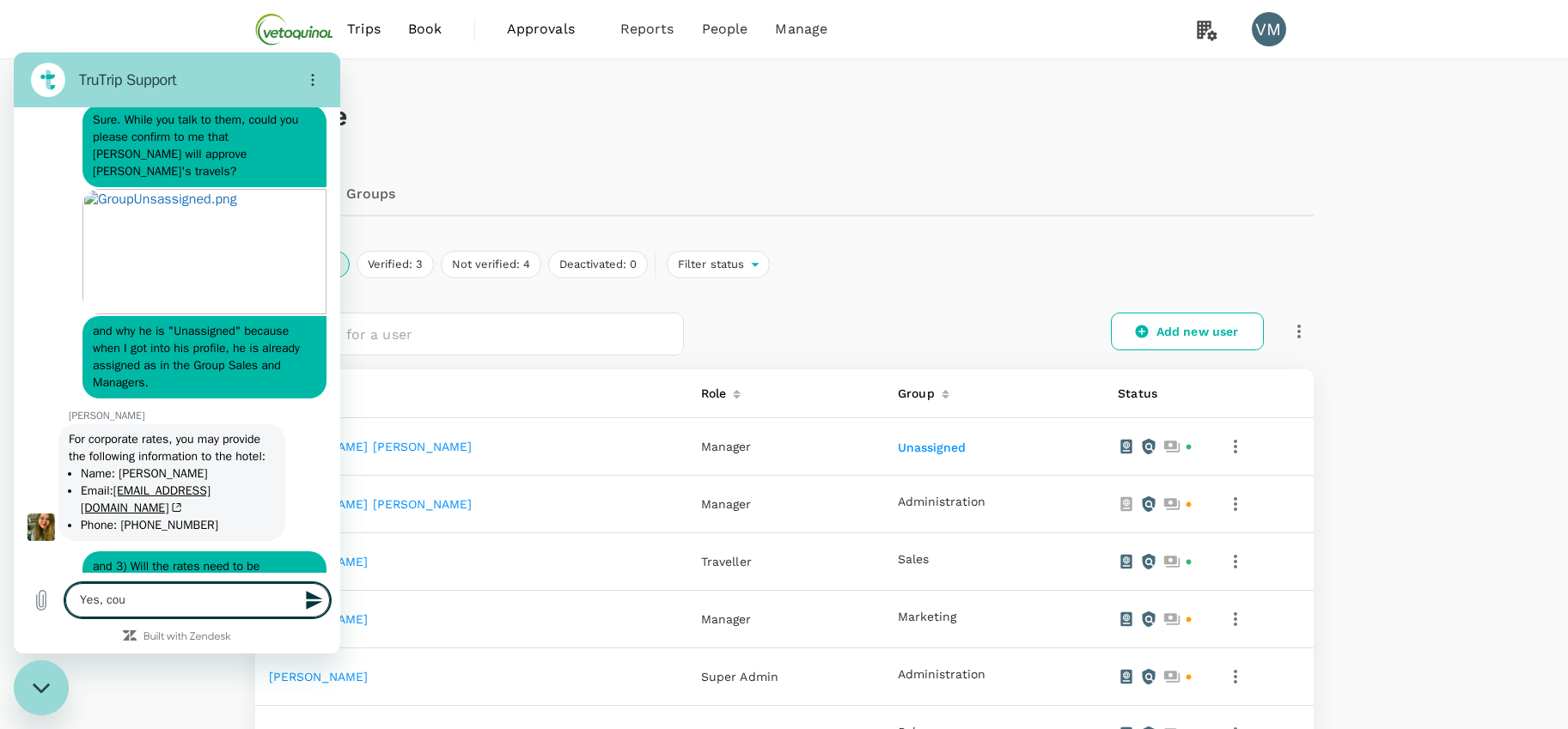 type on "Yes, coul" 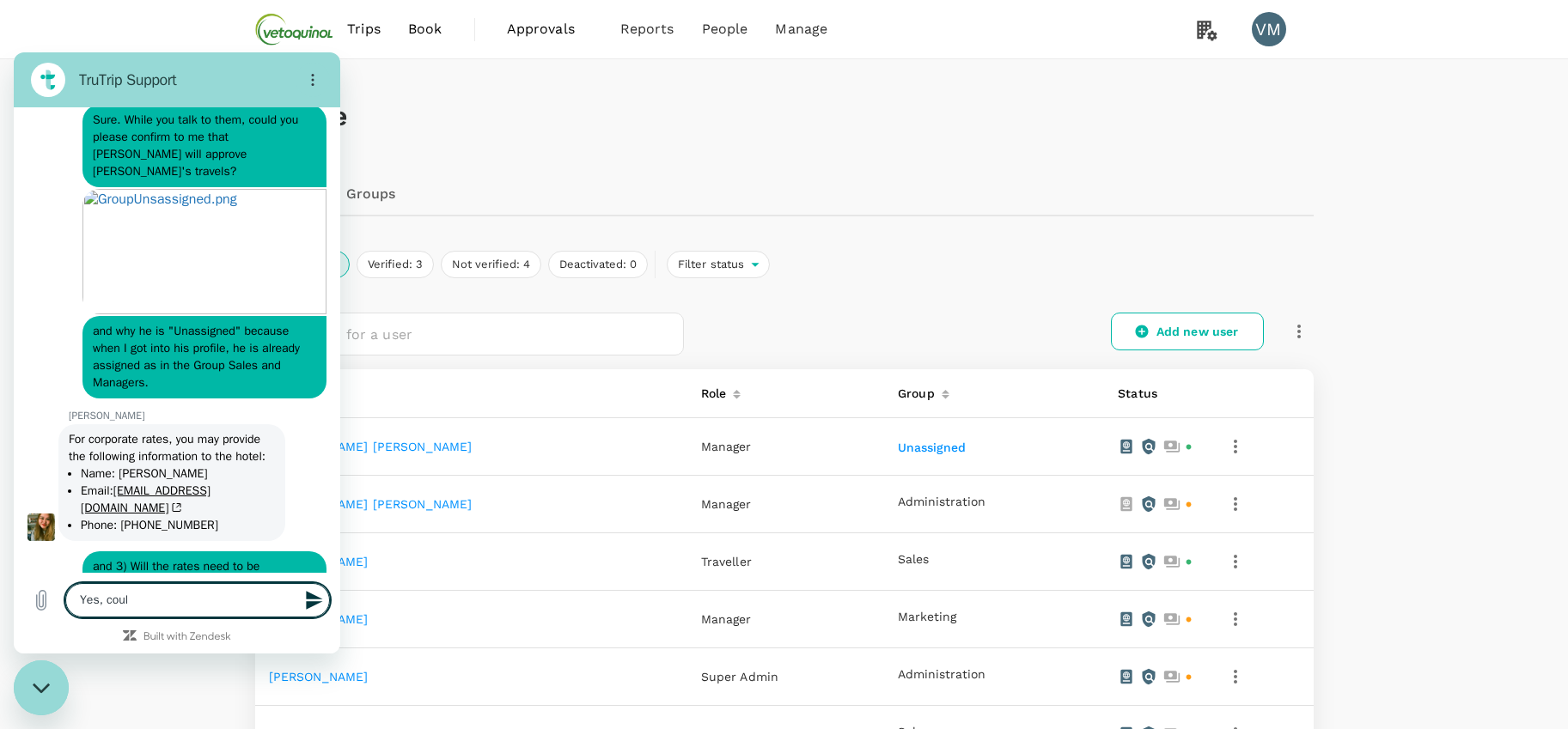type on "Yes, could" 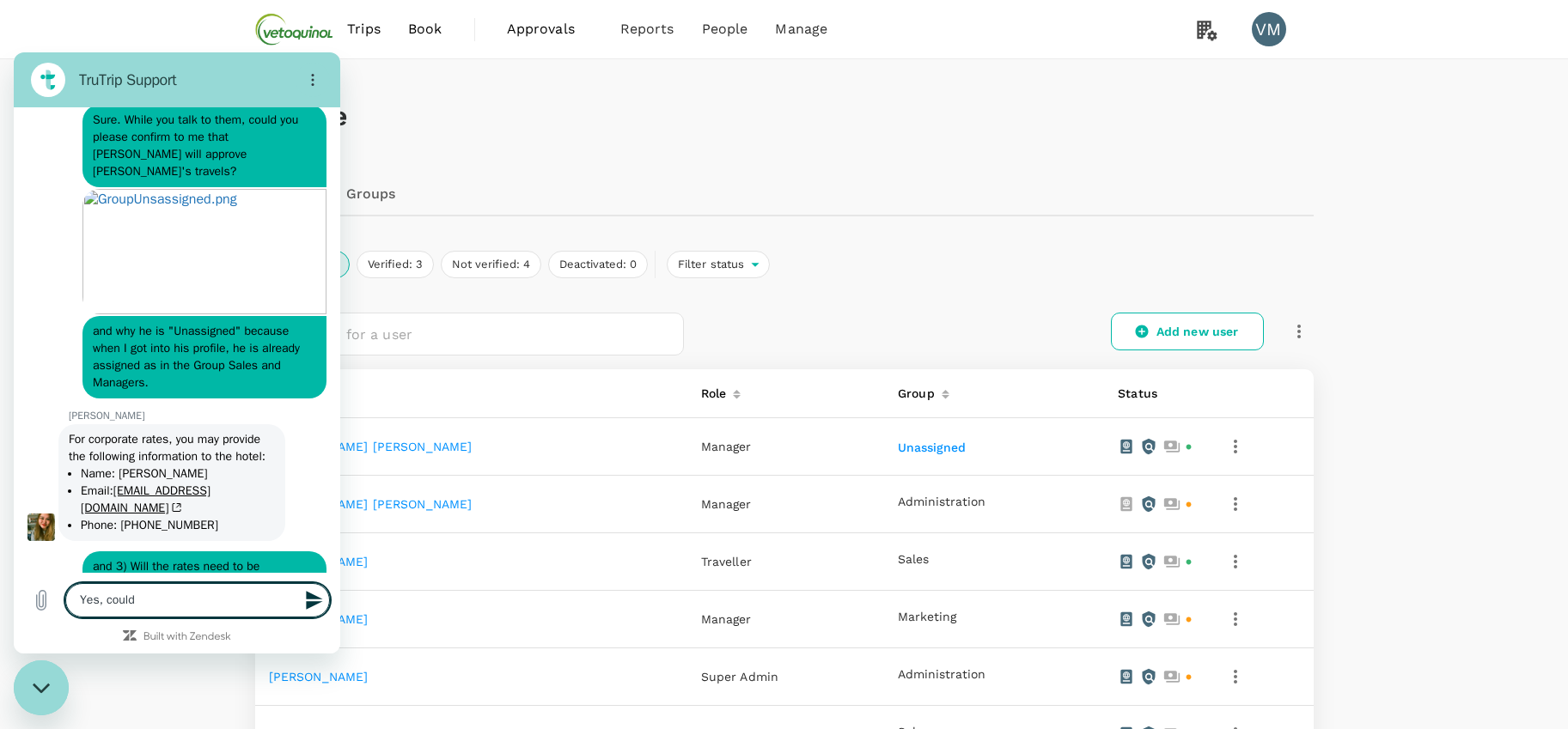 type on "Yes, could" 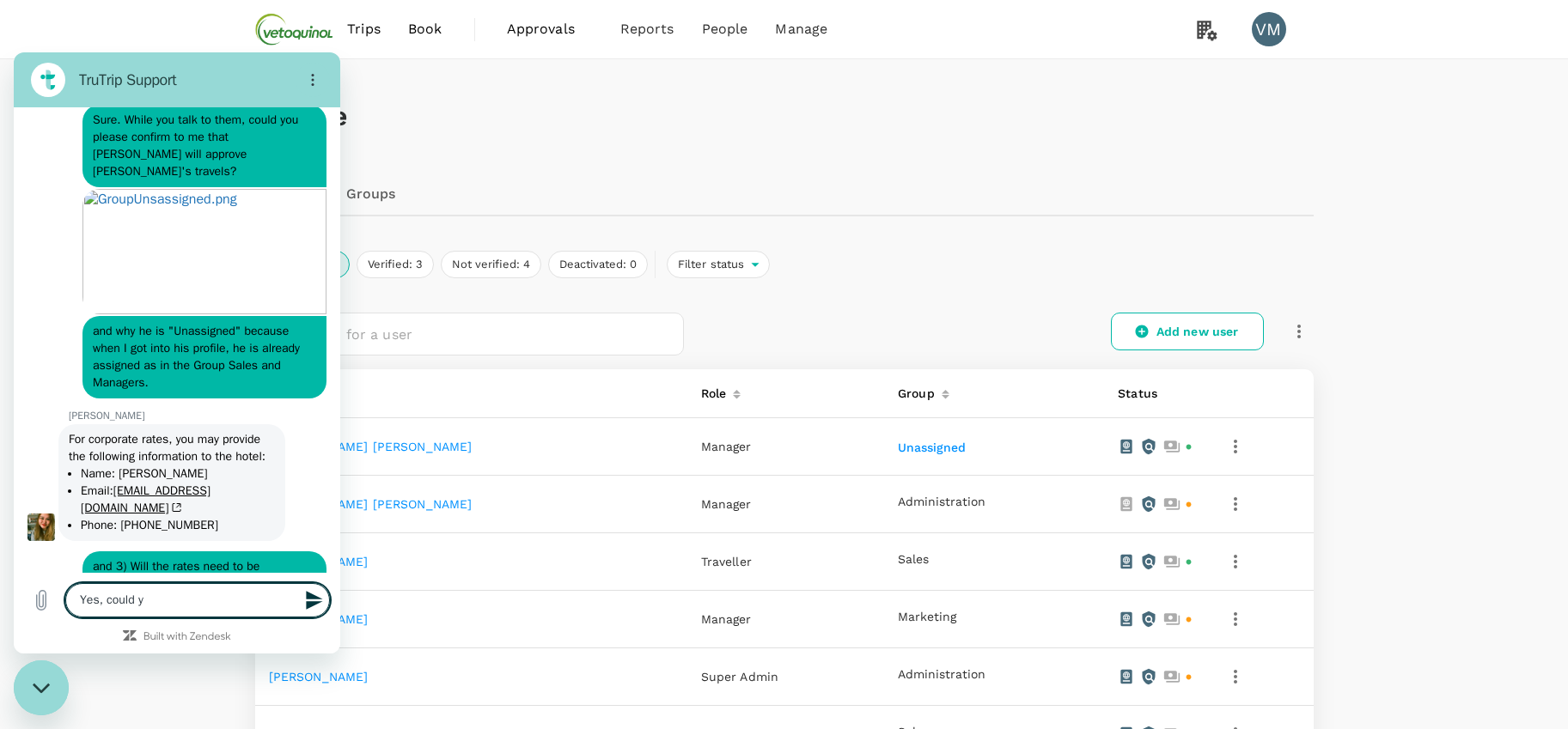 type on "Yes, could yo" 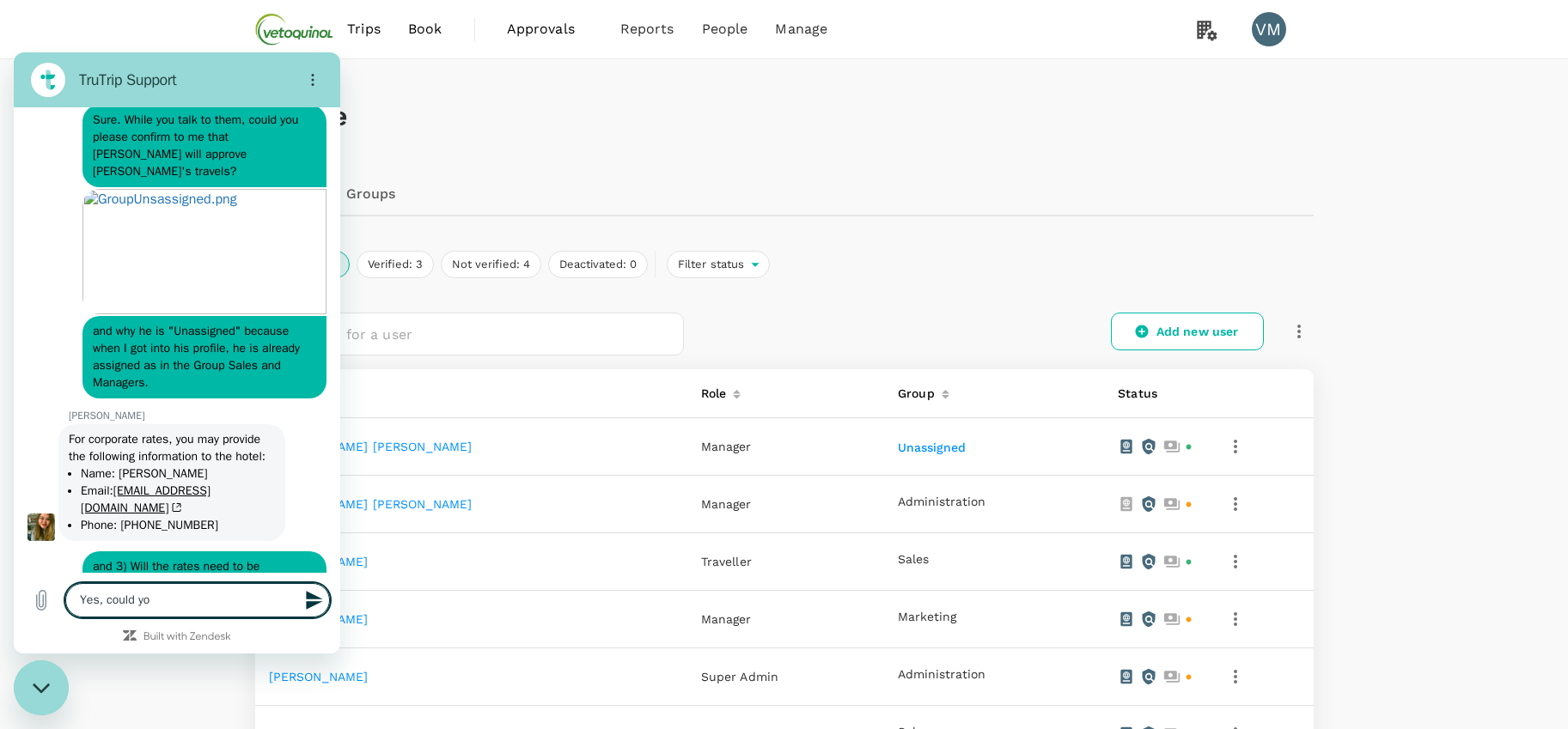 type on "Yes, could you" 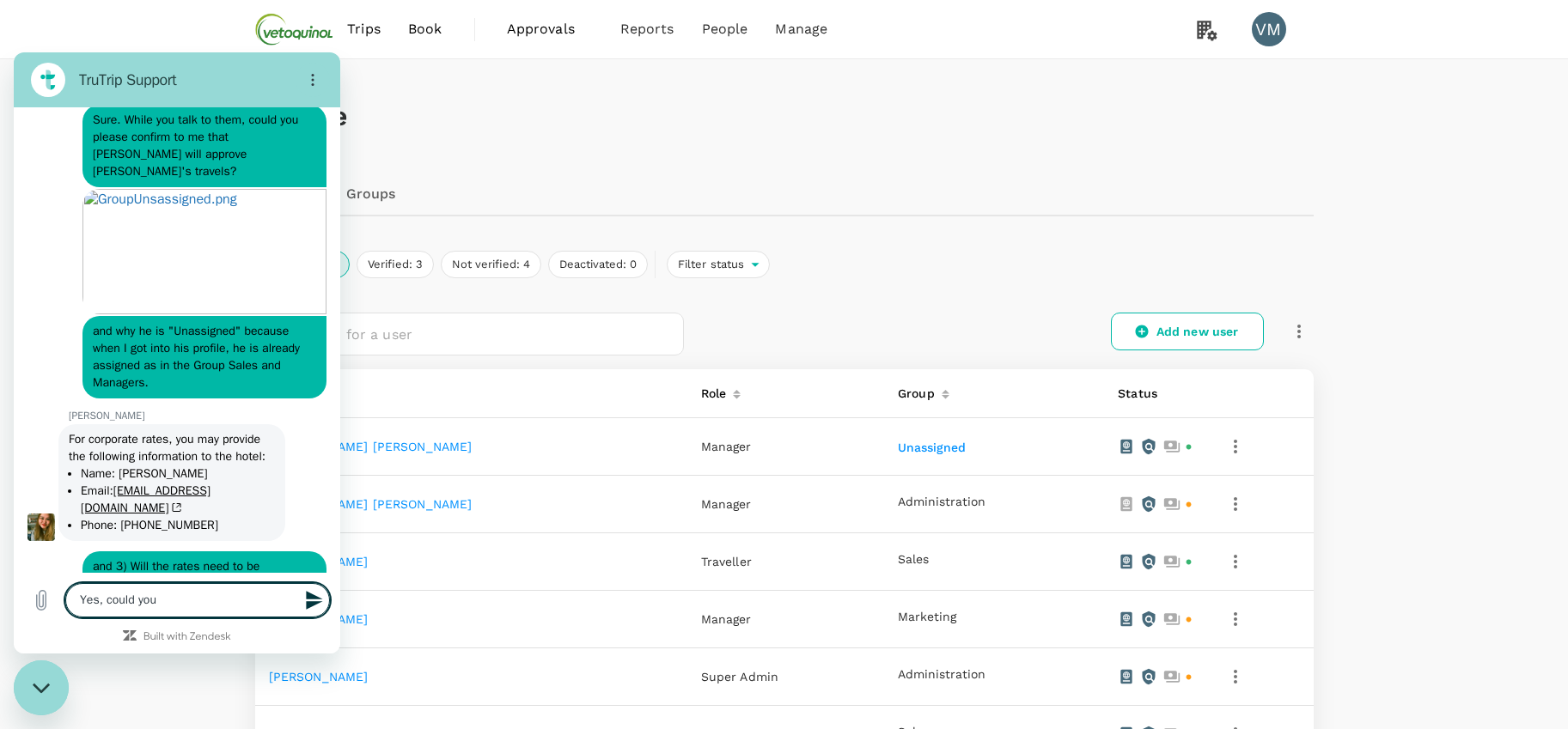 type on "Yes, could you" 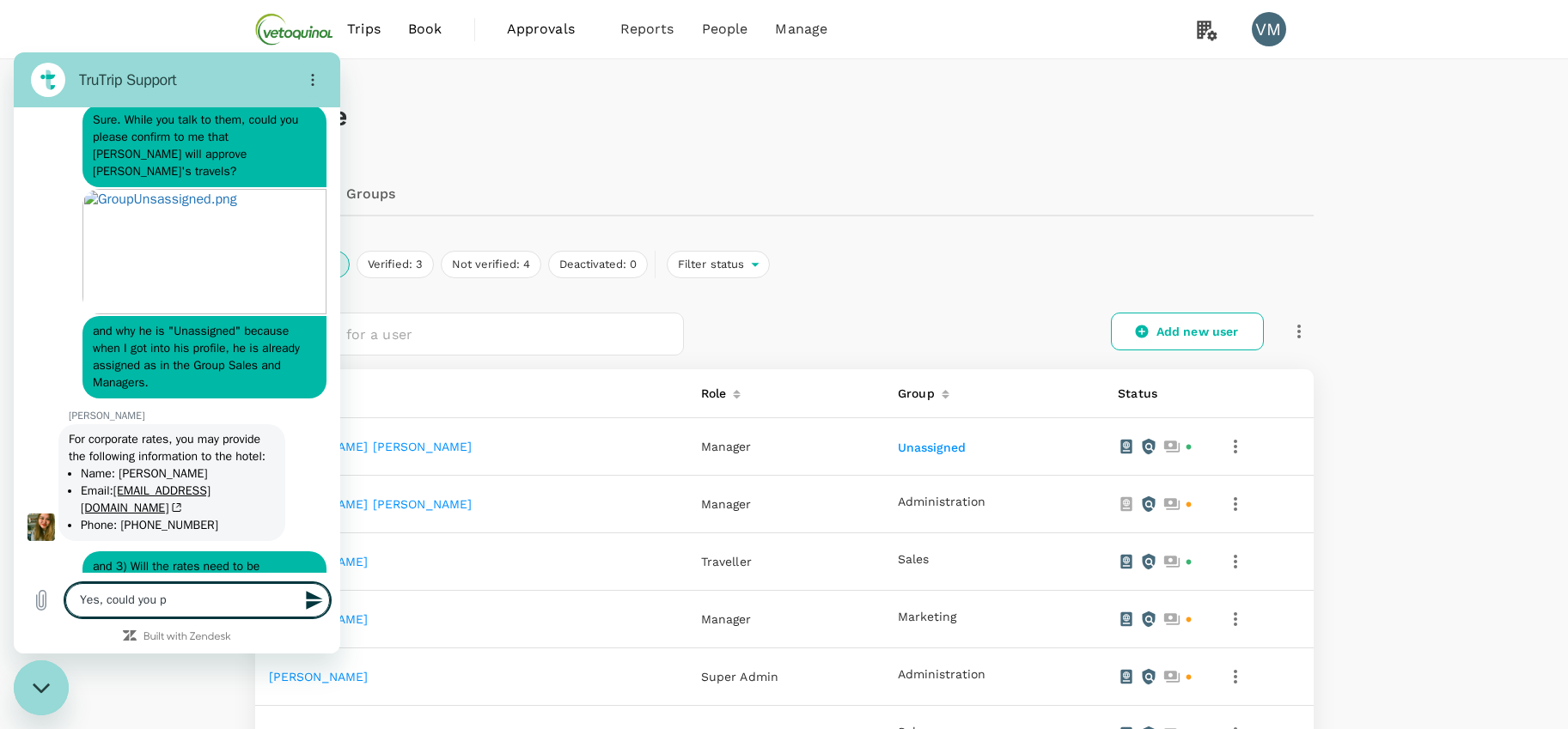 type on "Yes, could you pl" 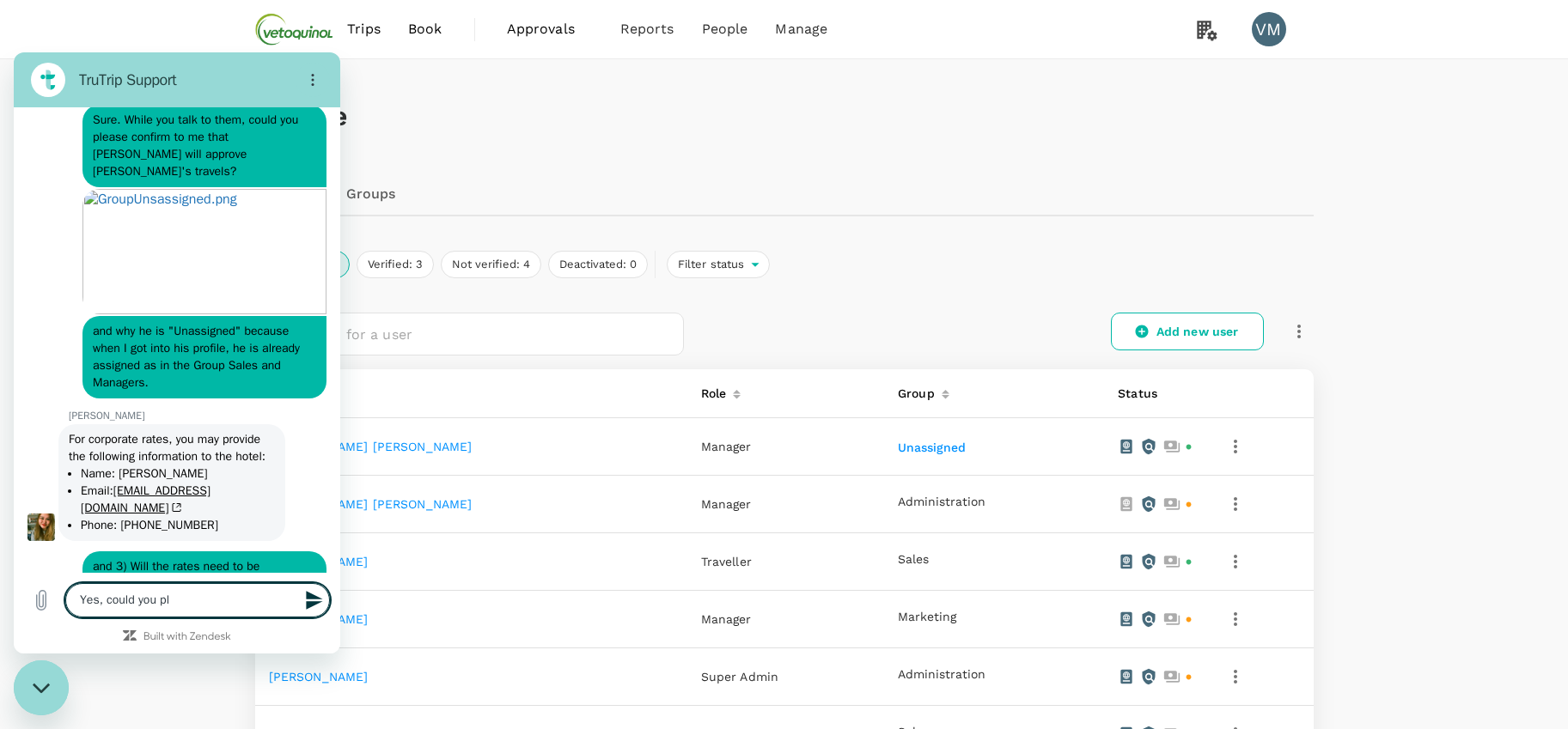 type on "x" 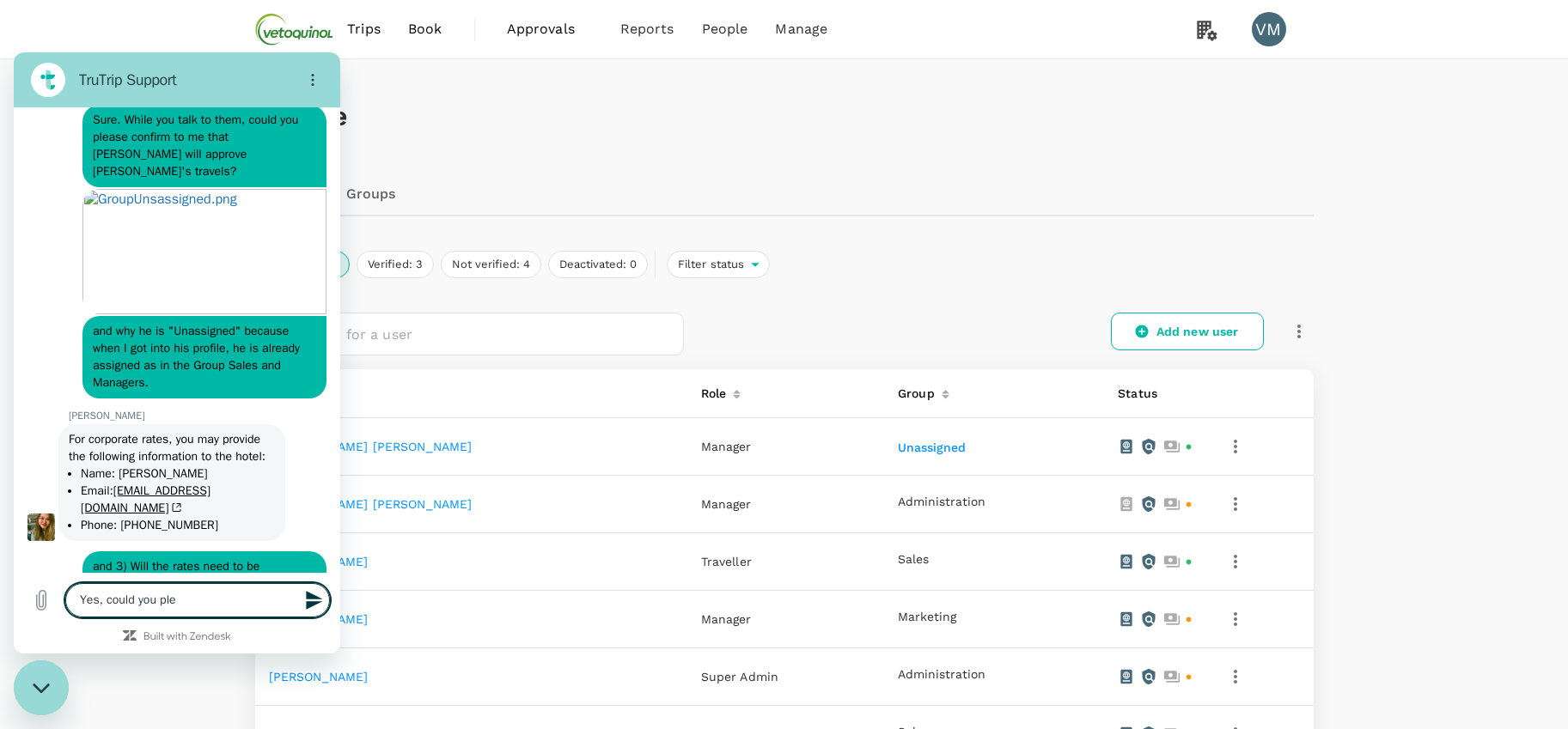type on "Yes, could you plea" 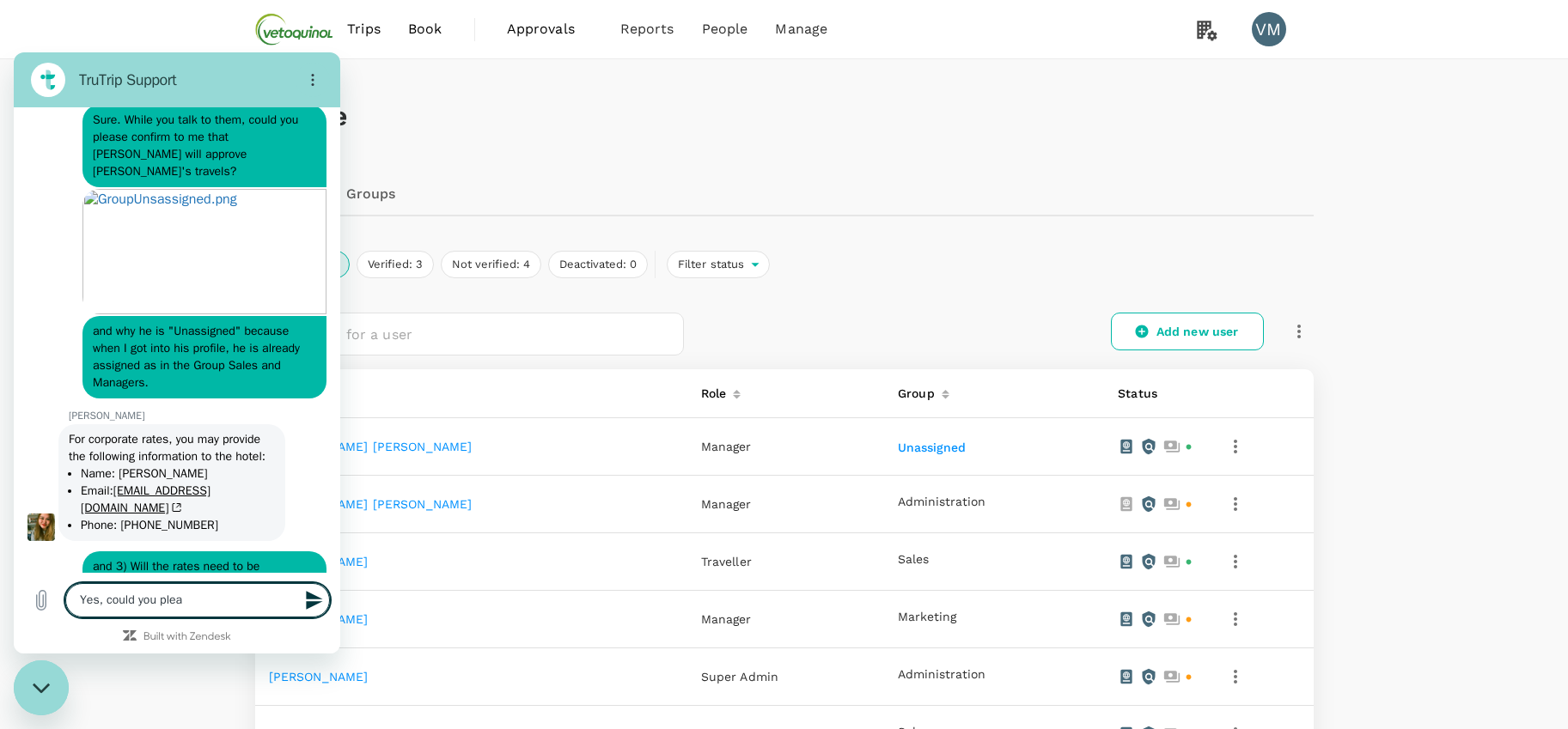 type on "Yes, could you pleas" 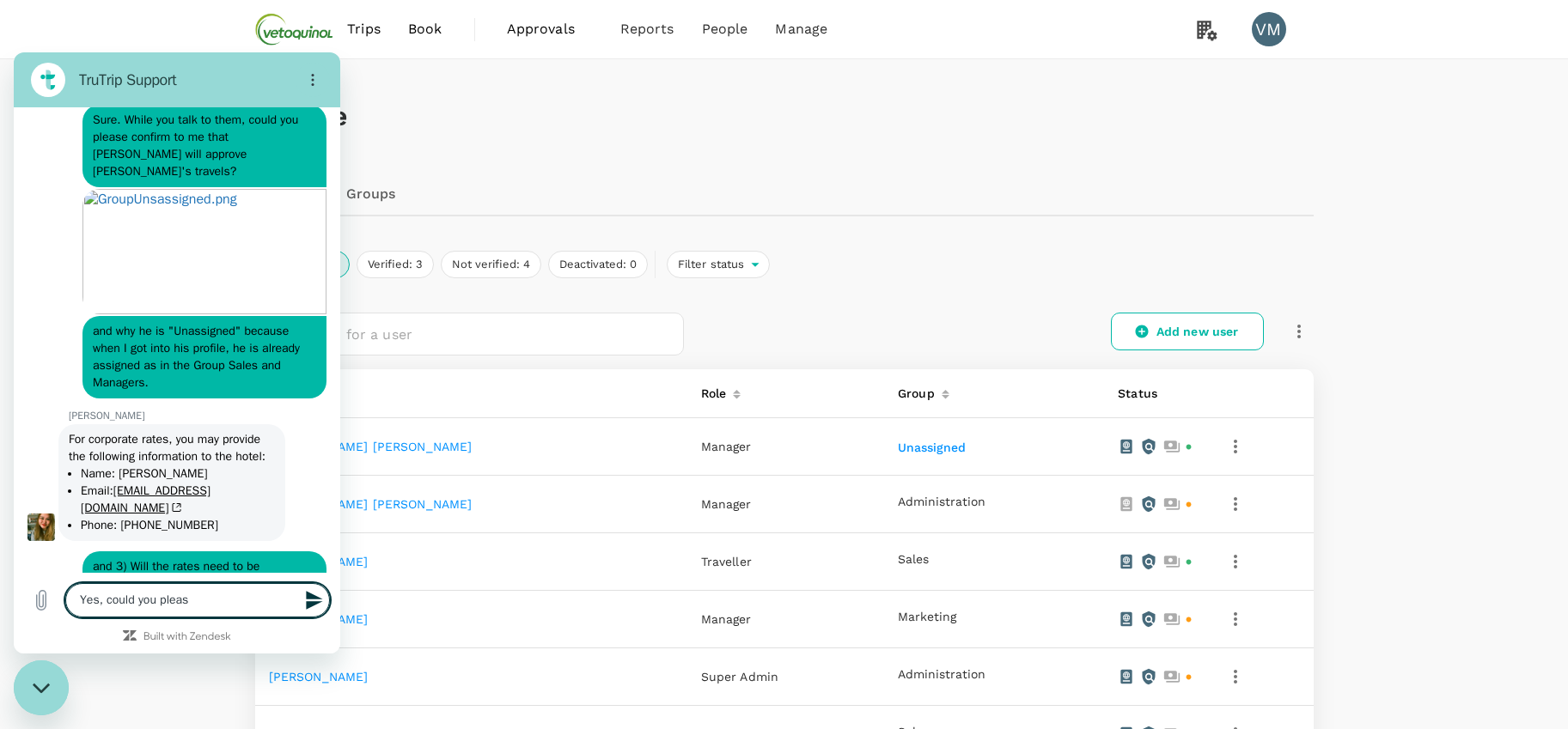 type on "Yes, could you please" 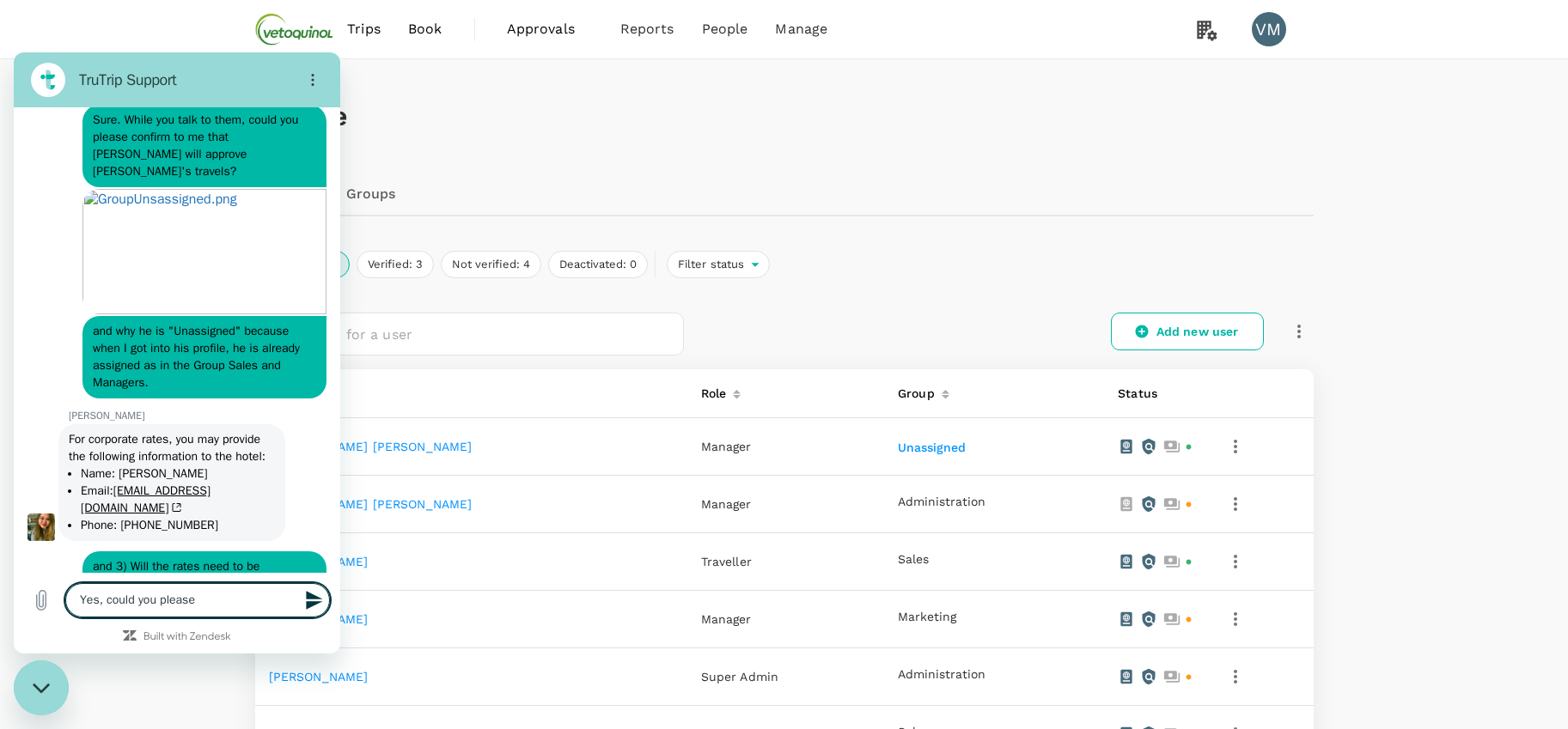 type on "Yes, could you please" 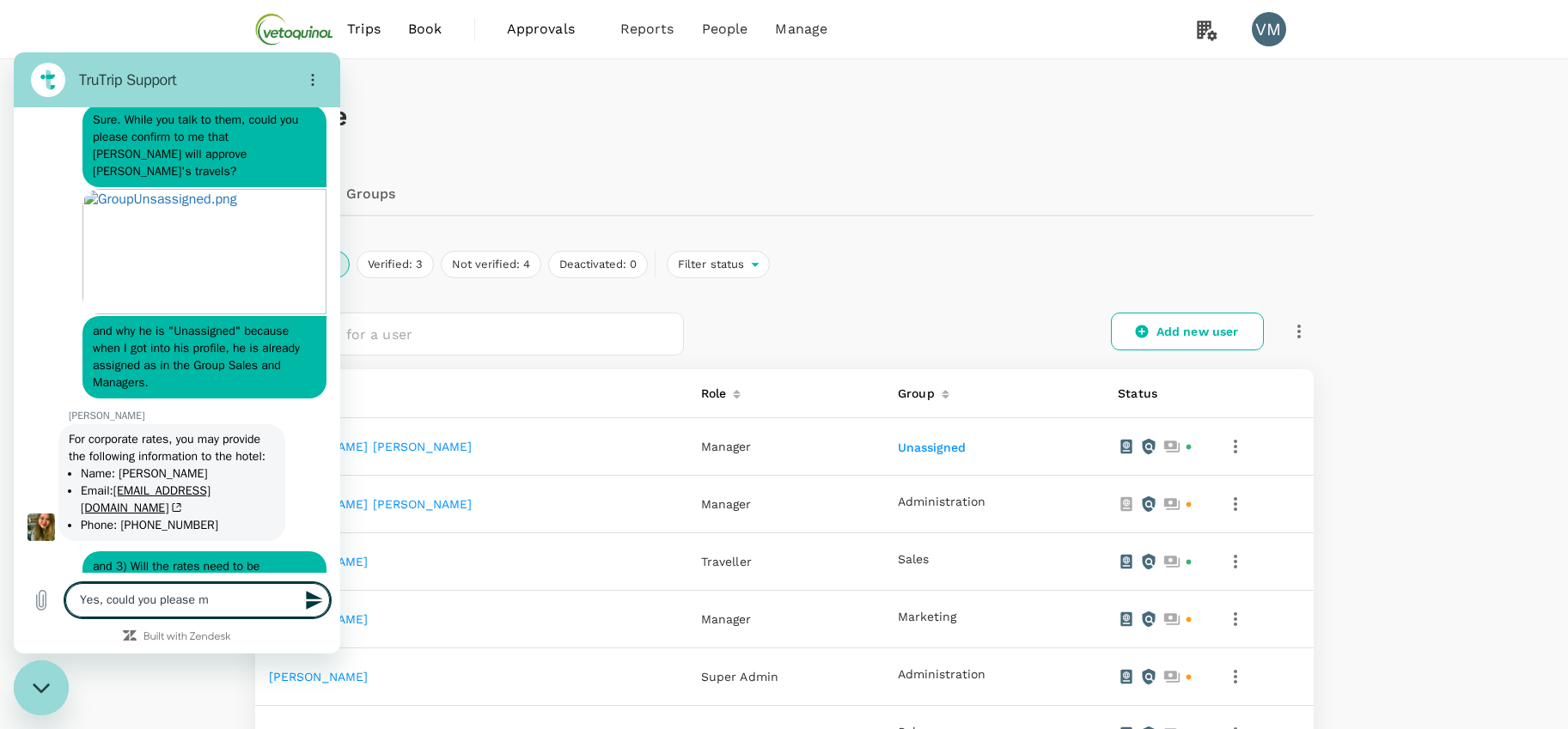 type on "x" 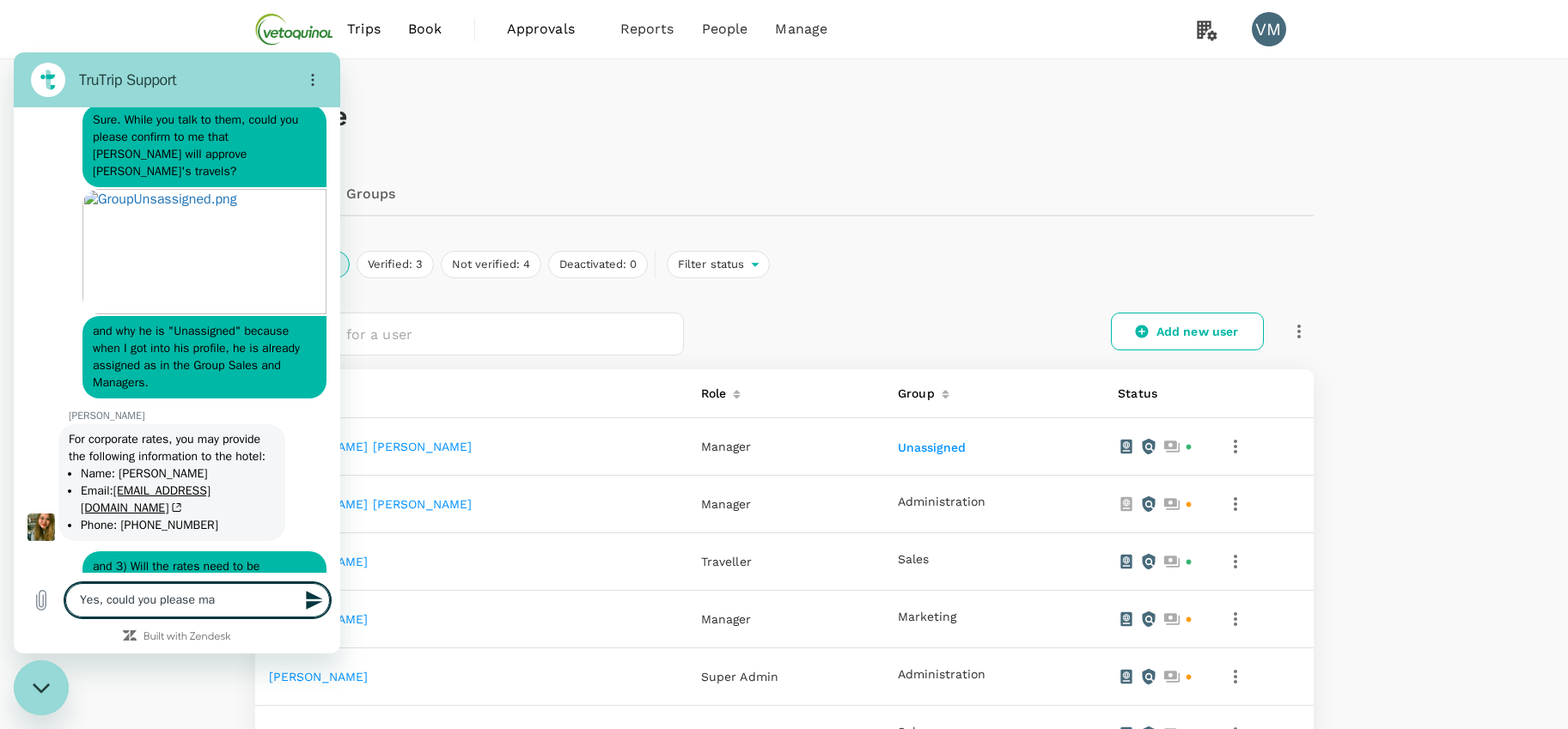 type on "Yes, could you please mak" 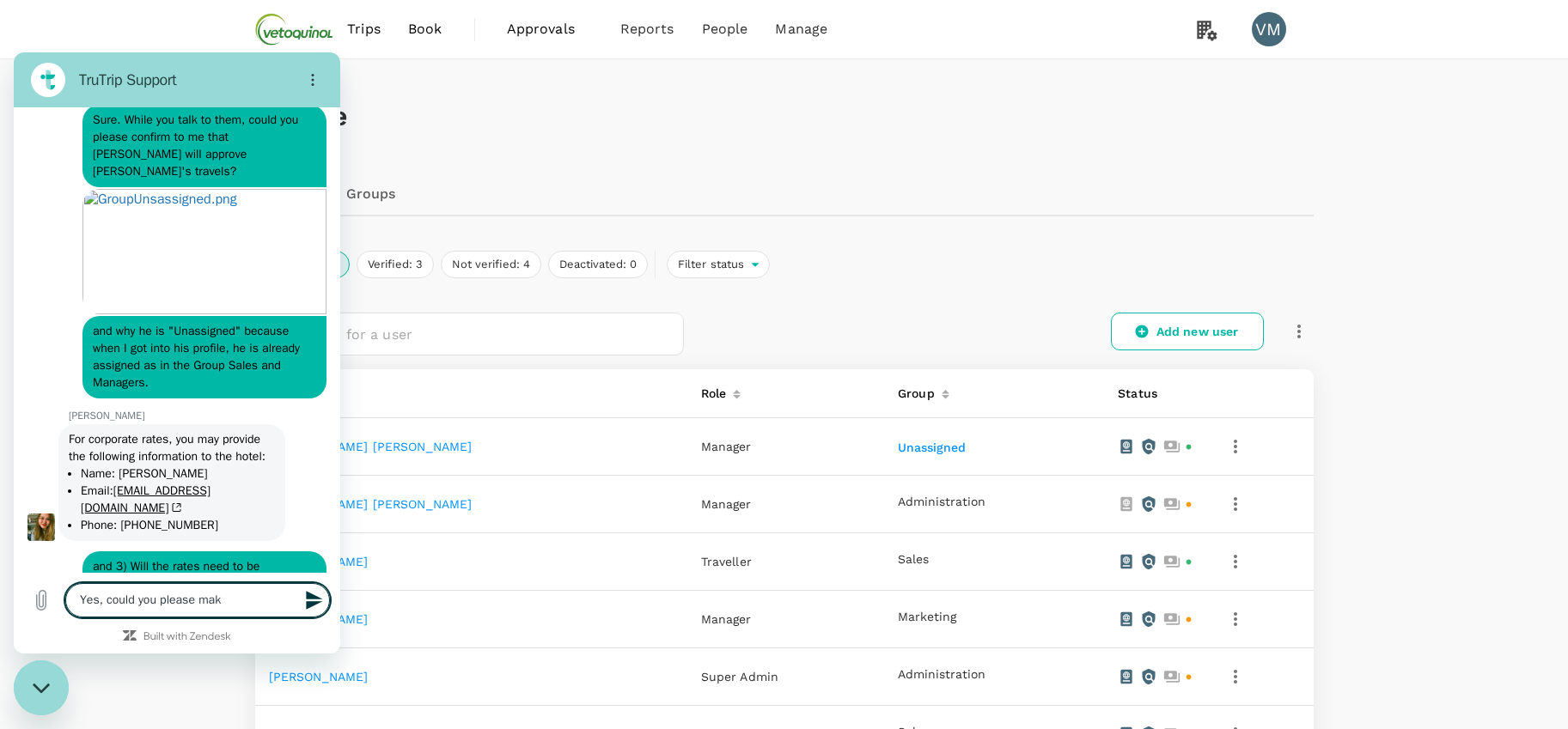 type on "Yes, could you please make" 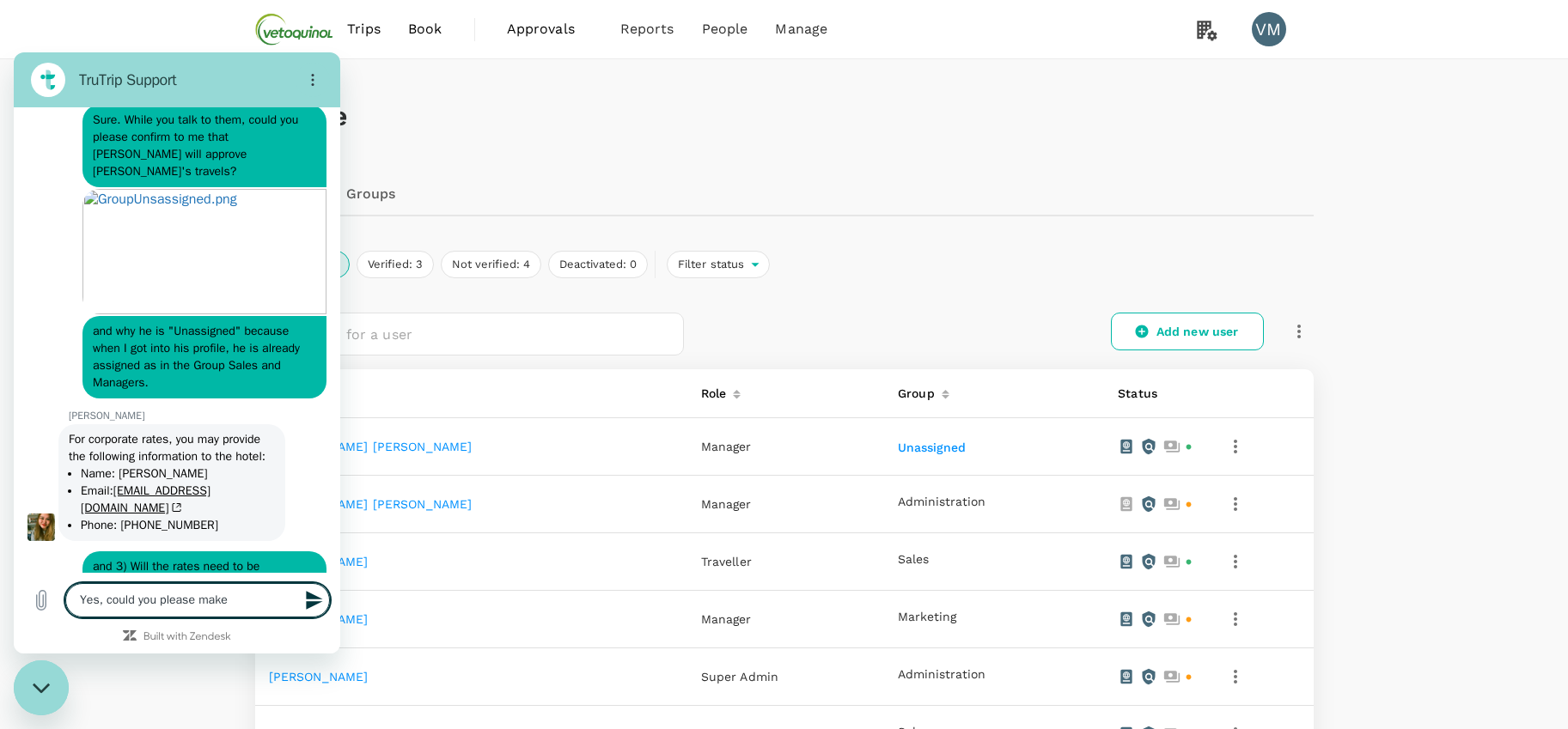 type on "Yes, could you please make" 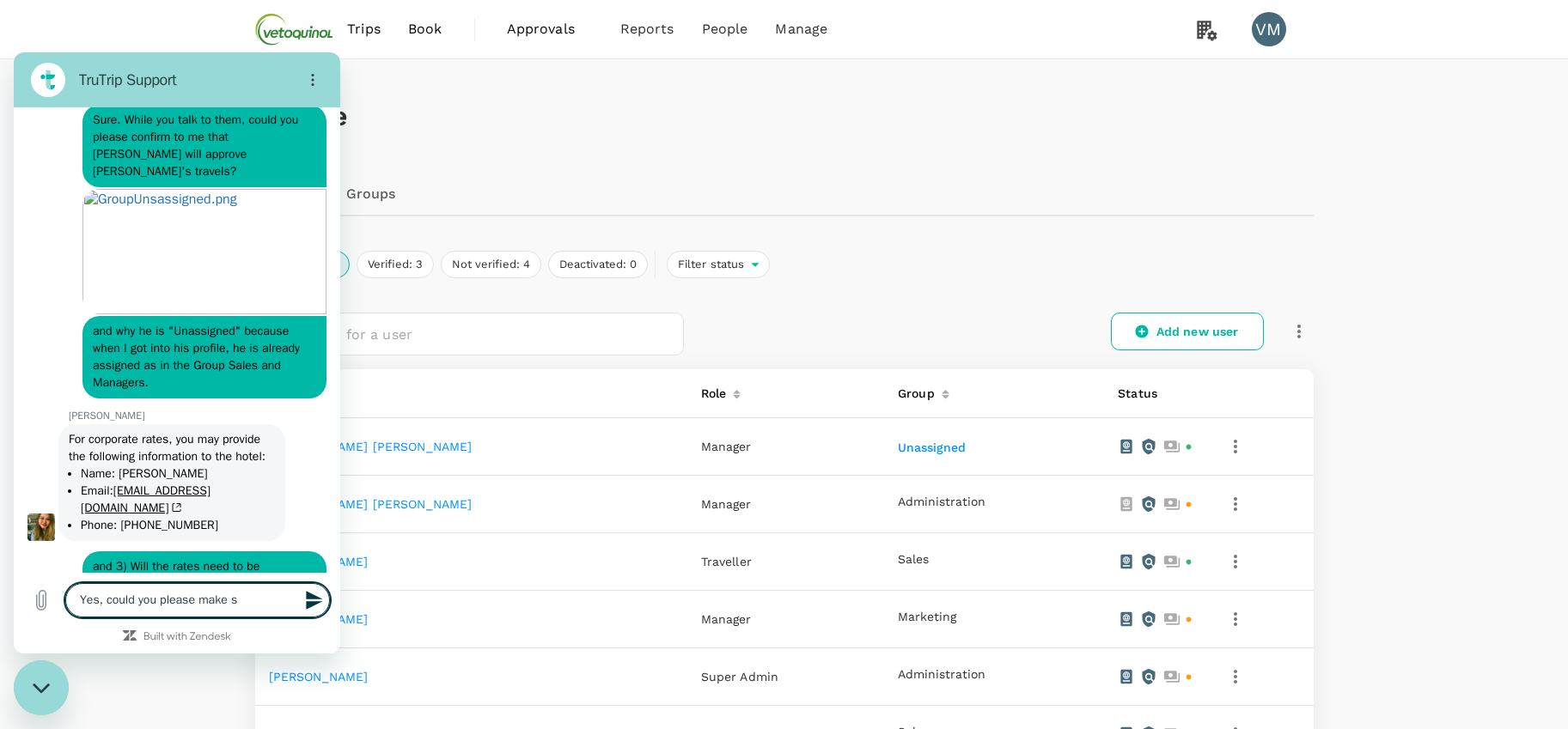 type on "Yes, could you please make su" 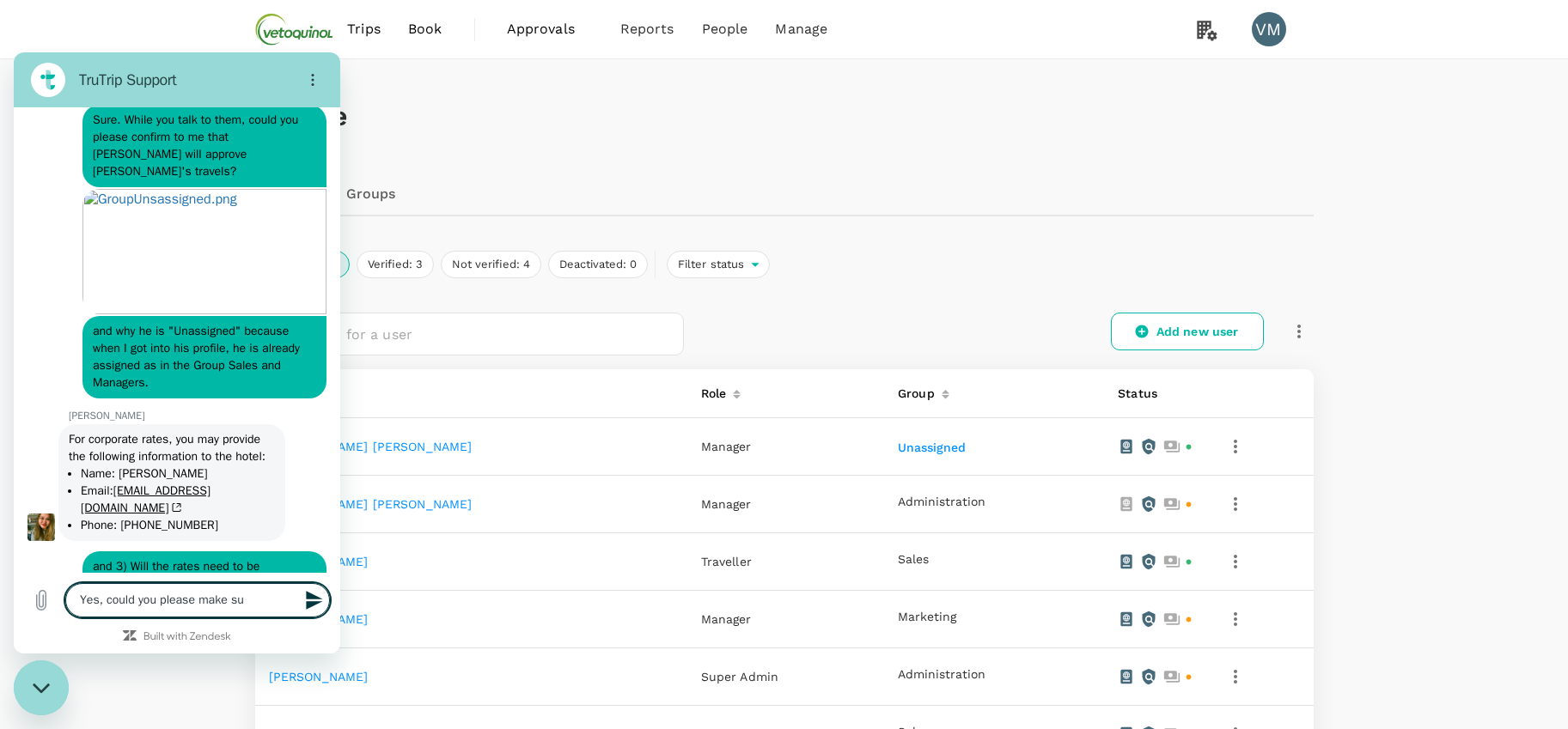 type on "Yes, could you please make sur" 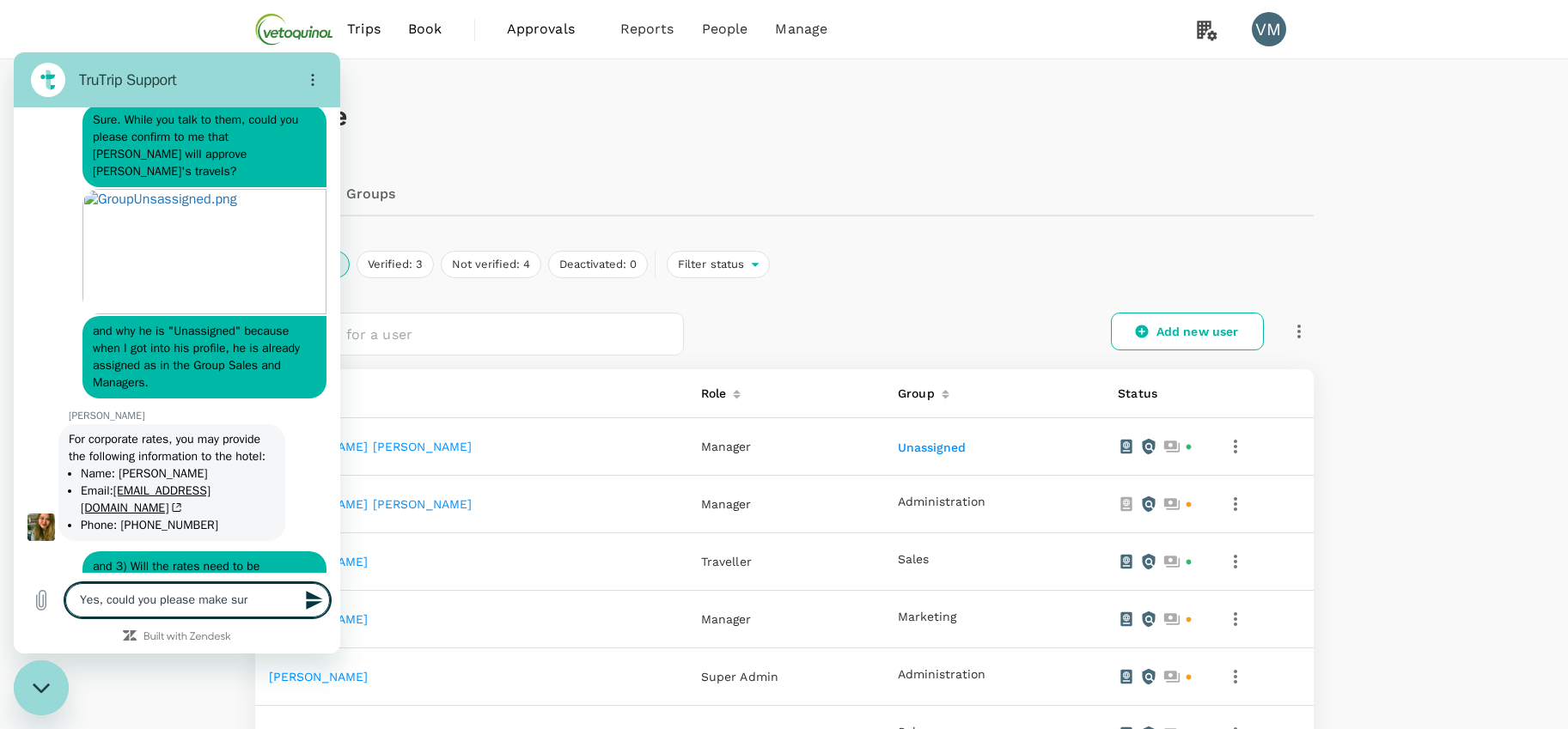 type on "Yes, could you please make sure" 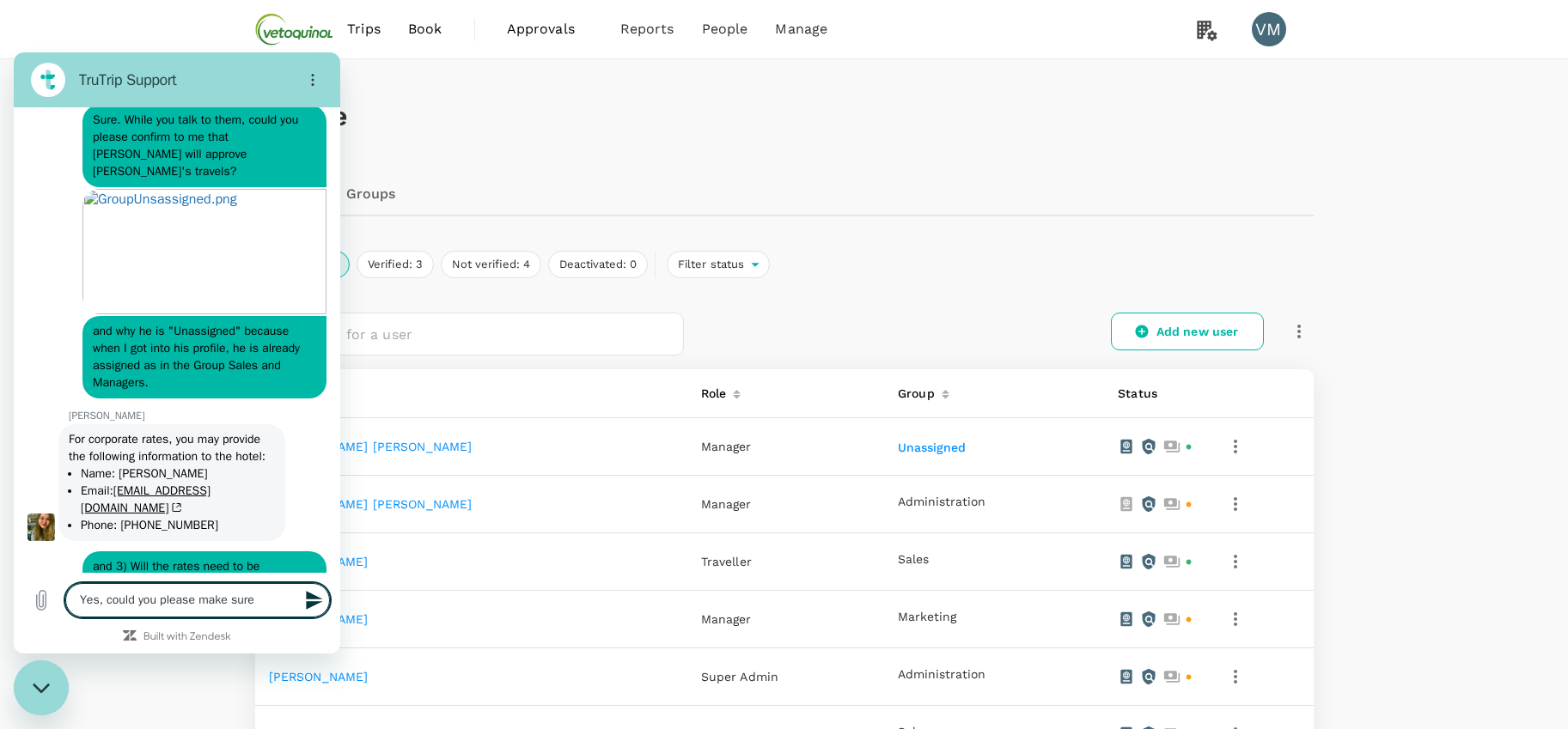 type on "Yes, could you please make sure" 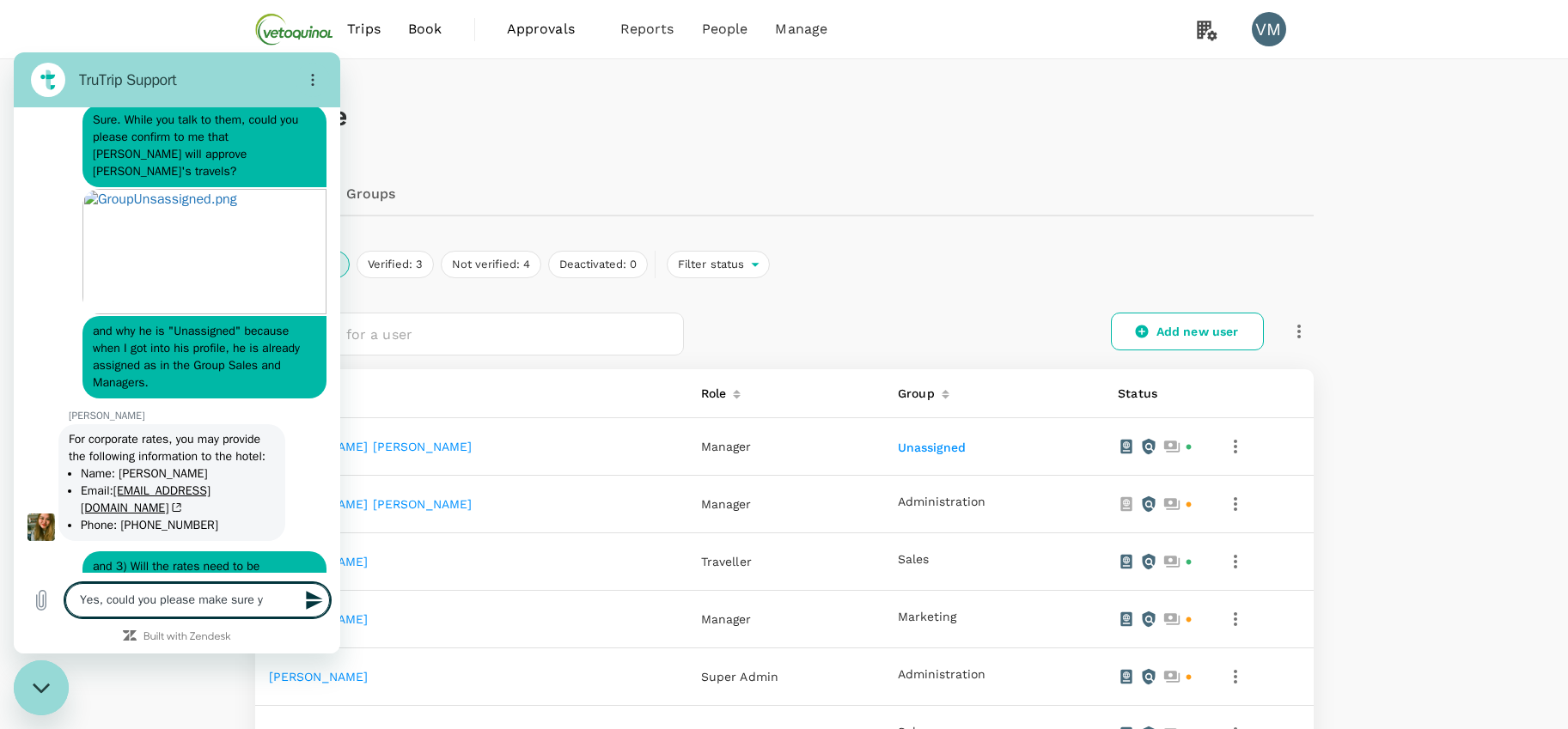 type on "Yes, could you please make sure yo" 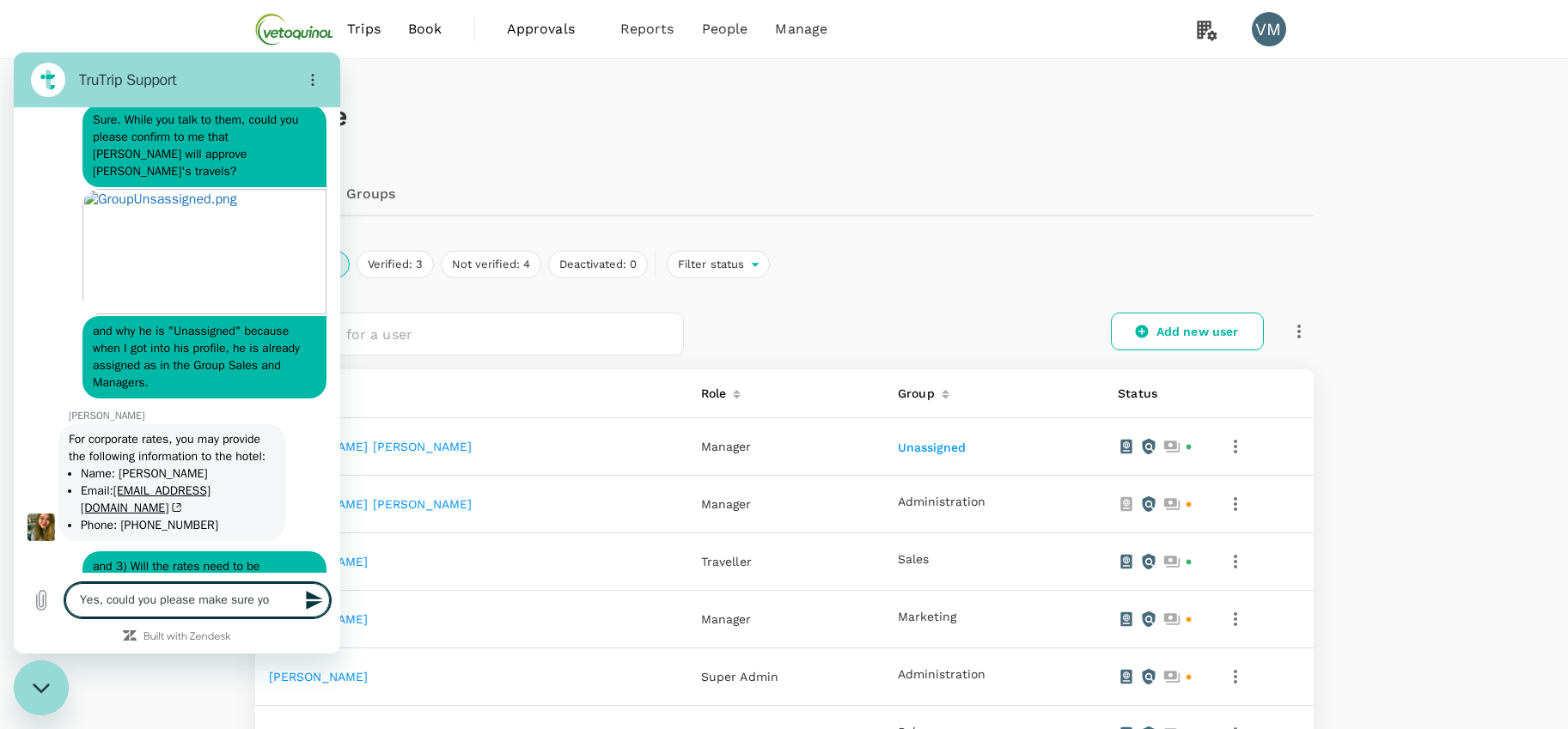 type on "x" 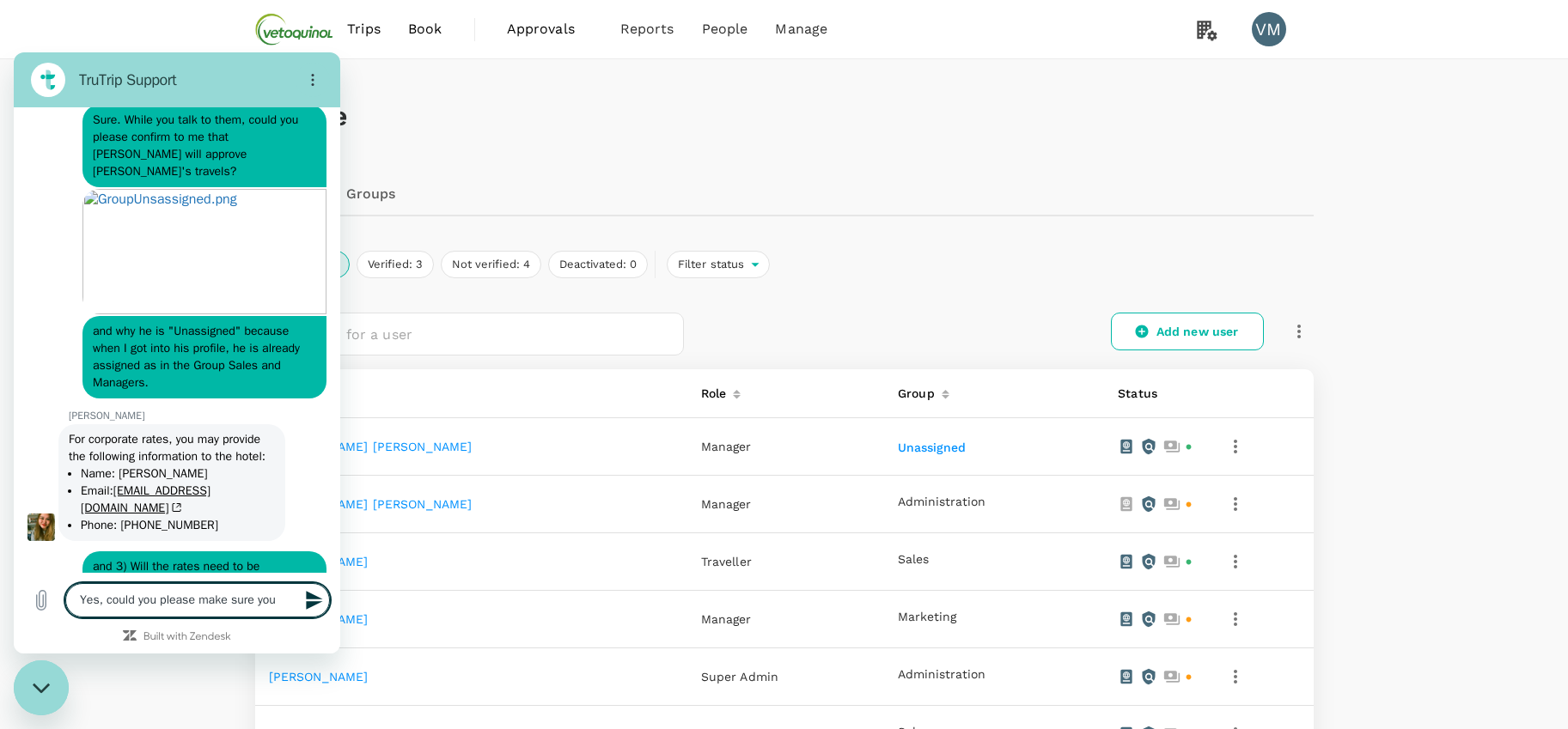 type on "Yes, could you please make sure you" 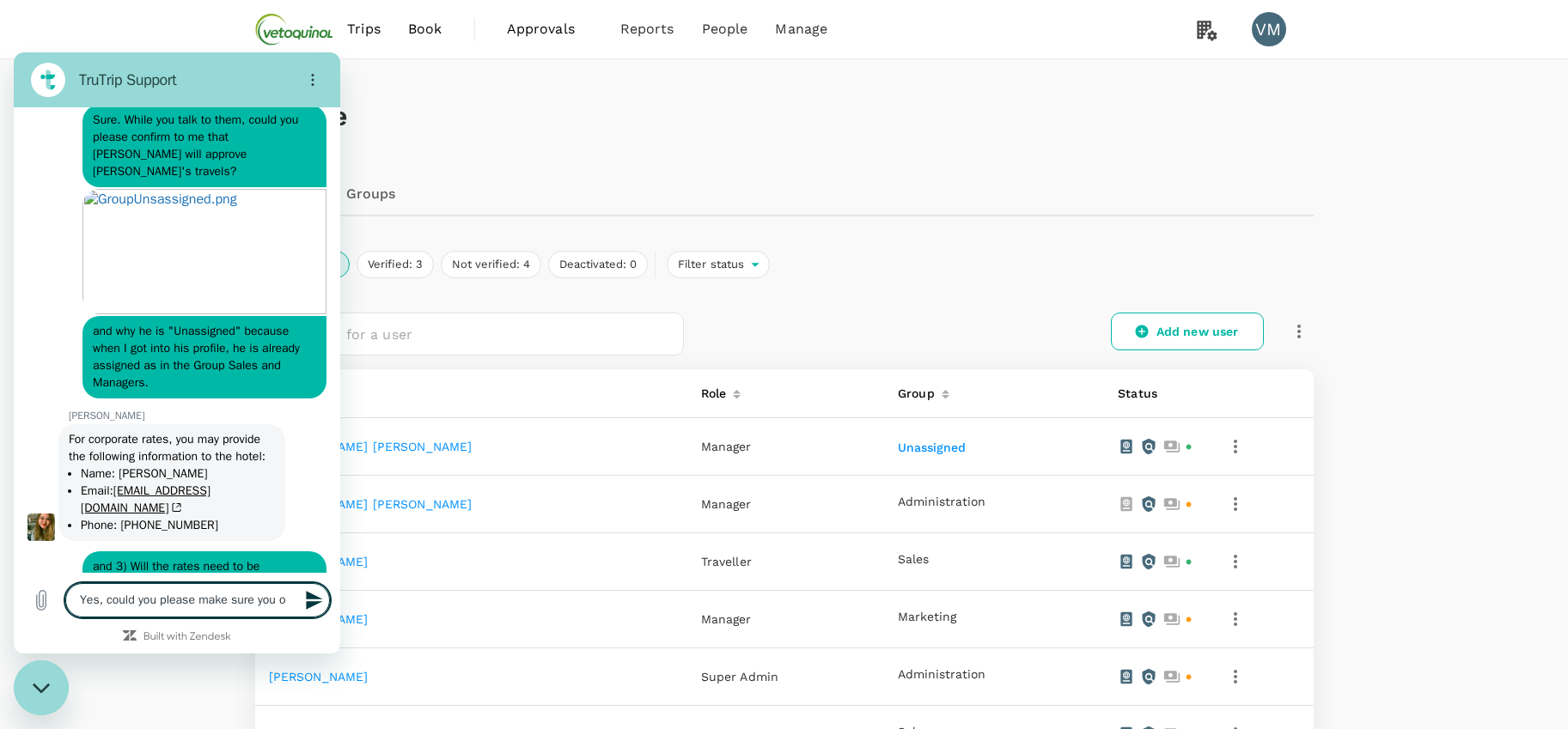 type on "Yes, could you please make sure you or" 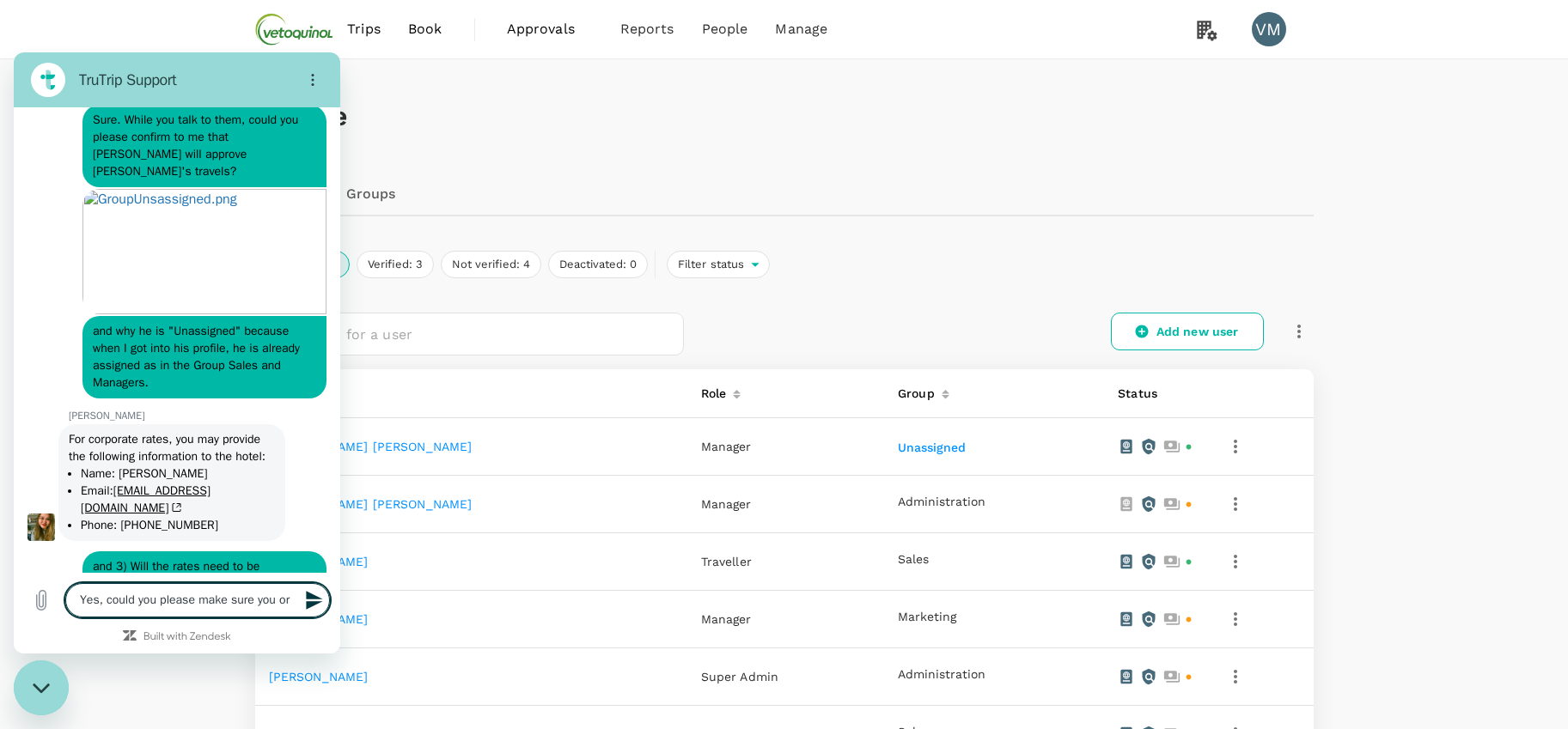 type on "Yes, could you please make sure you or" 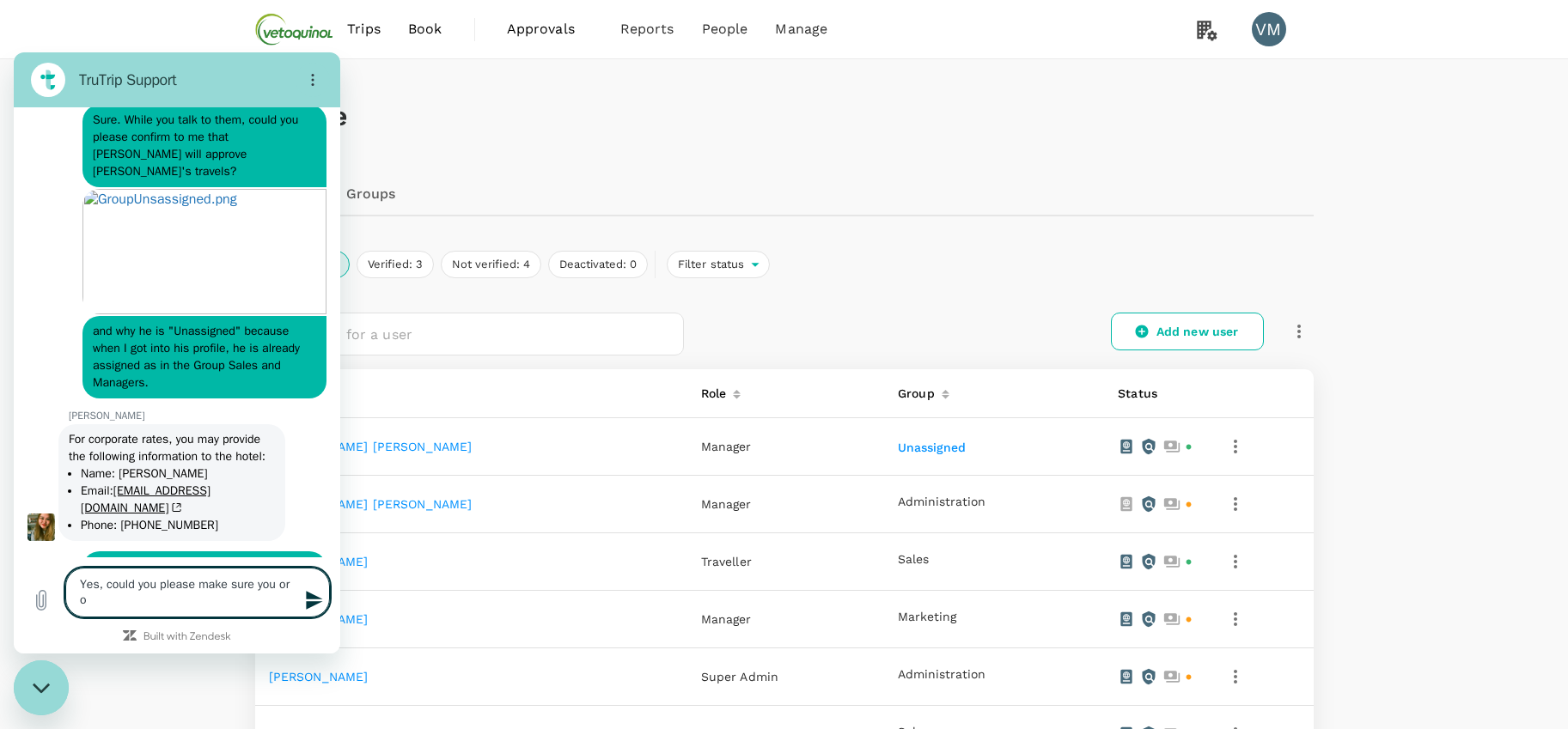 type on "Yes, could you please make sure you or on" 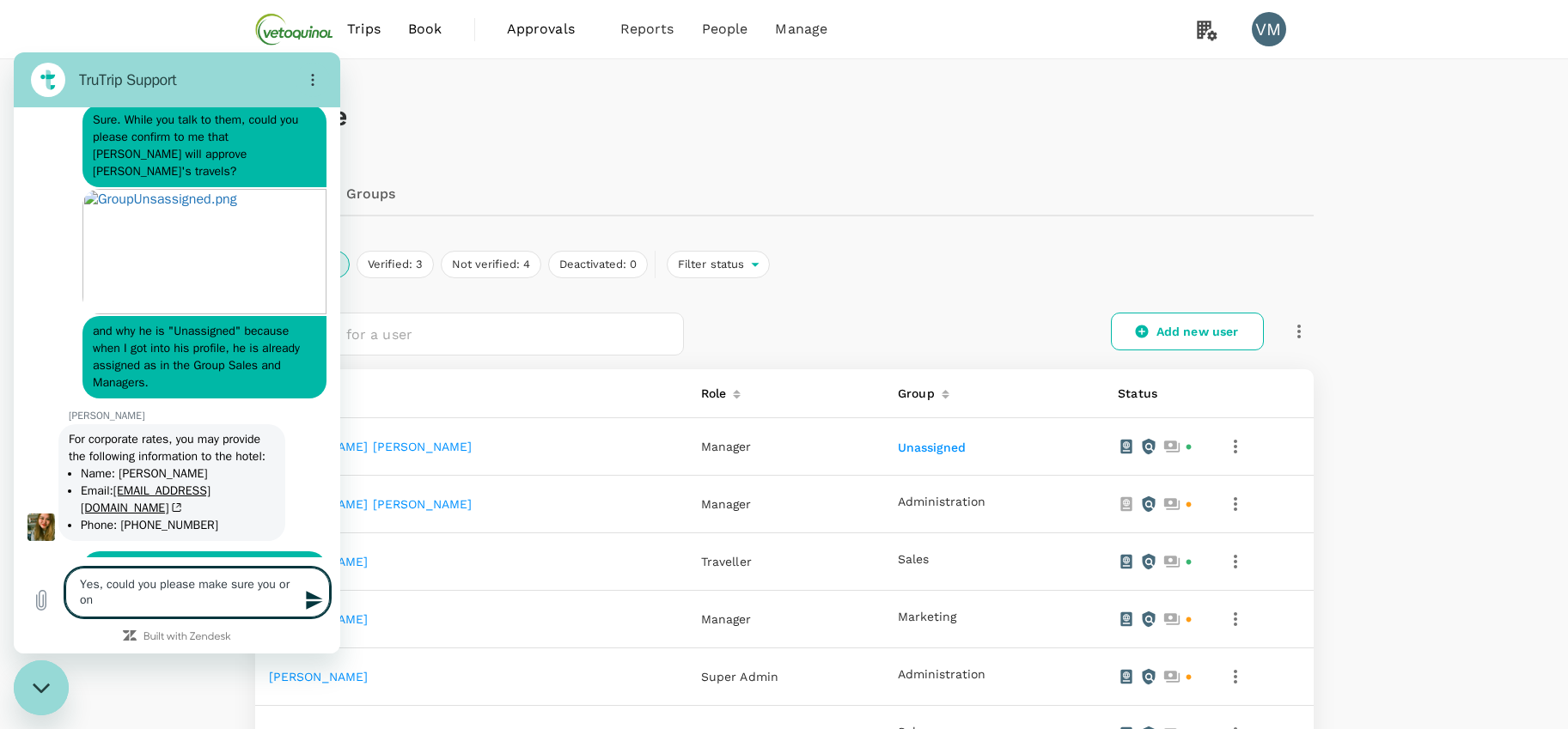 type on "Yes, could you please make sure you or one" 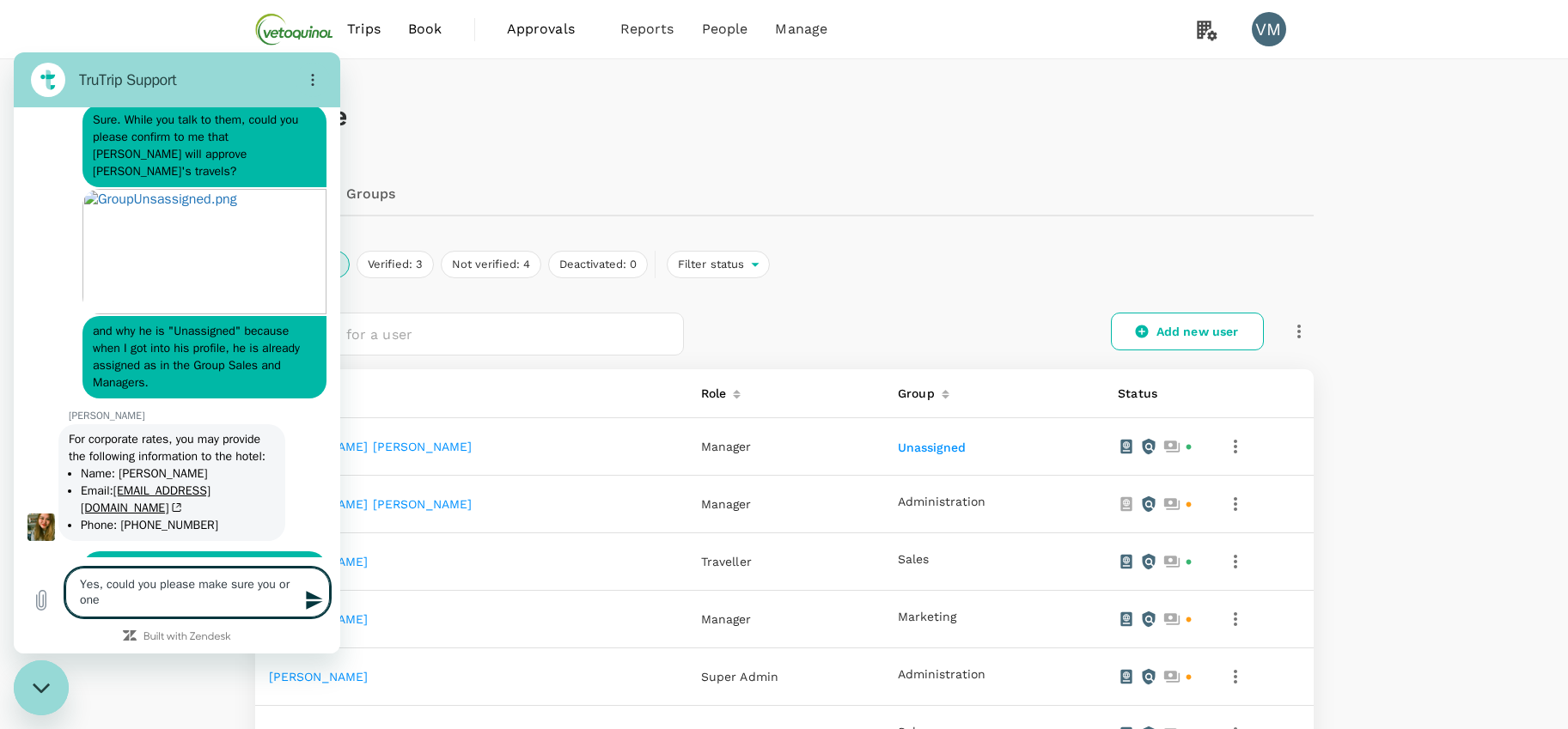 type on "Yes, could you please make sure you or one" 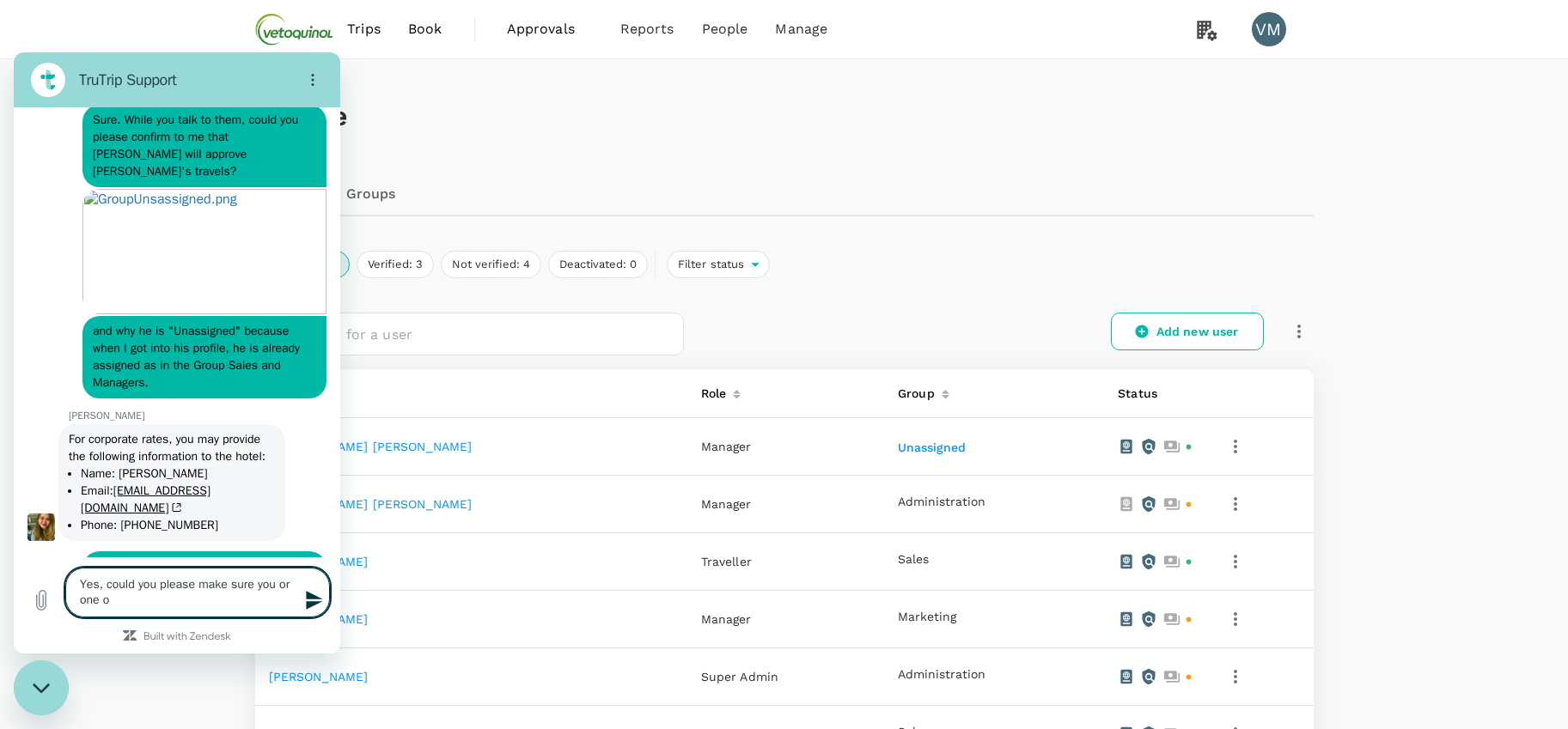 type on "Yes, could you please make sure you or one of" 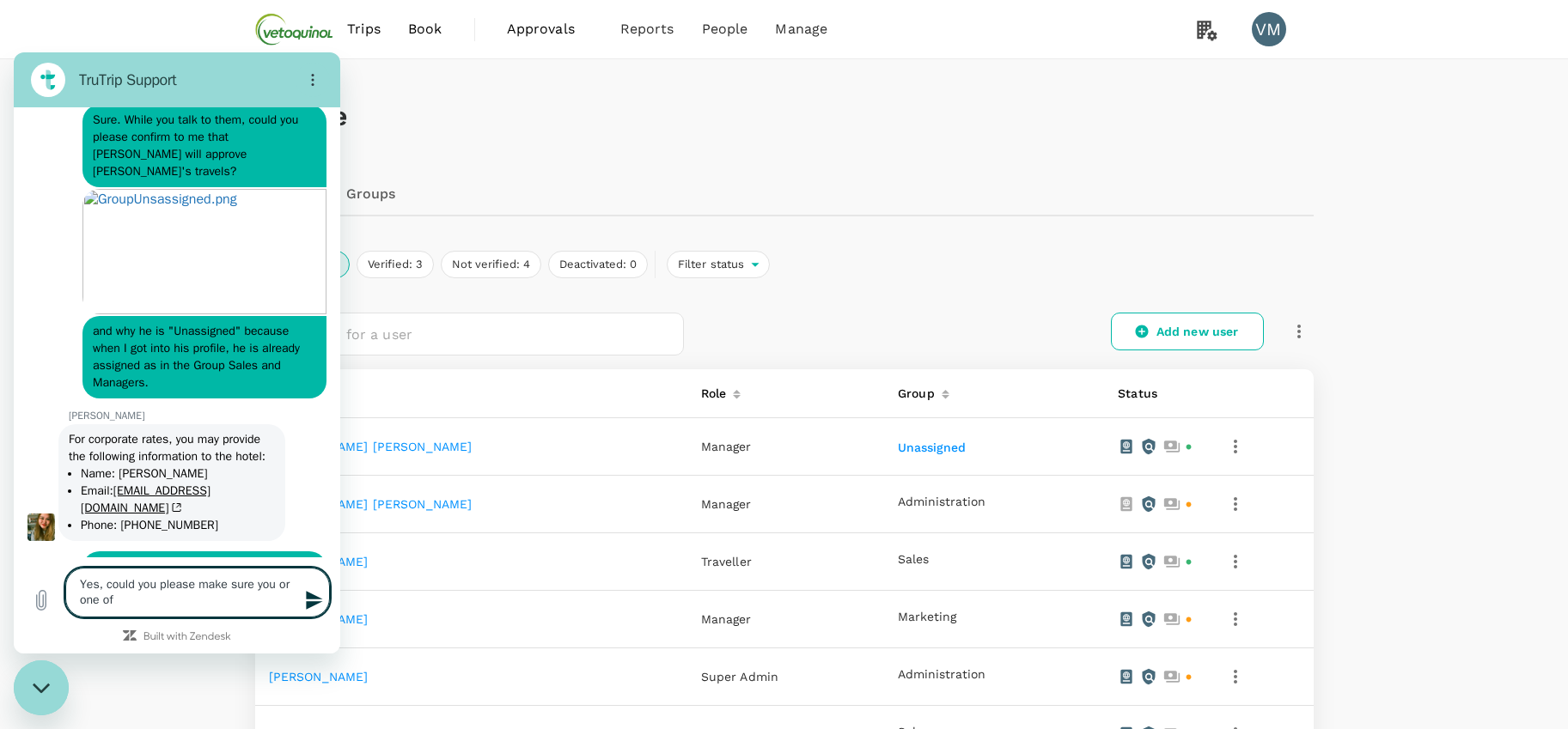 type on "x" 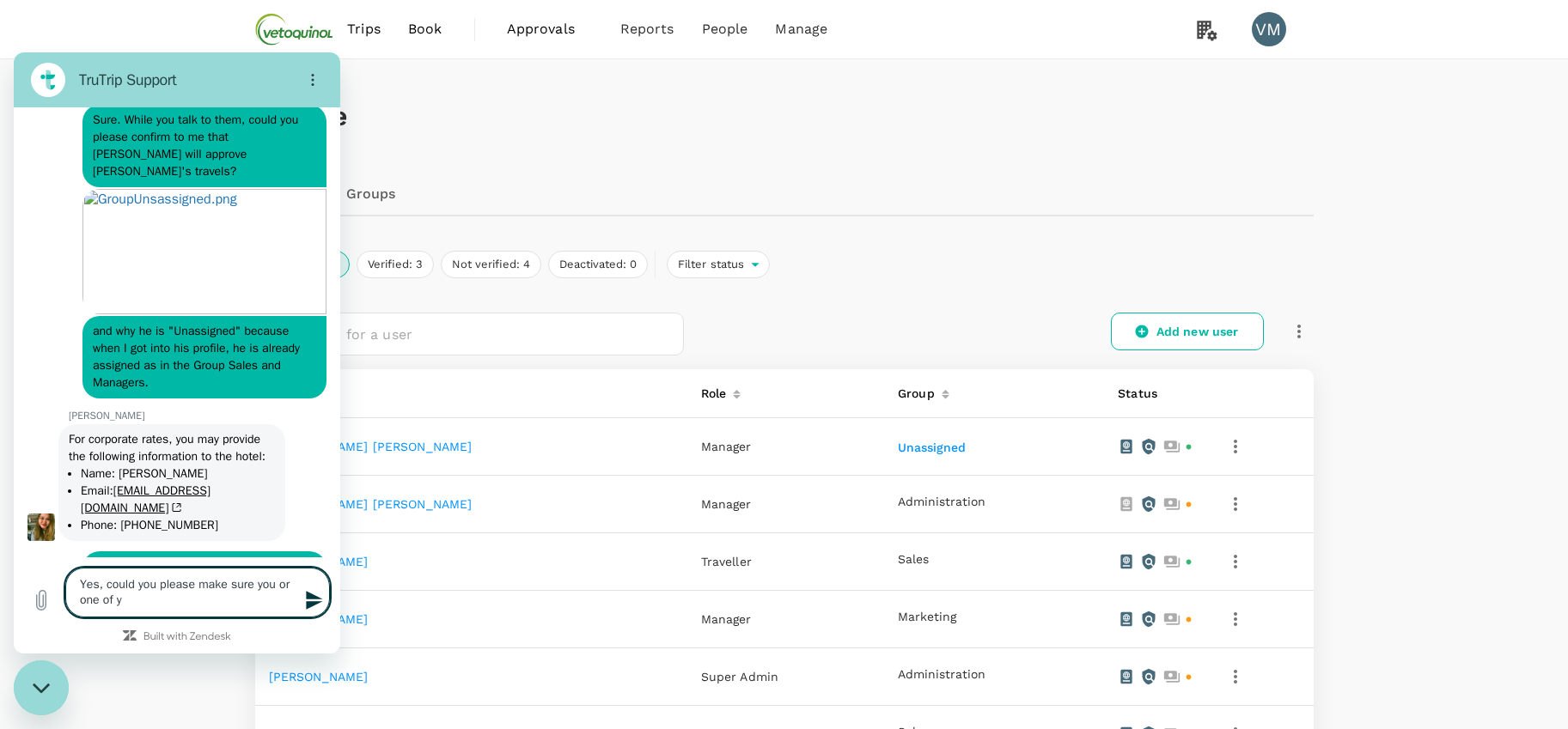 type on "Yes, could you please make sure you or one of yo" 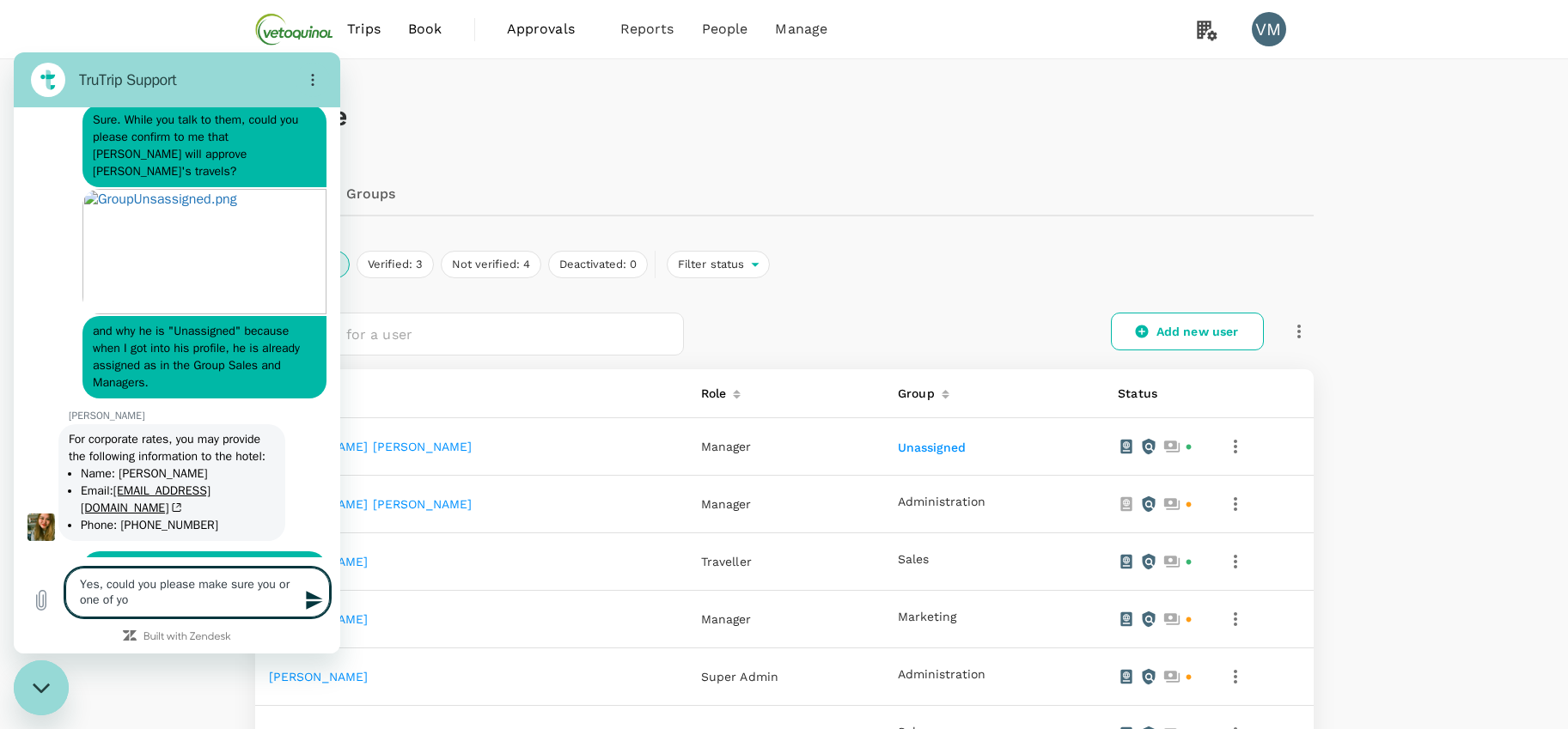 type on "x" 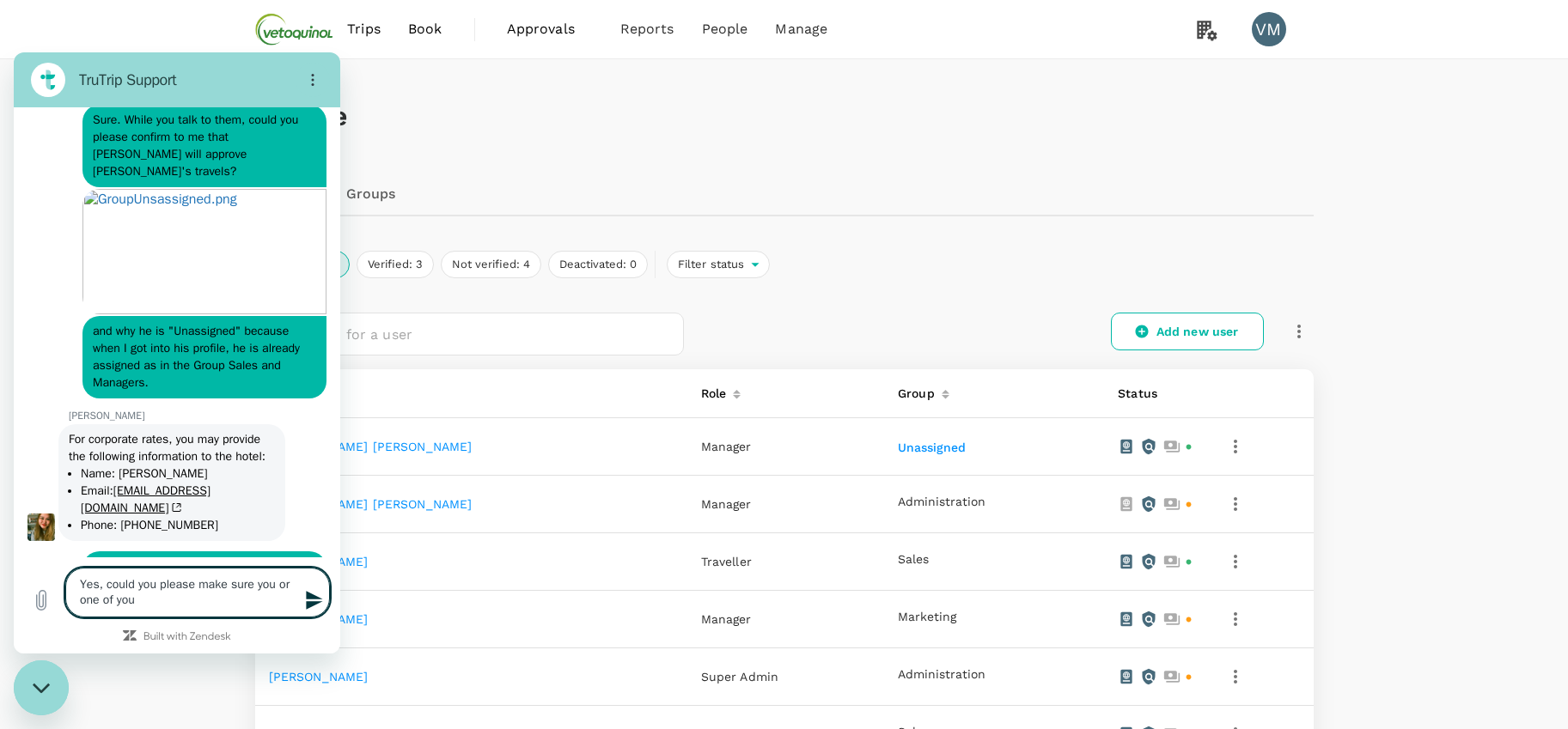 type on "Yes, could you please make sure you or one of your" 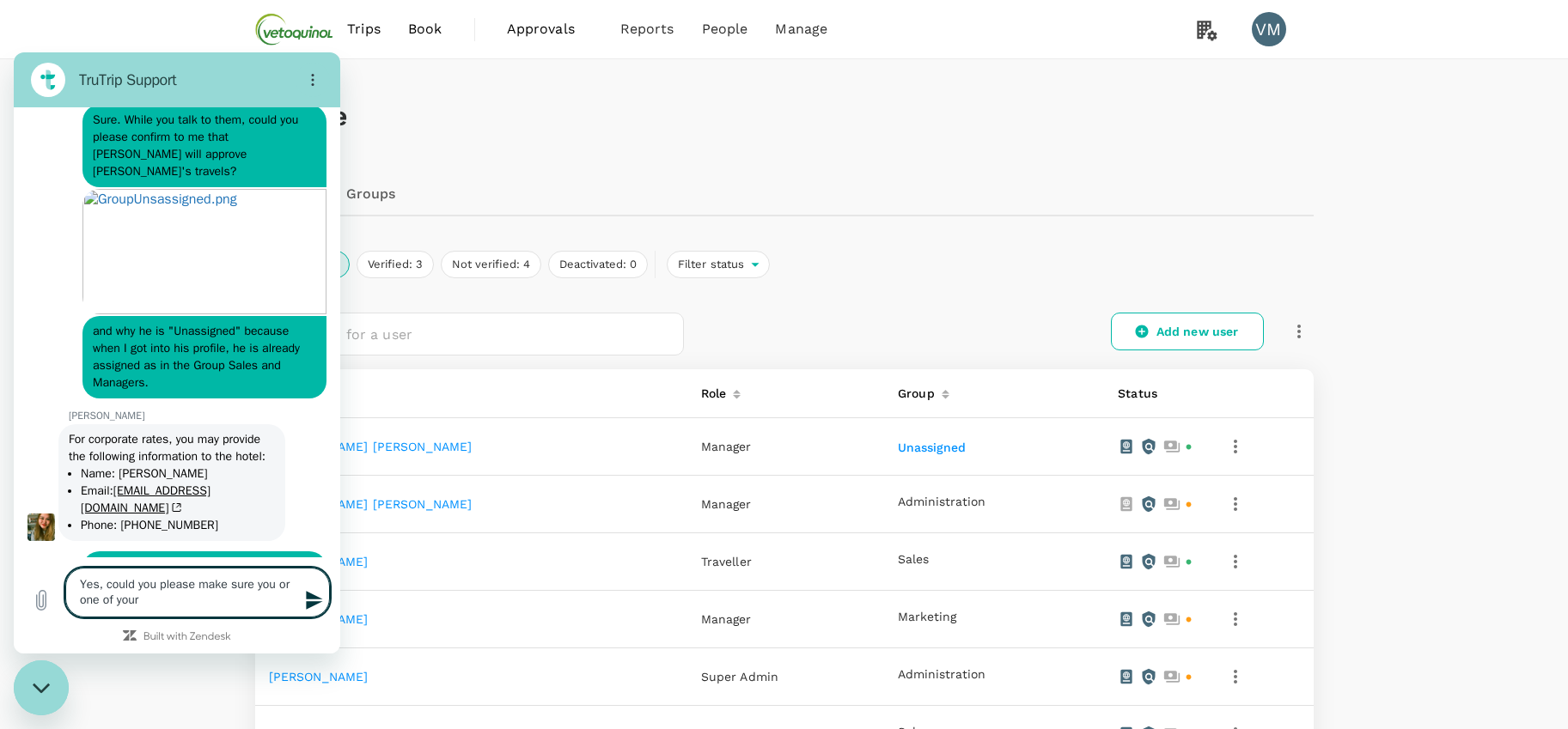 type on "Yes, could you please make sure you or one of your" 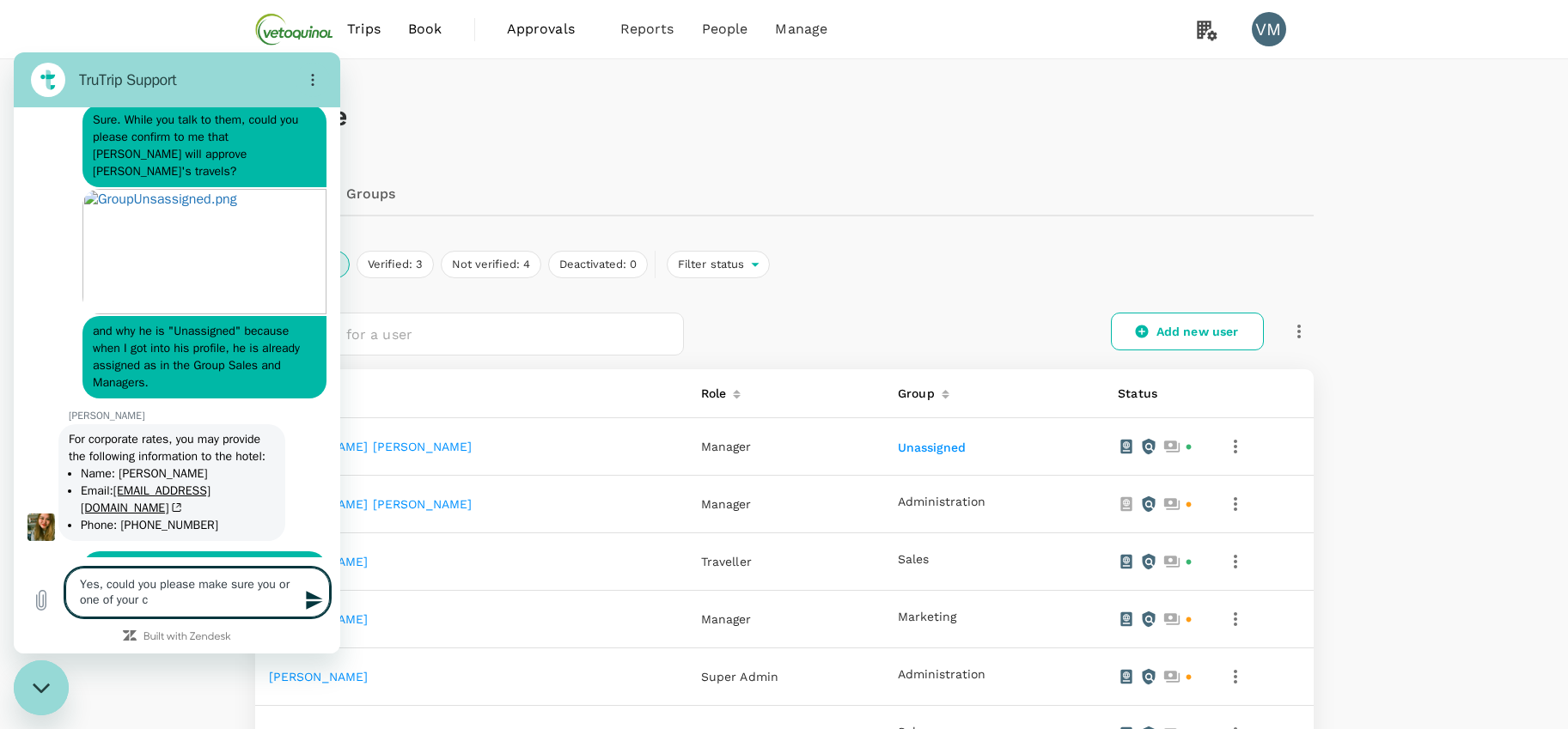 type on "Yes, could you please make sure you or one of your co" 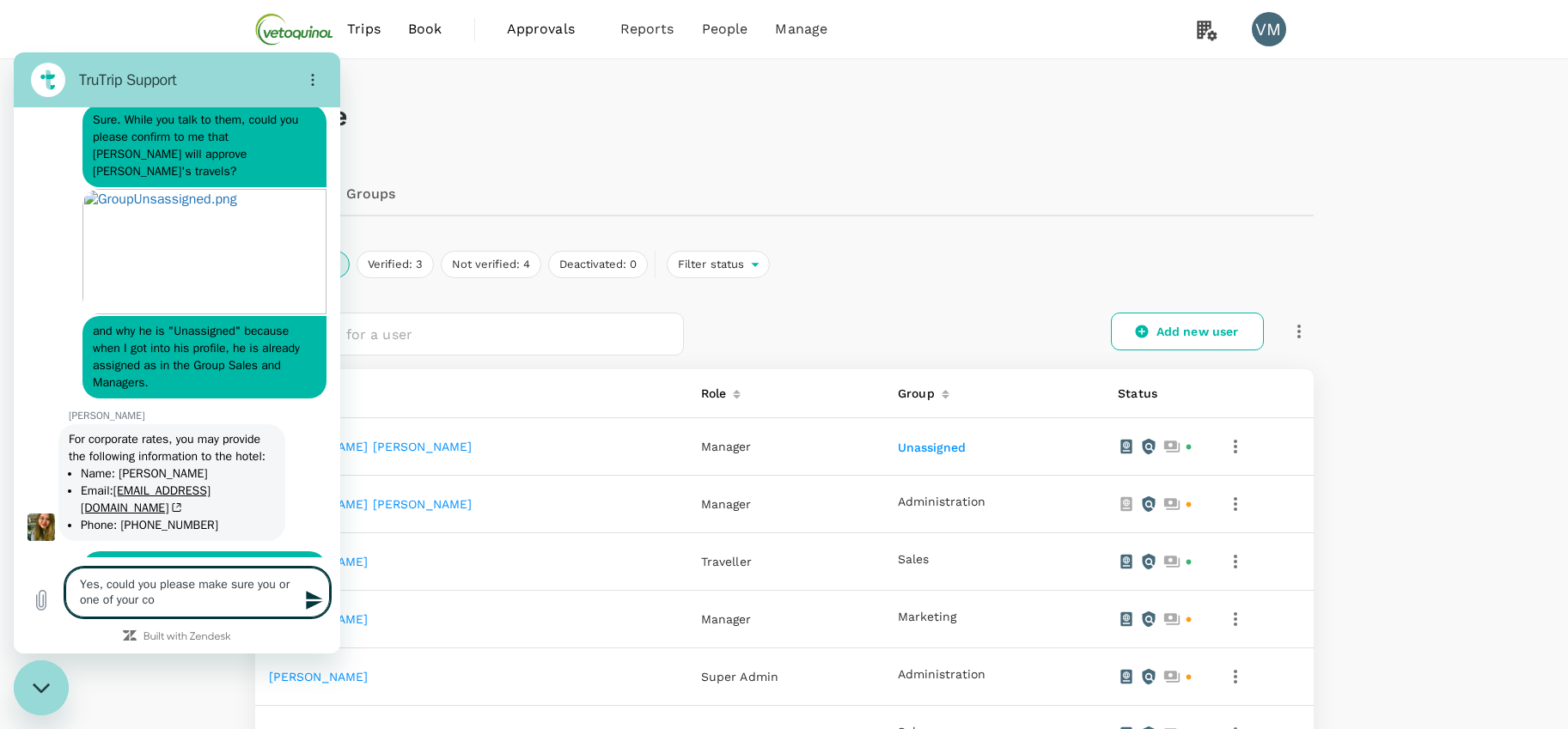 type on "Yes, could you please make sure you or one of your col" 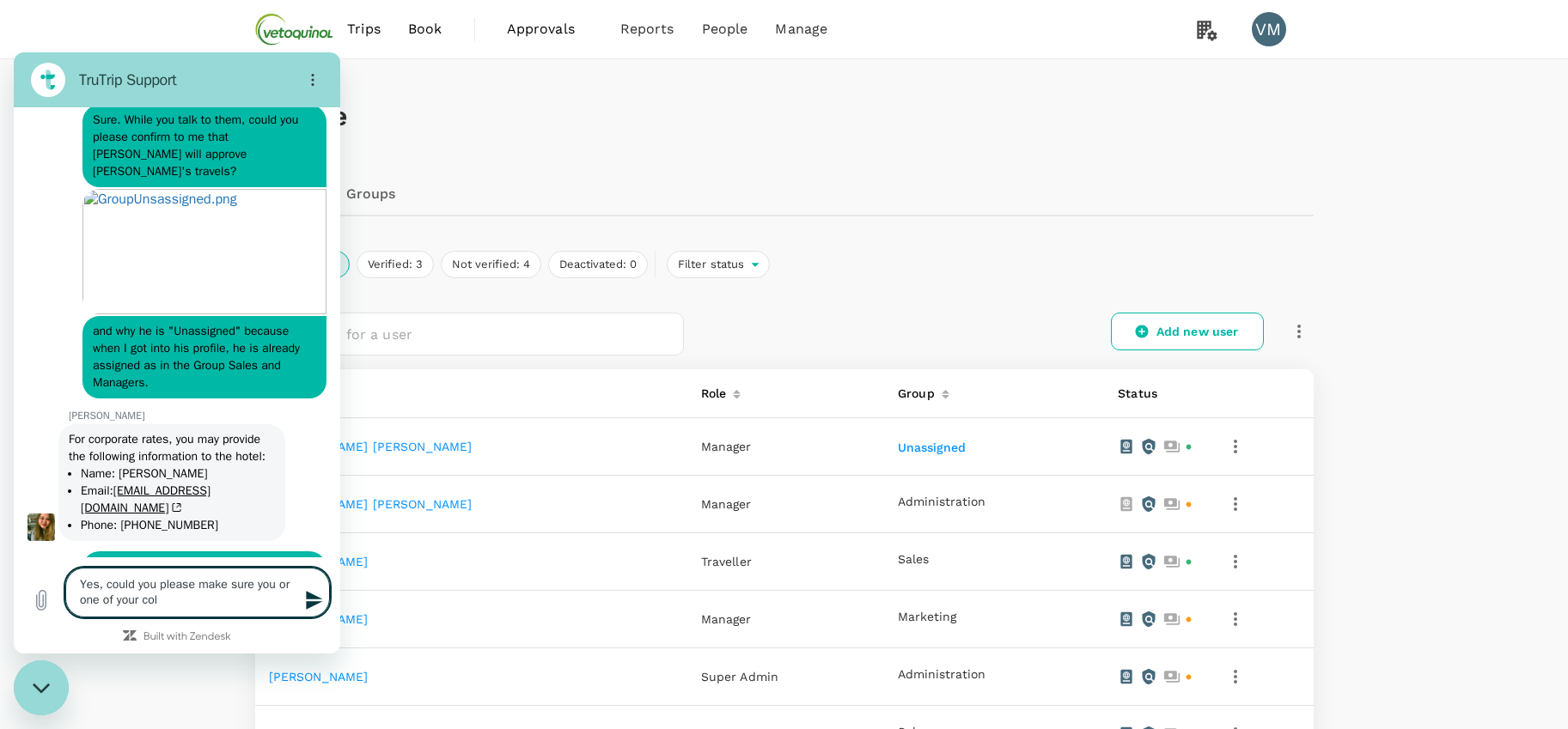 type on "Yes, could you please make sure you or one of your coll" 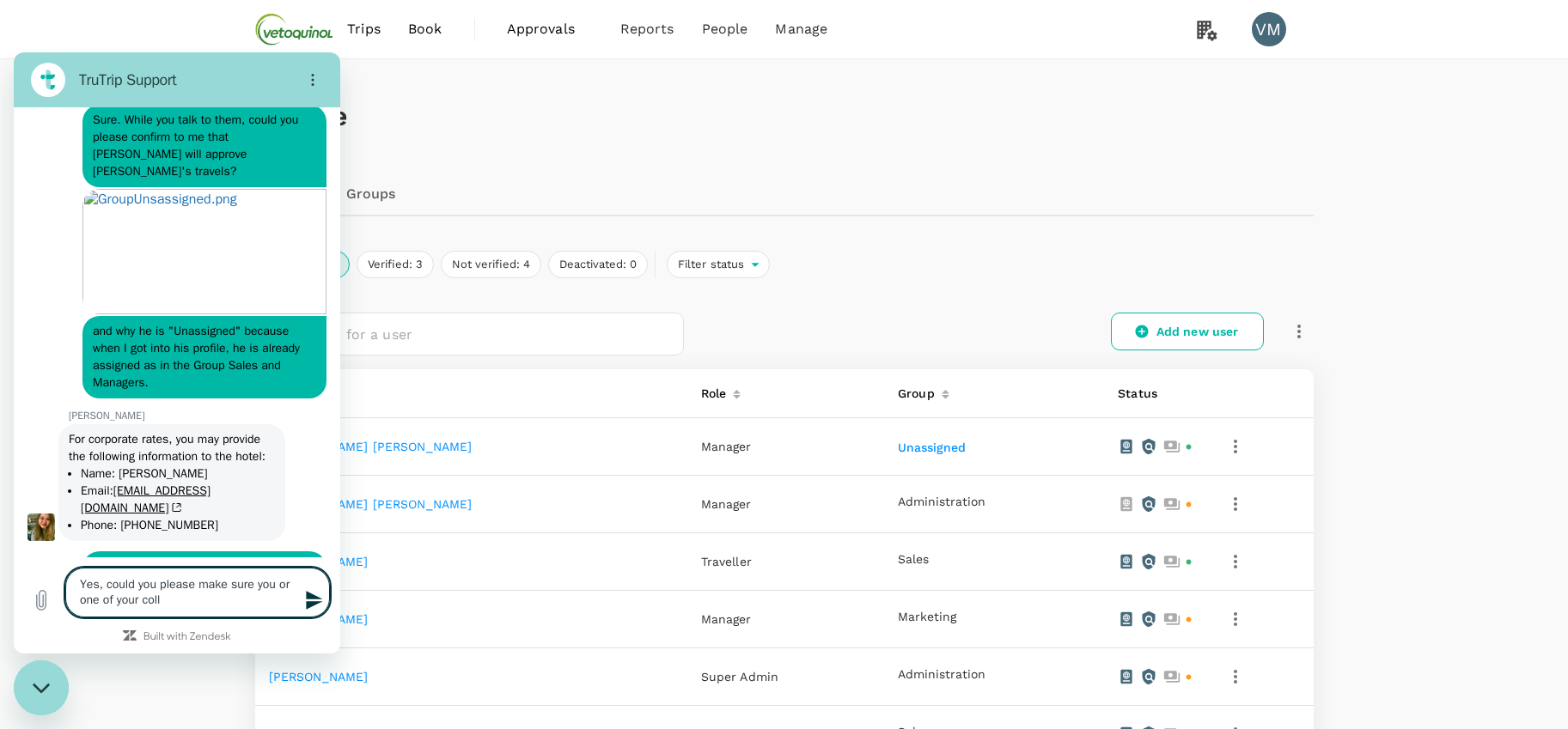 type on "Yes, could you please make sure you or one of your colle" 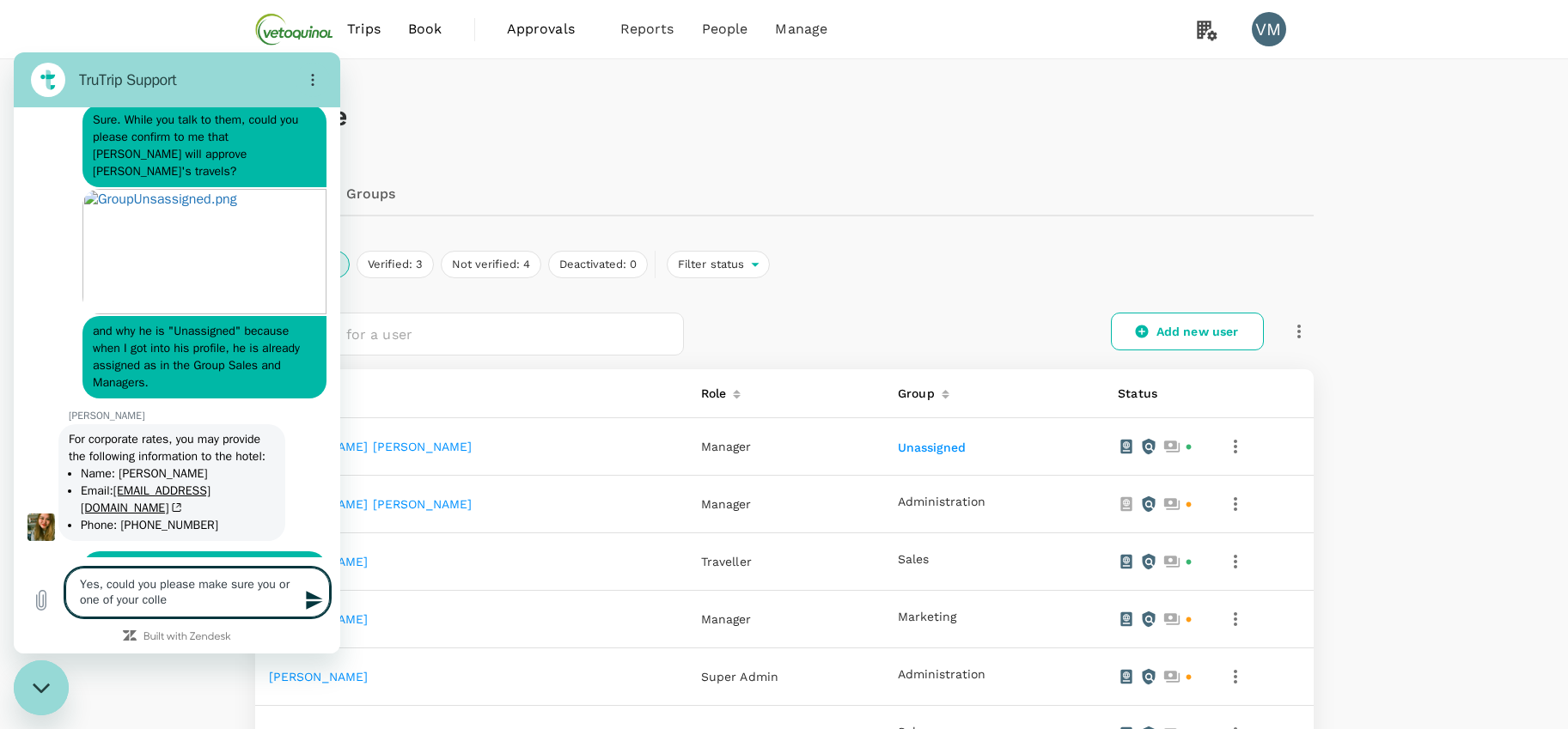 type on "Yes, could you please make sure you or one of your collea" 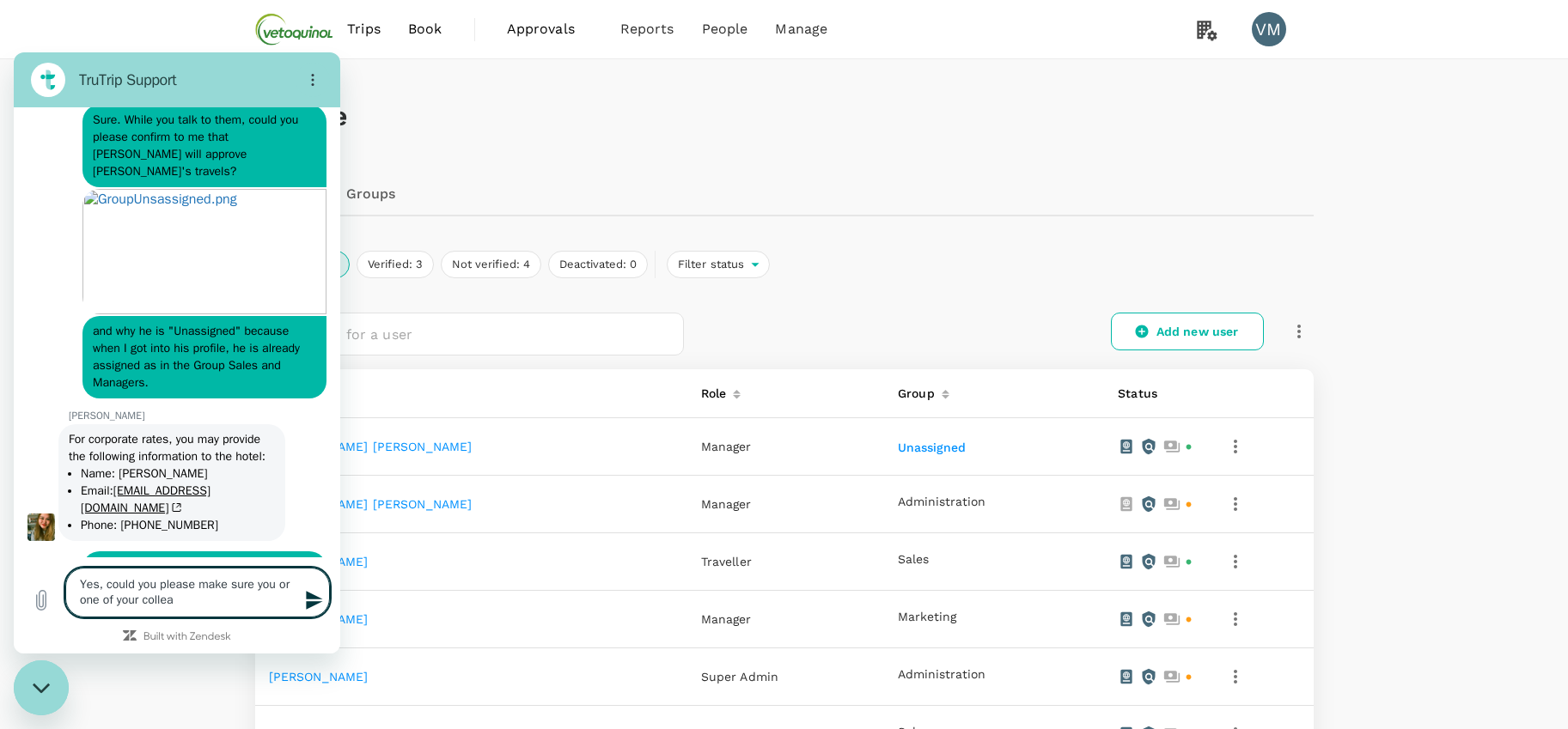 type on "x" 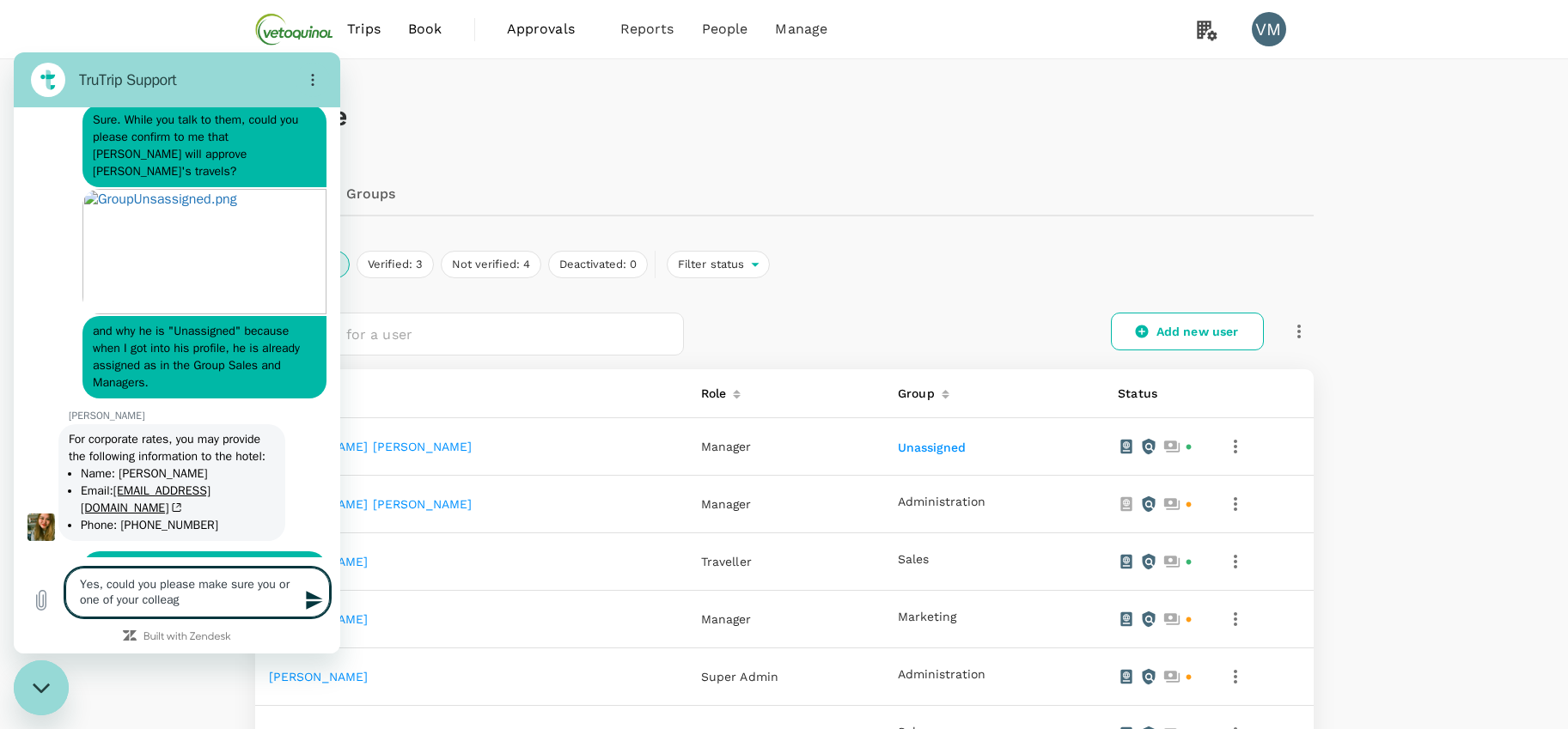type on "Yes, could you please make sure you or one of your colleagu" 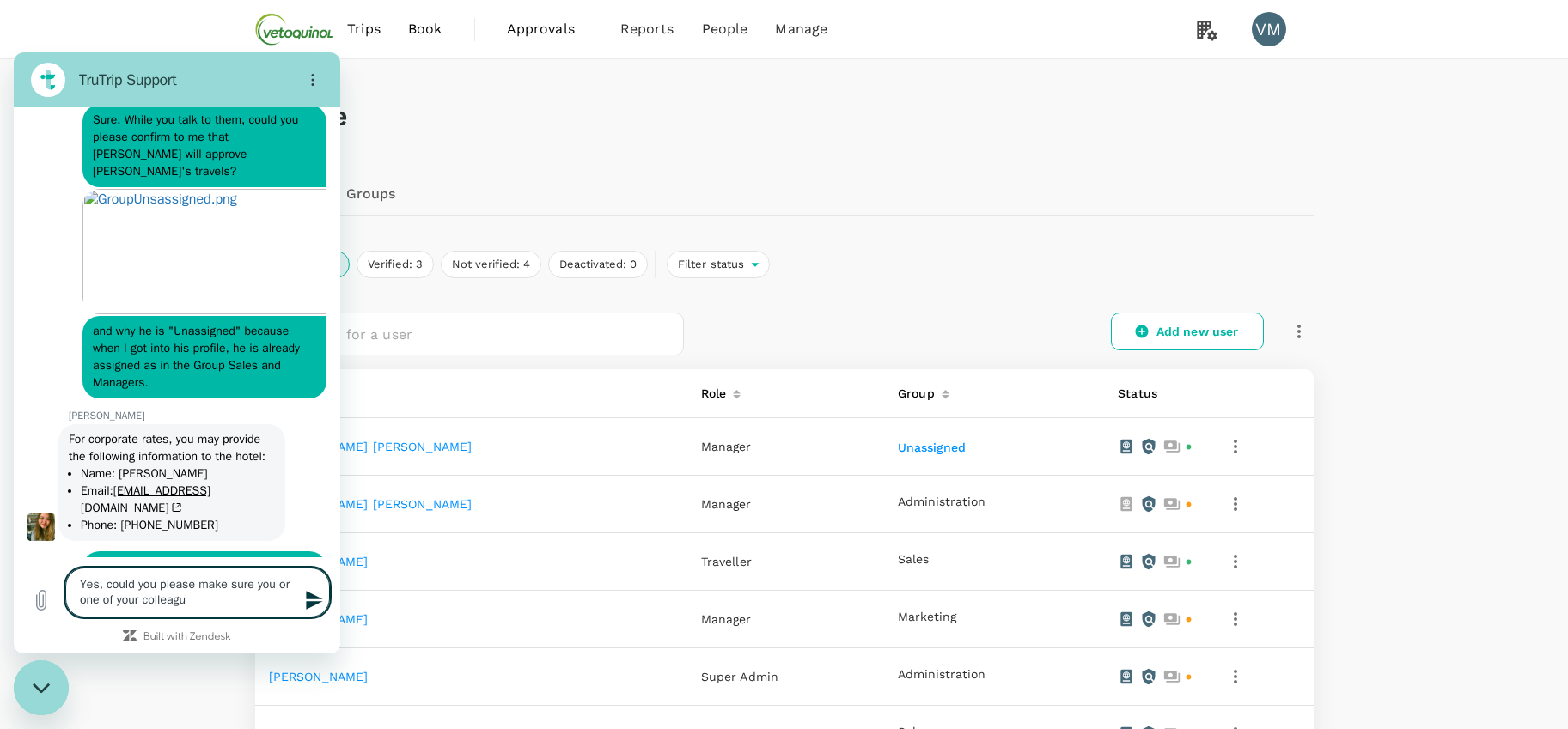 type on "Yes, could you please make sure you or one of your colleague" 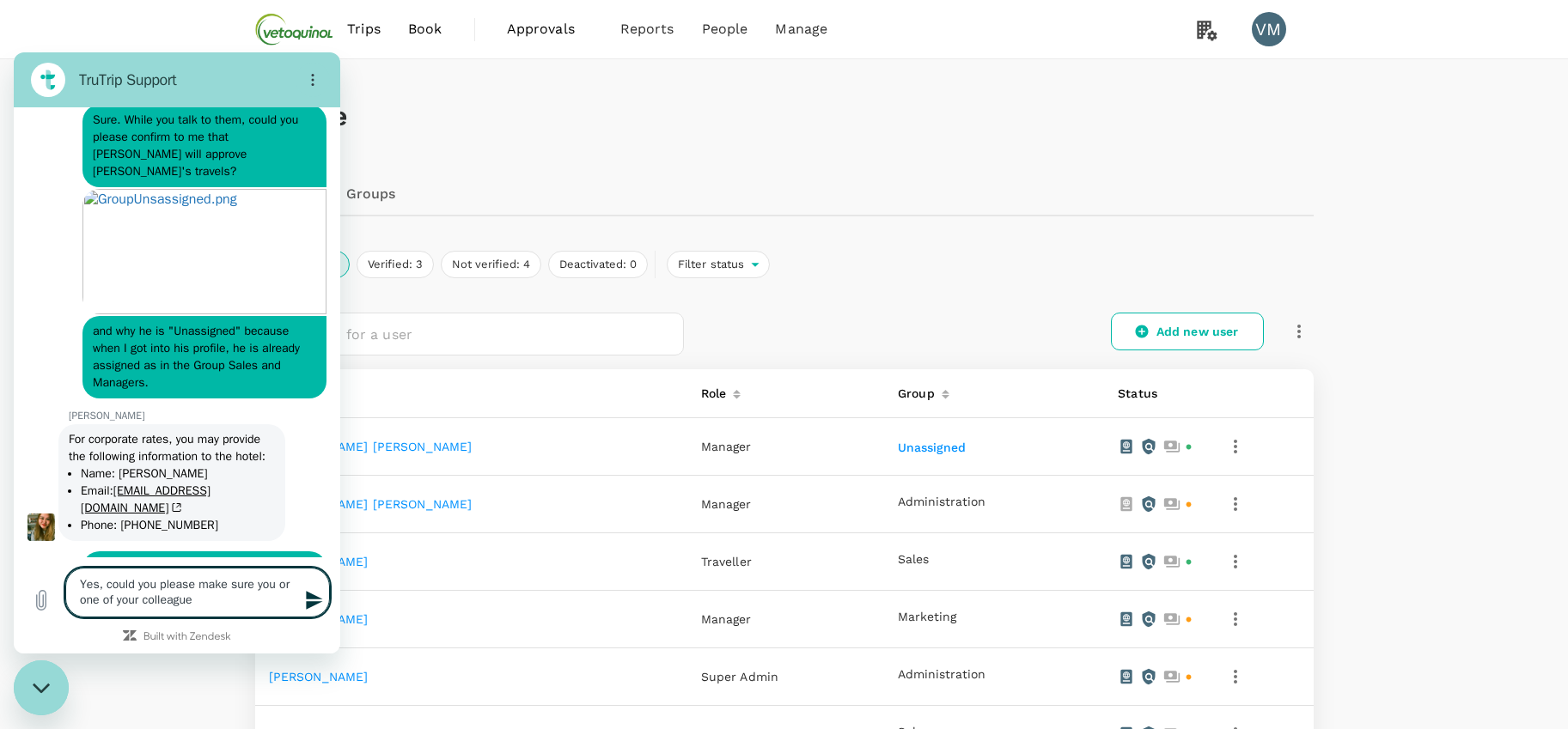 type on "Yes, could you please make sure you or one of your colleague" 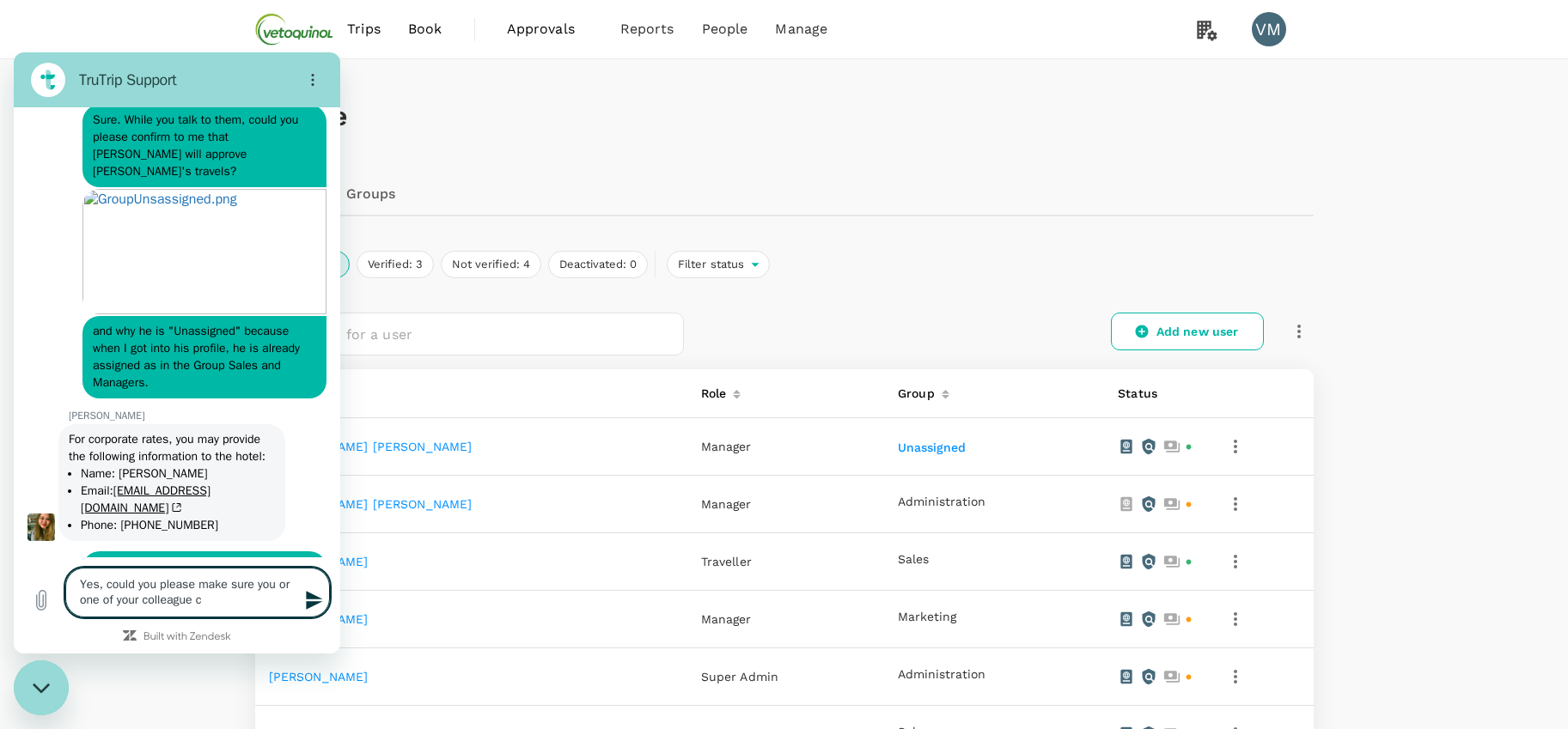 type on "Yes, could you please make sure you or one of your colleague co" 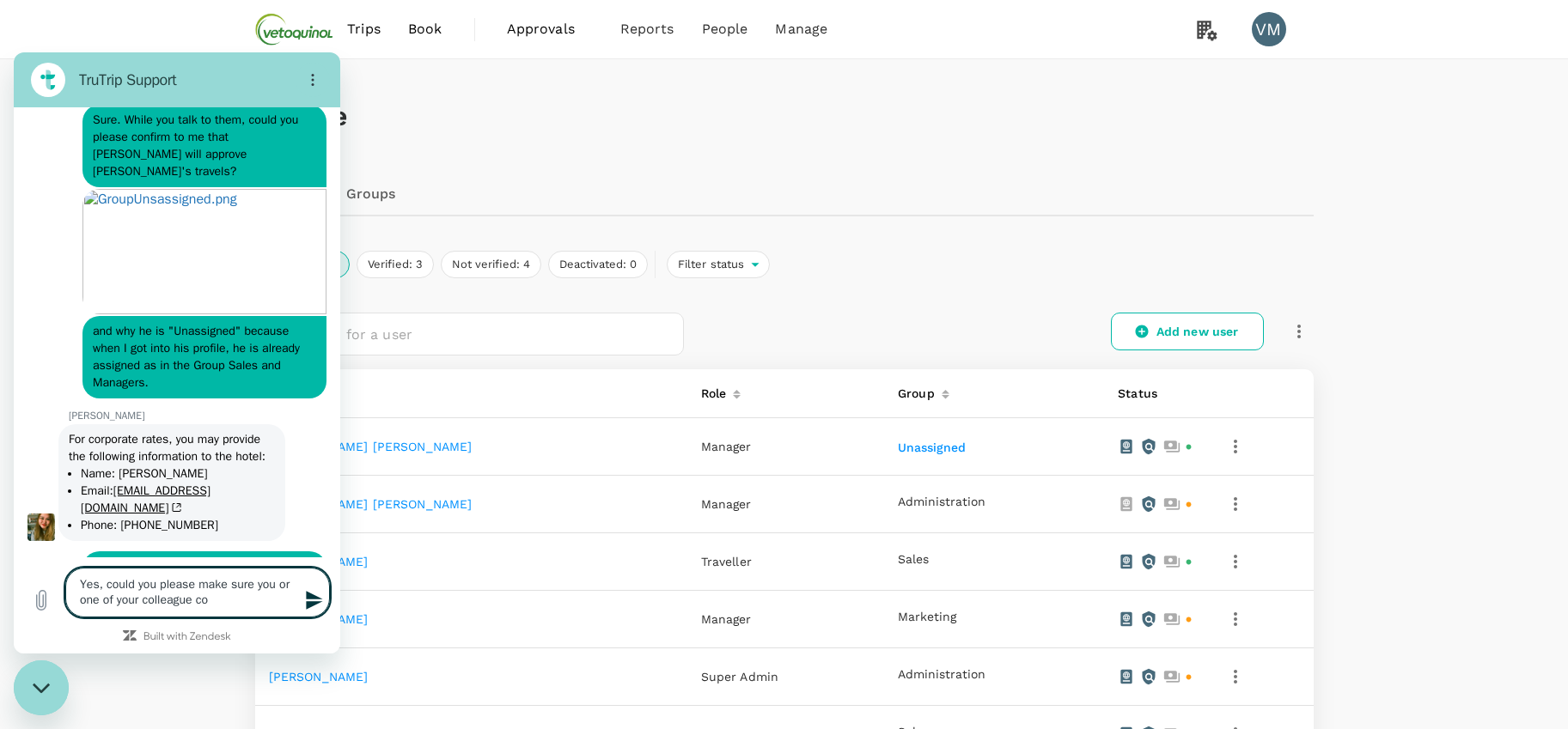 type on "Yes, could you please make sure you or one of your colleague com" 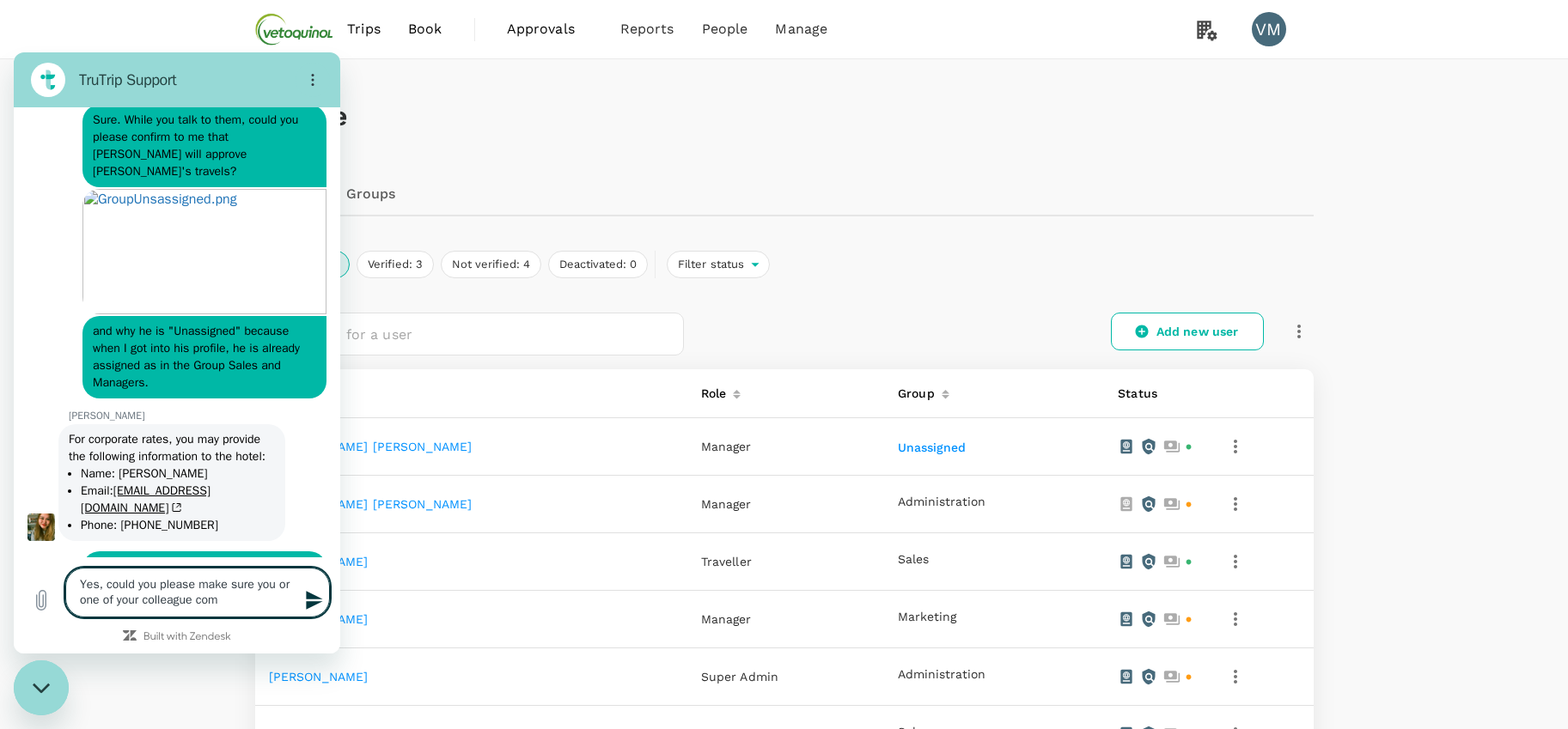 type on "Yes, could you please make sure you or one of your colleague come" 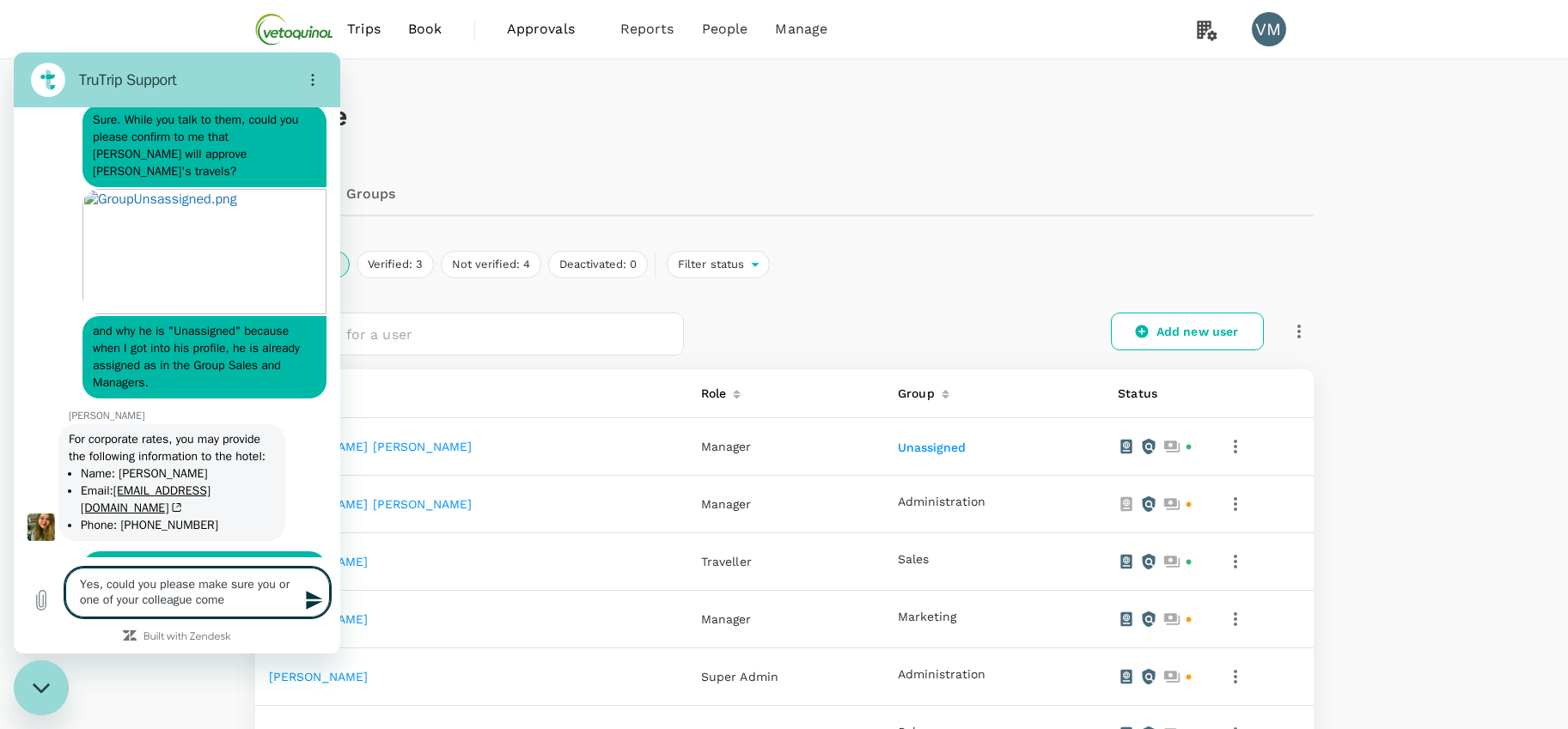 type on "Yes, could you please make sure you or one of your colleague comes" 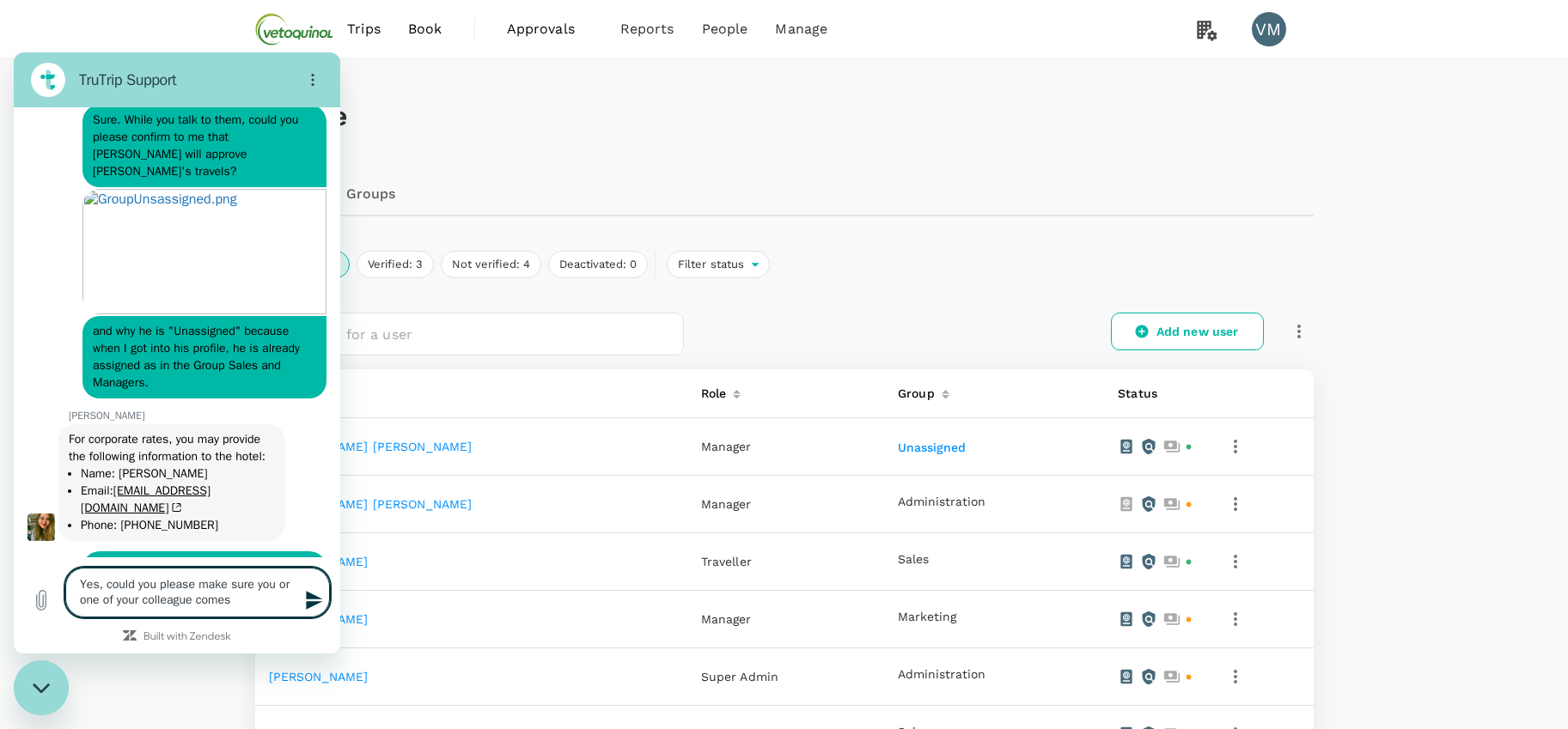 type on "x" 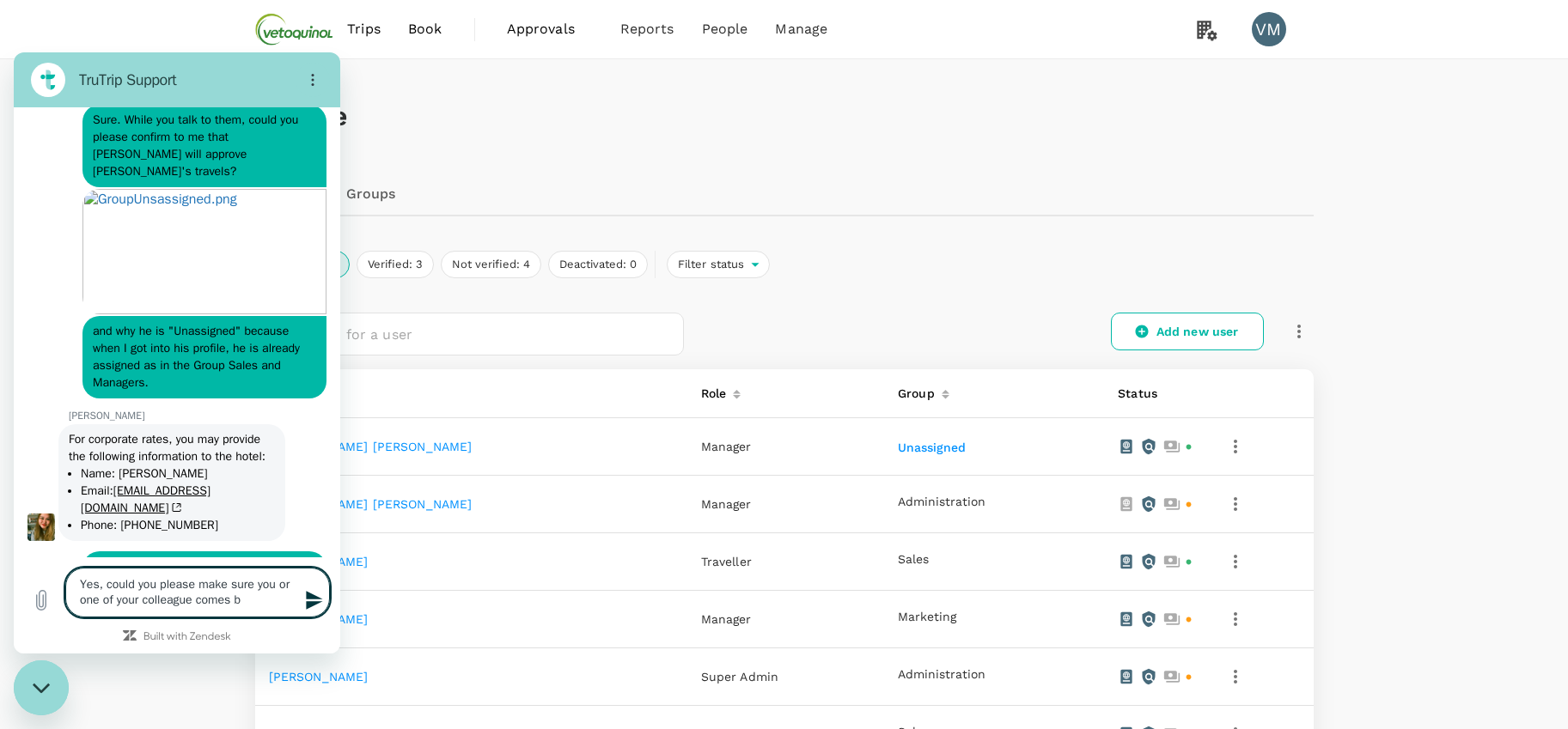 type on "Yes, could you please make sure you or one of your colleague comes ba" 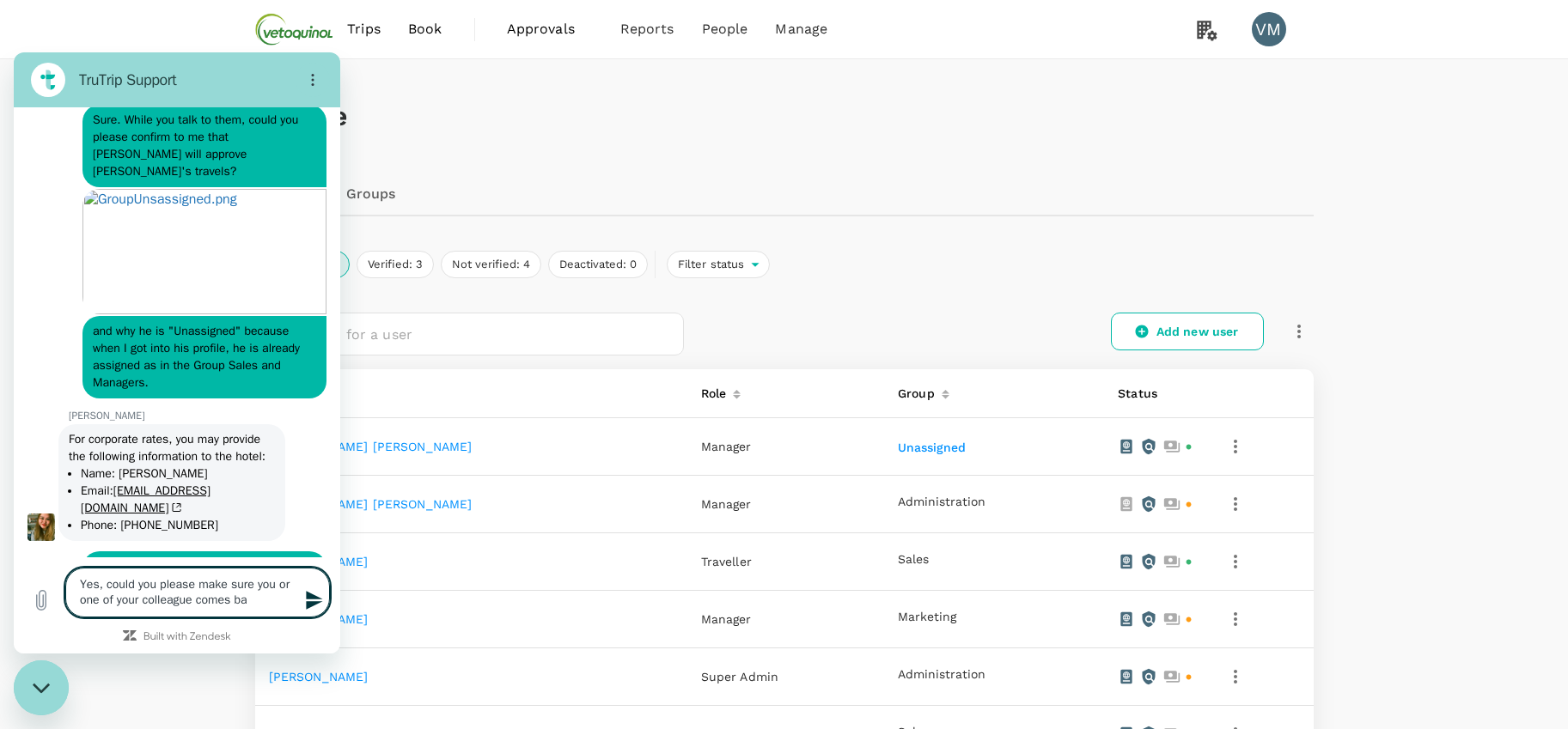 type on "Yes, could you please make sure you or one of your colleague comes bac" 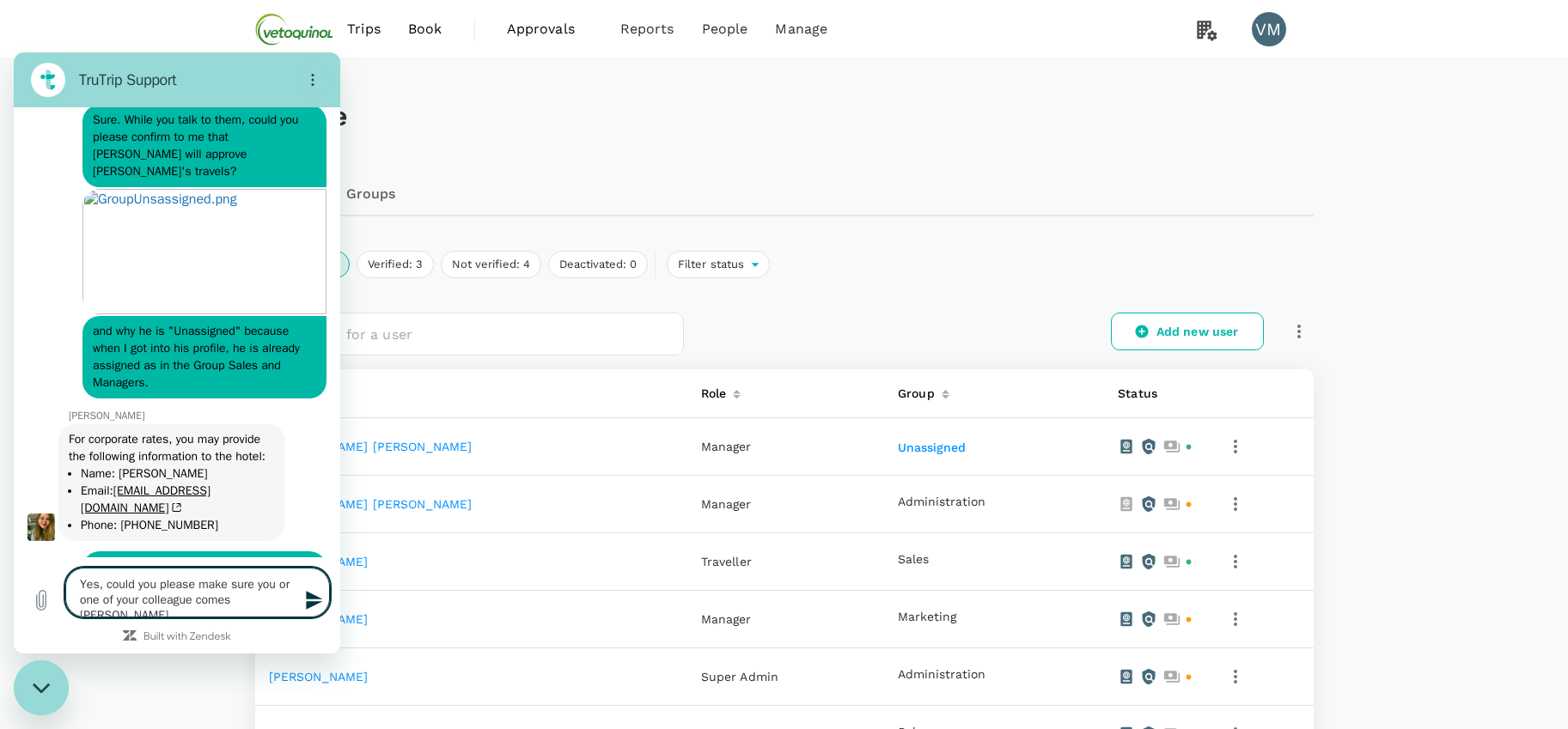 type on "Yes, could you please make sure you or one of your colleague comes back" 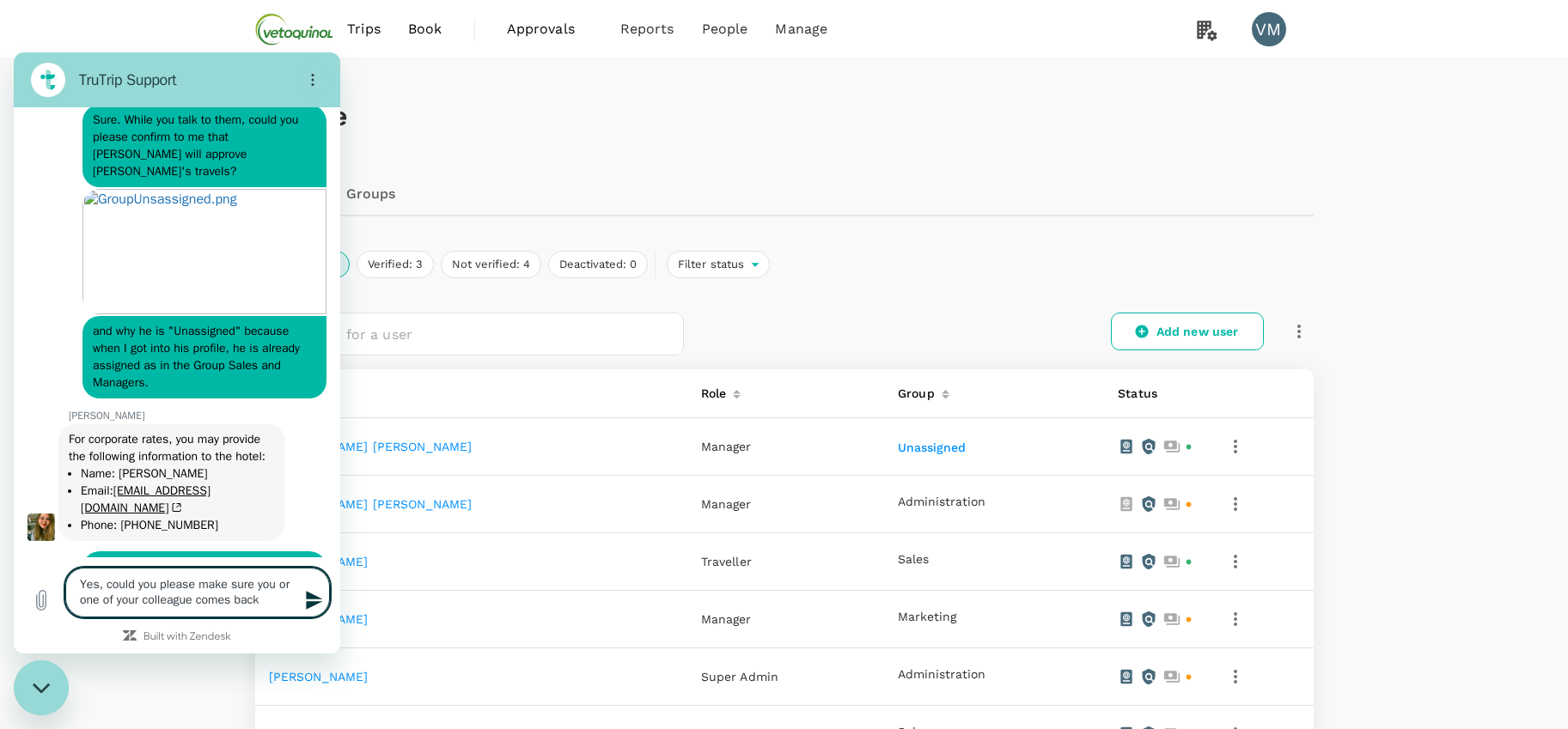 type on "Yes, could you please make sure you or one of your colleague comes back" 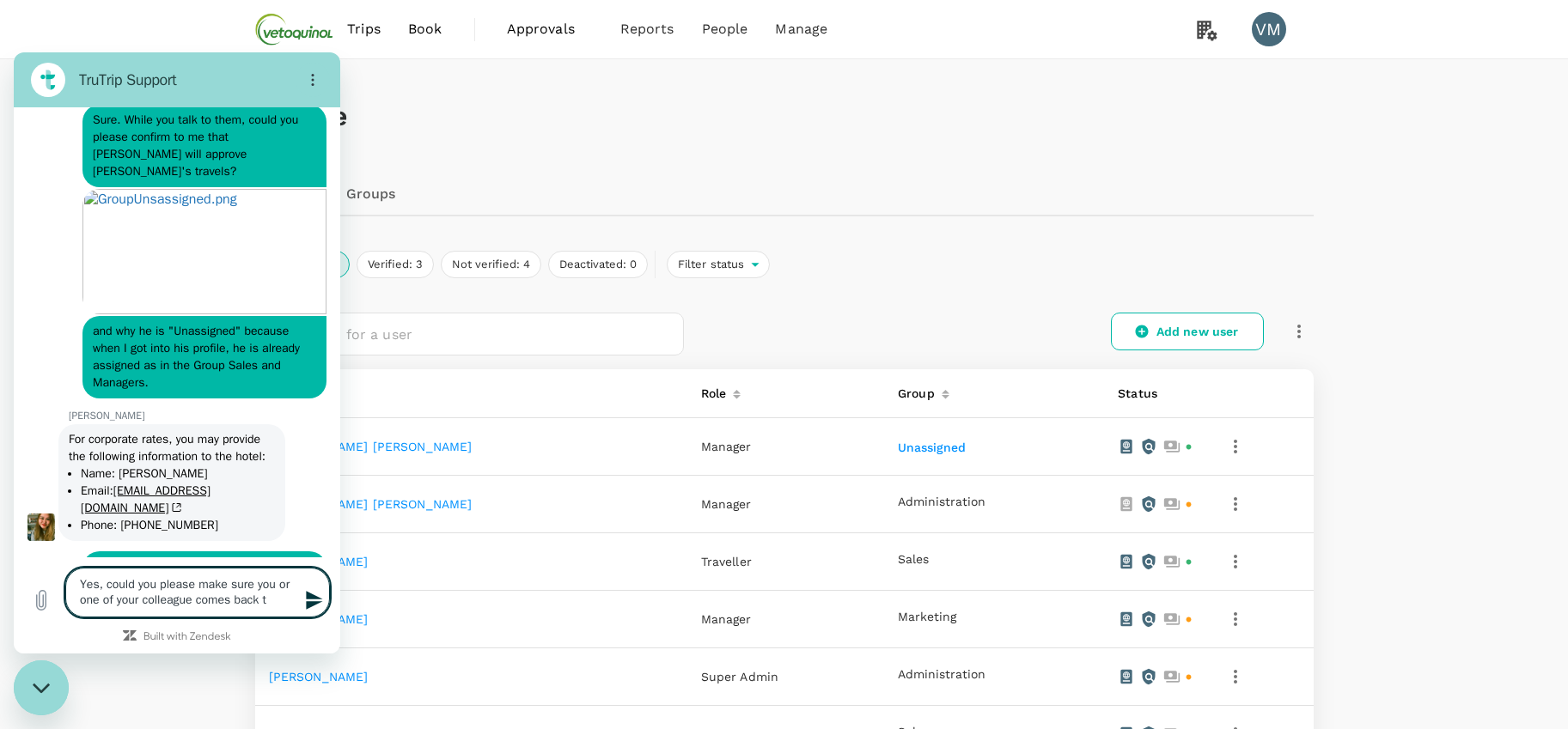 type on "Yes, could you please make sure you or one of your colleague comes back to" 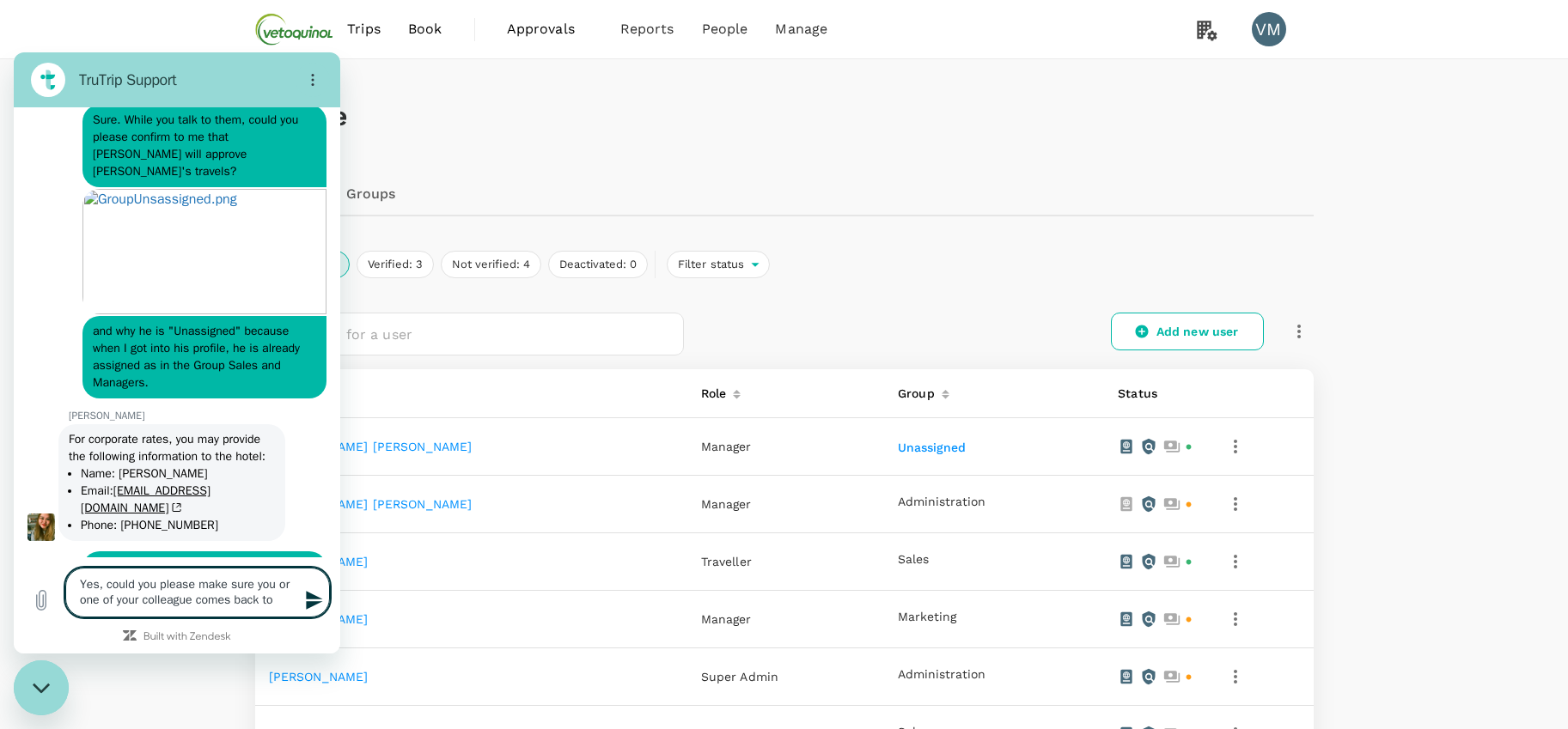 type on "Yes, could you please make sure you or one of your colleague comes back to" 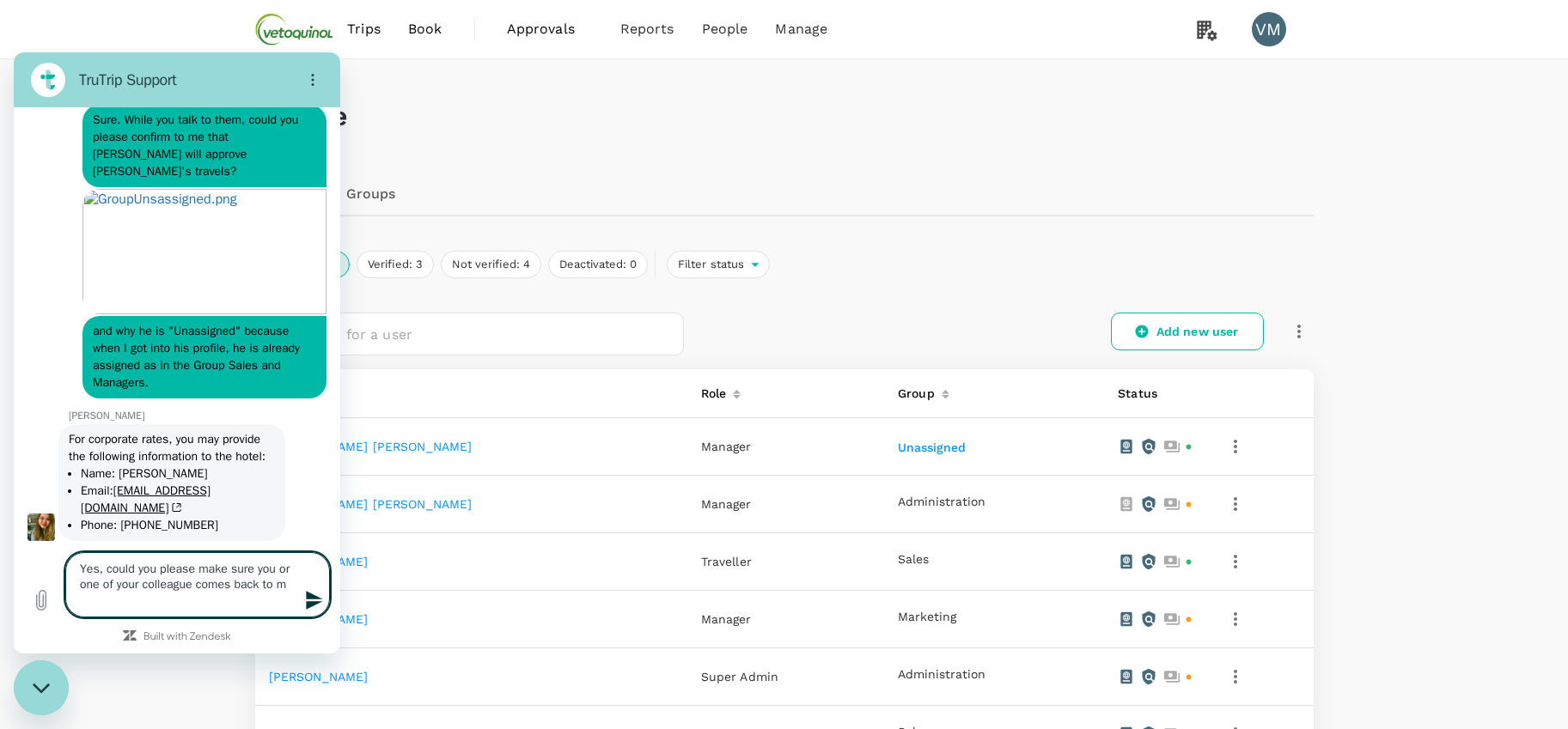type on "Yes, could you please make sure you or one of your colleague comes back to me" 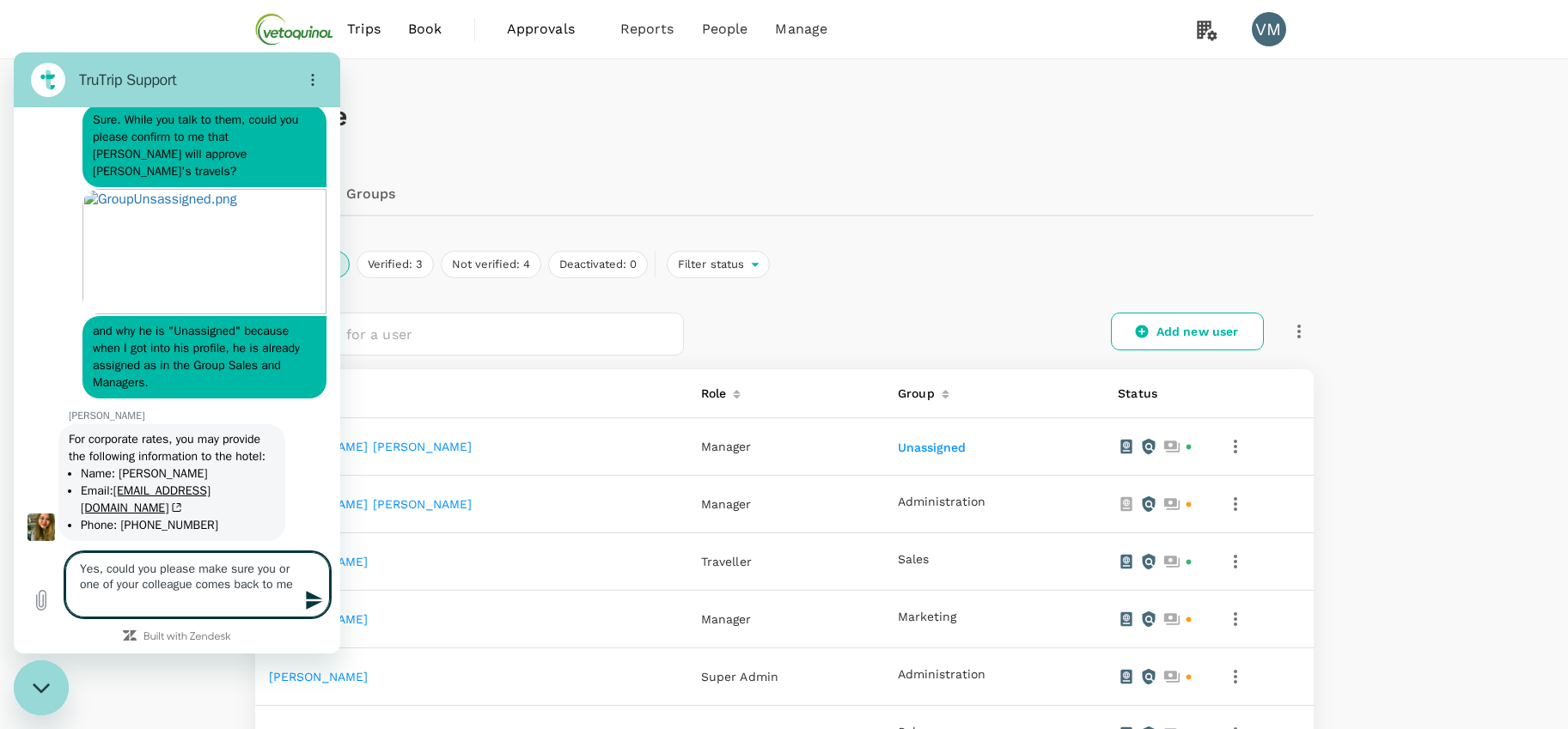type on "x" 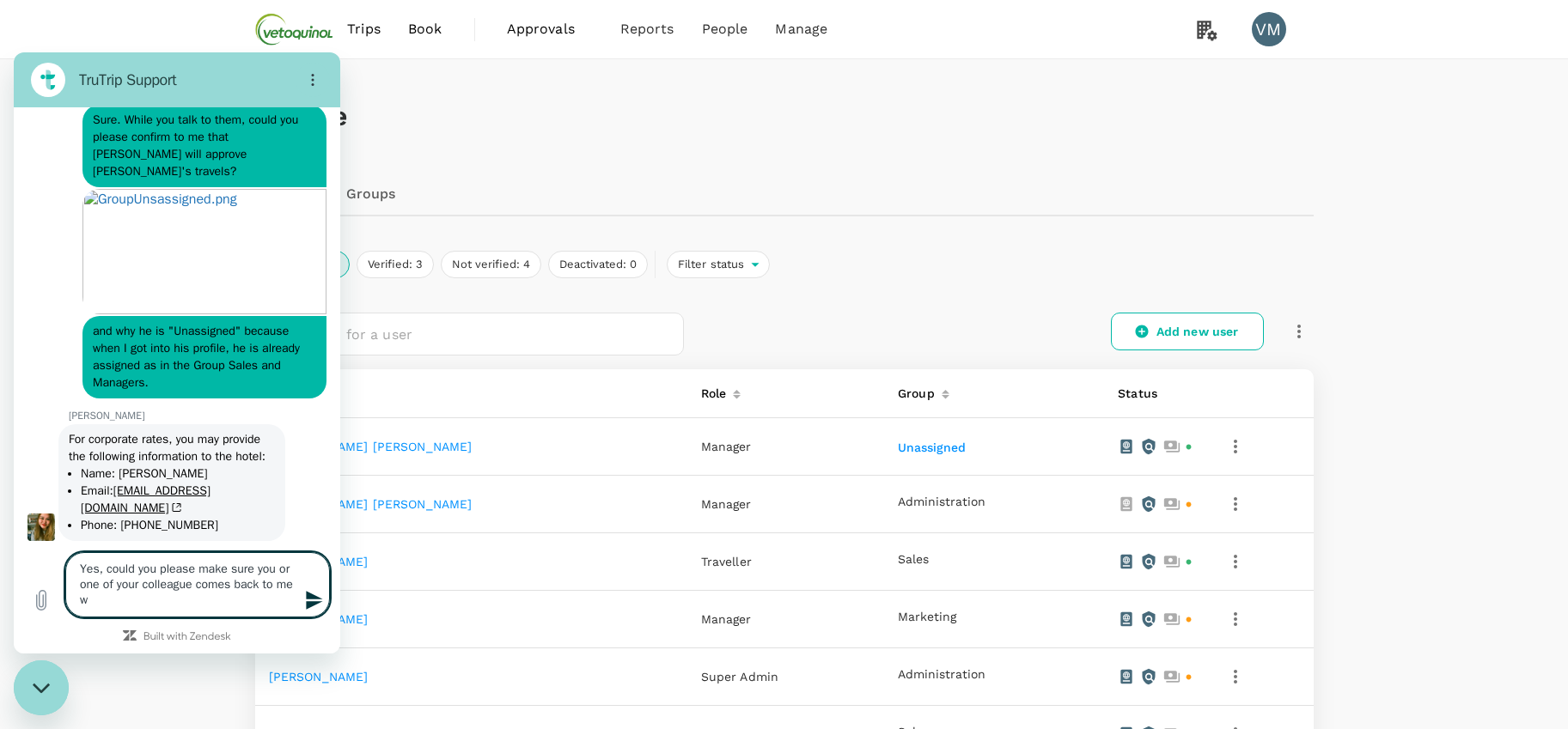 type on "x" 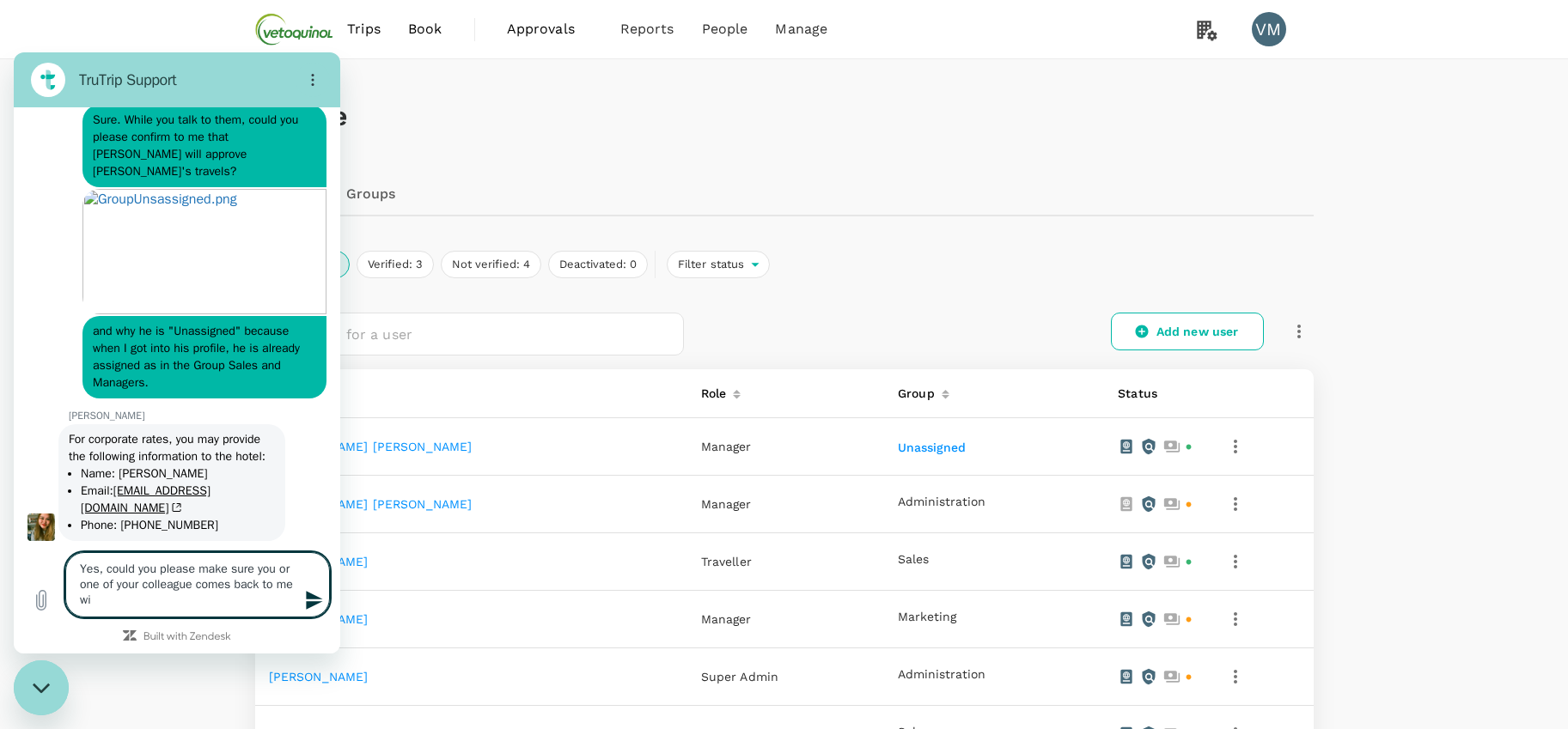 type on "Yes, could you please make sure you or one of your colleague comes back to me wit" 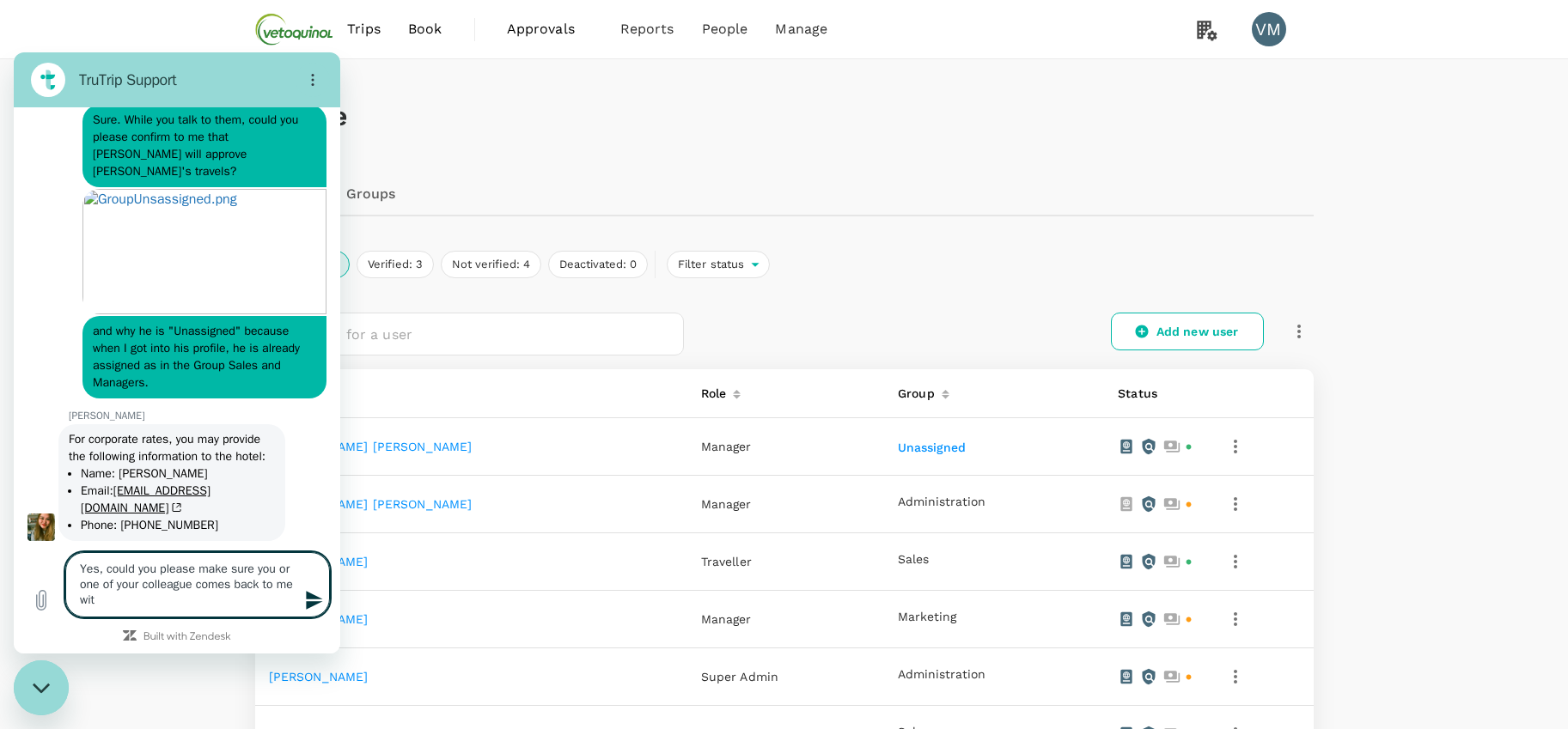 type on "Yes, could you please make sure you or one of your colleague comes back to me with" 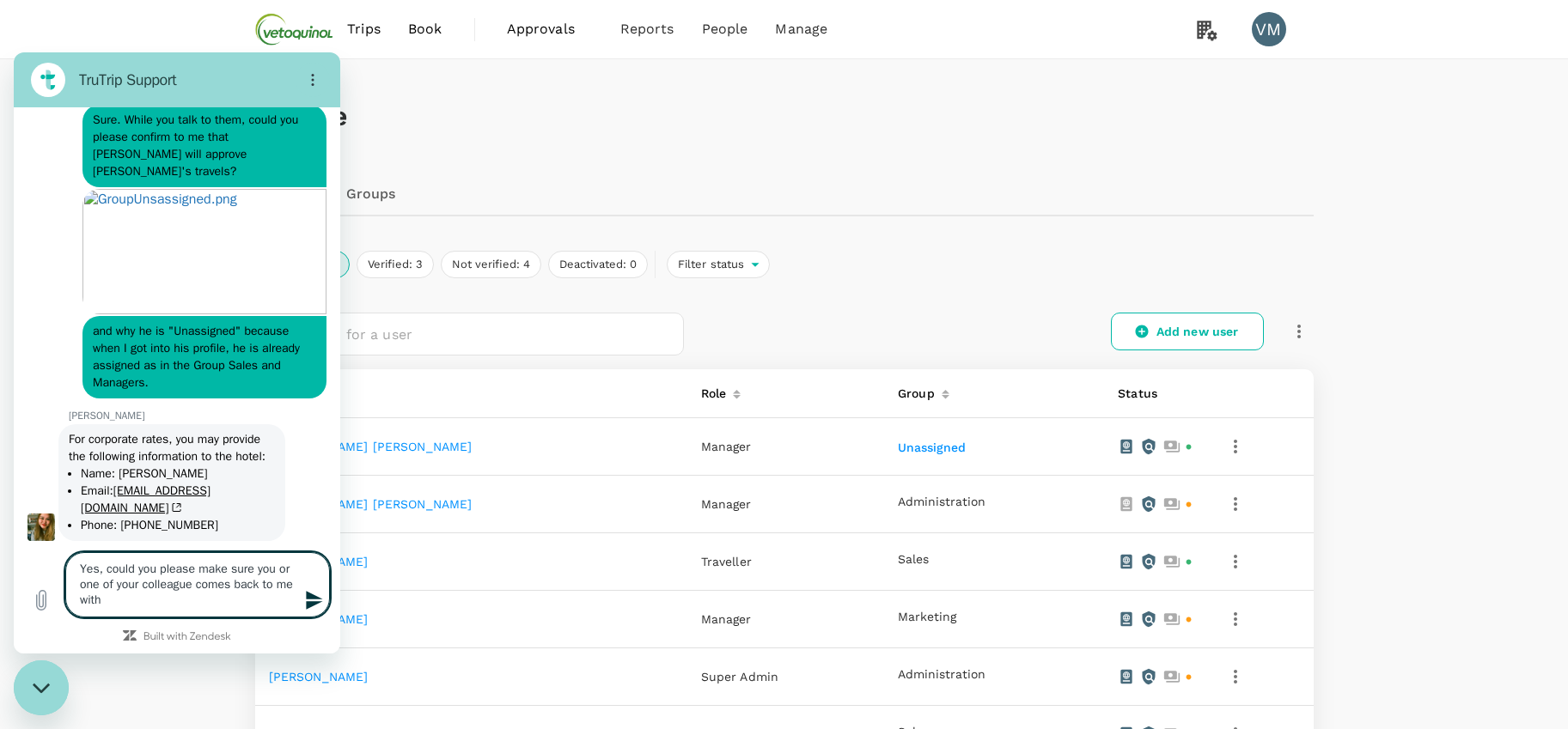 type on "Yes, could you please make sure you or one of your colleague comes back to me with" 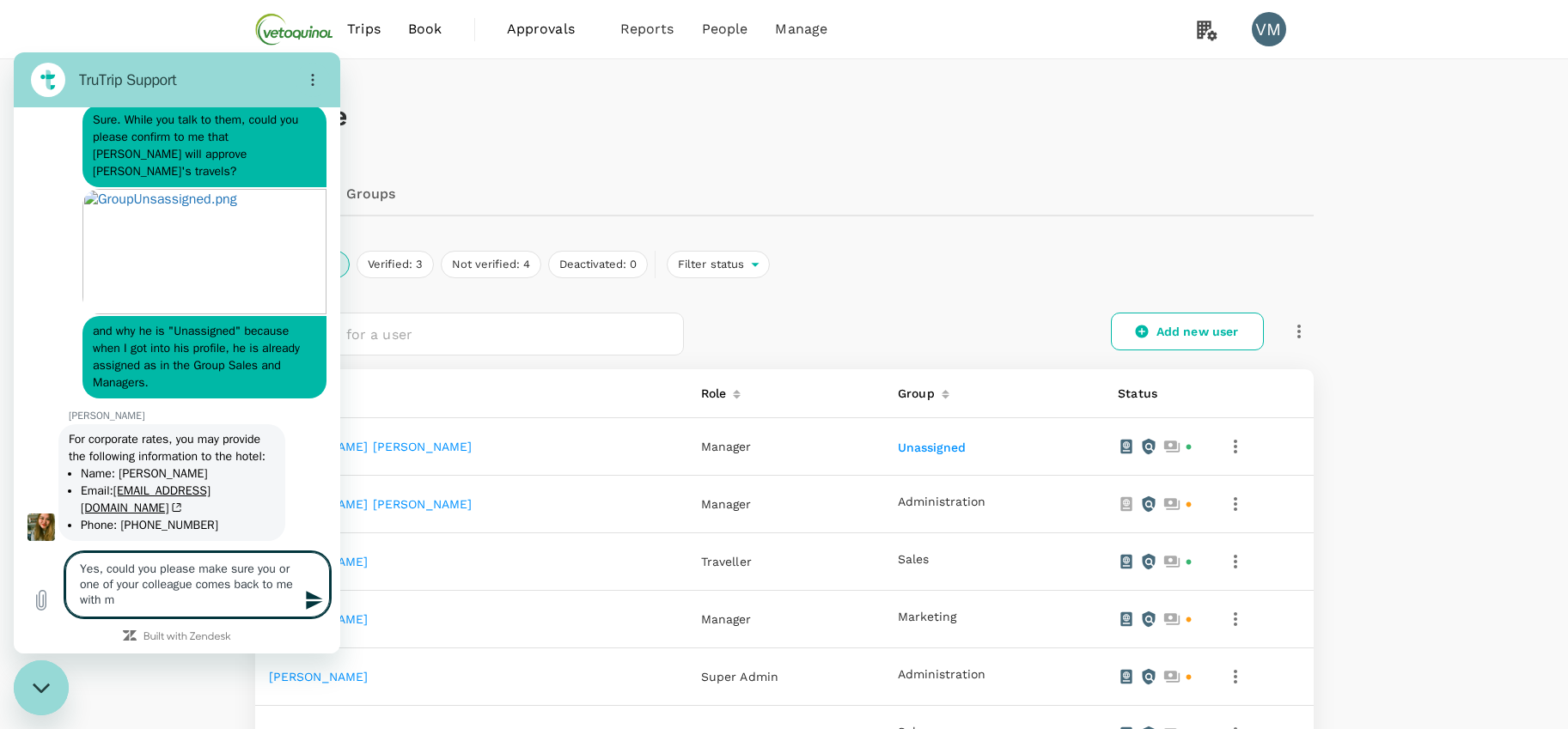 type on "Yes, could you please make sure you or one of your colleague comes back to me with my" 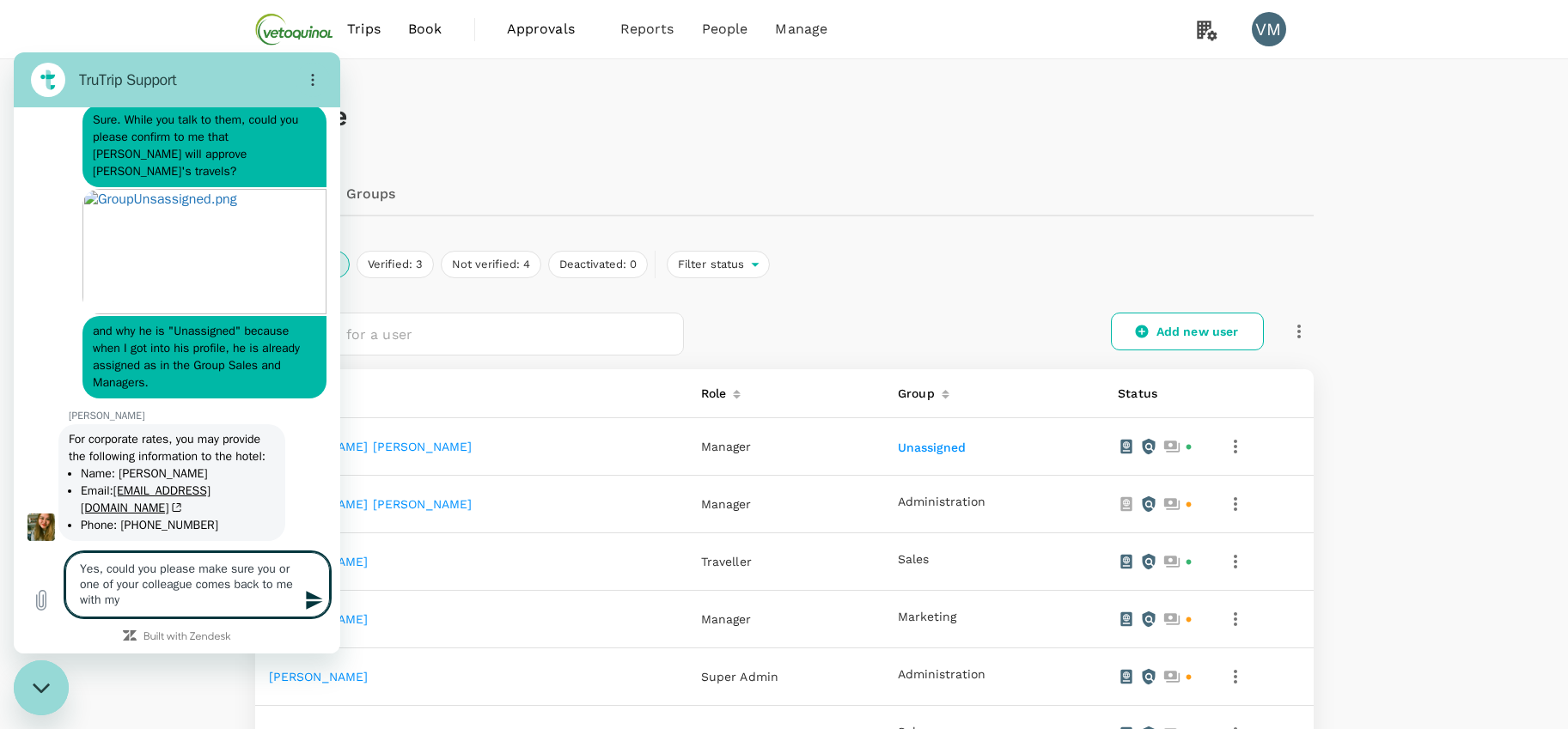 type on "Yes, could you please make sure you or one of your colleague comes back to me with my" 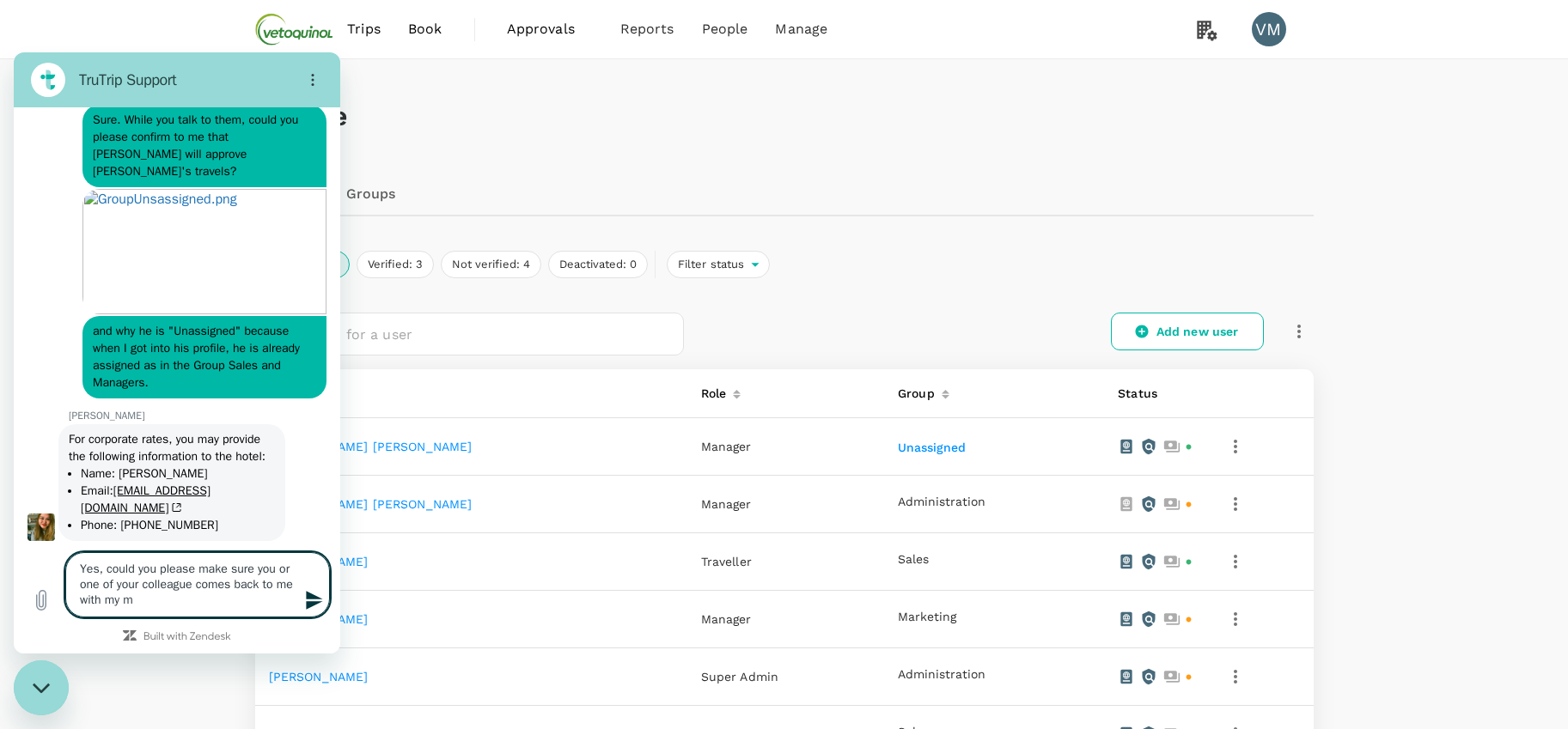 type on "Yes, could you please make sure you or one of your colleague comes back to me with my mu" 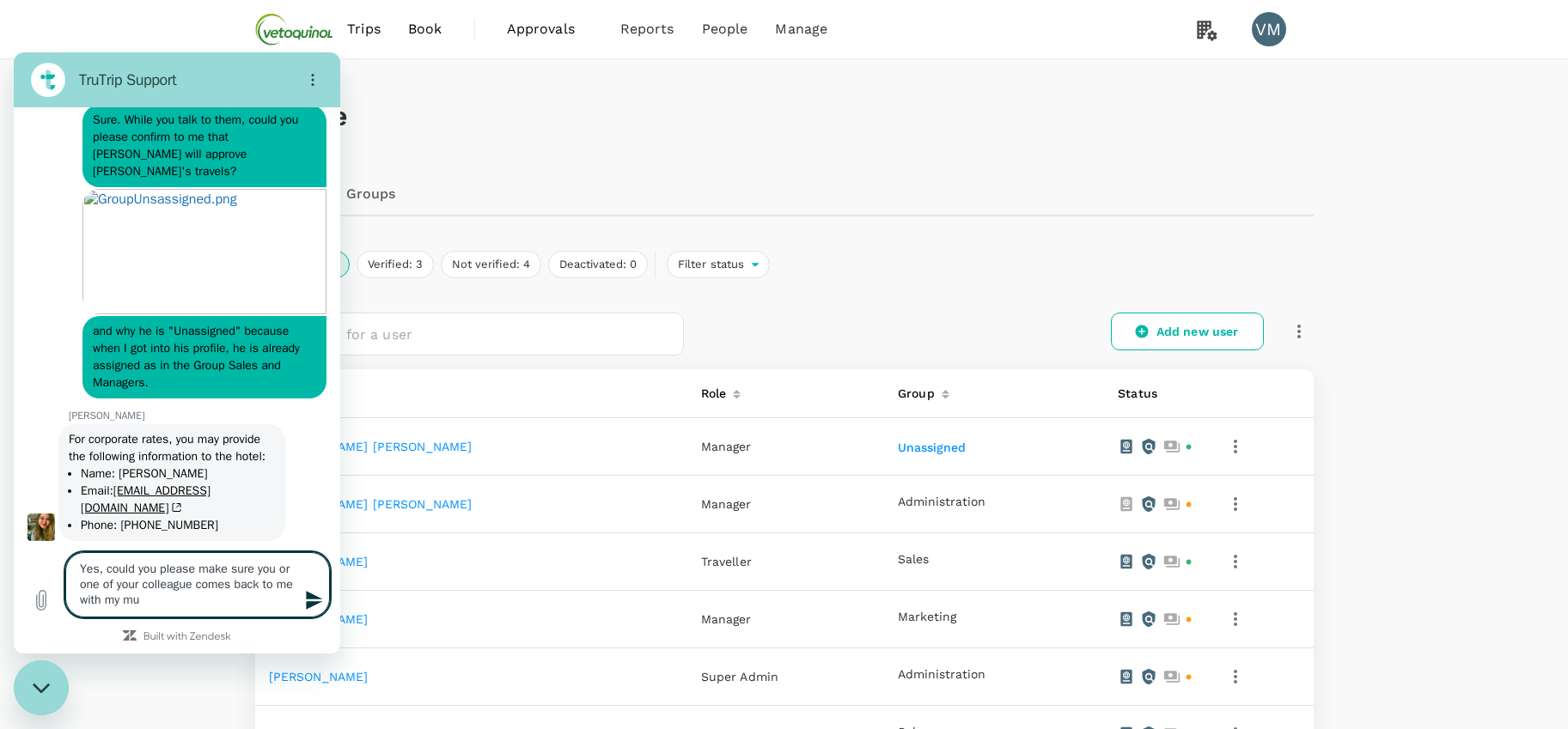 type on "Yes, could you please make sure you or one of your colleague comes back to me with my mut" 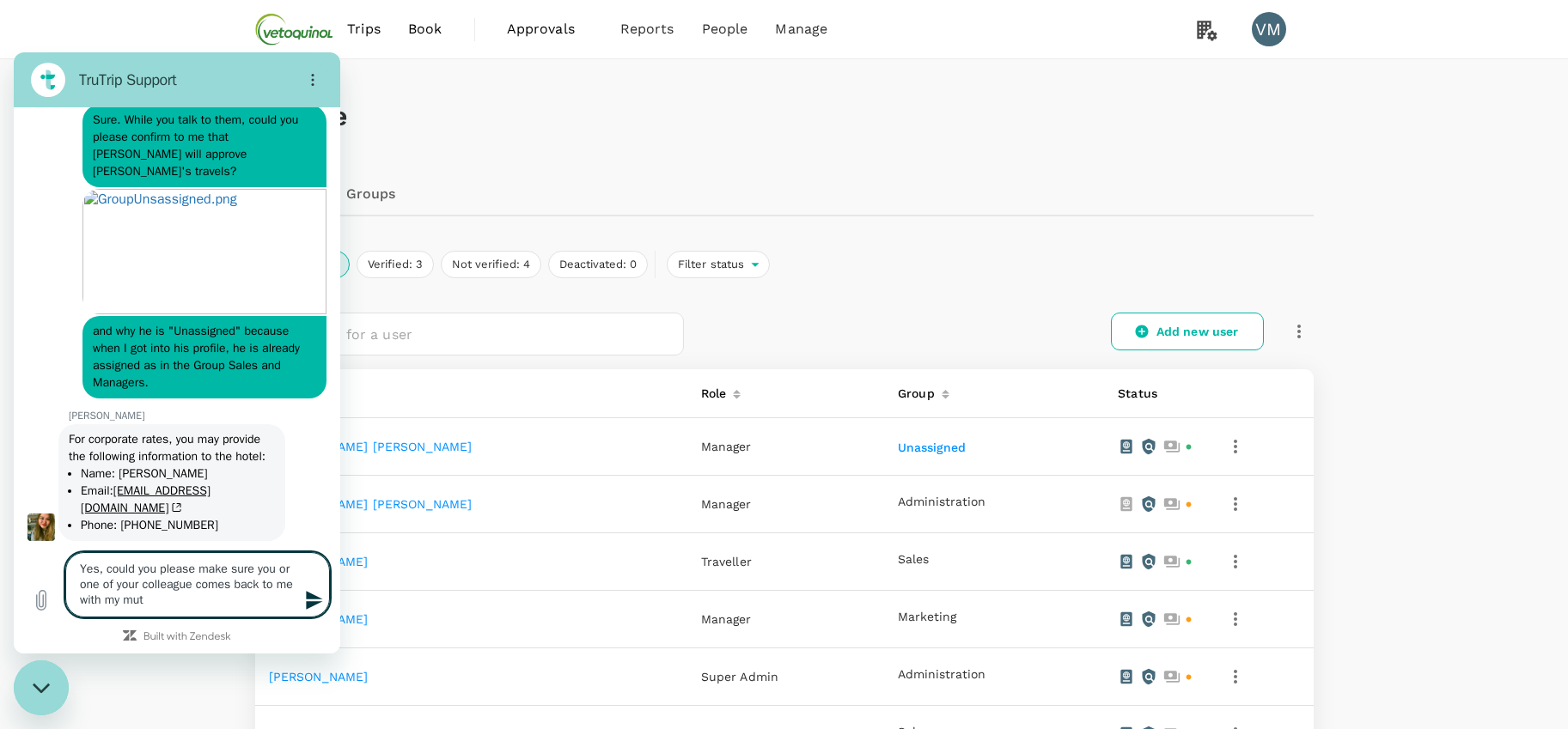 type on "Yes, could you please make sure you or one of your colleague comes back to me with my mu" 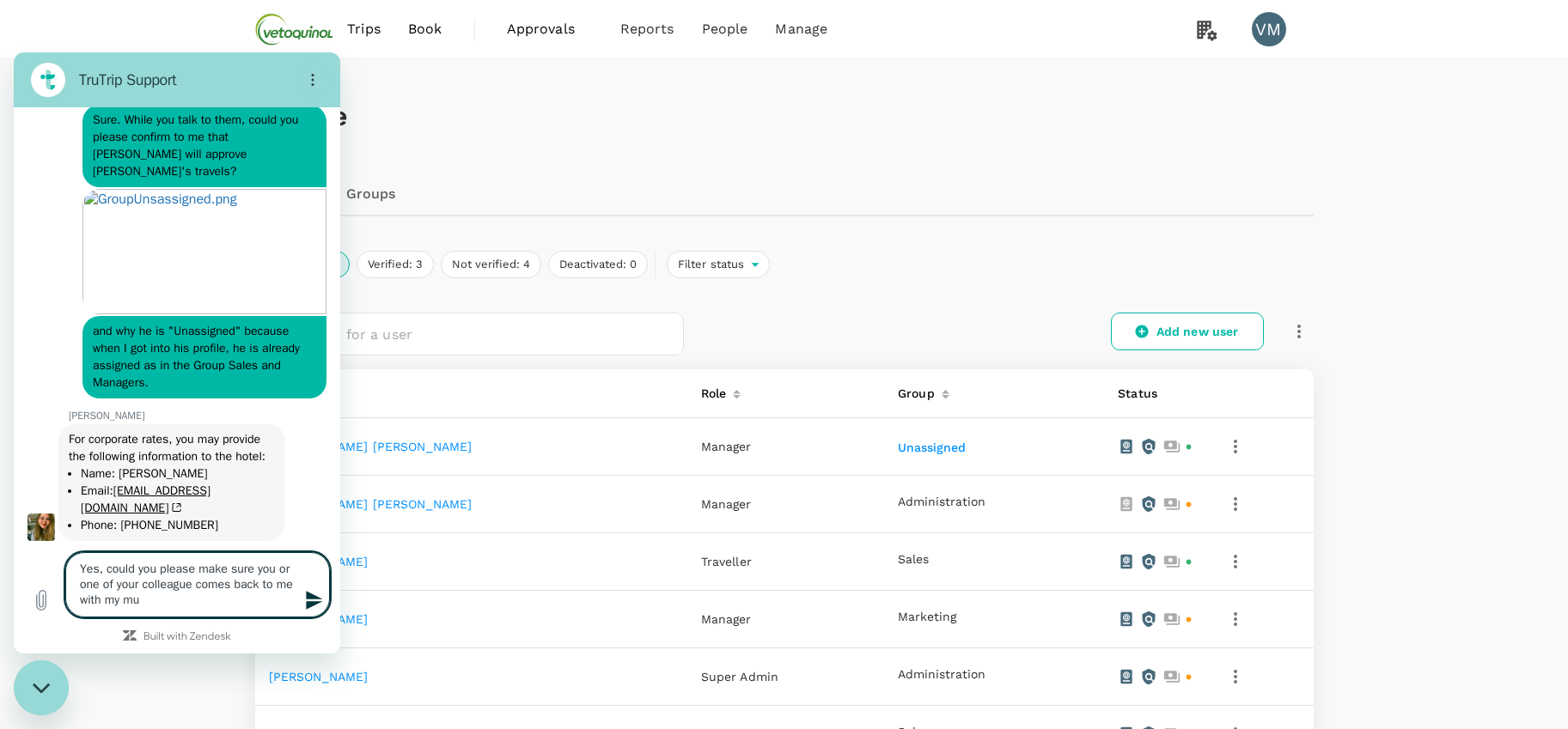 type on "Yes, could you please make sure you or one of your colleague comes back to me with my mul" 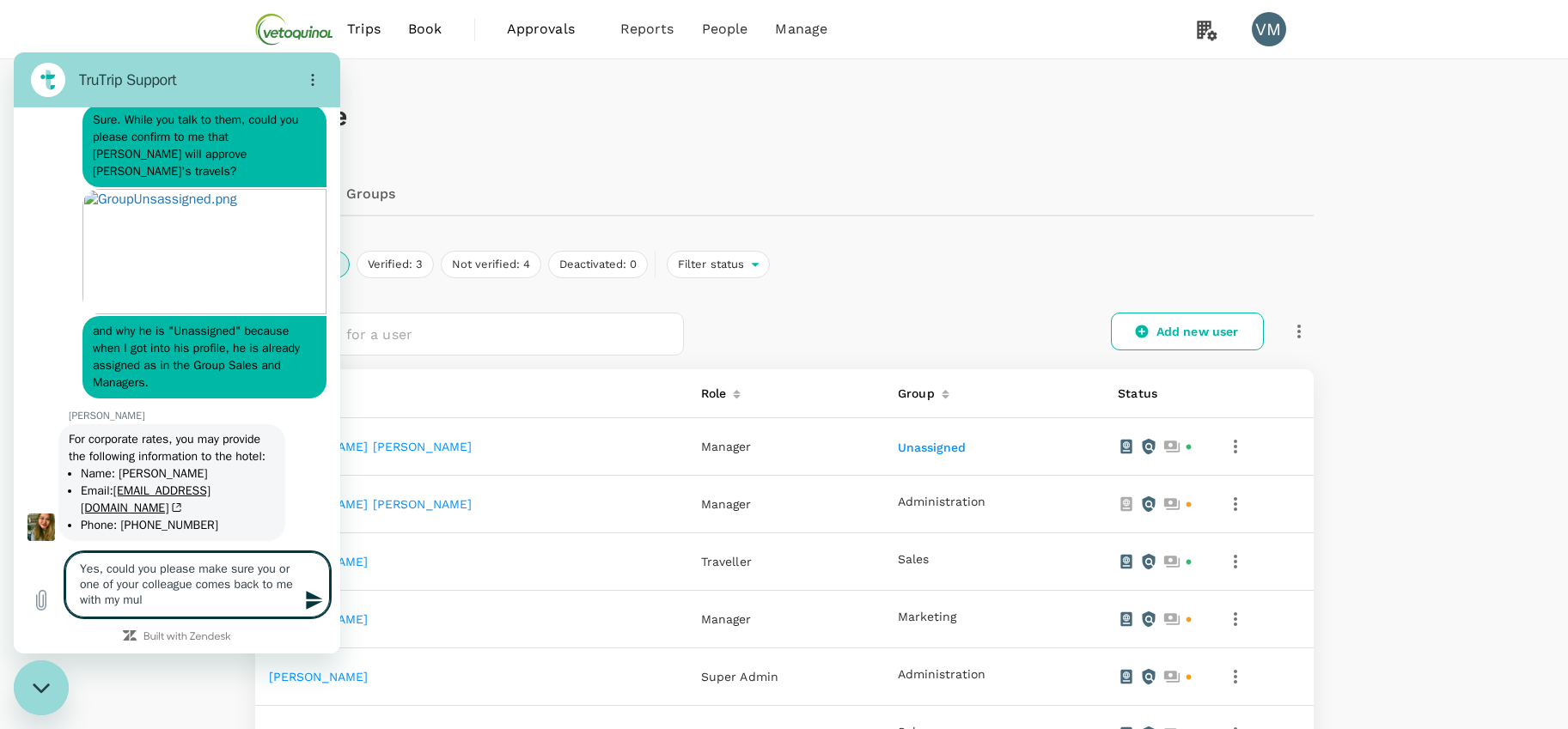 type on "Yes, could you please make sure you or one of your colleague comes back to me with my mult" 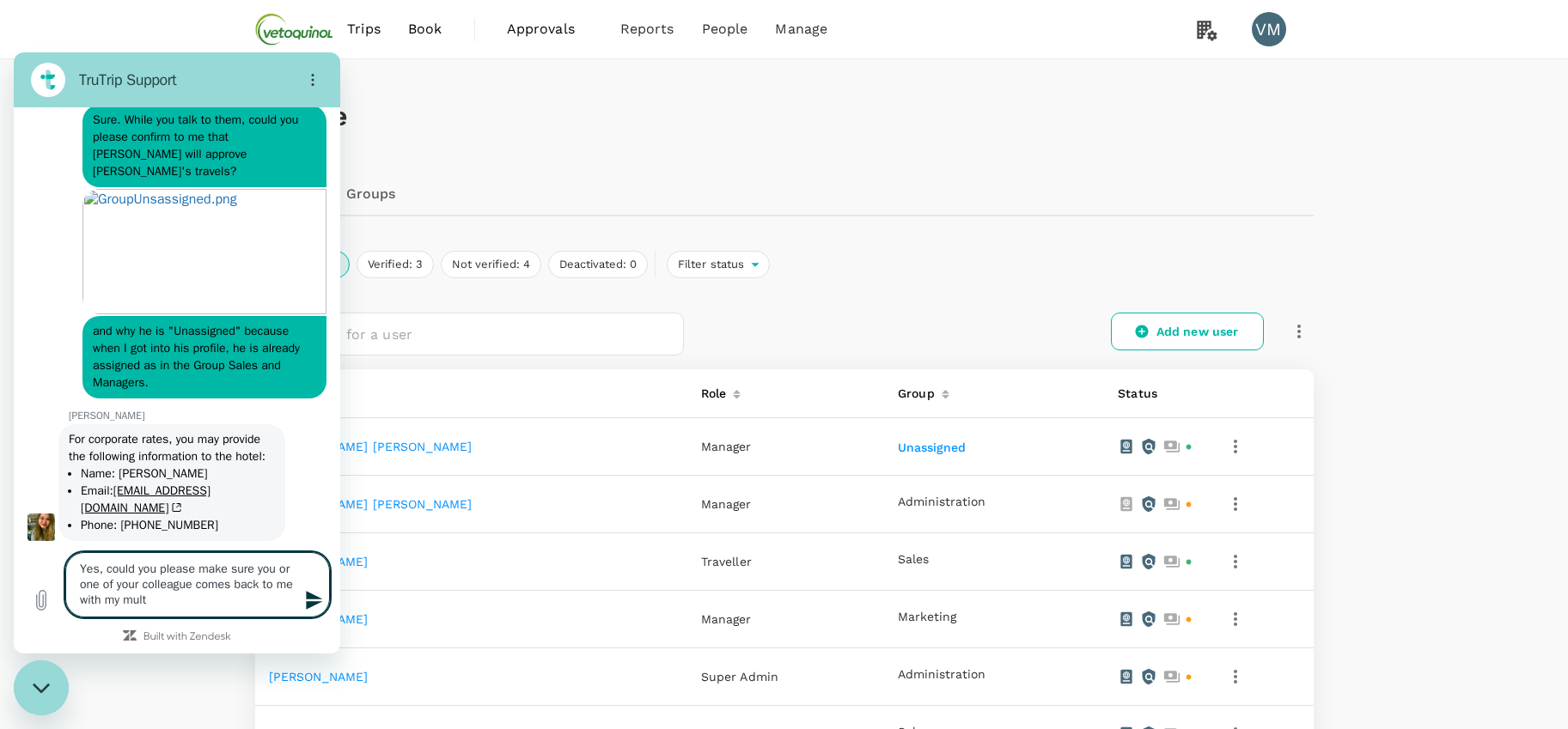 type on "Yes, could you please make sure you or one of your colleague comes back to me with my multi" 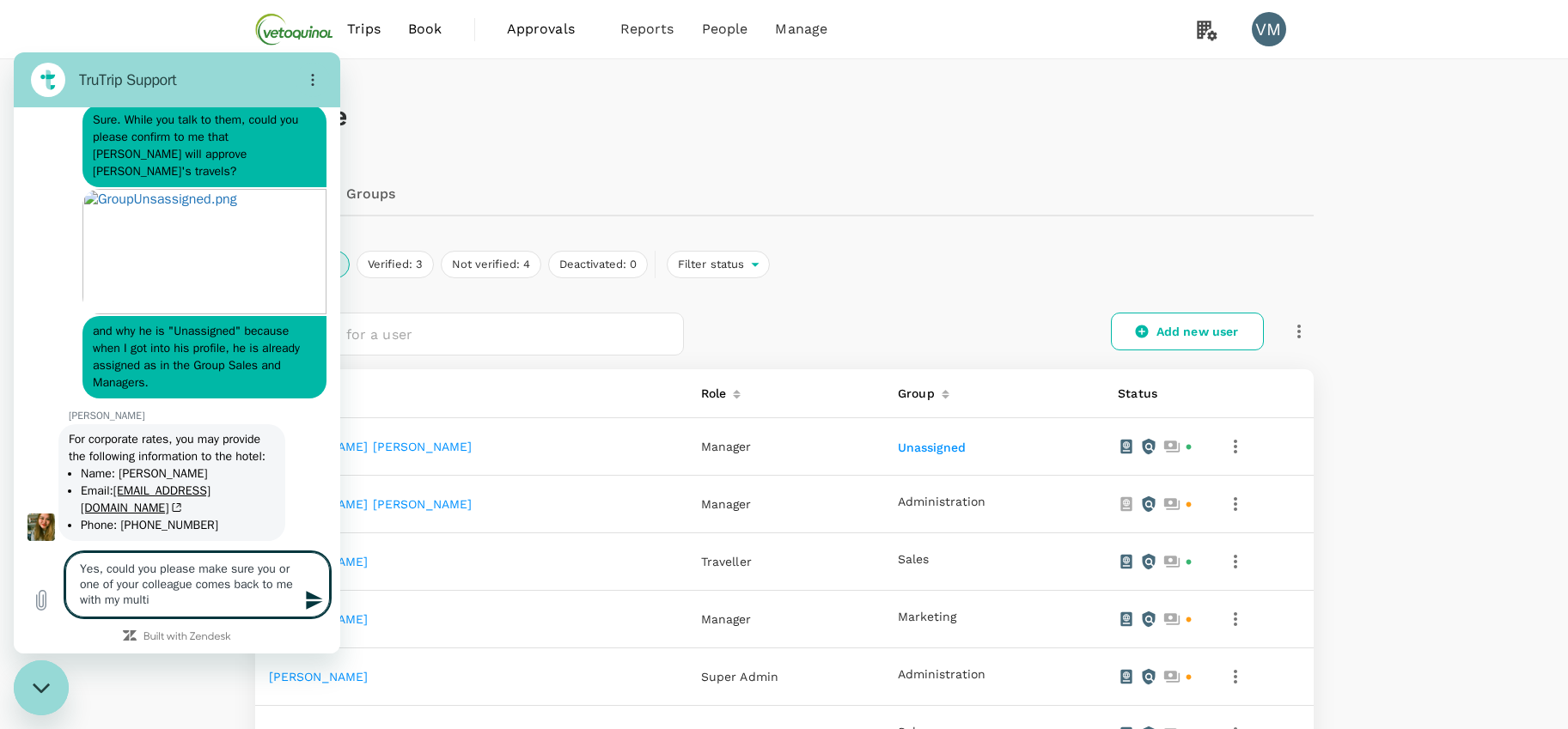 type on "Yes, could you please make sure you or one of your colleague comes back to me with my multit" 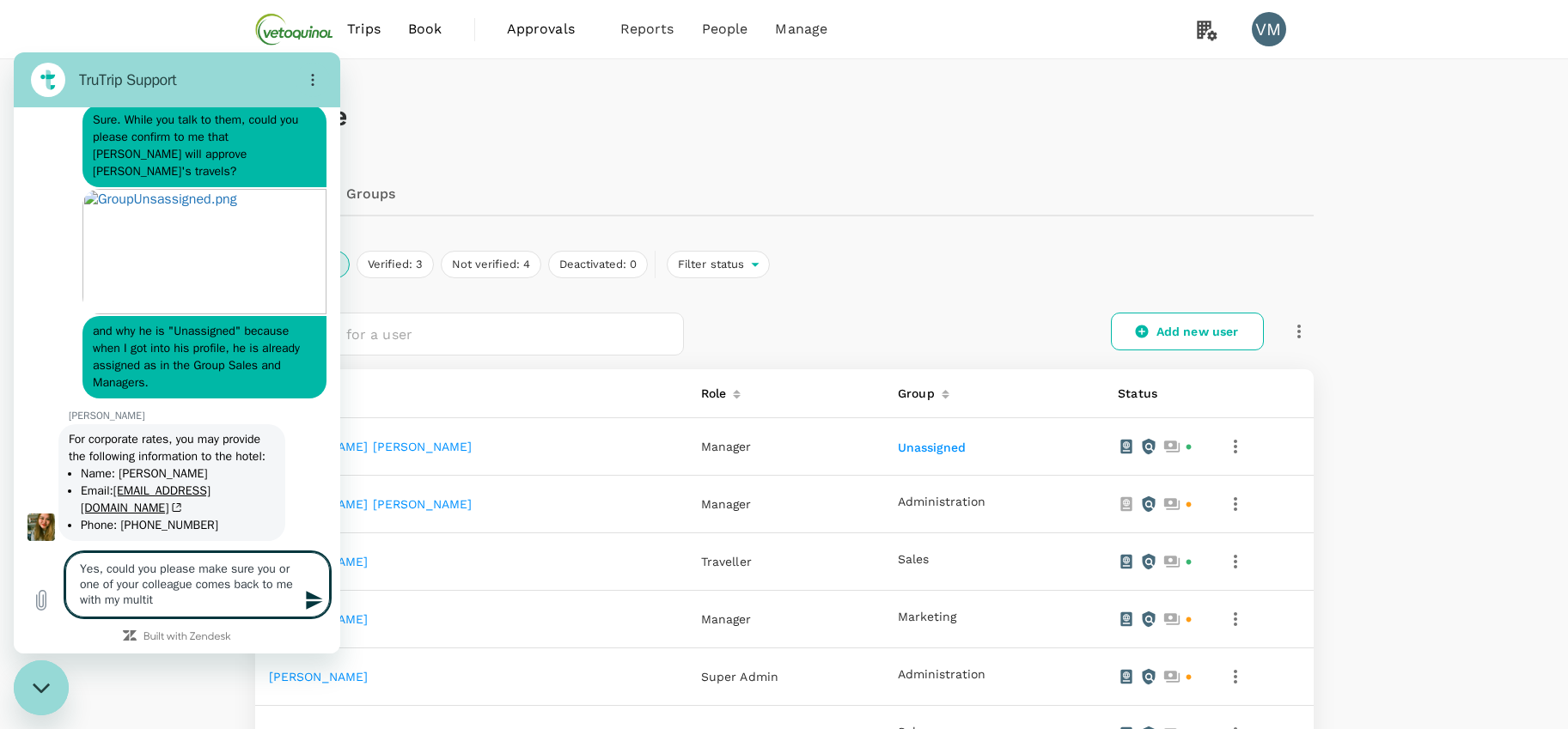 type on "Yes, could you please make sure you or one of your colleague comes back to me with my multitu" 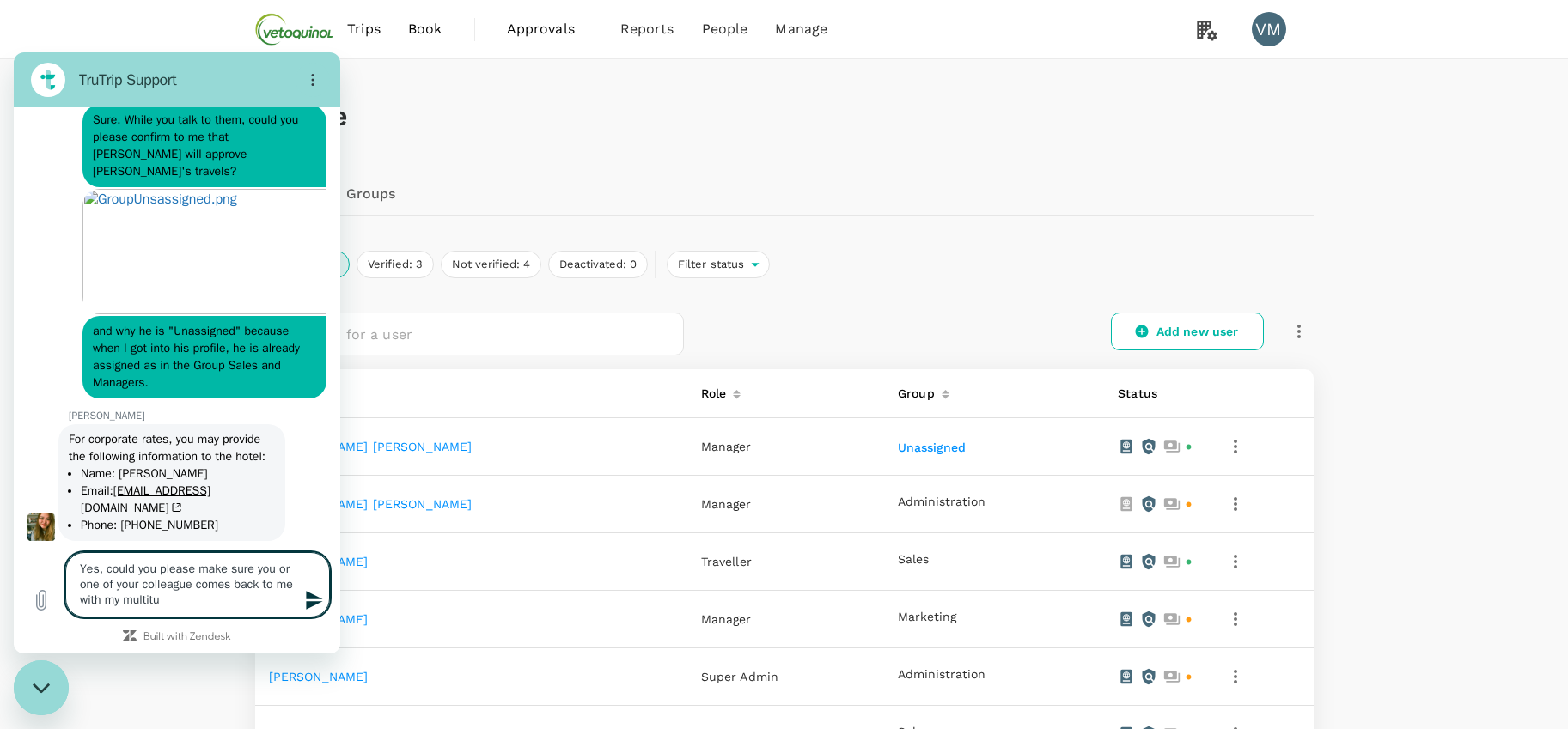 type on "Yes, could you please make sure you or one of your colleague comes back to me with my multitue" 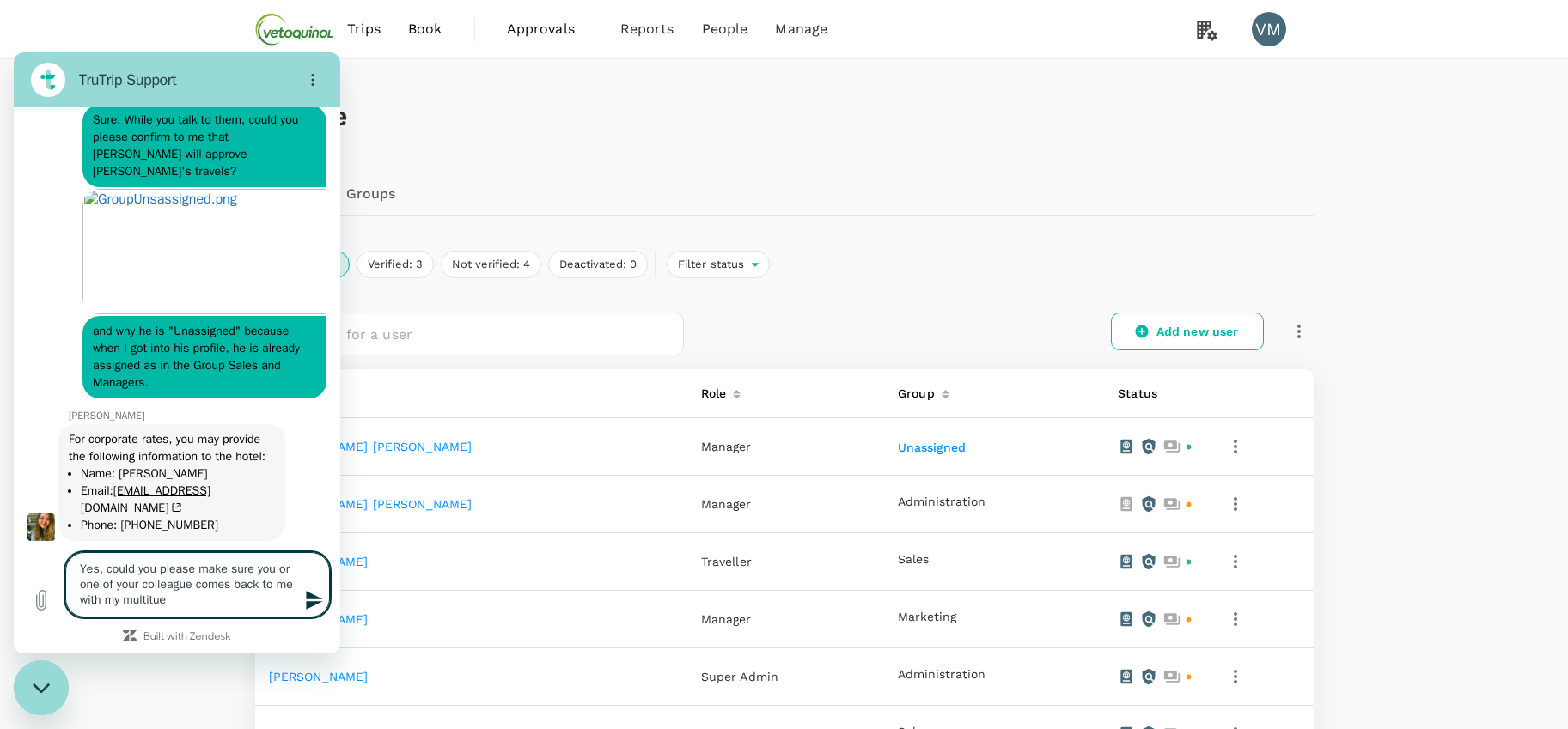 type on "Yes, could you please make sure you or one of your colleague comes back to me with my multitu" 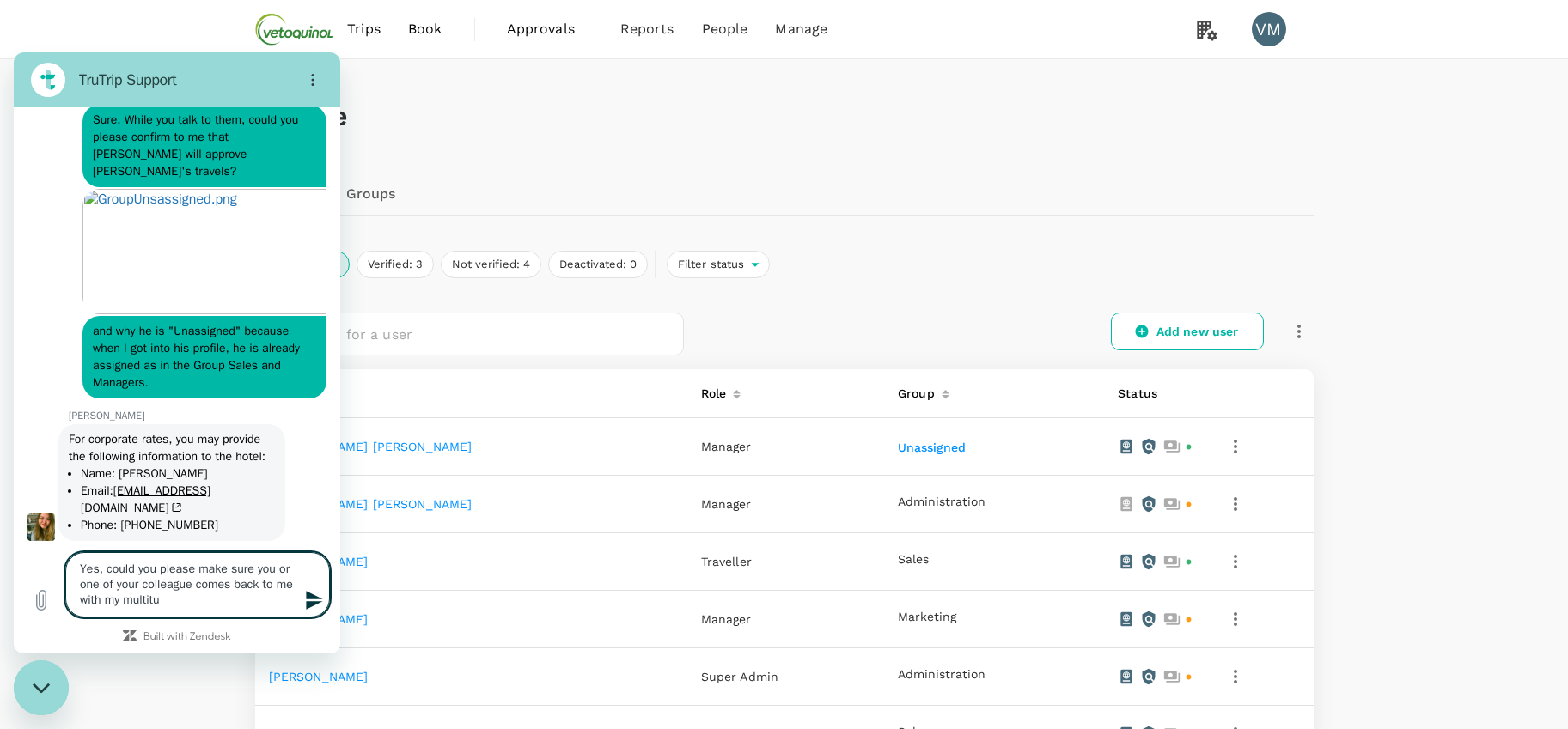 type on "Yes, could you please make sure you or one of your colleague comes back to me with my multitud" 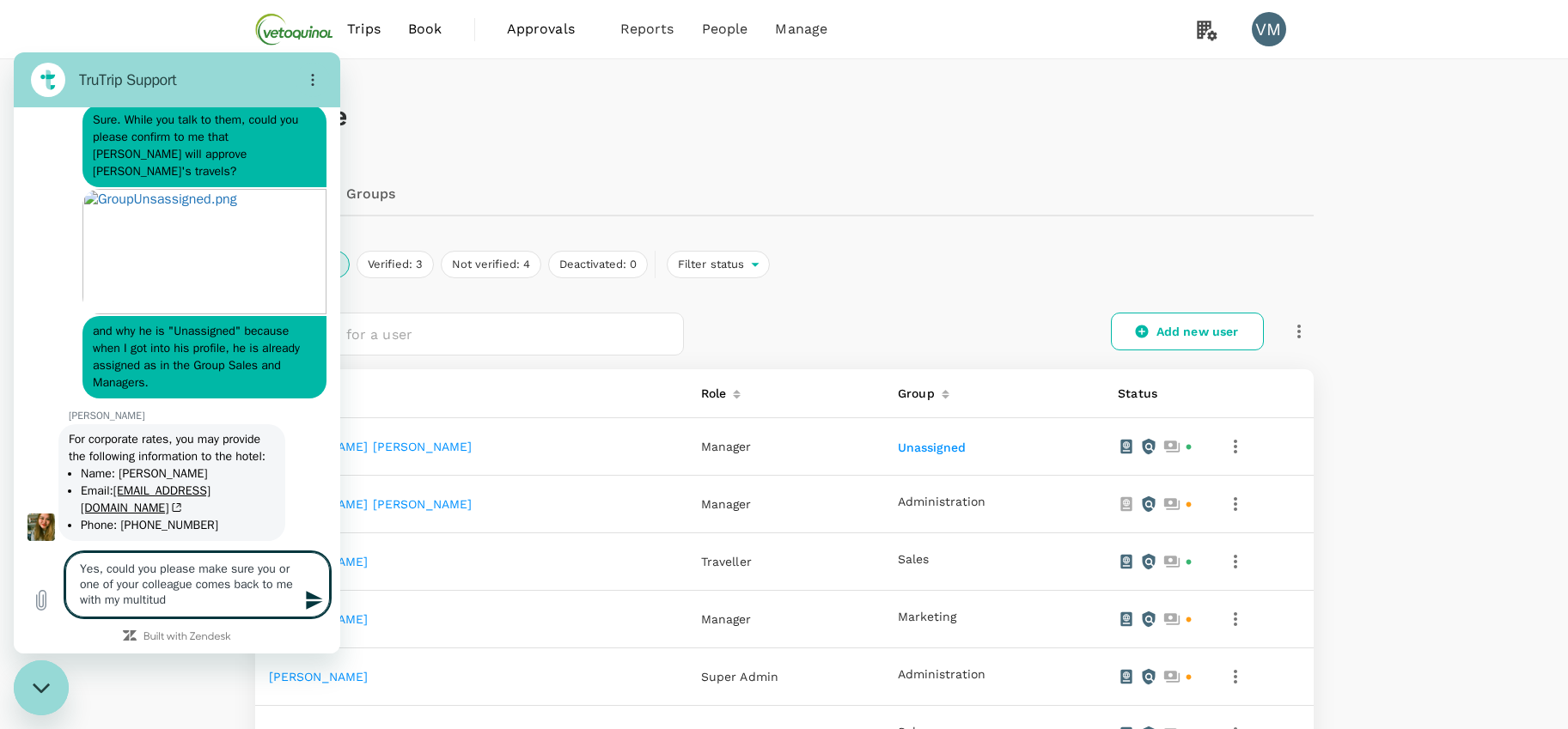 type on "Yes, could you please make sure you or one of your colleague comes back to me with my multitude" 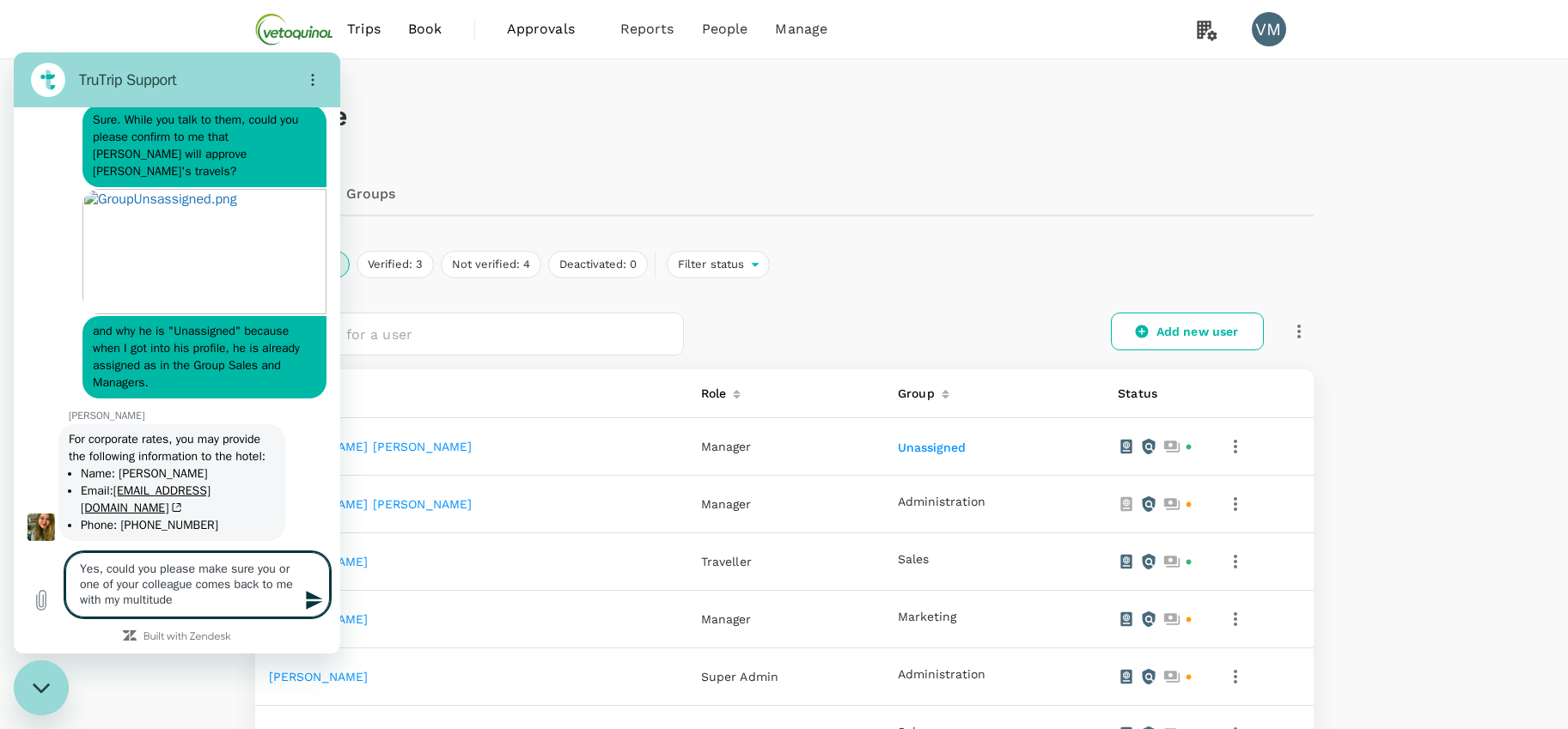 type on "Yes, could you please make sure you or one of your colleague comes back to me with my multitude" 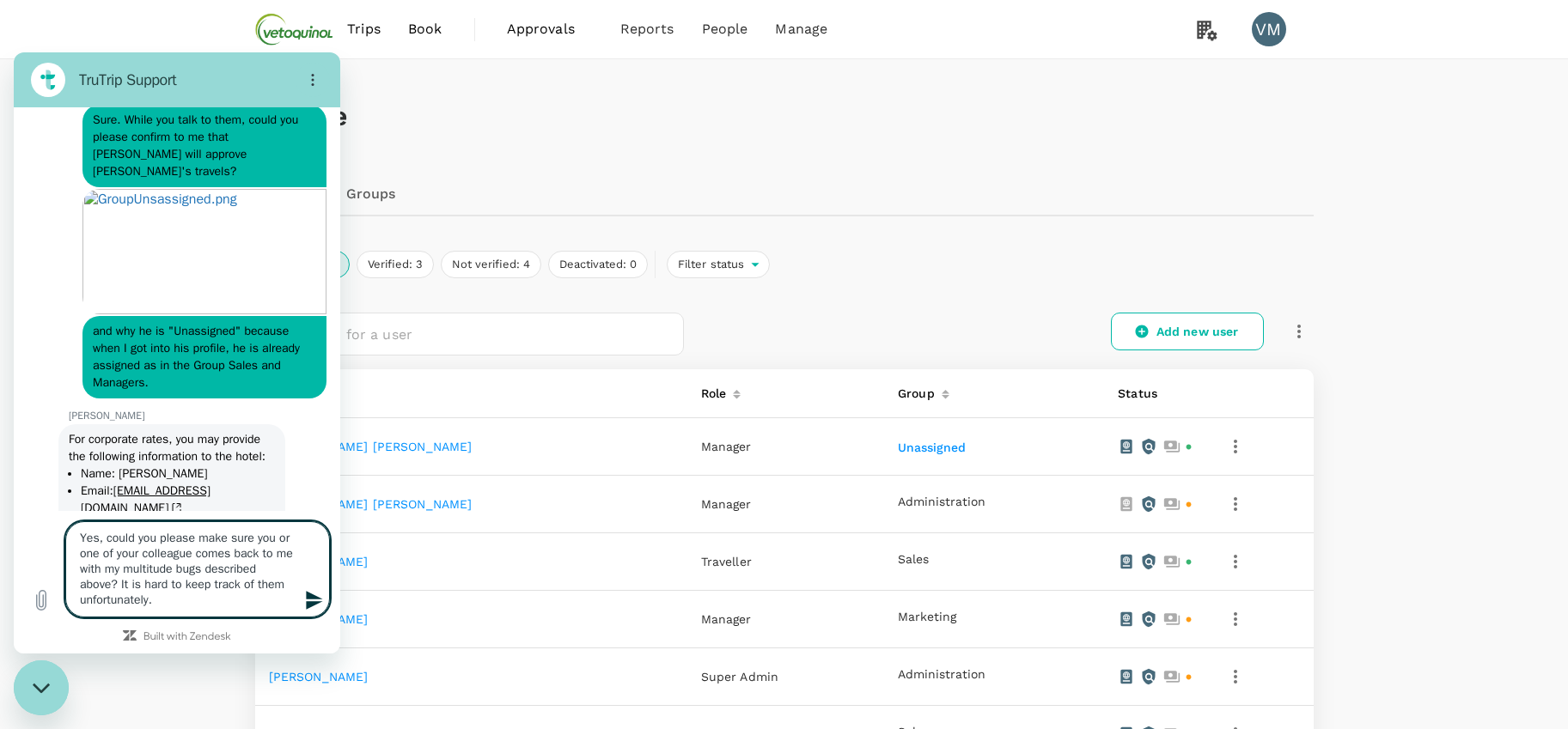 click 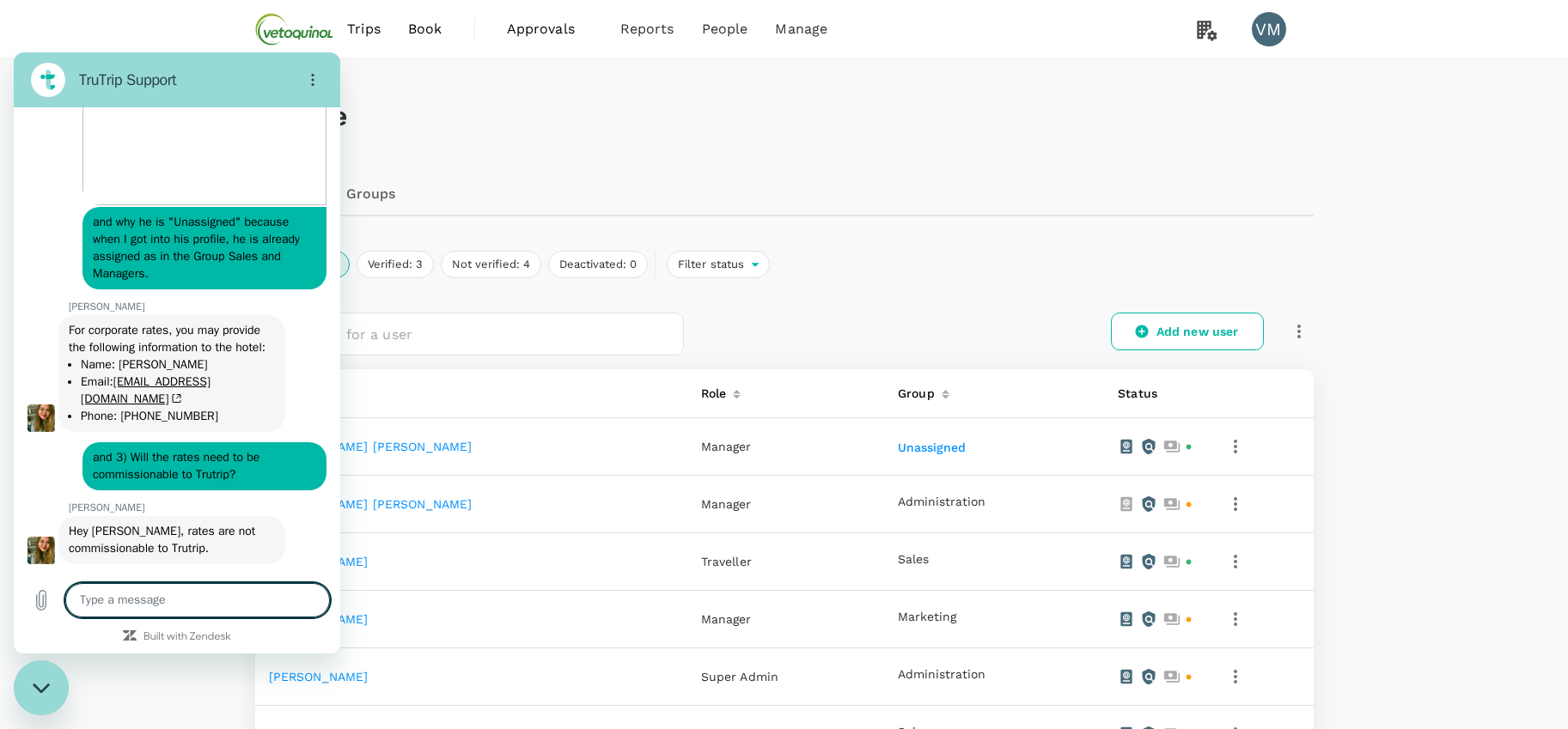 scroll, scrollTop: 9285, scrollLeft: 0, axis: vertical 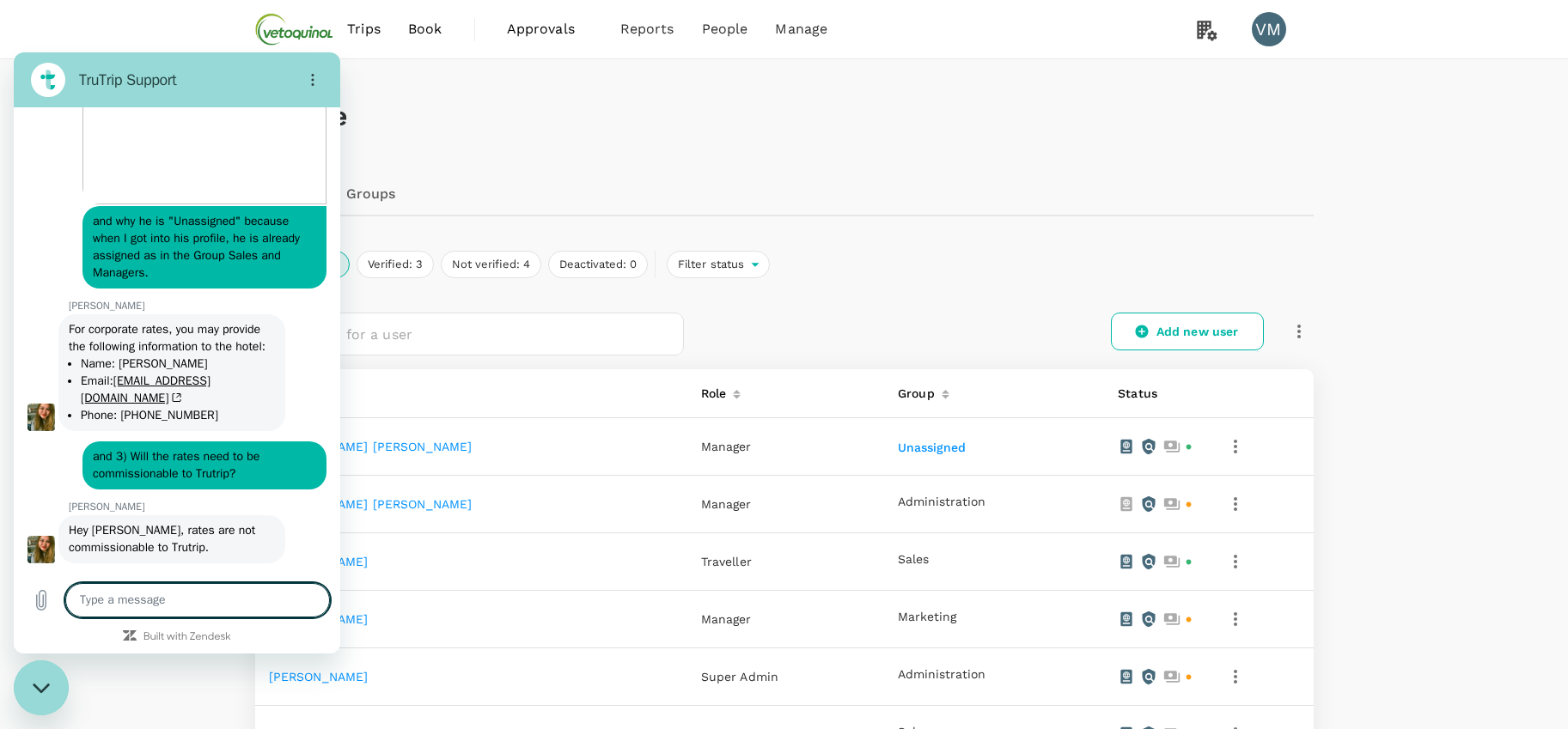 click at bounding box center (41, 688) 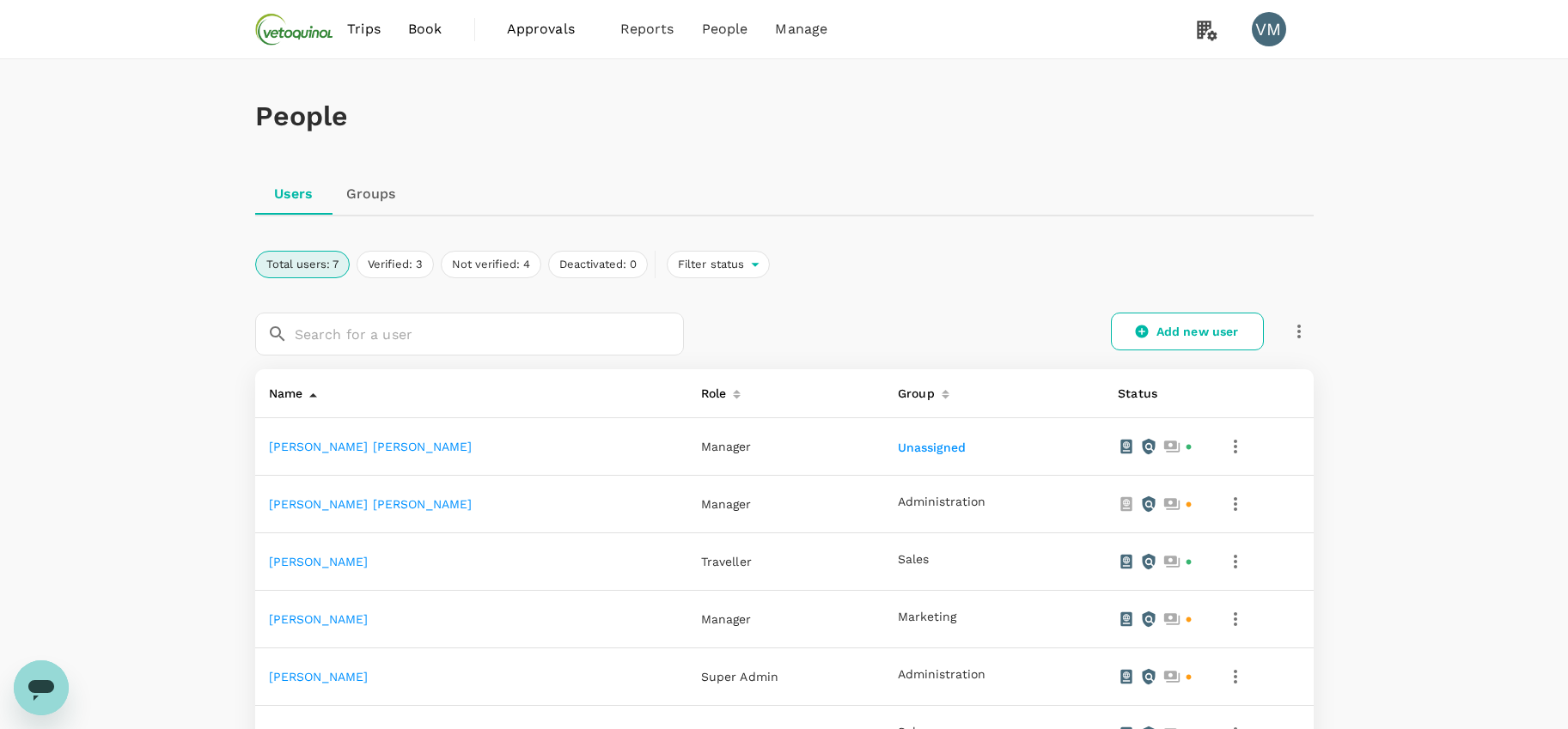 click 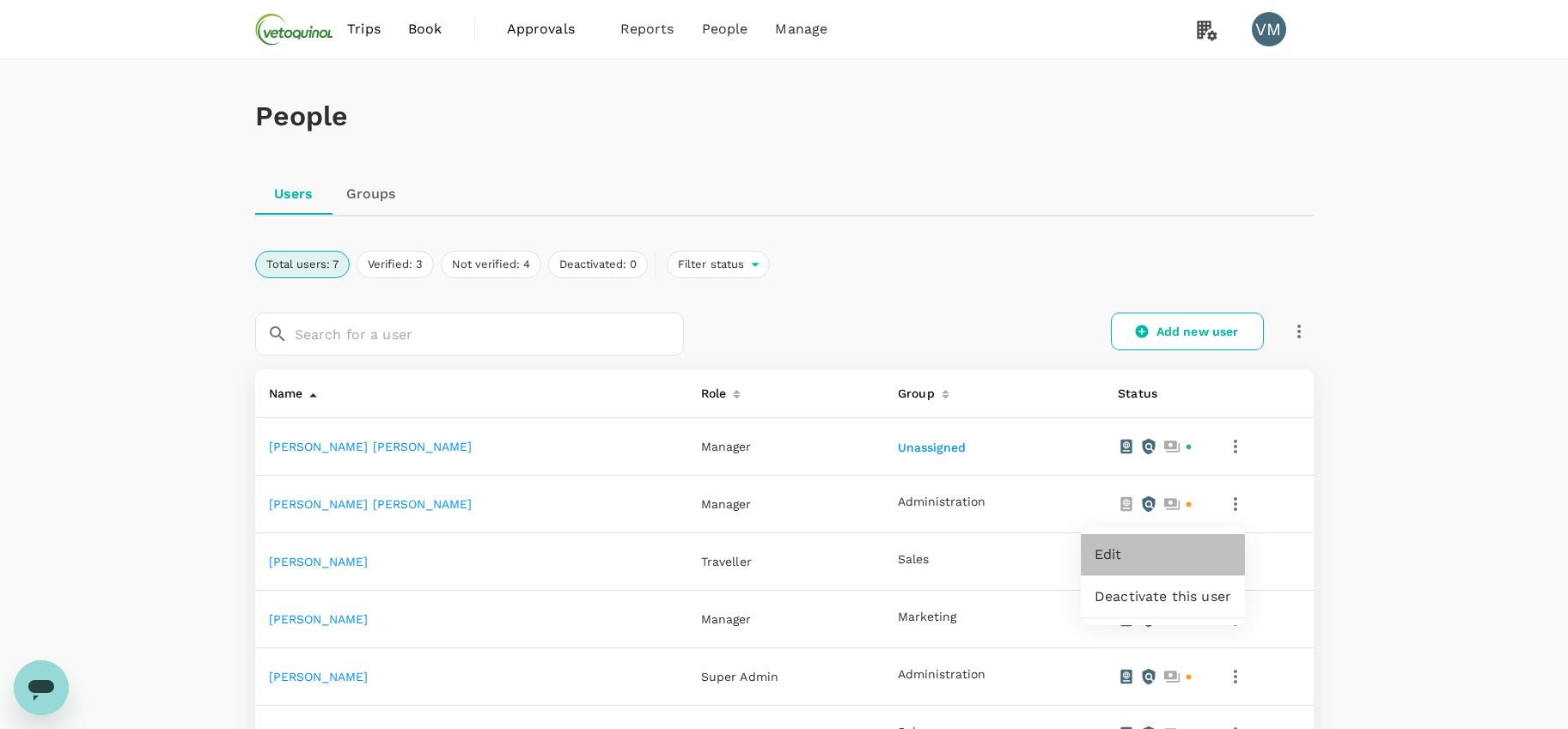 click on "Edit" at bounding box center [1162, 555] 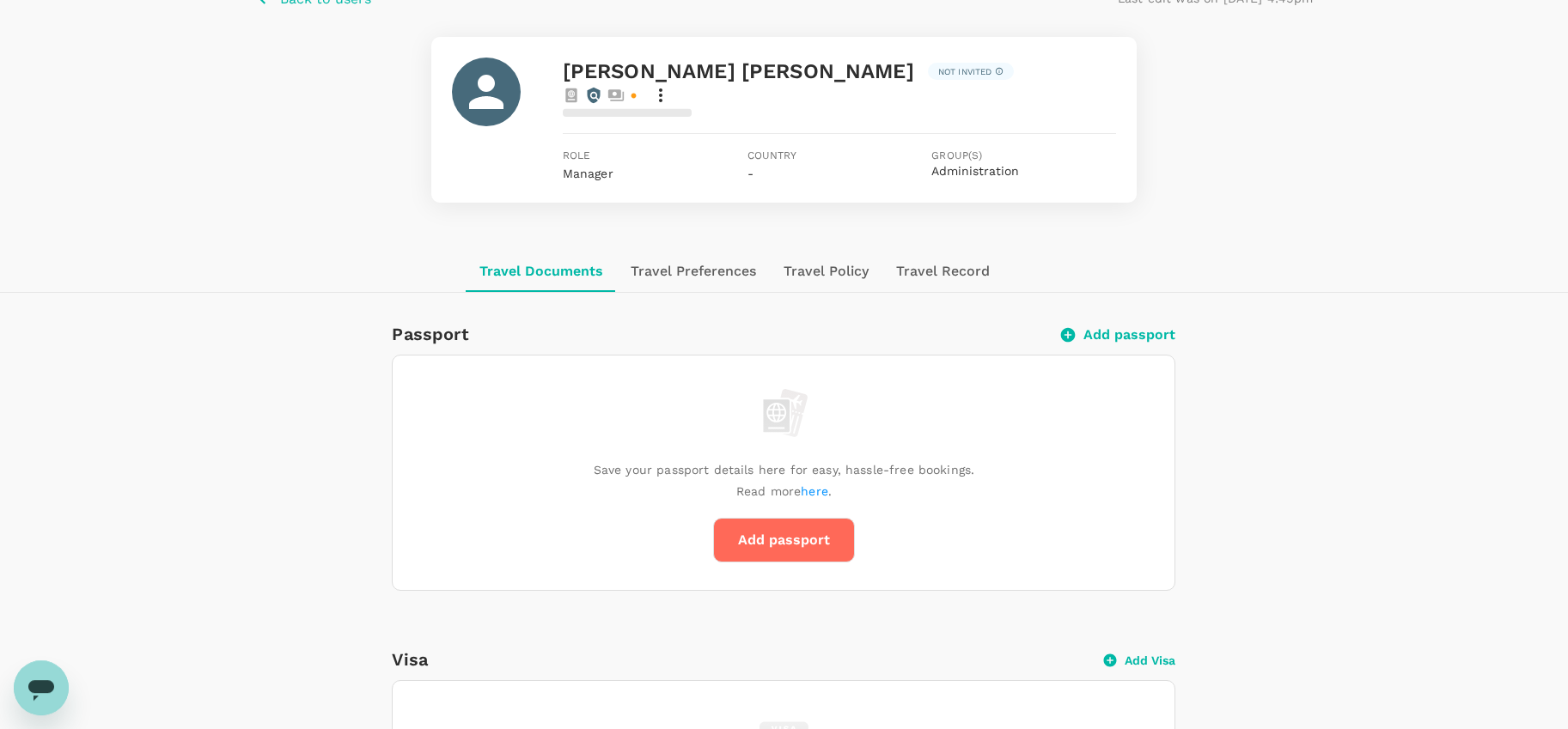 scroll, scrollTop: 117, scrollLeft: 0, axis: vertical 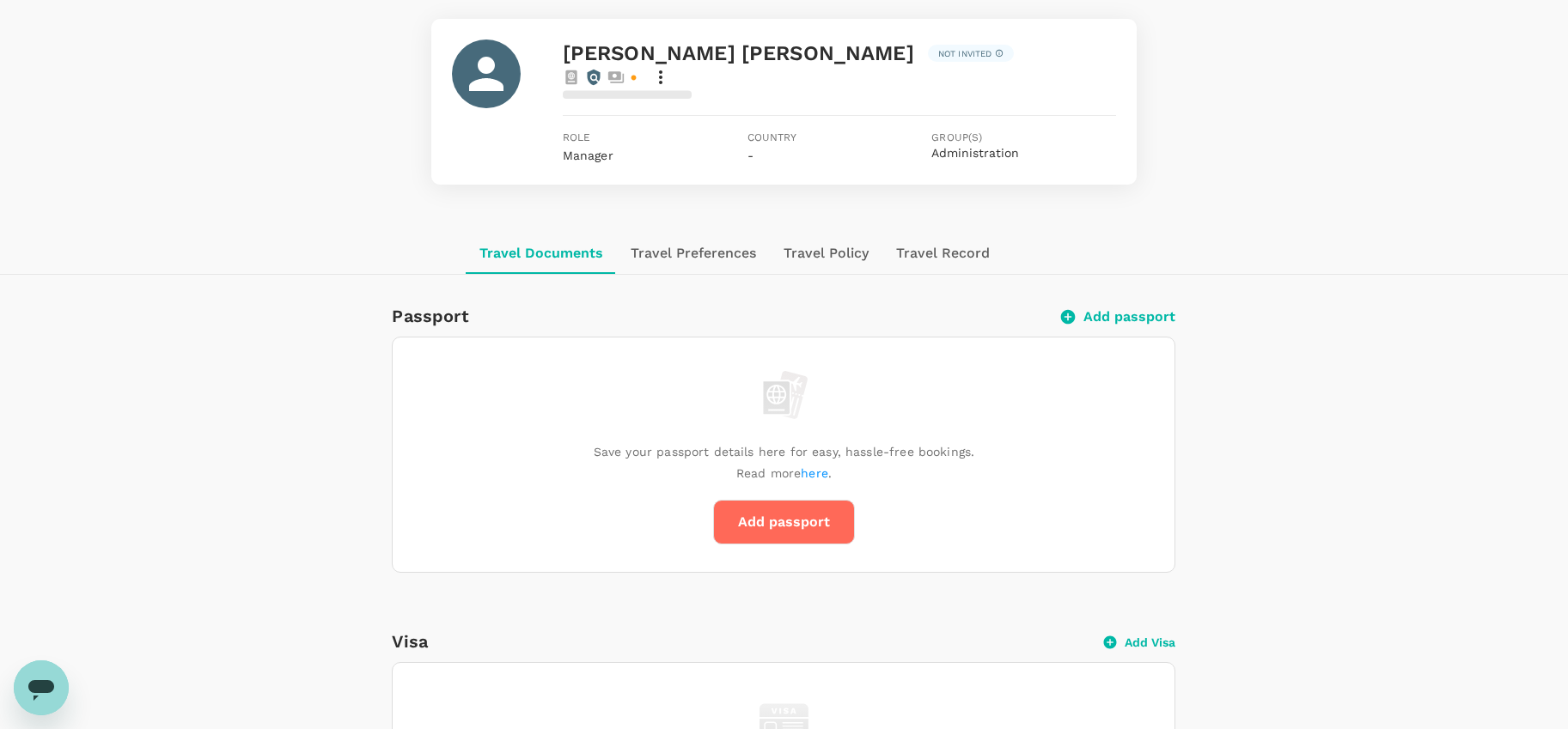 click on "Add passport" at bounding box center [784, 522] 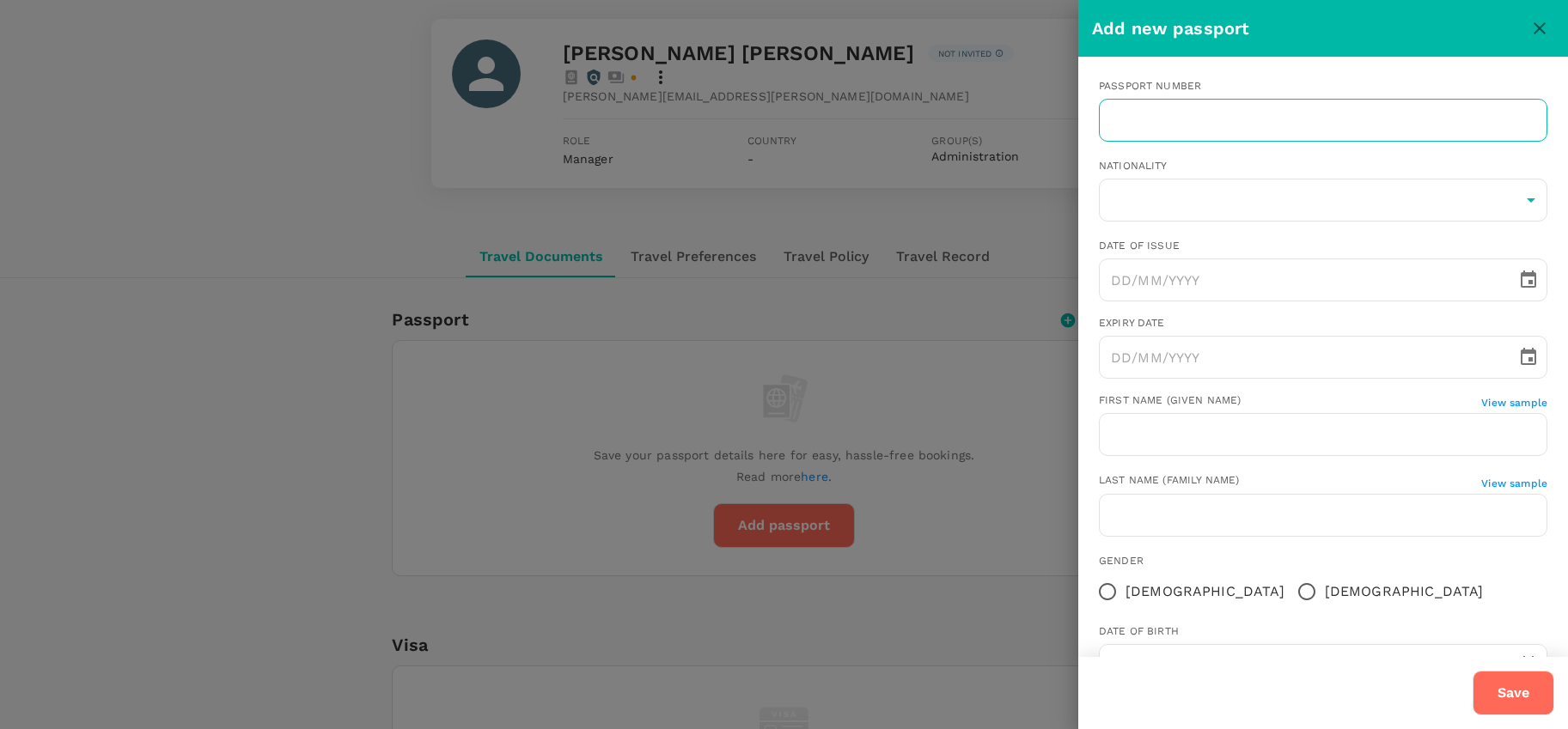 click at bounding box center (1323, 120) 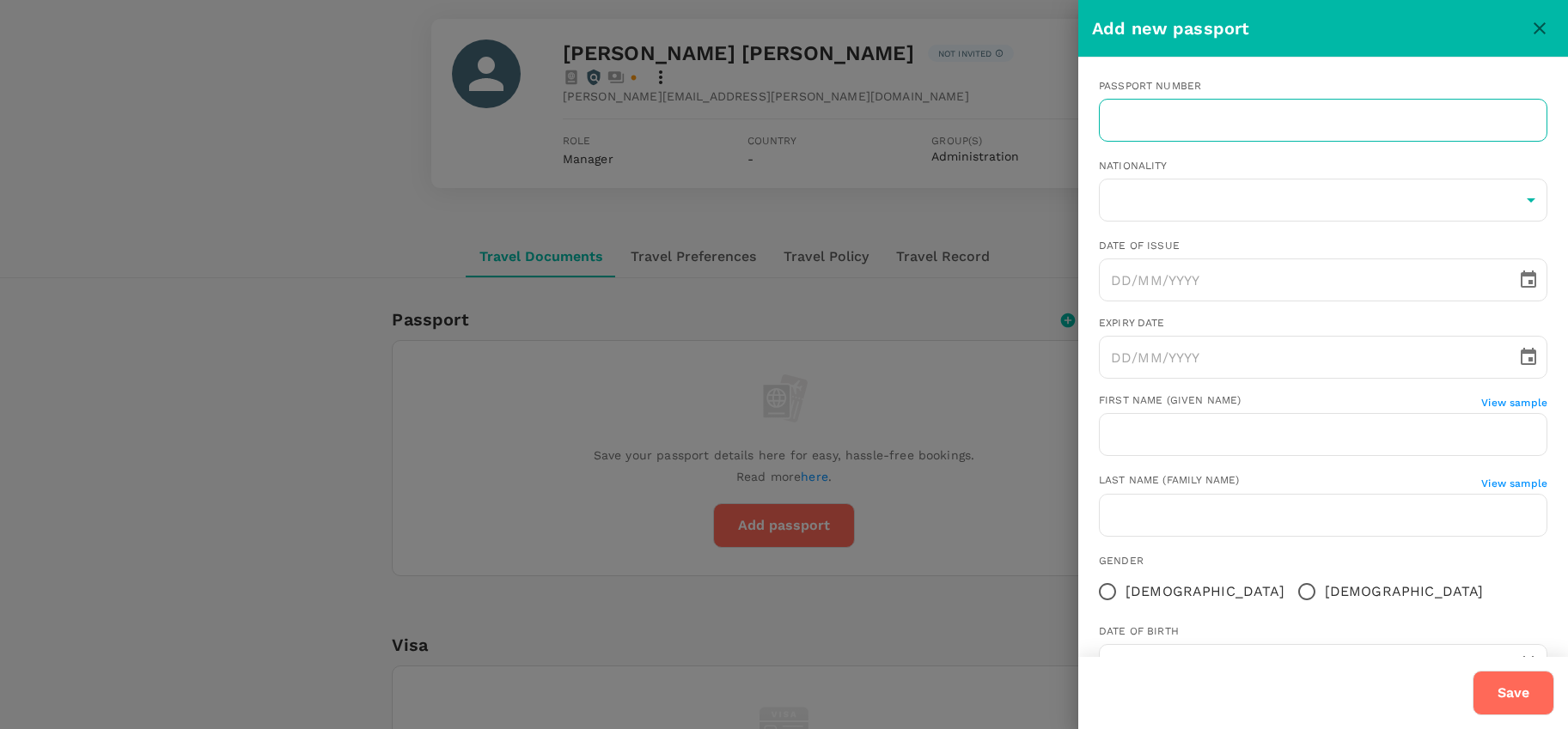click at bounding box center (1323, 120) 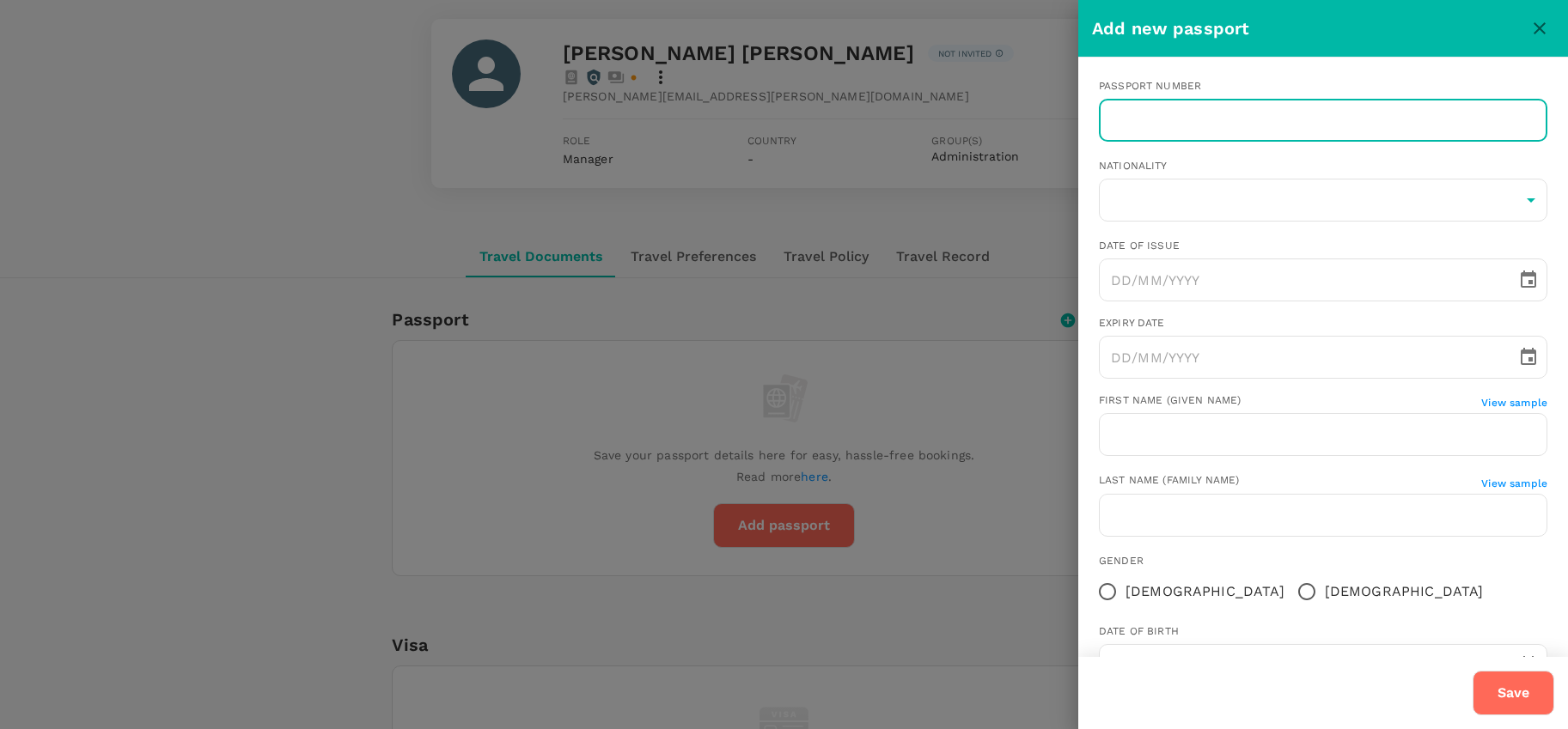 paste on "PA4061411" 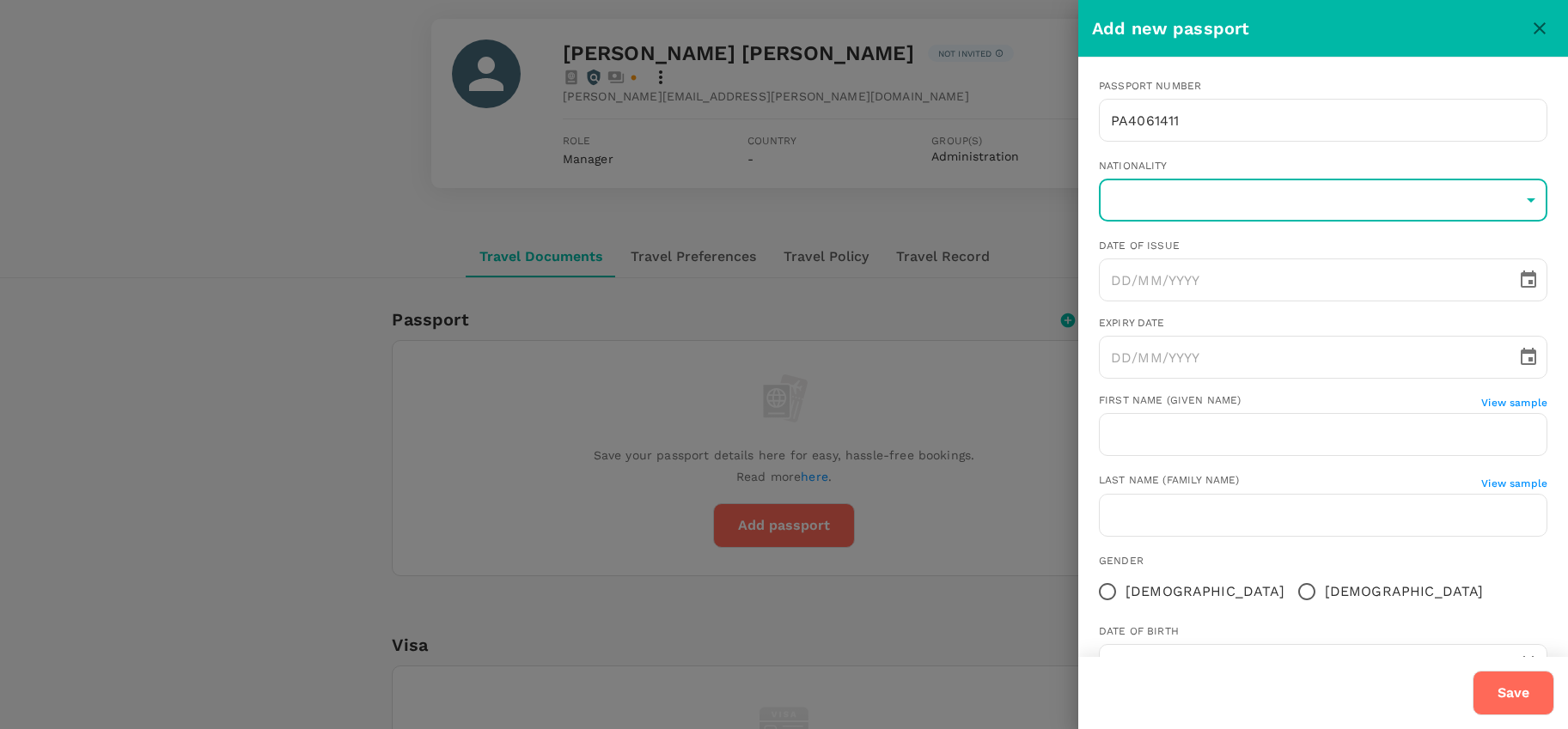 click on "Trips Book Approvals 0 Reports People Manage VM Back to users Last edit was on 22 Jul 2025, 4:49pm David Bruce Walker Not invited dave.walker@vetoquinol.com Role Manager Country - Group(s) Administration Travel Documents Travel Preferences Travel Policy Travel Record Passport Add passport Save your passport details here for easy, hassle-free bookings. Read more  here . Add passport Visa Add Visa Save your available visas here to check your eligibility to enter countries when booking. Read more  here. Add visa ID Card Add ID Card Save your ID card details here for more convenient travel bookings. Add ID card Mainland Travel Permit Only for Hong Kong and Macao Residents Add Mainland Travel Permit Save your Mainland Travel Permit to easily book travel within China. Add Mainland Travel Permit Version 3.47.1 Privacy Policy Terms of Use Help Centre Add new passport Passport number PA4061411 ​ Nationality ​ ​ Date of issue ​ Expiry date ​ First name (Given name) View sample ​ Last name (Family name) ​" at bounding box center [784, 738] 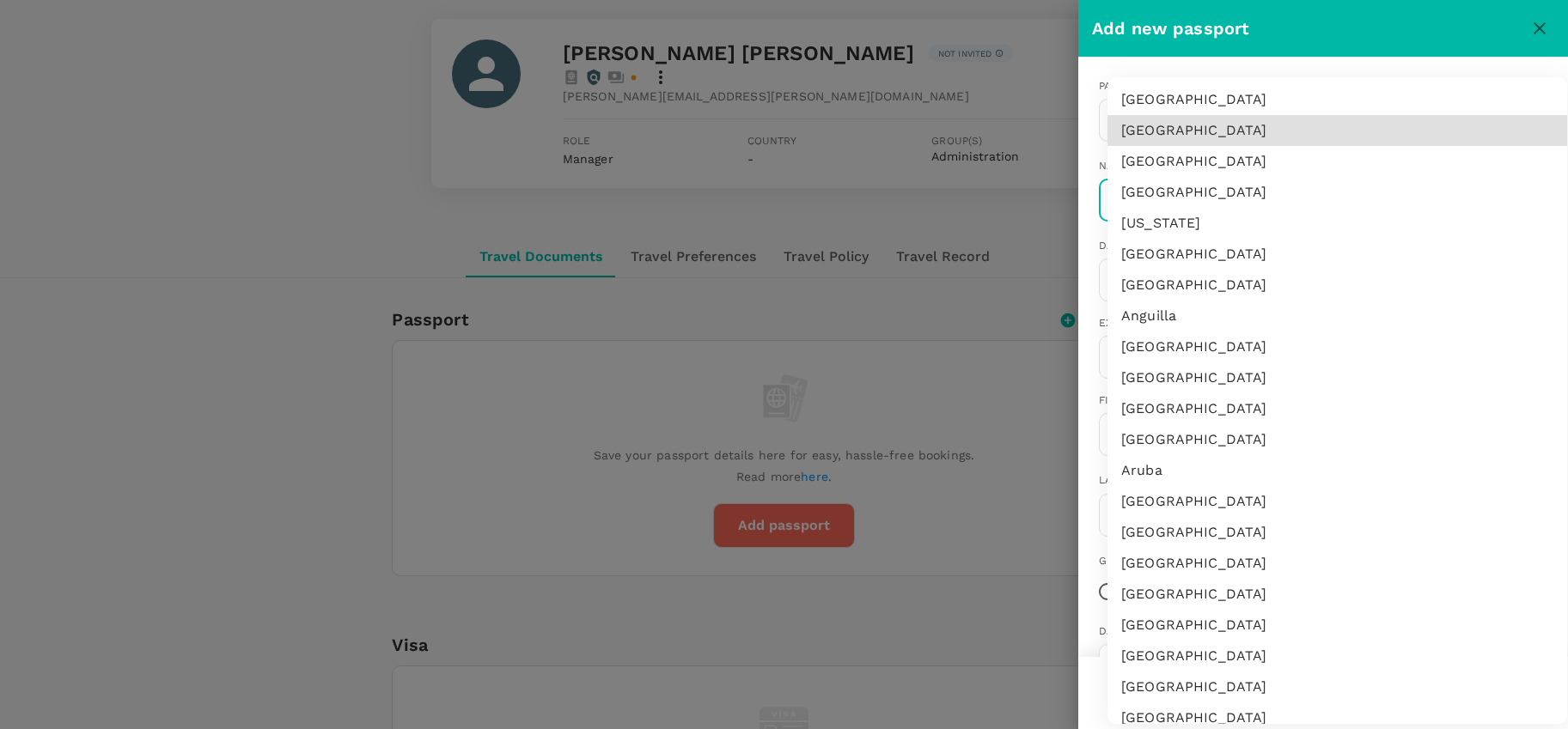 scroll, scrollTop: 6778, scrollLeft: 0, axis: vertical 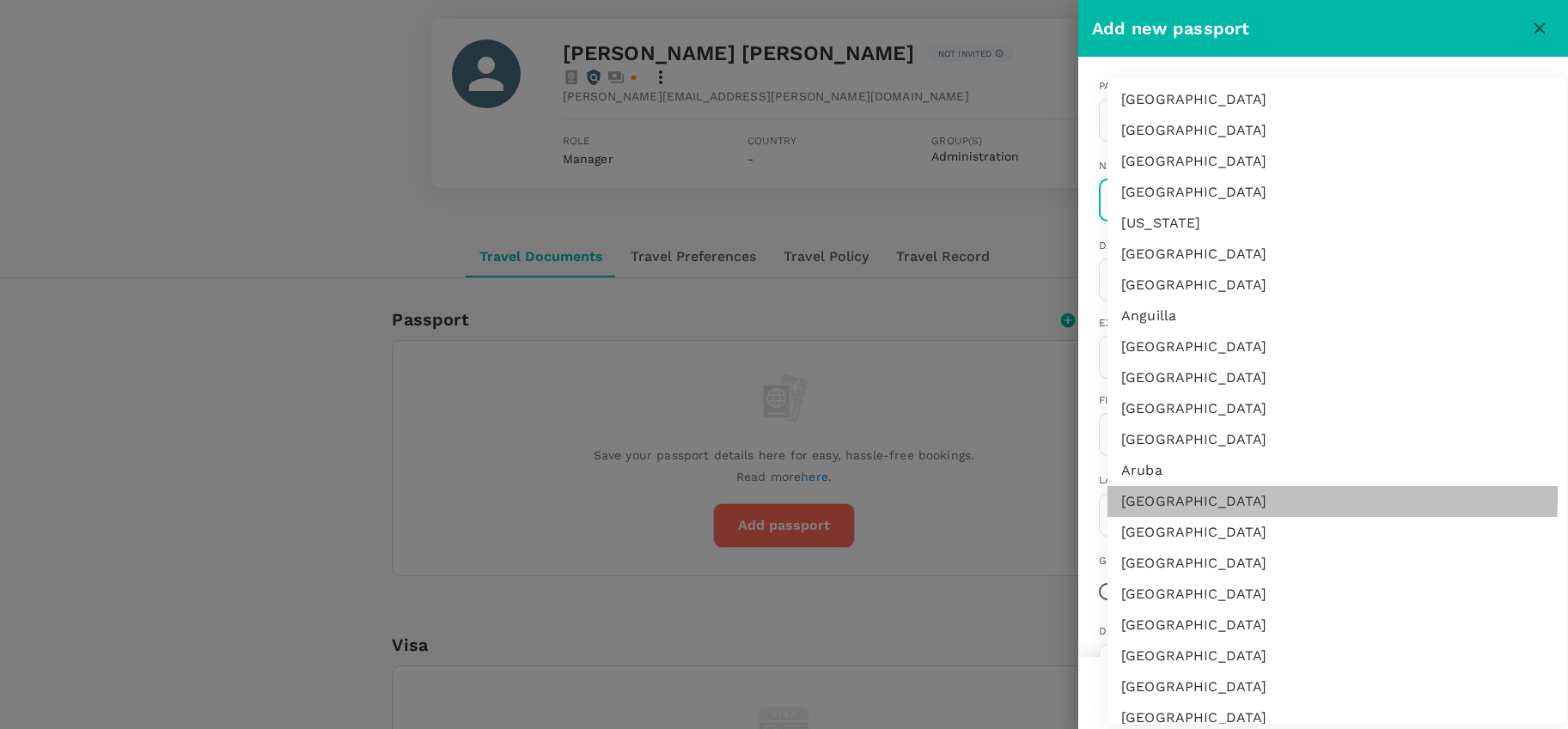 click on "Australia" at bounding box center (1337, 501) 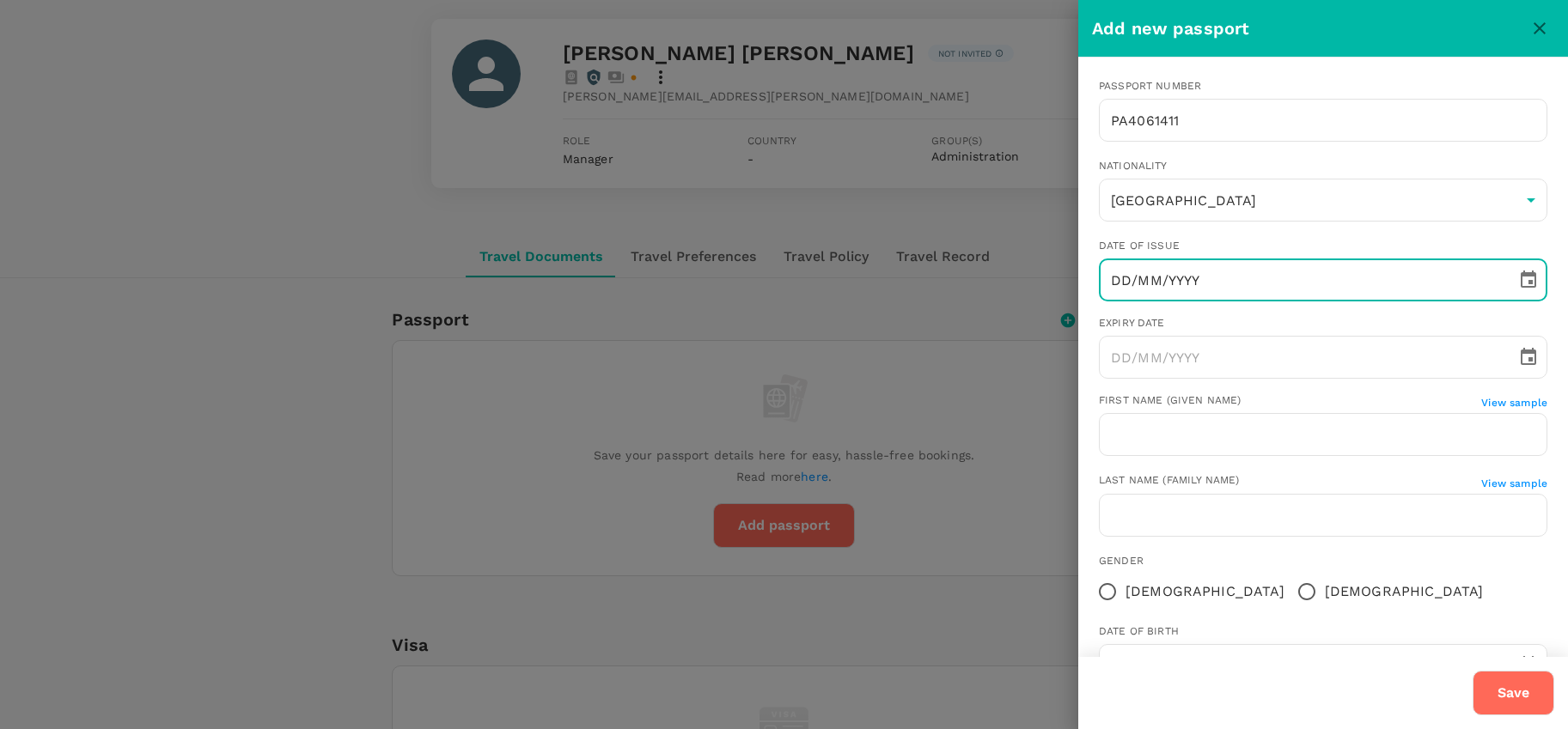 click on "DD/MM/YYYY" at bounding box center [1302, 280] 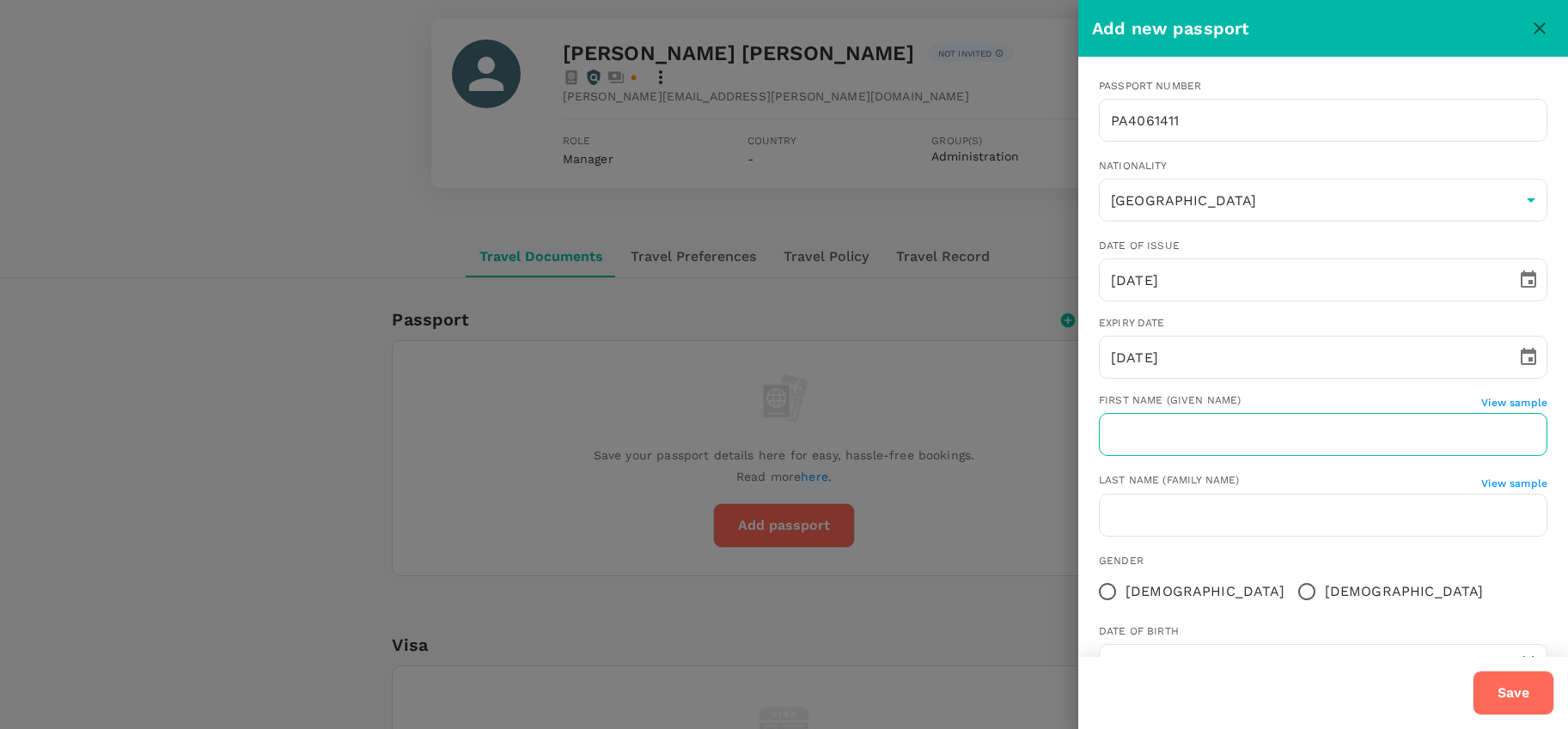 click at bounding box center [1323, 434] 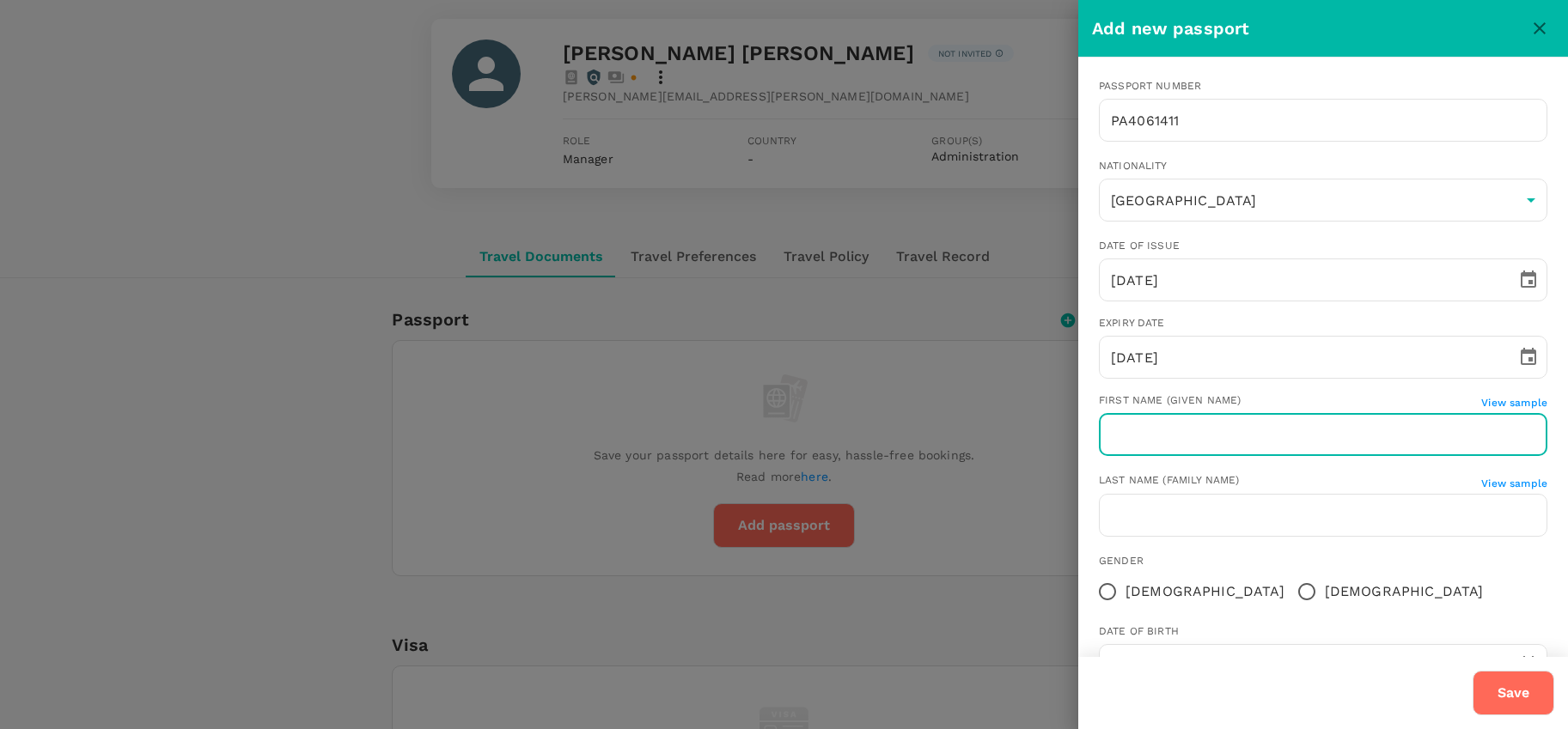 paste on "DAVID BRUCE" 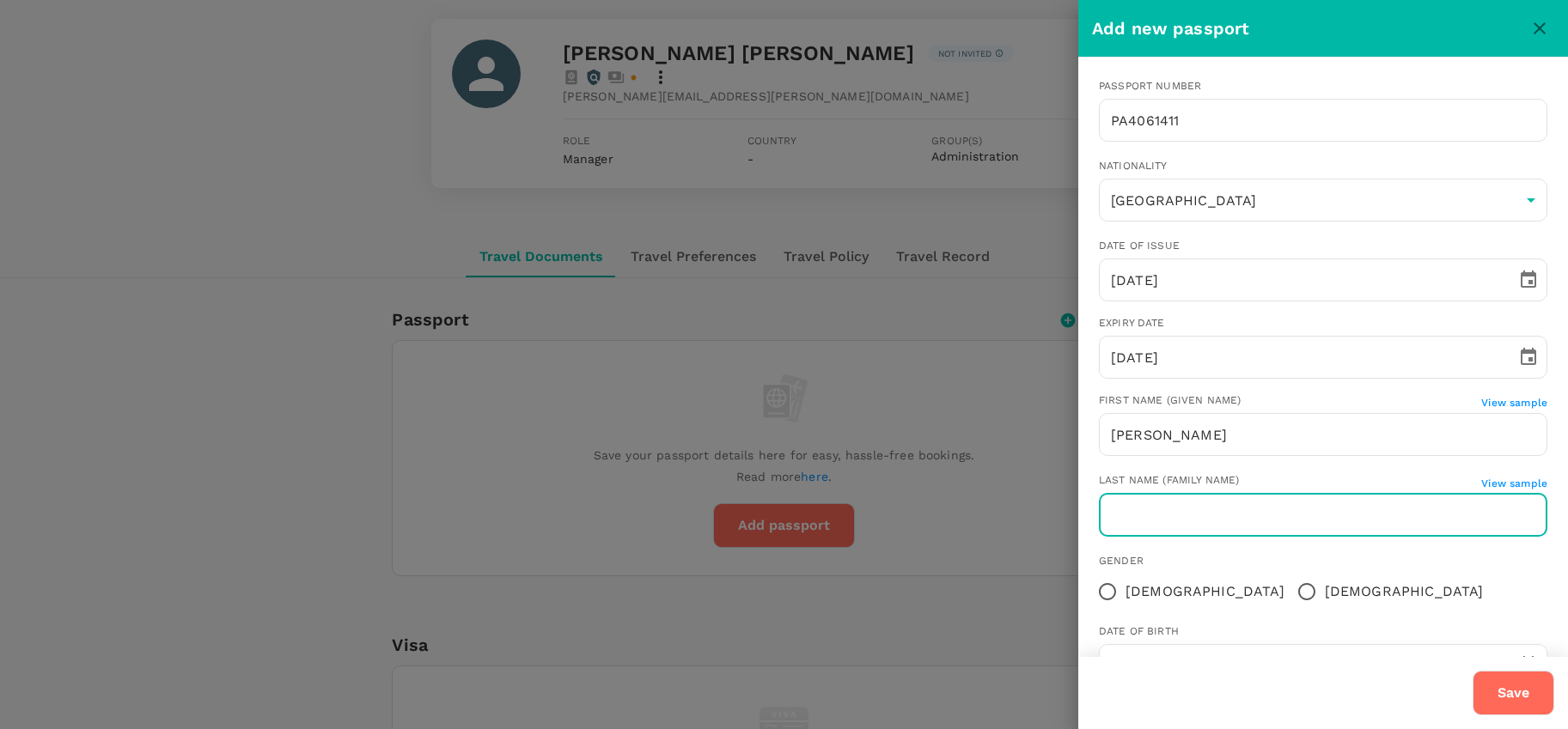 click at bounding box center [1323, 515] 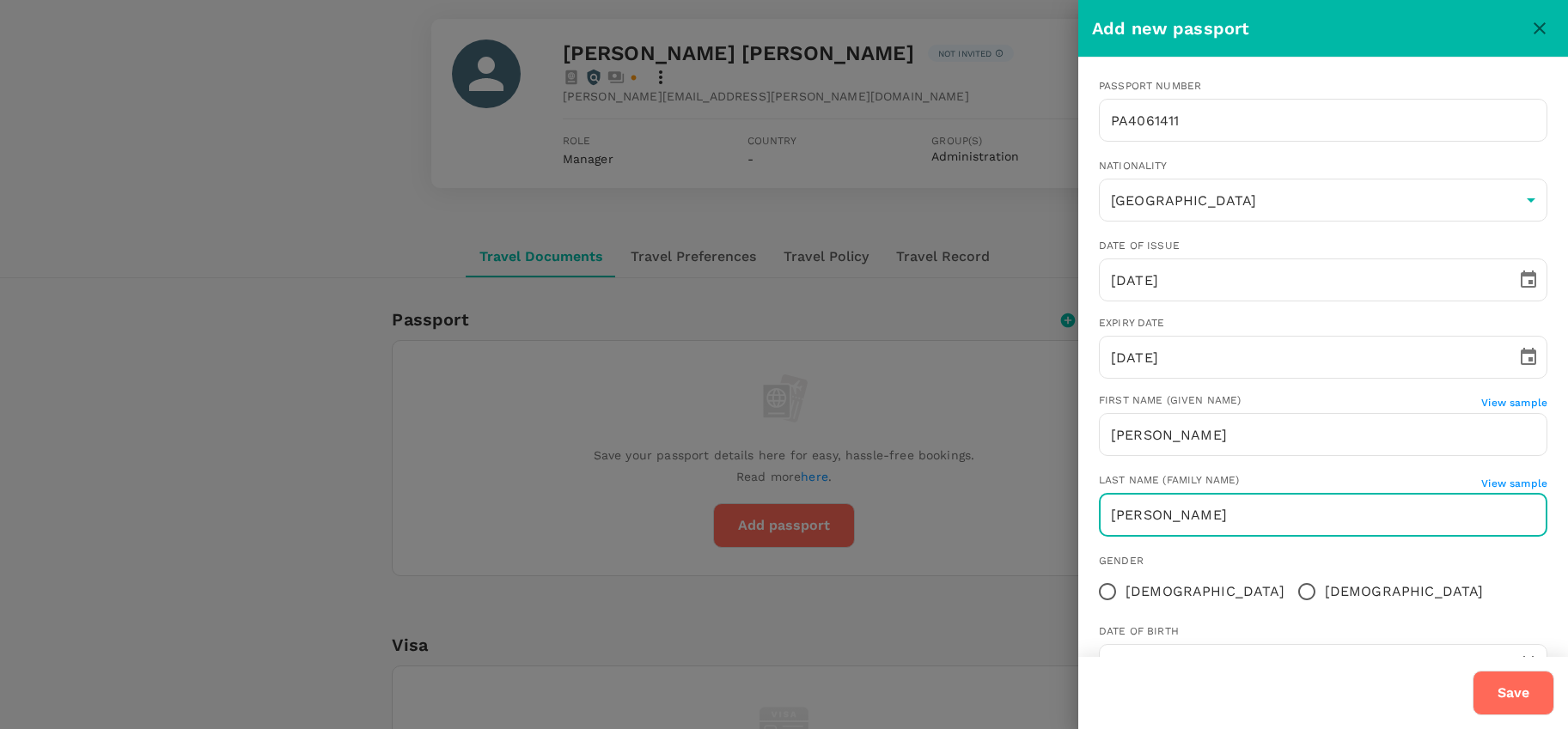 click on "Male" at bounding box center (1307, 592) 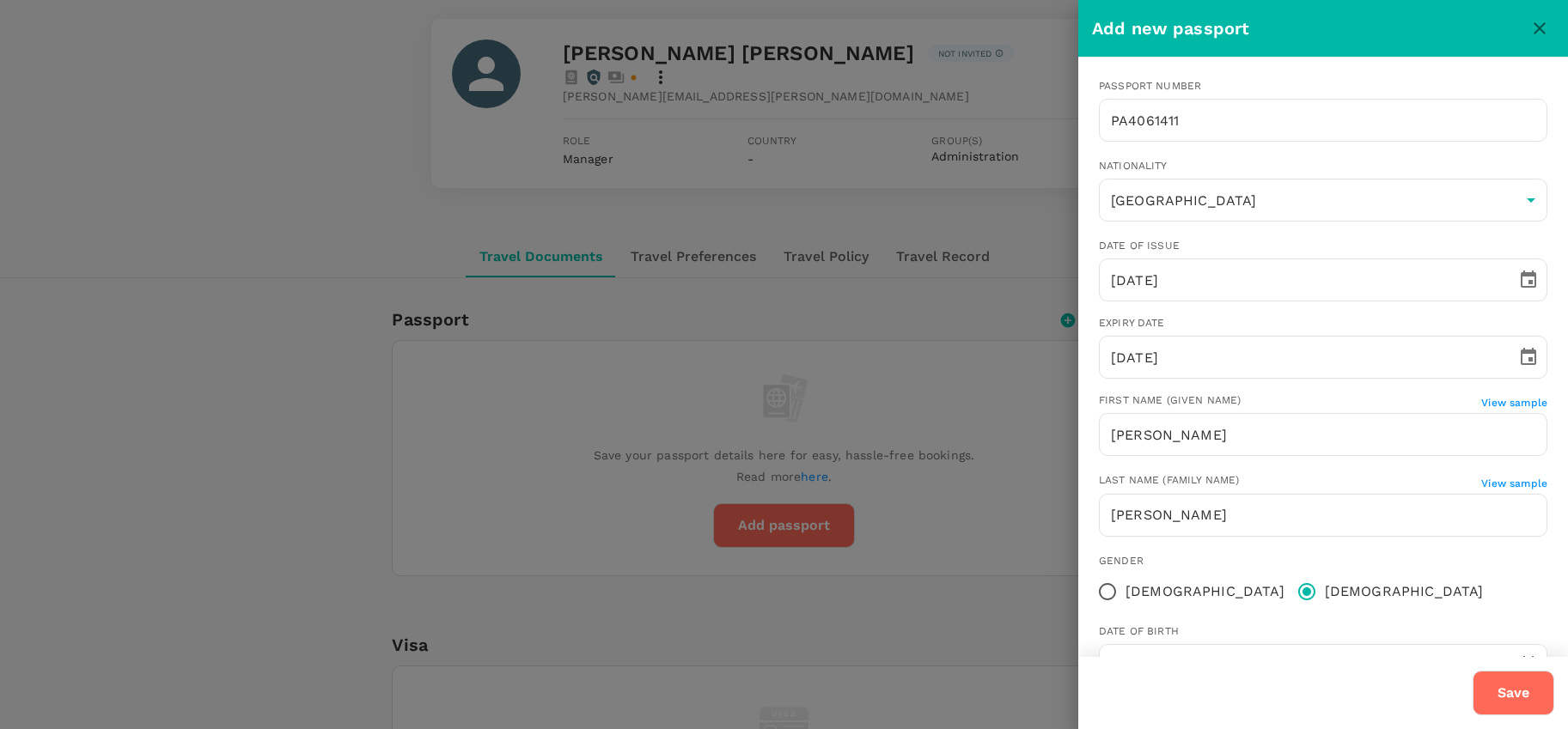 scroll, scrollTop: 64, scrollLeft: 0, axis: vertical 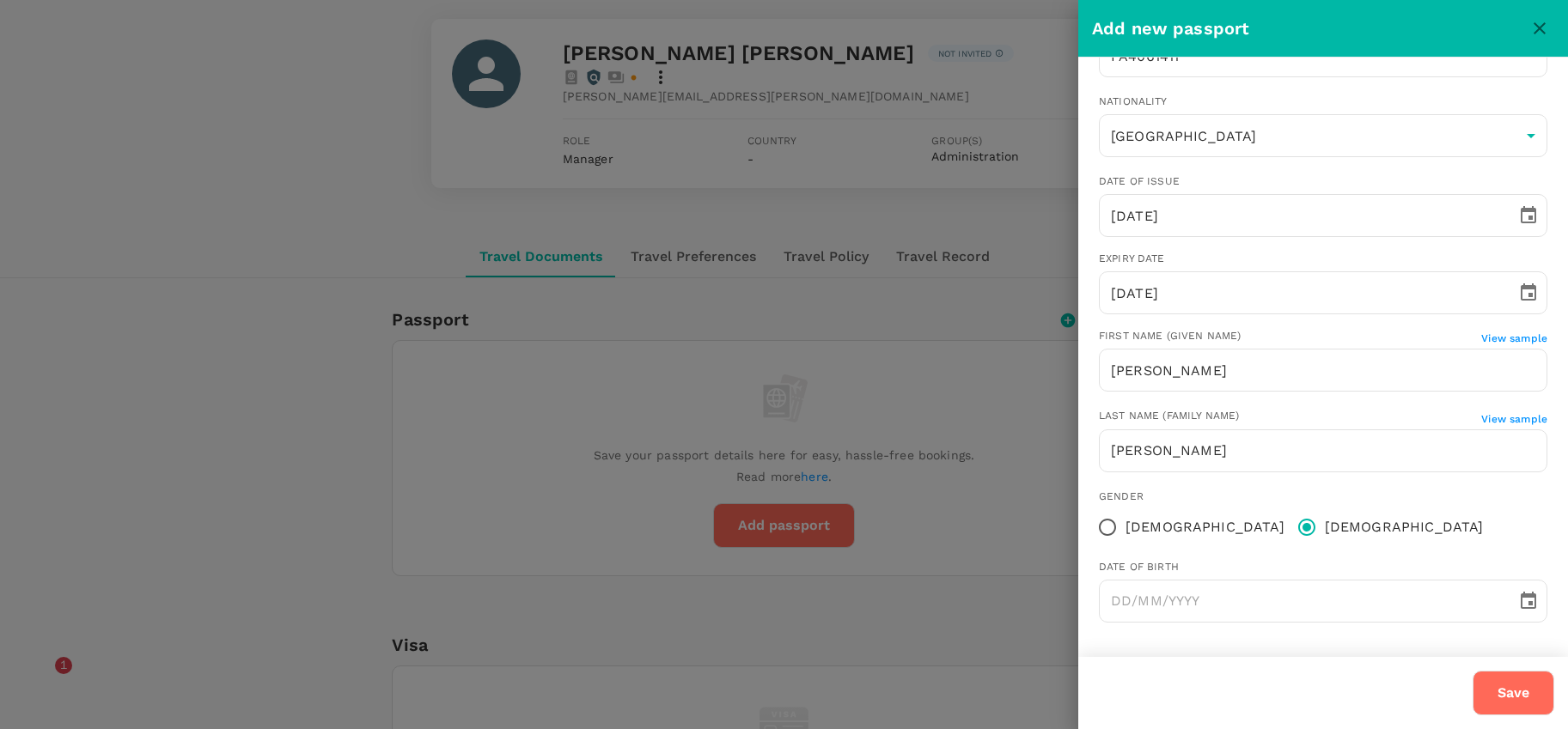 click on "Gender" at bounding box center (1323, 497) 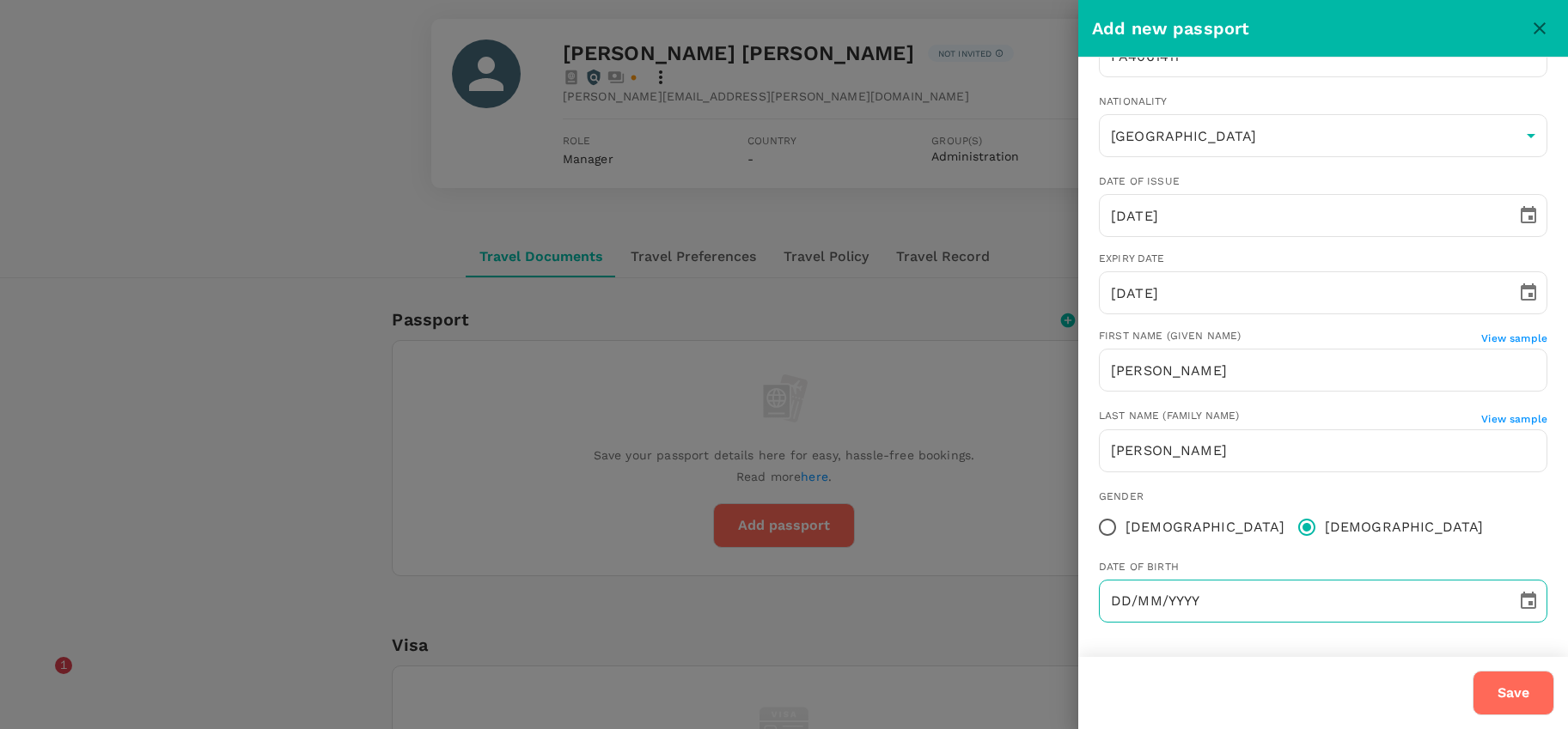 click on "DD/MM/YYYY" at bounding box center (1302, 601) 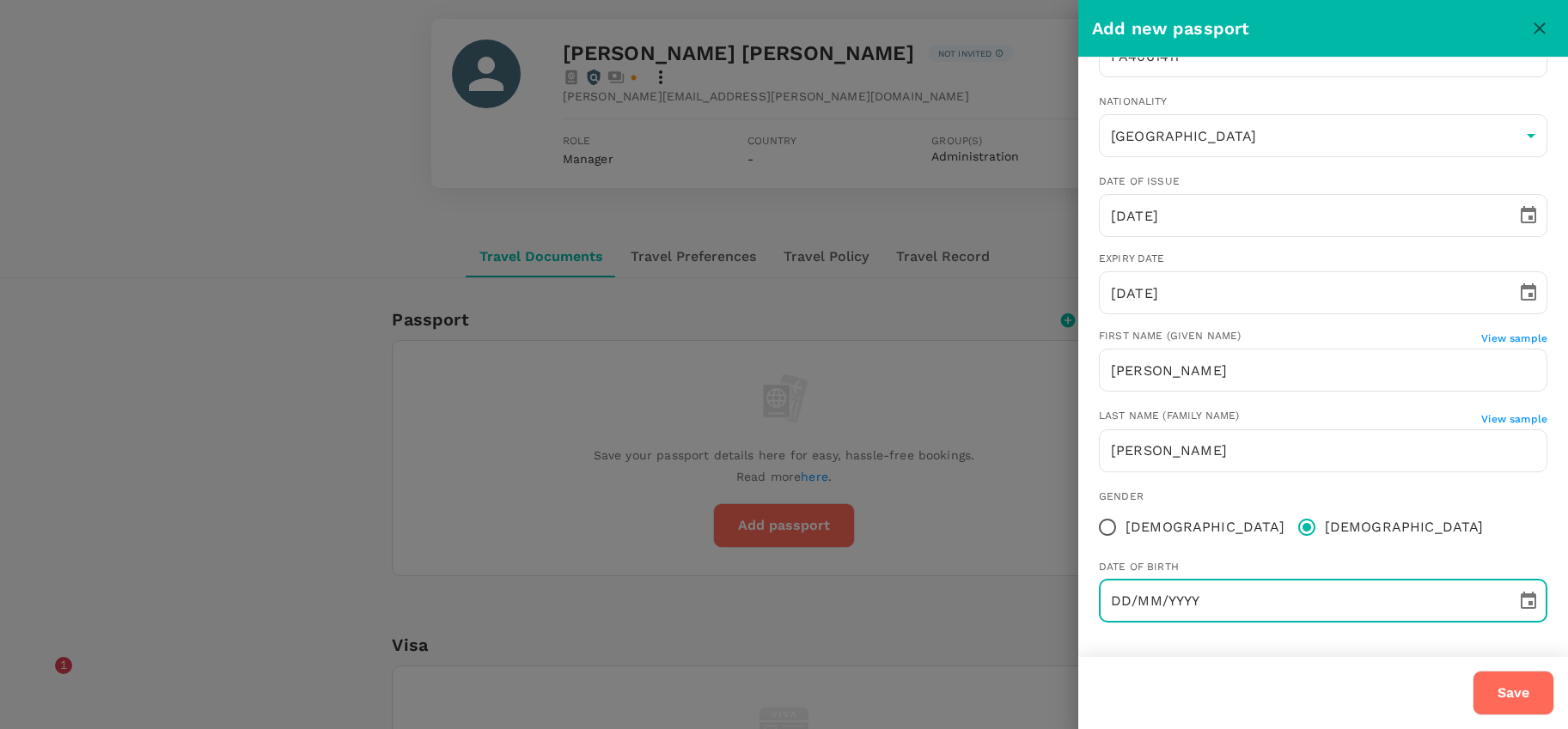 drag, startPoint x: 1192, startPoint y: 596, endPoint x: 1118, endPoint y: 592, distance: 74.10803 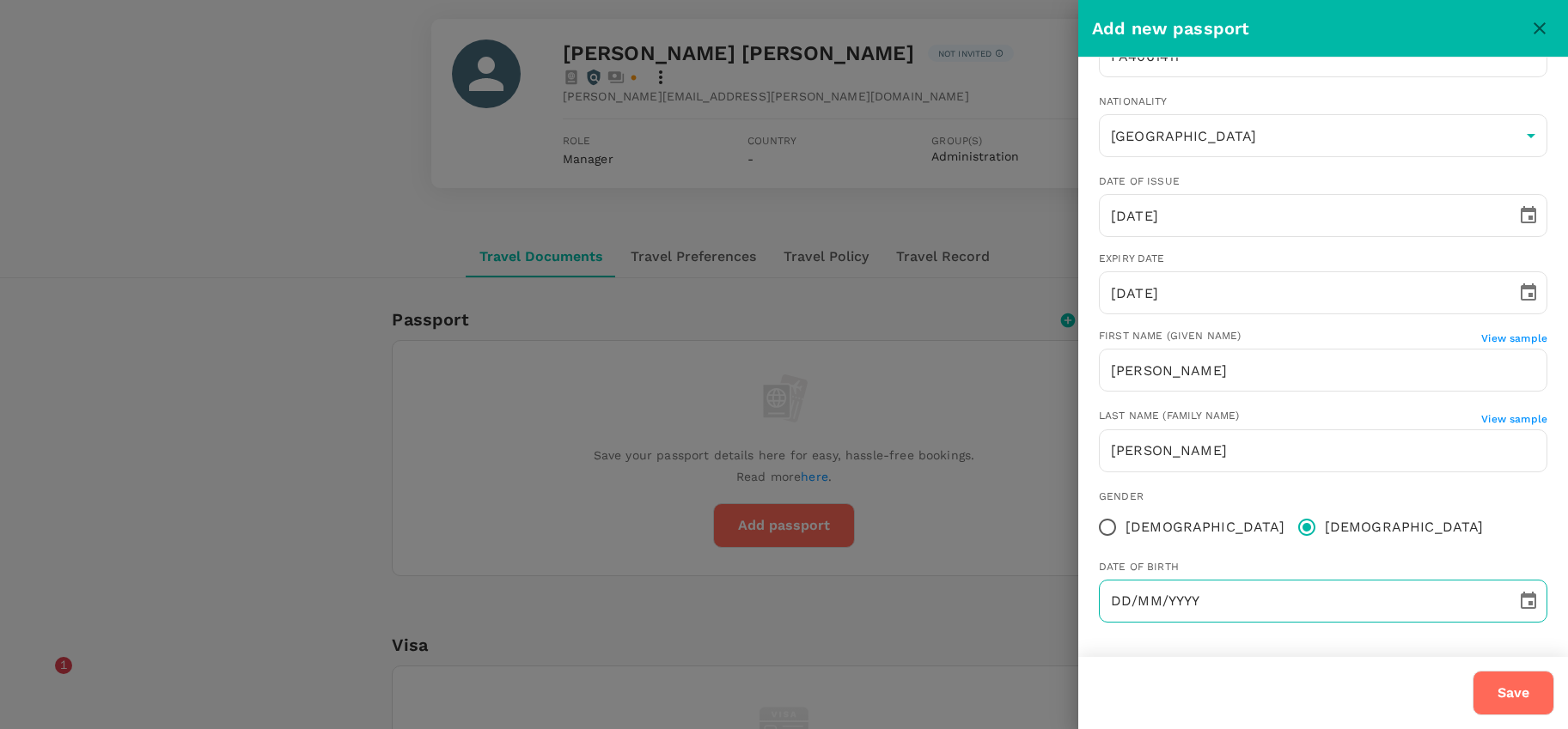 click on "DD/MM/YYYY" at bounding box center [1302, 601] 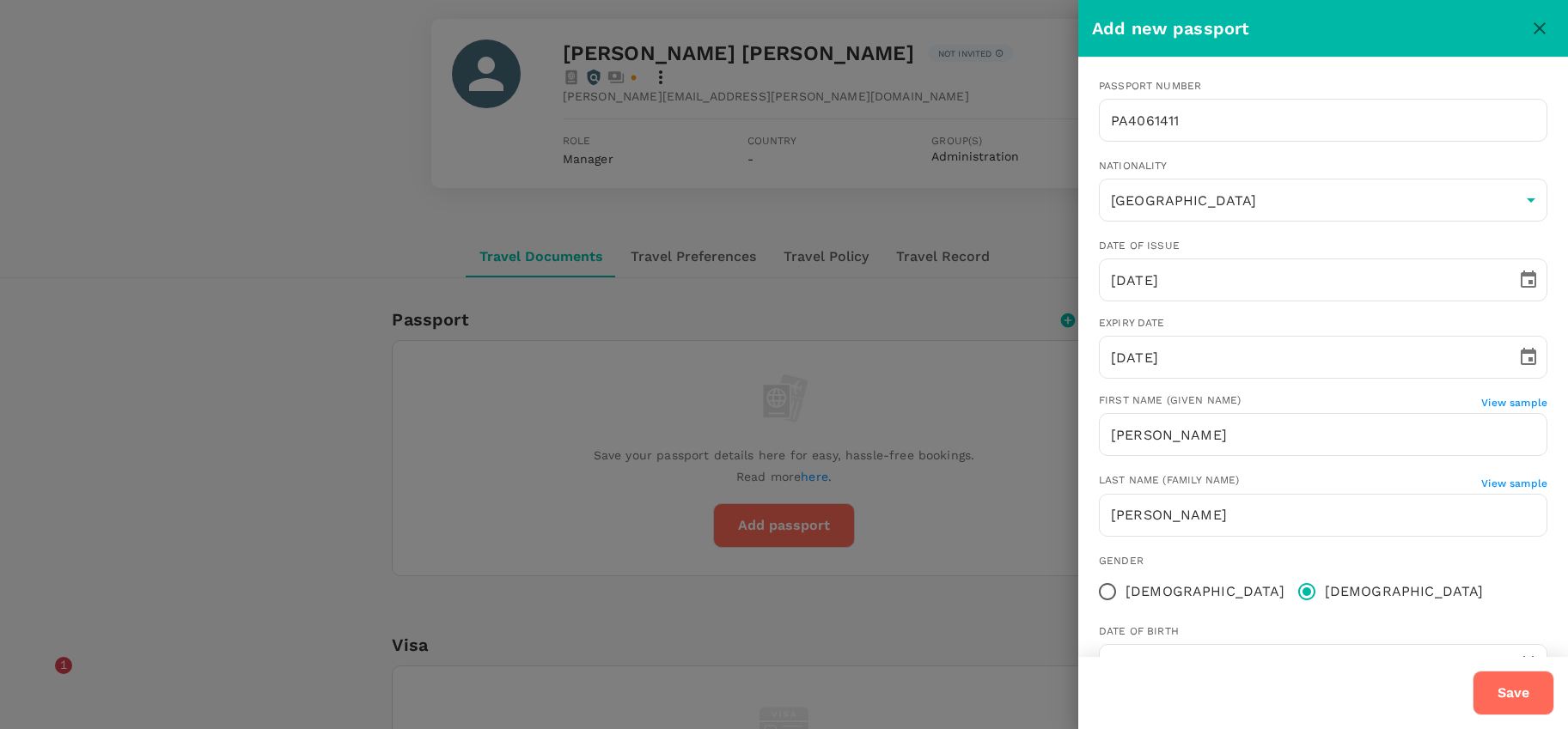 scroll, scrollTop: 64, scrollLeft: 0, axis: vertical 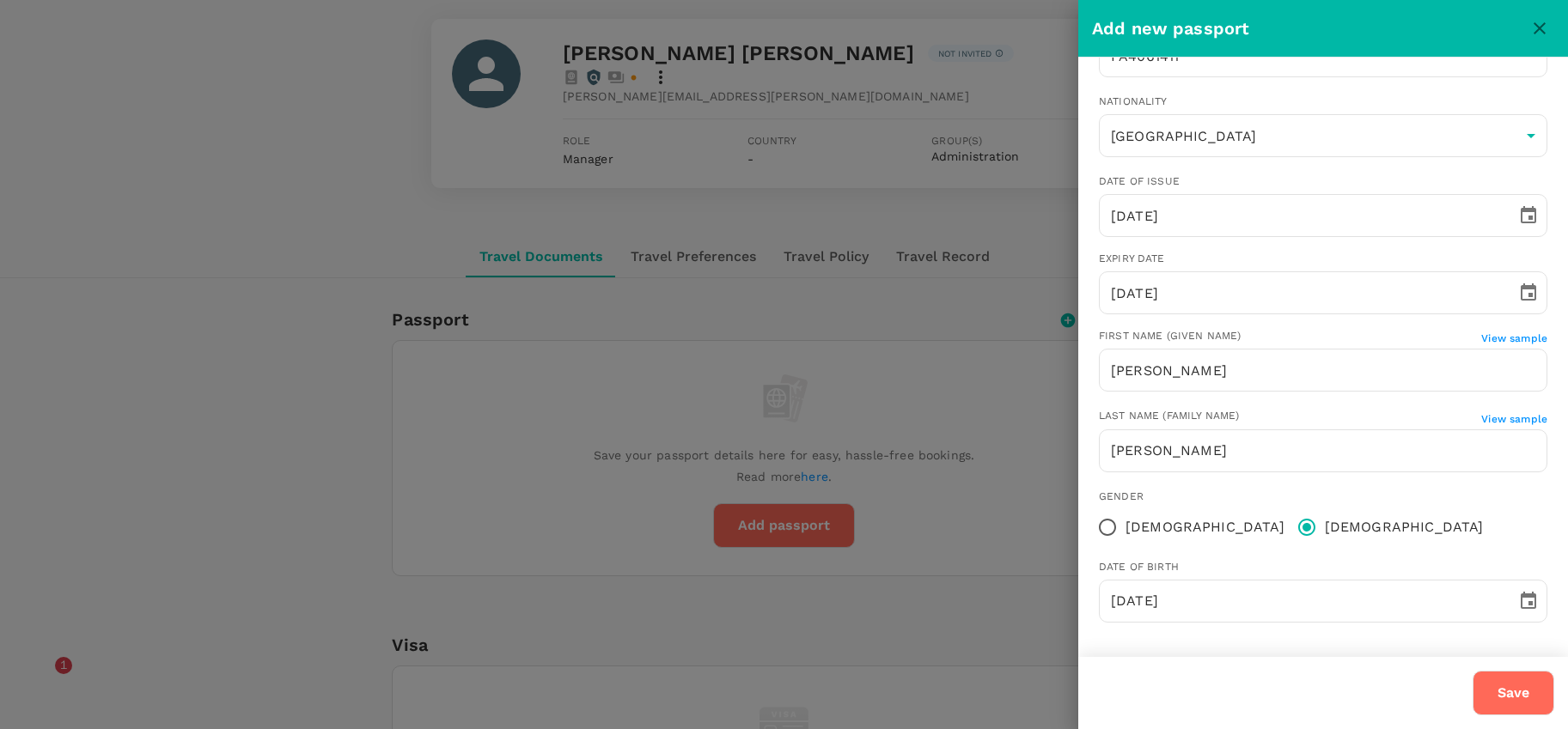 click on "Save" at bounding box center (1513, 693) 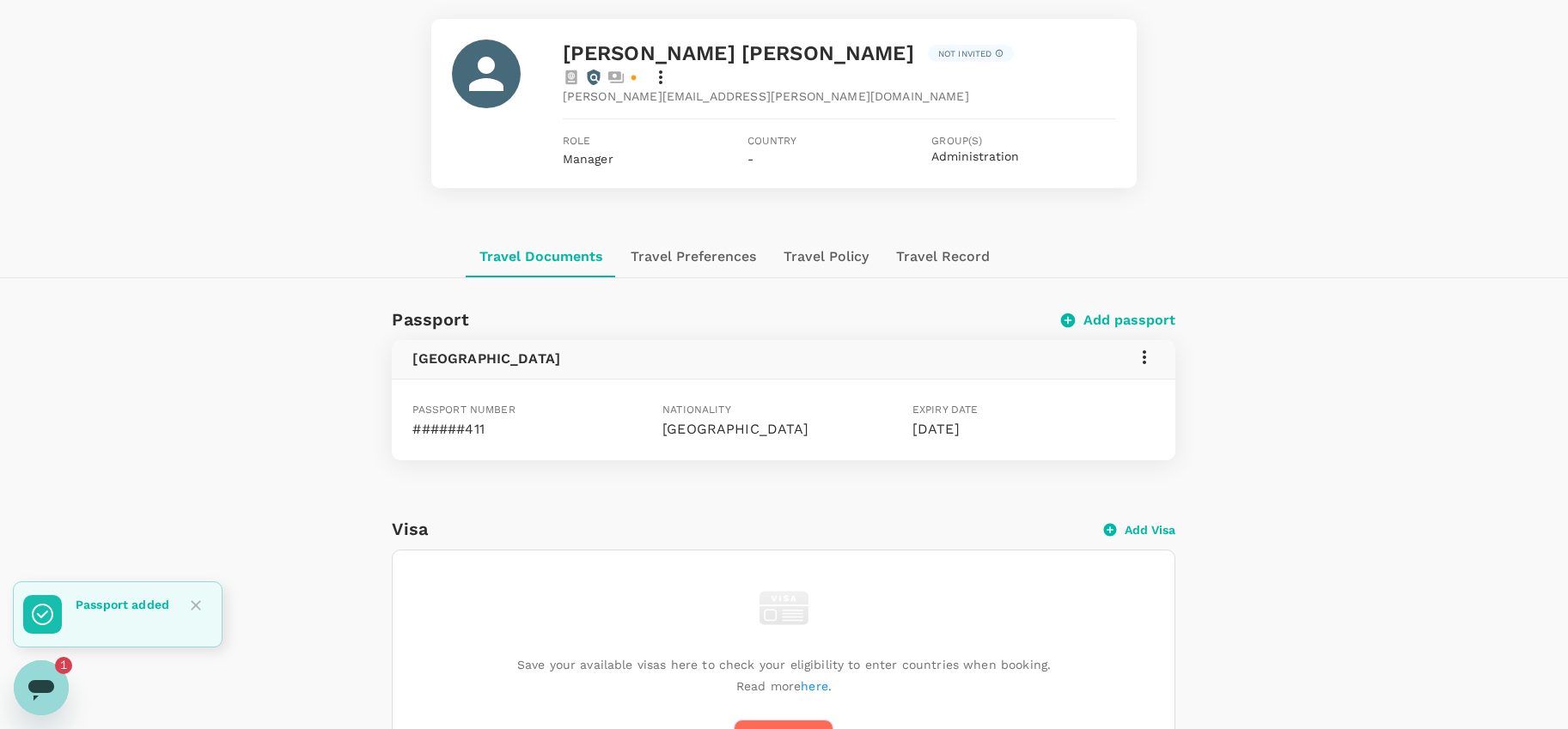 scroll, scrollTop: 0, scrollLeft: 0, axis: both 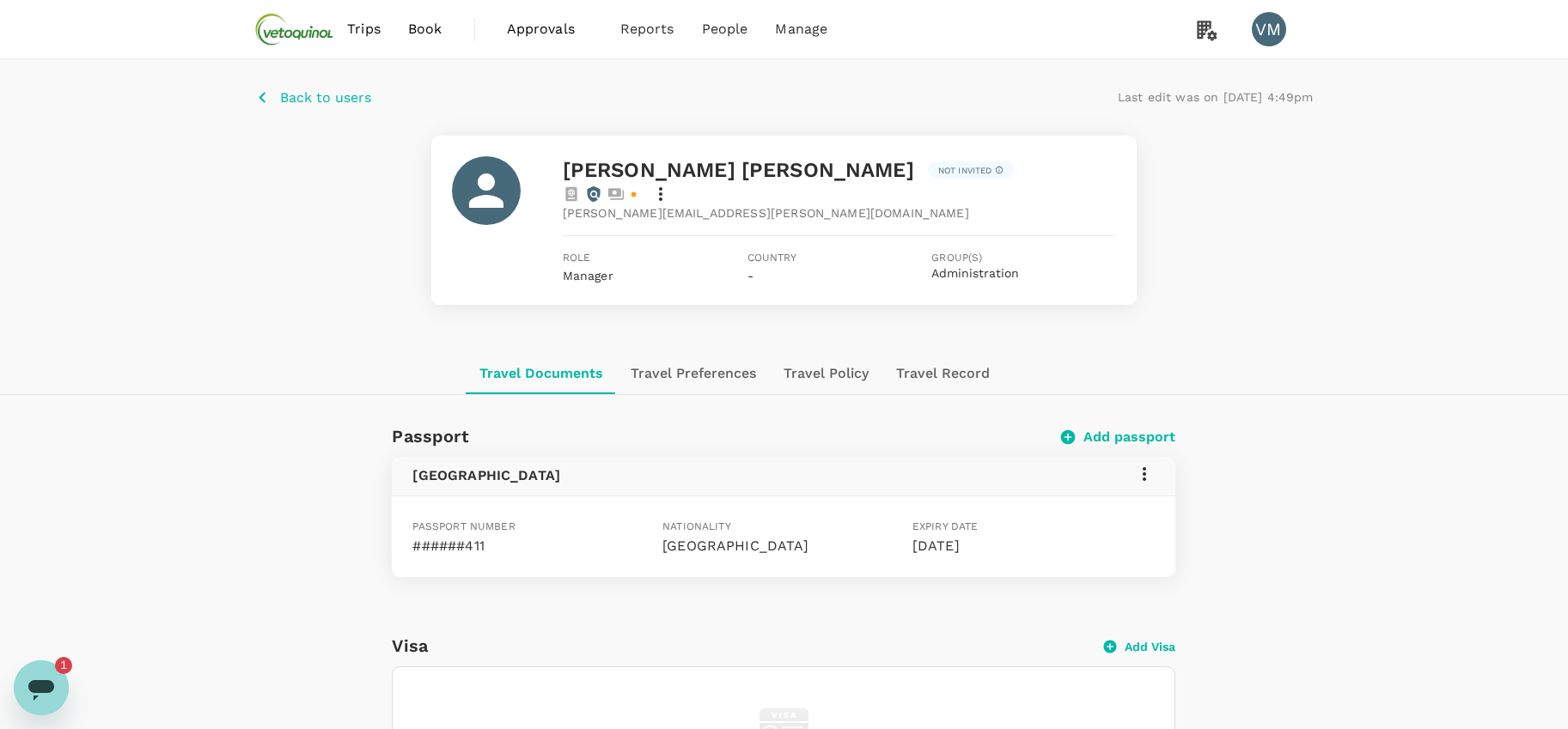 click at bounding box center (41, 688) 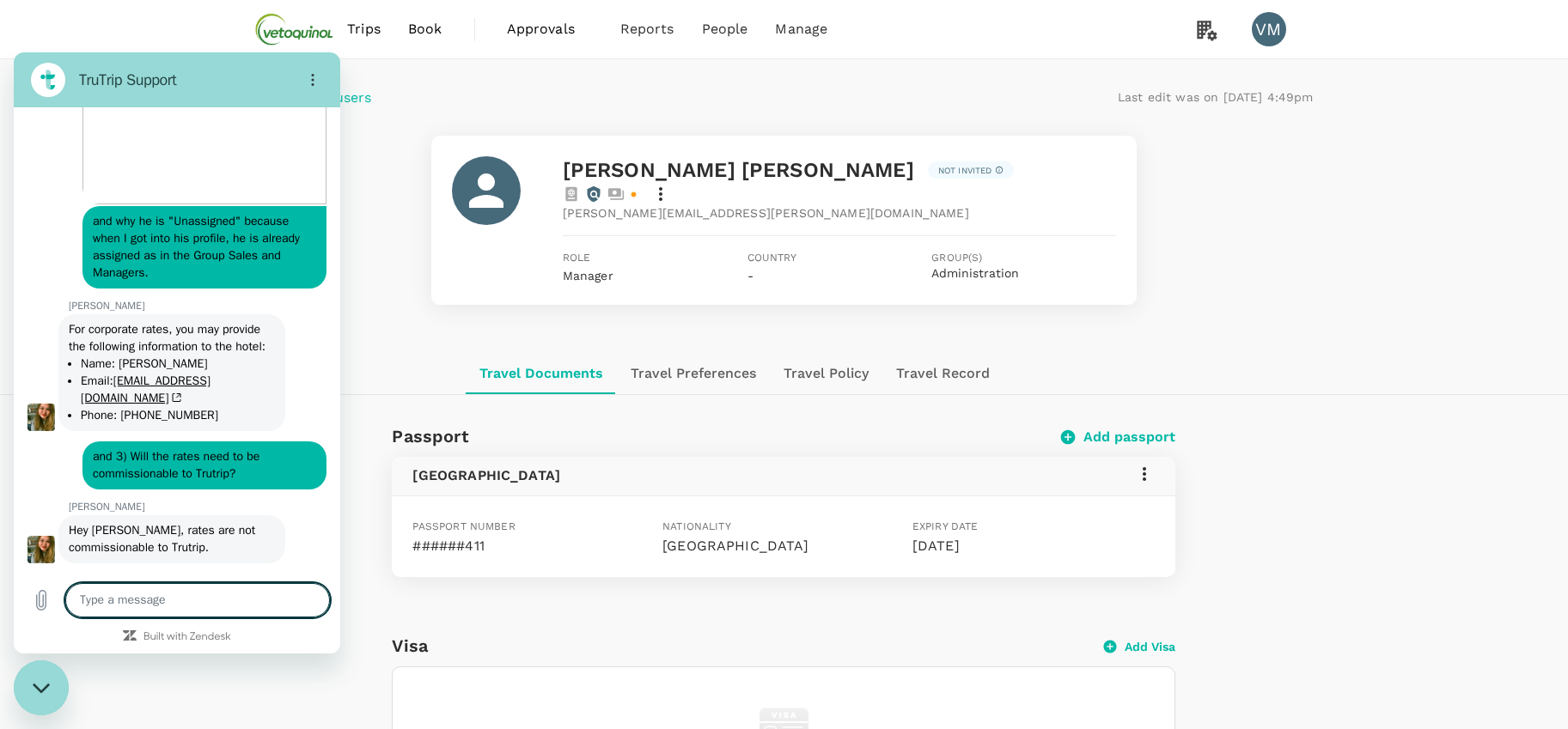 scroll, scrollTop: 0, scrollLeft: 0, axis: both 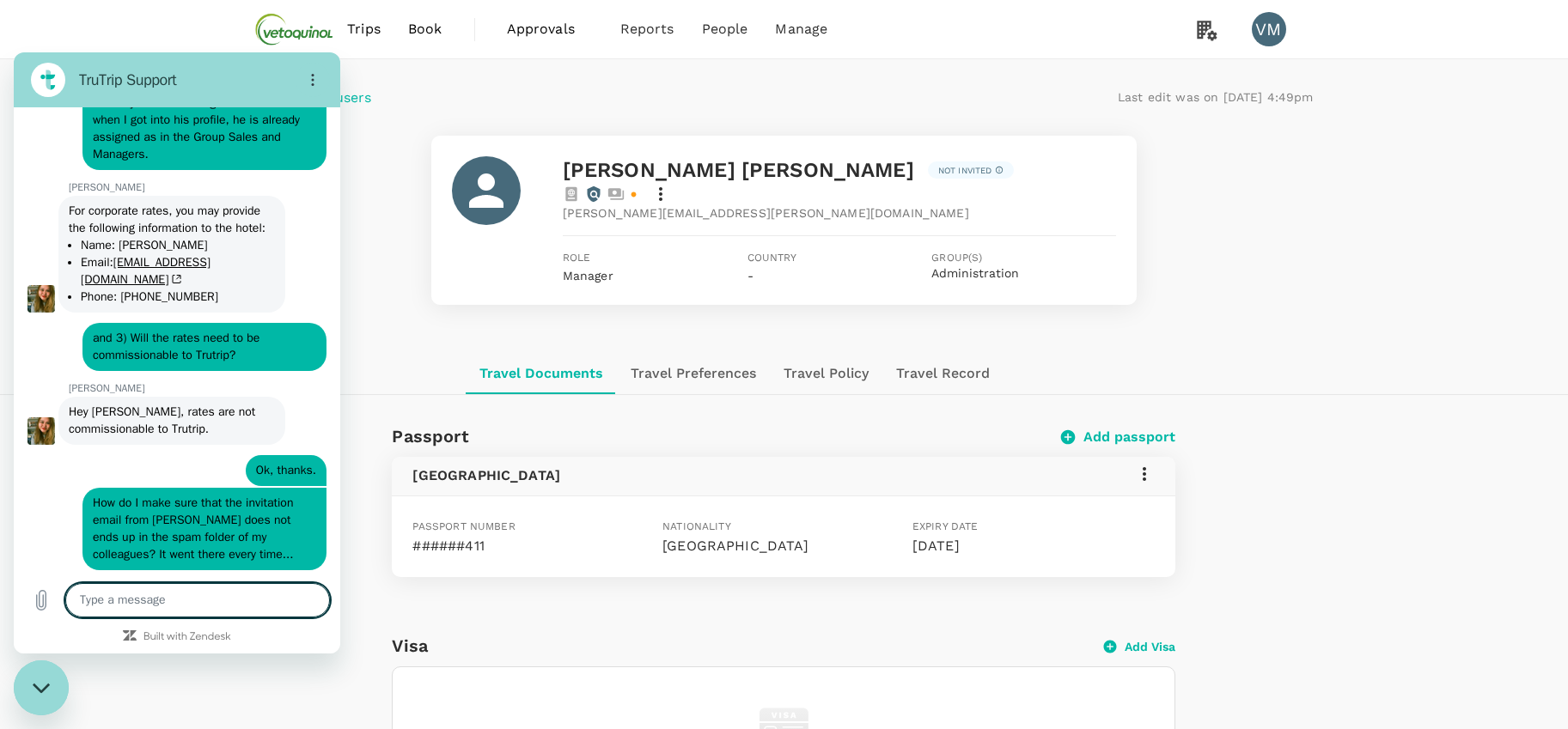 click at bounding box center [198, 600] 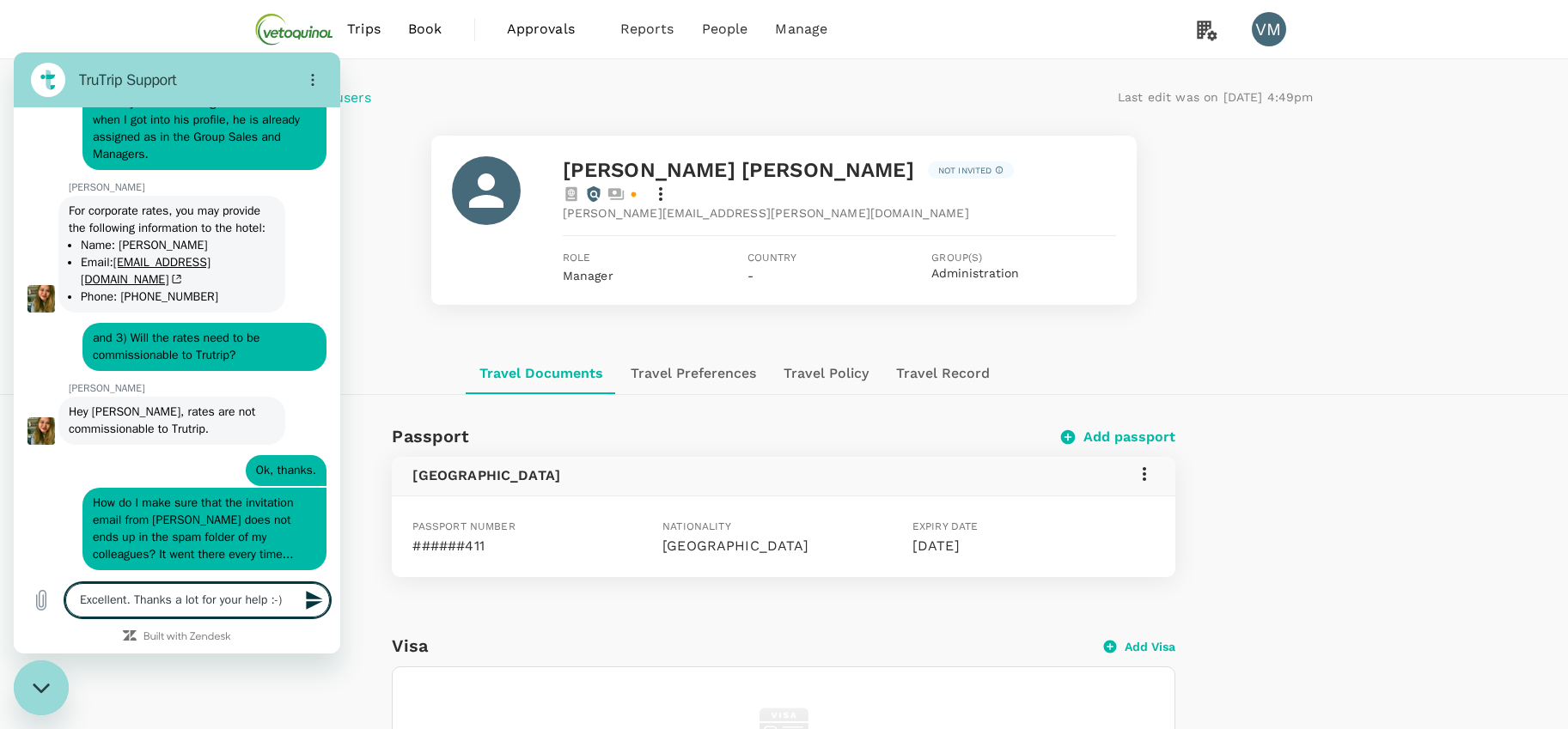 click 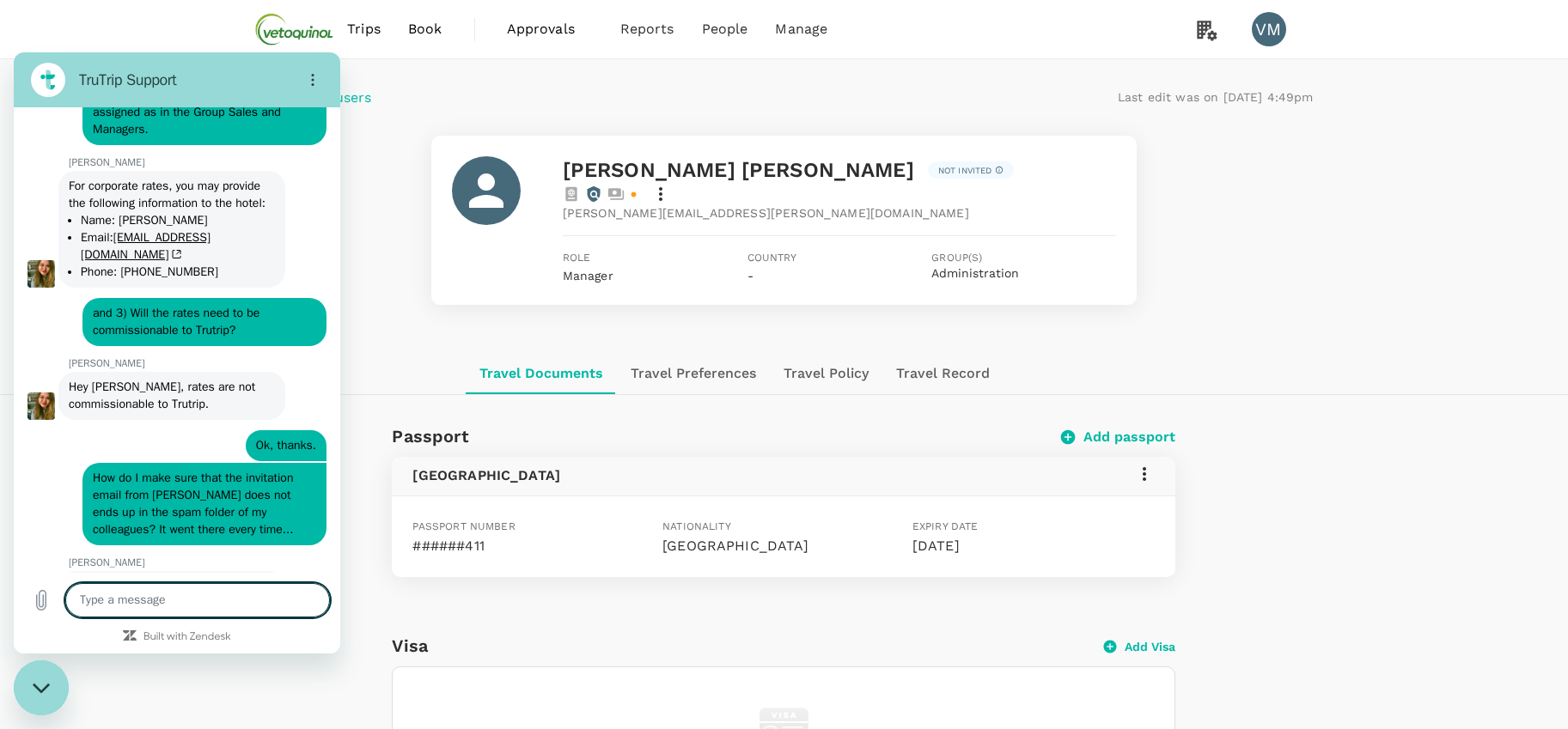 scroll, scrollTop: 9444, scrollLeft: 0, axis: vertical 